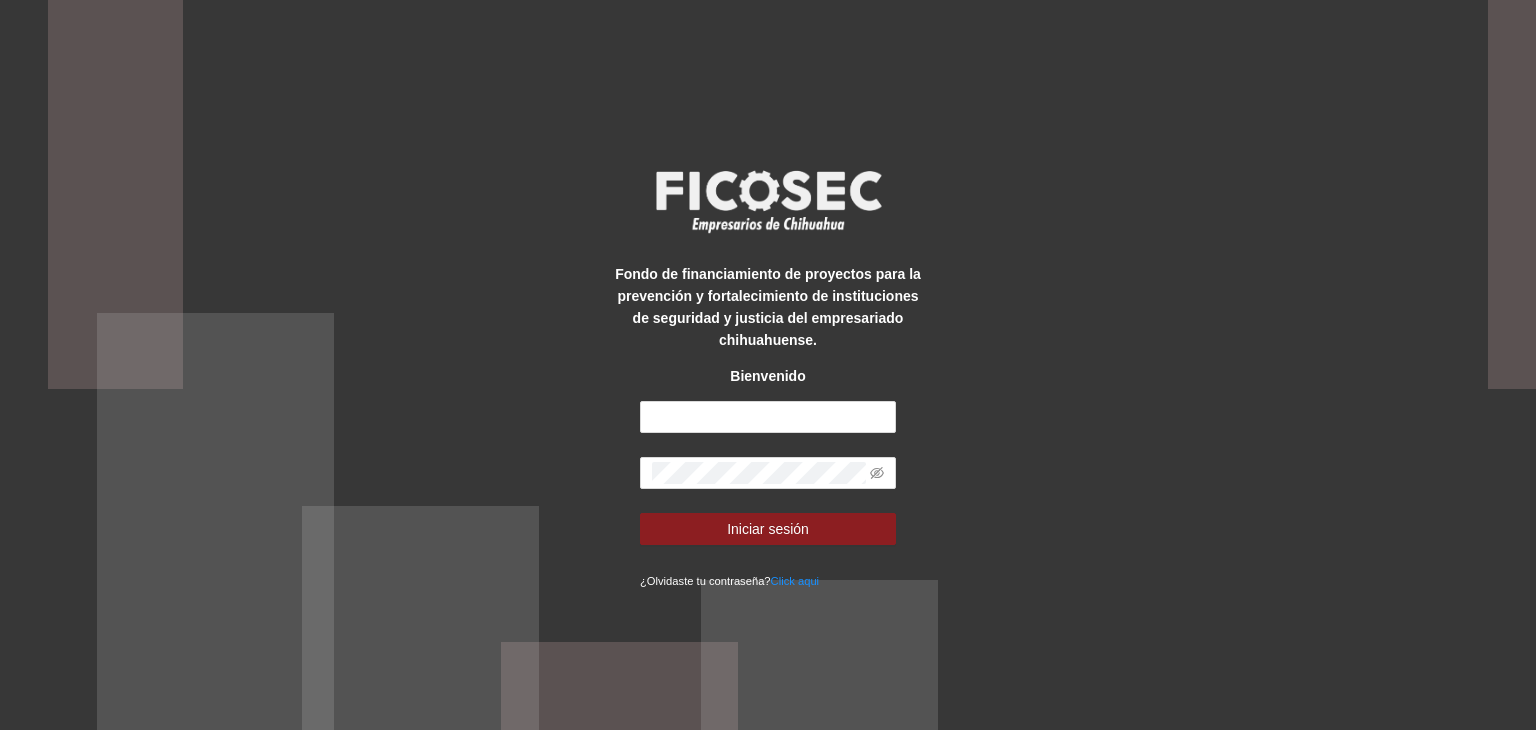 scroll, scrollTop: 0, scrollLeft: 0, axis: both 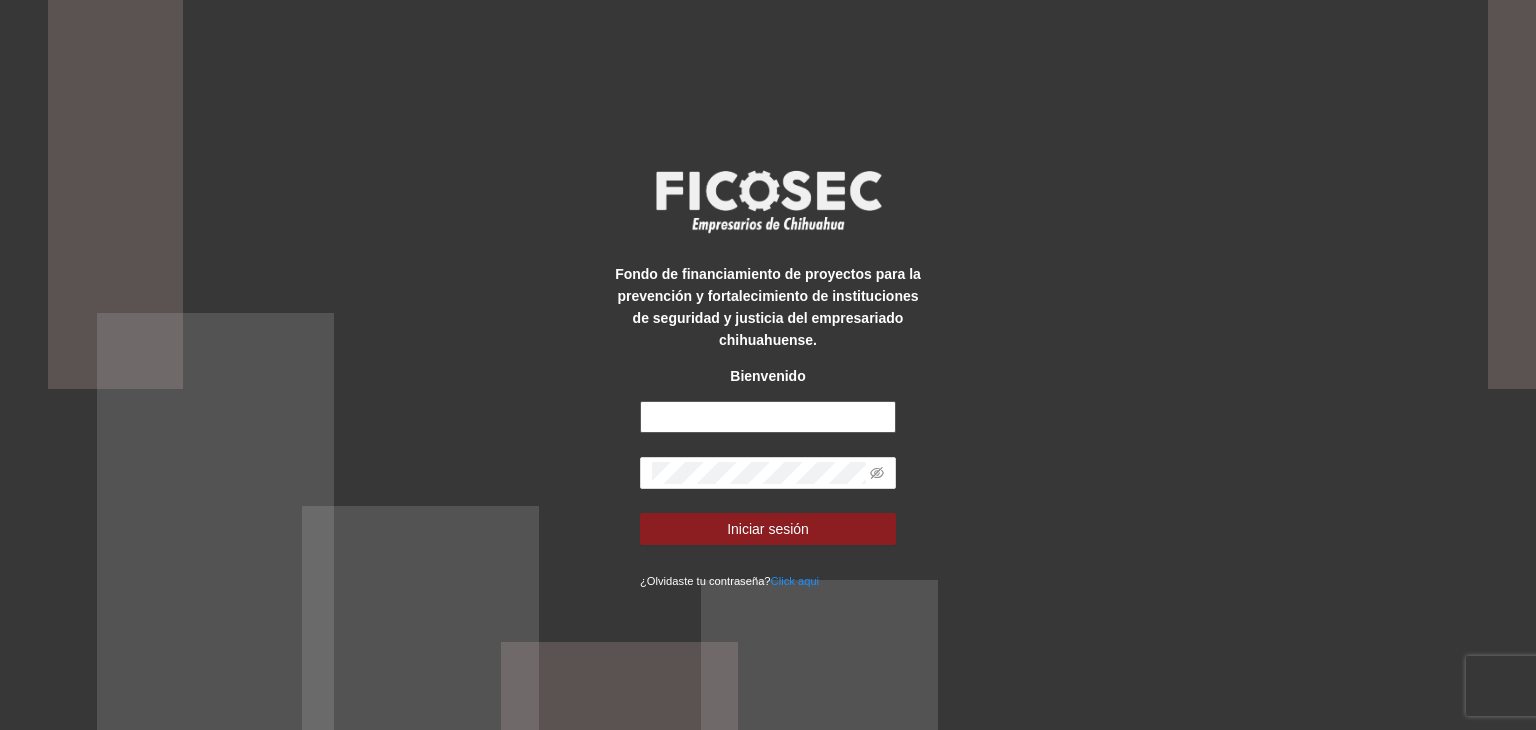 click at bounding box center [768, 417] 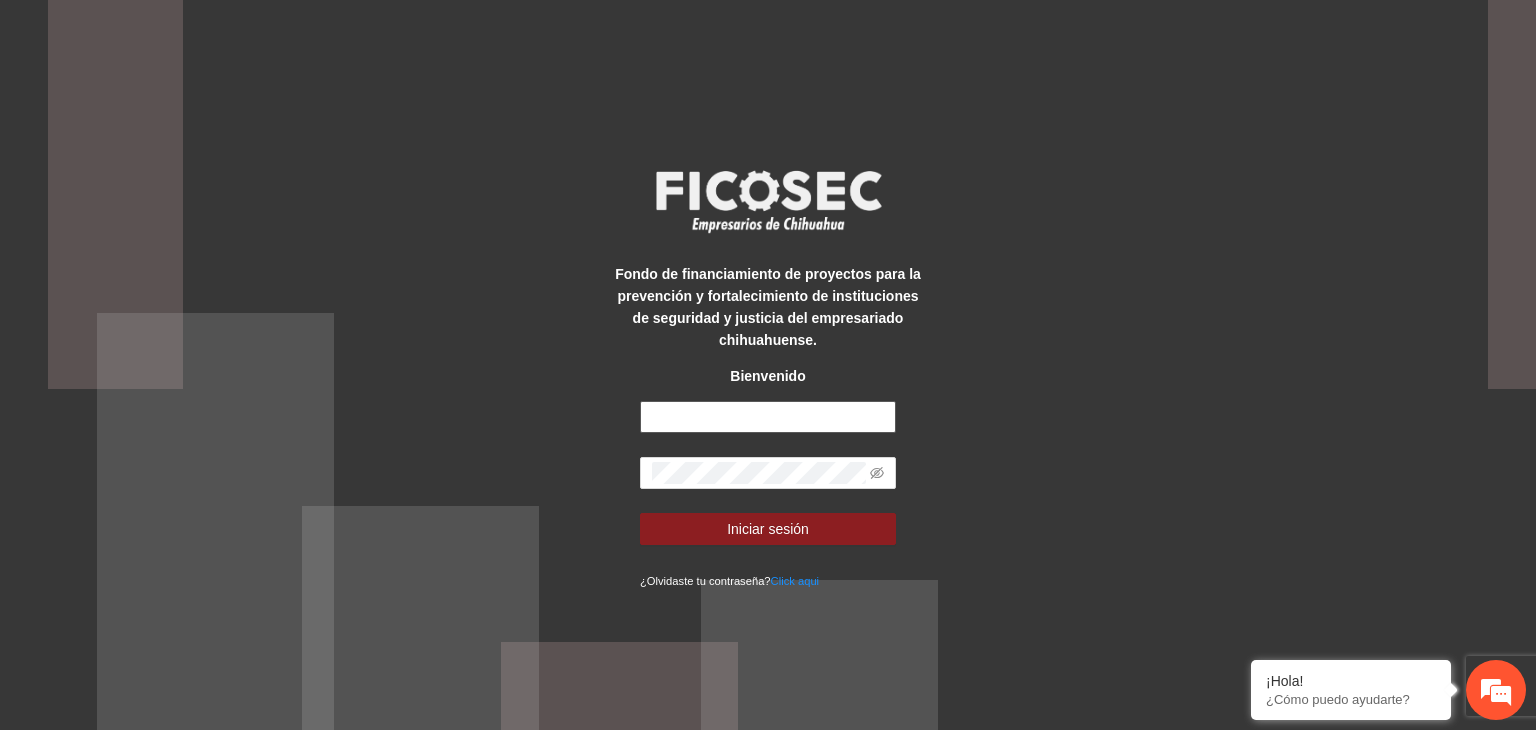 type on "**********" 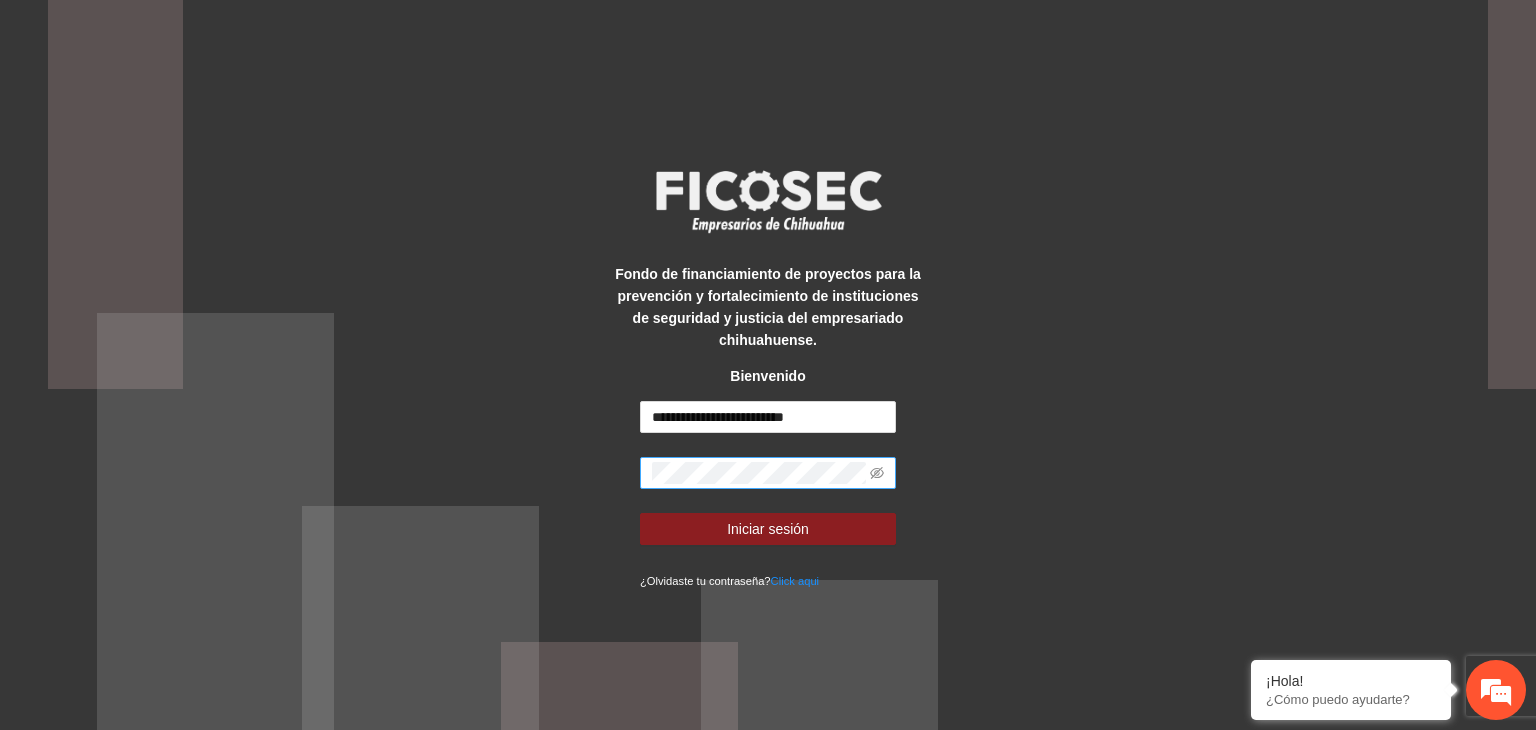 click at bounding box center (768, 473) 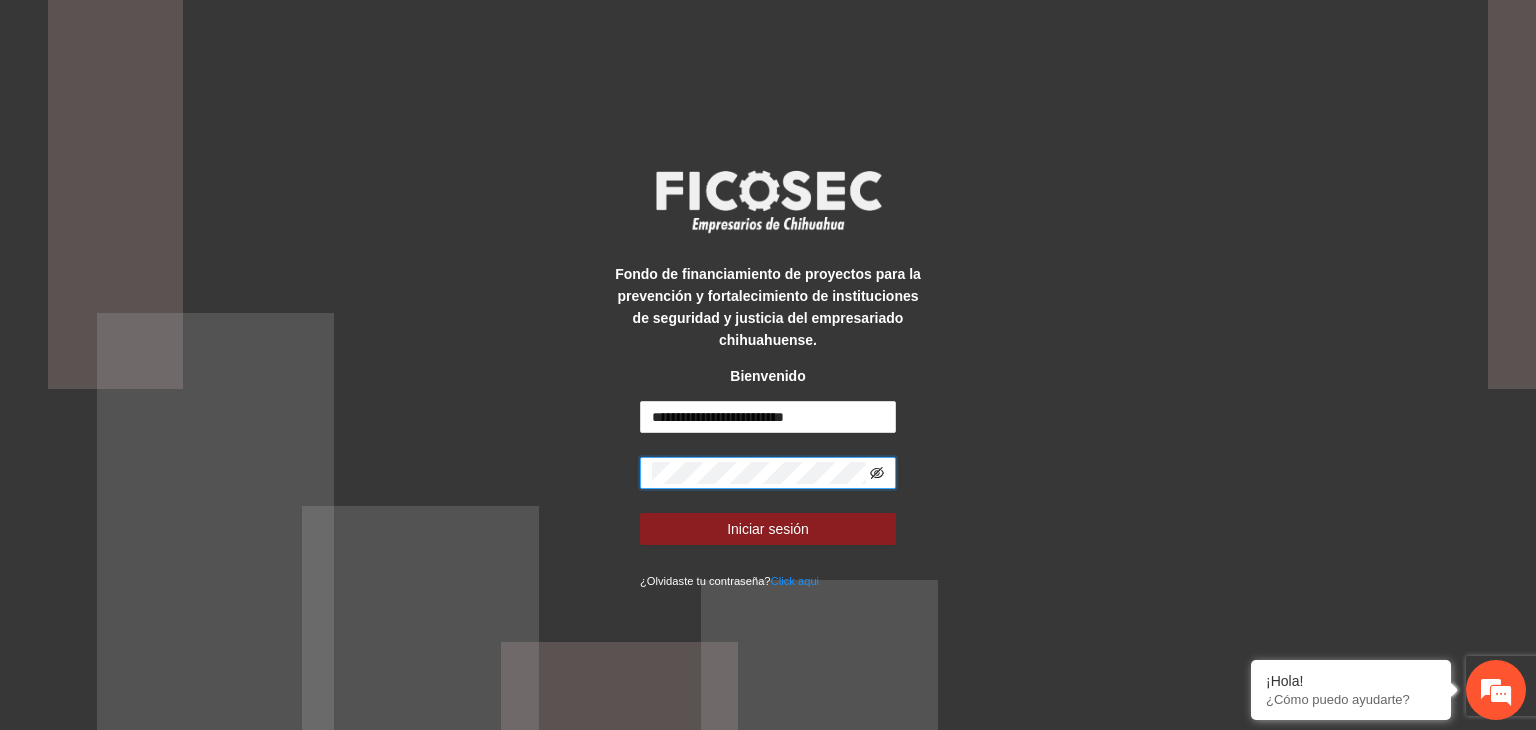 click 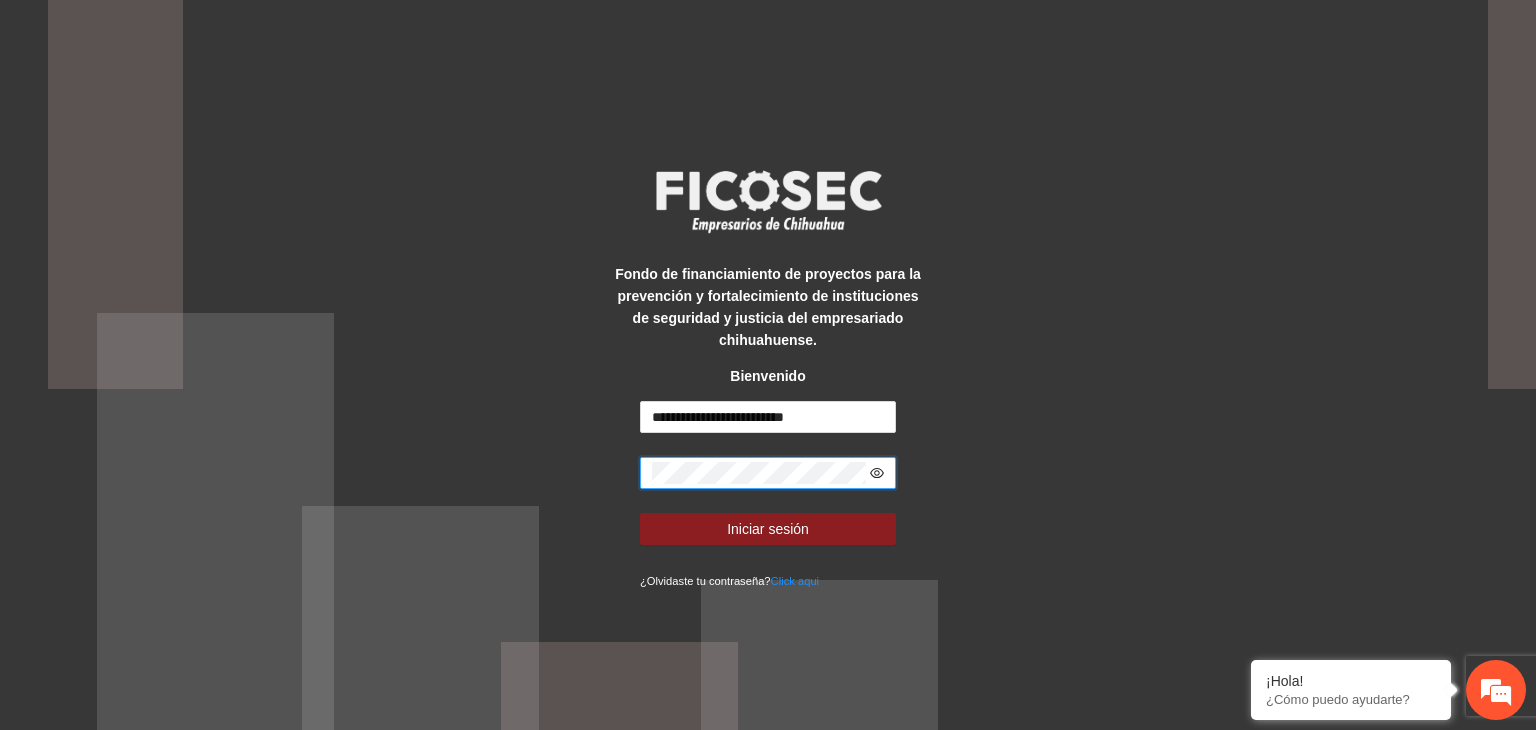 scroll, scrollTop: 0, scrollLeft: 0, axis: both 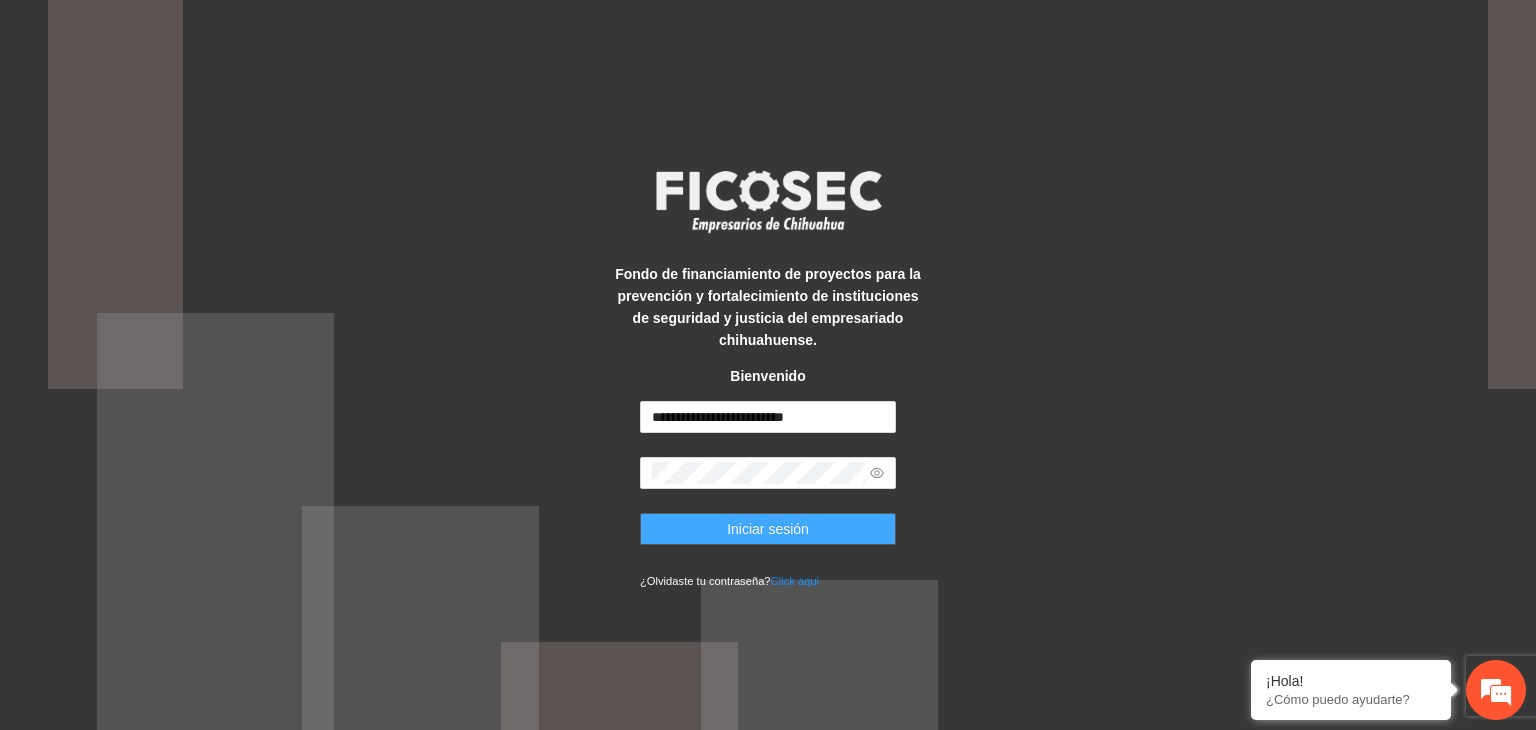 click on "Iniciar sesión" at bounding box center [768, 529] 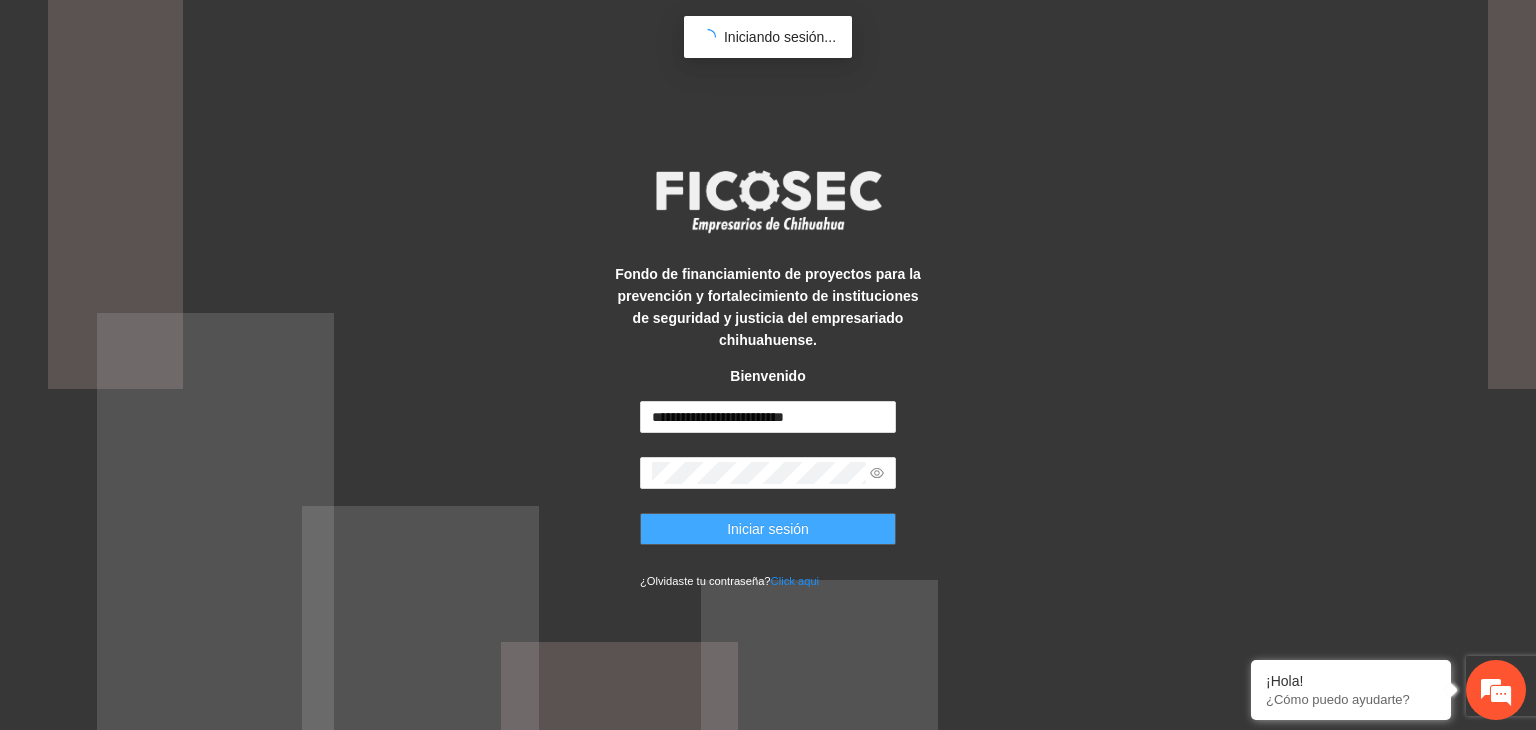 click on "Iniciar sesión" at bounding box center (768, 529) 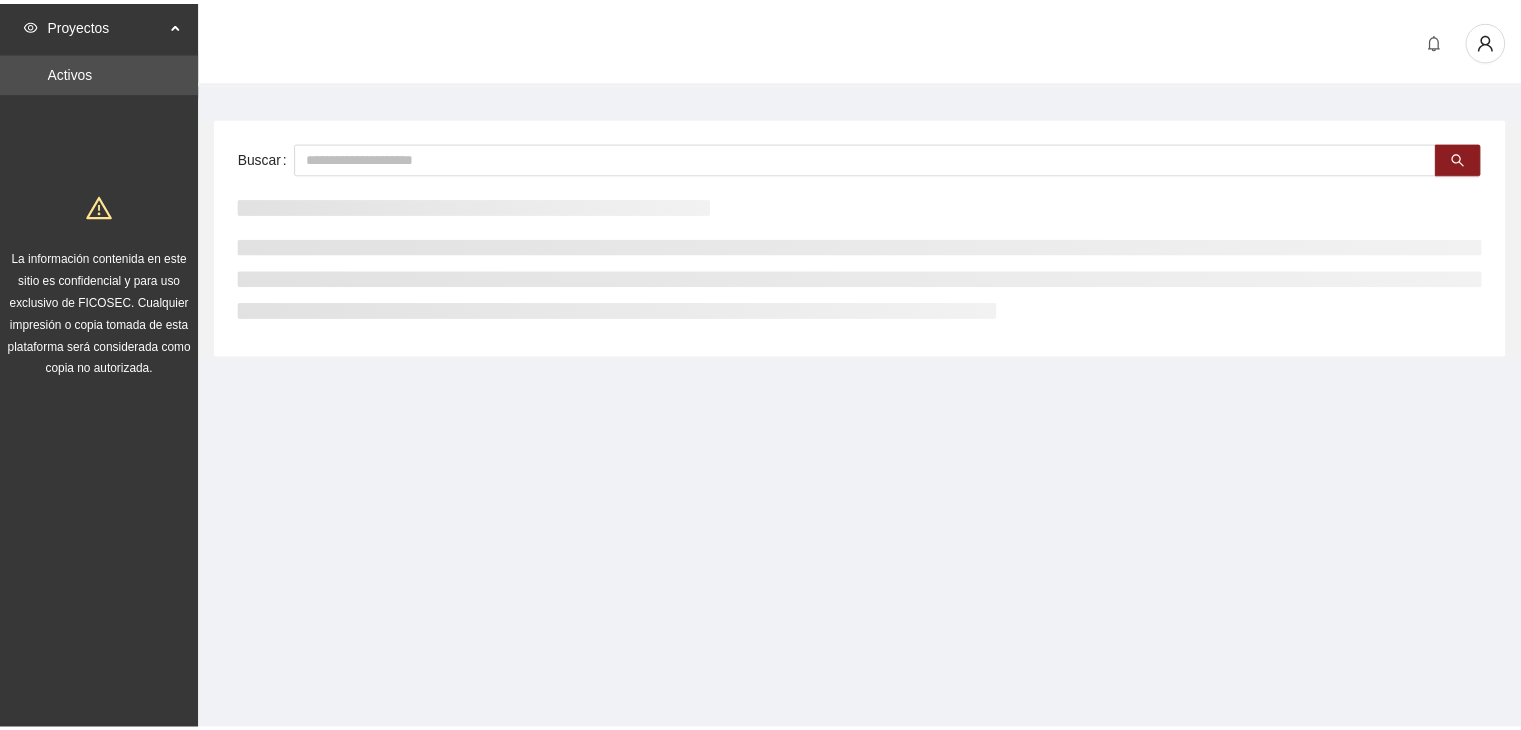 scroll, scrollTop: 0, scrollLeft: 0, axis: both 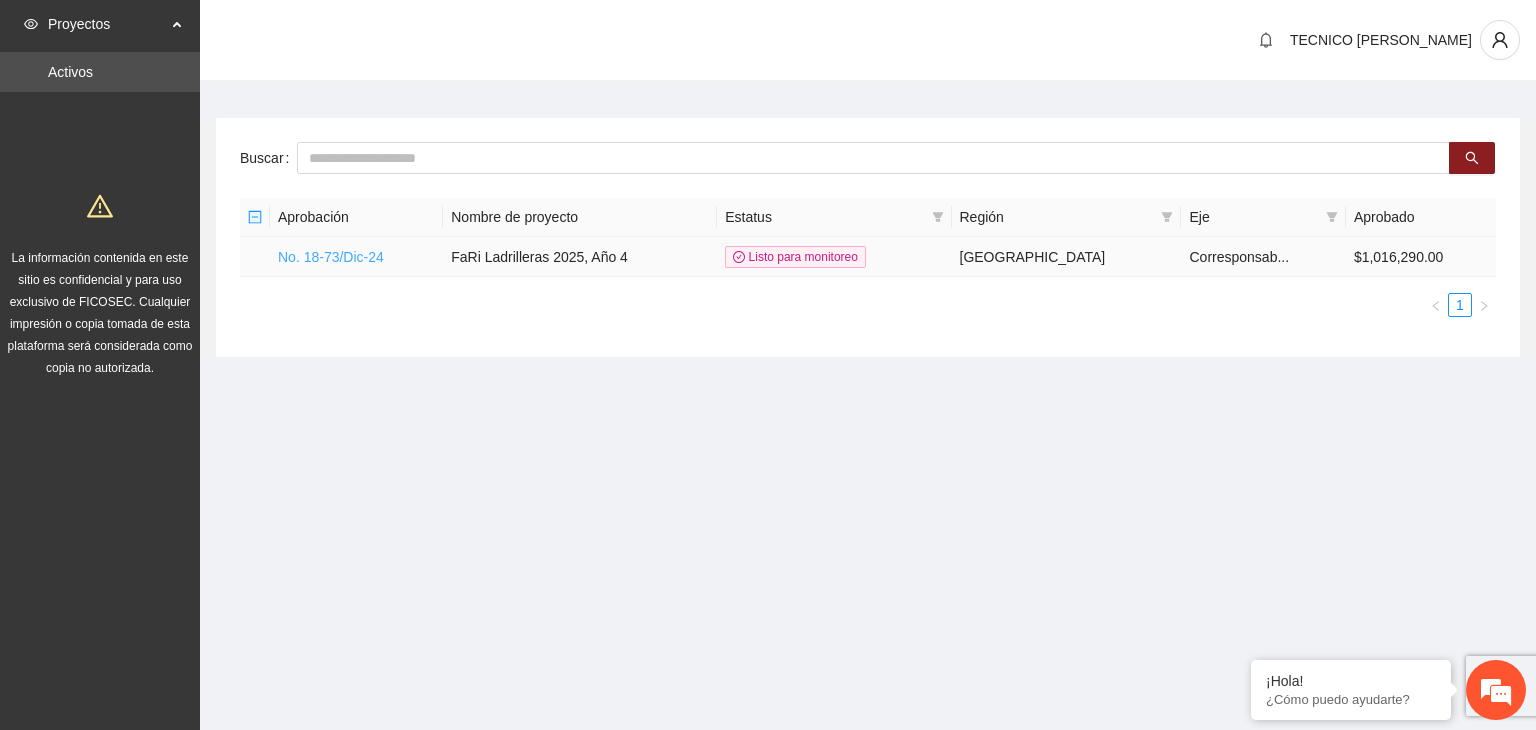 click on "No. 18-73/Dic-24" at bounding box center [331, 257] 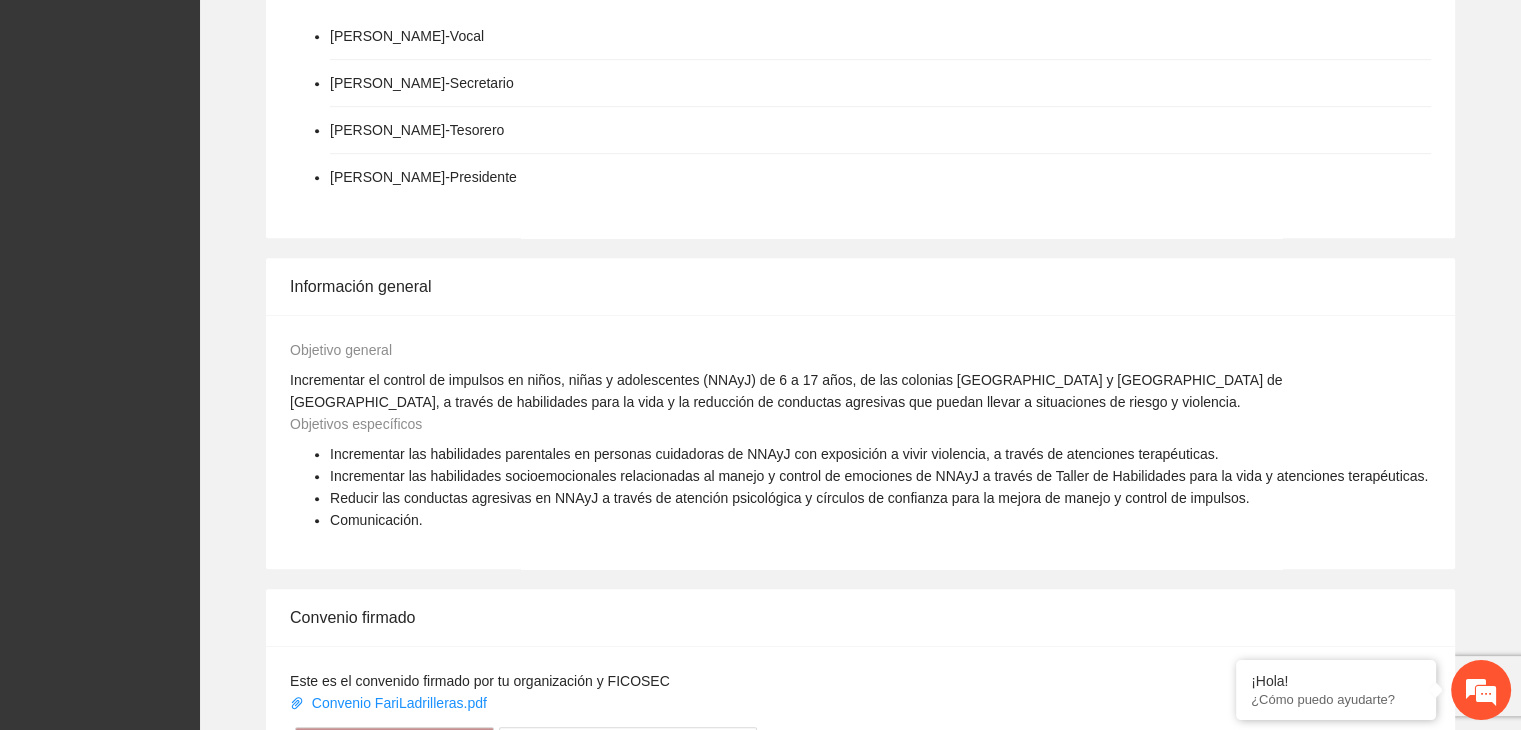 scroll, scrollTop: 1516, scrollLeft: 0, axis: vertical 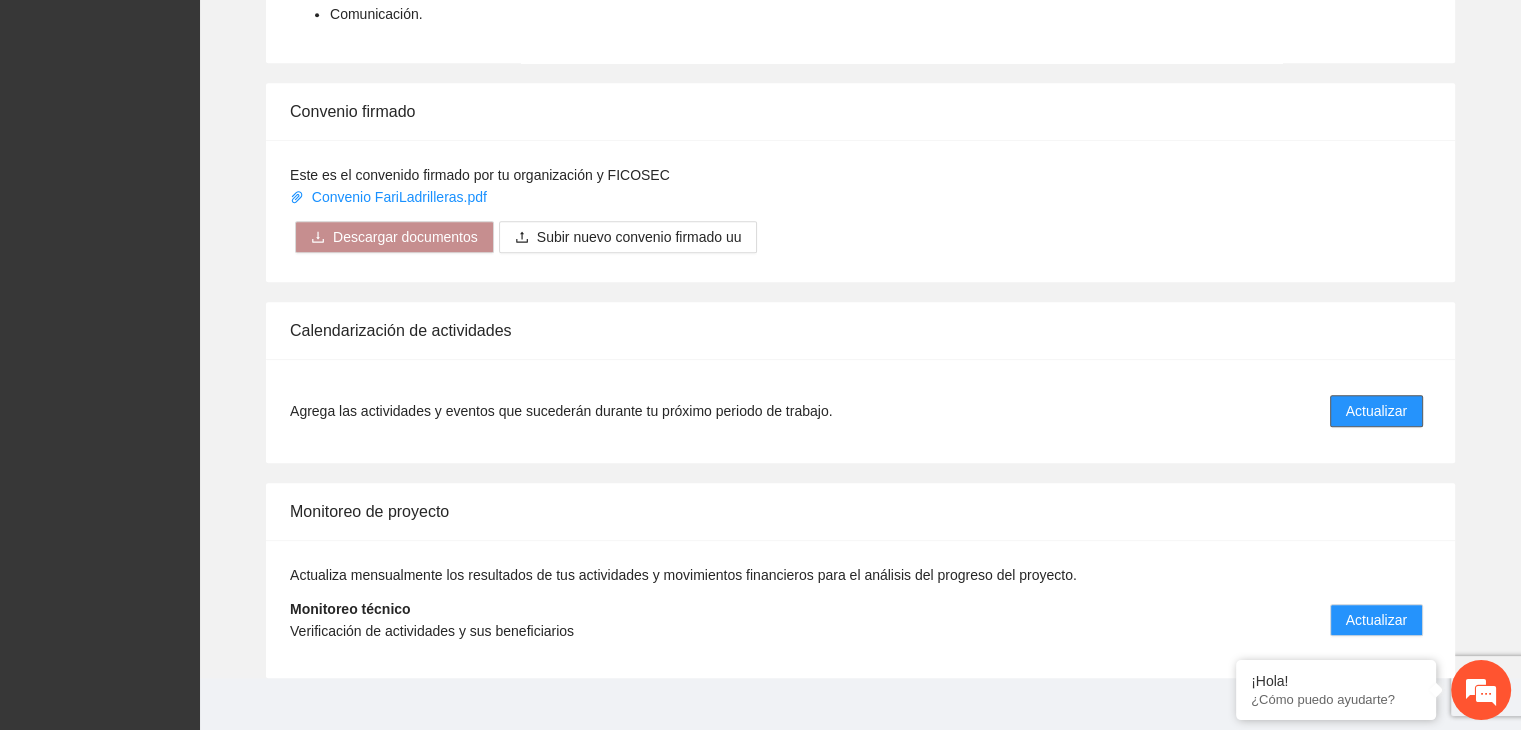 click on "Actualizar" at bounding box center (1376, 411) 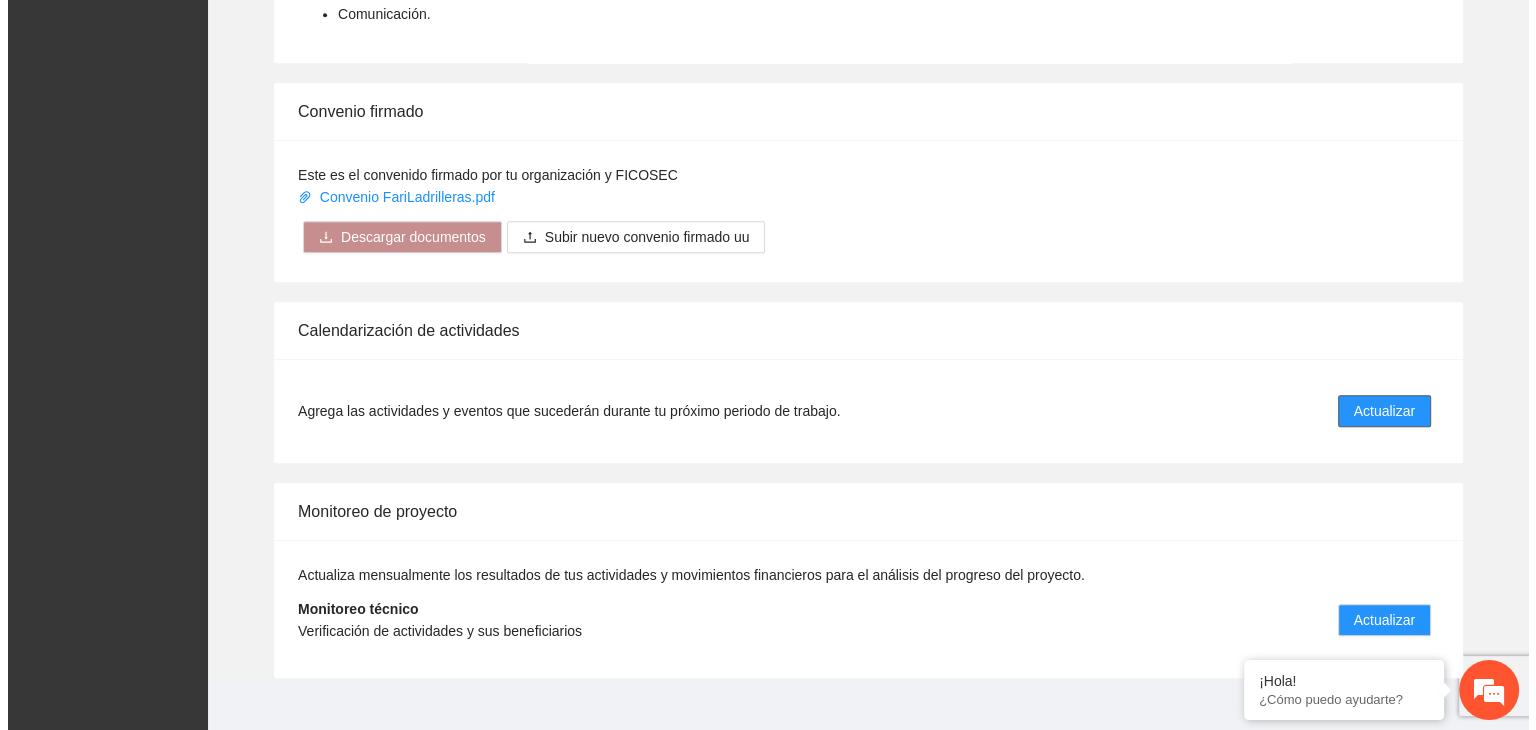 scroll, scrollTop: 0, scrollLeft: 0, axis: both 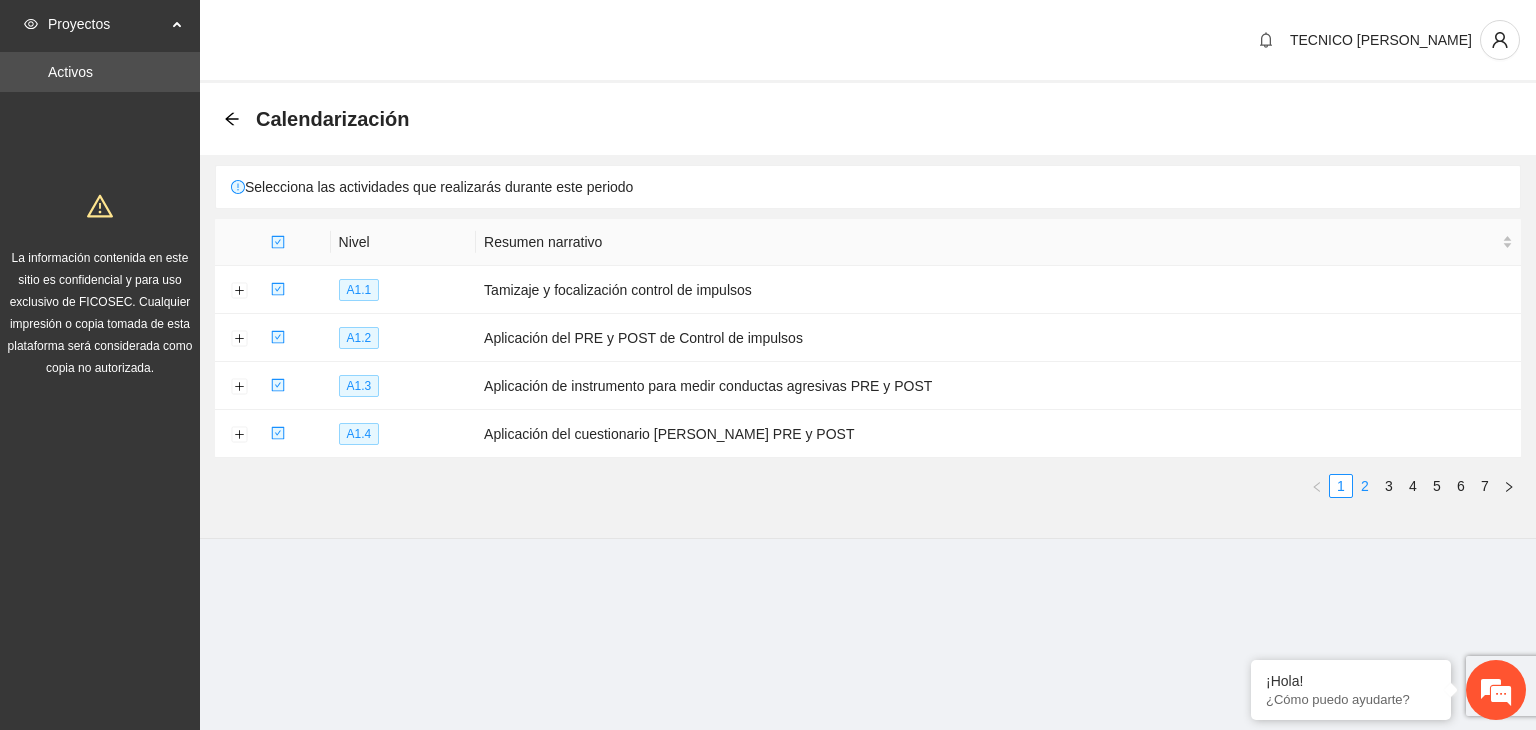 click on "2" at bounding box center (1365, 486) 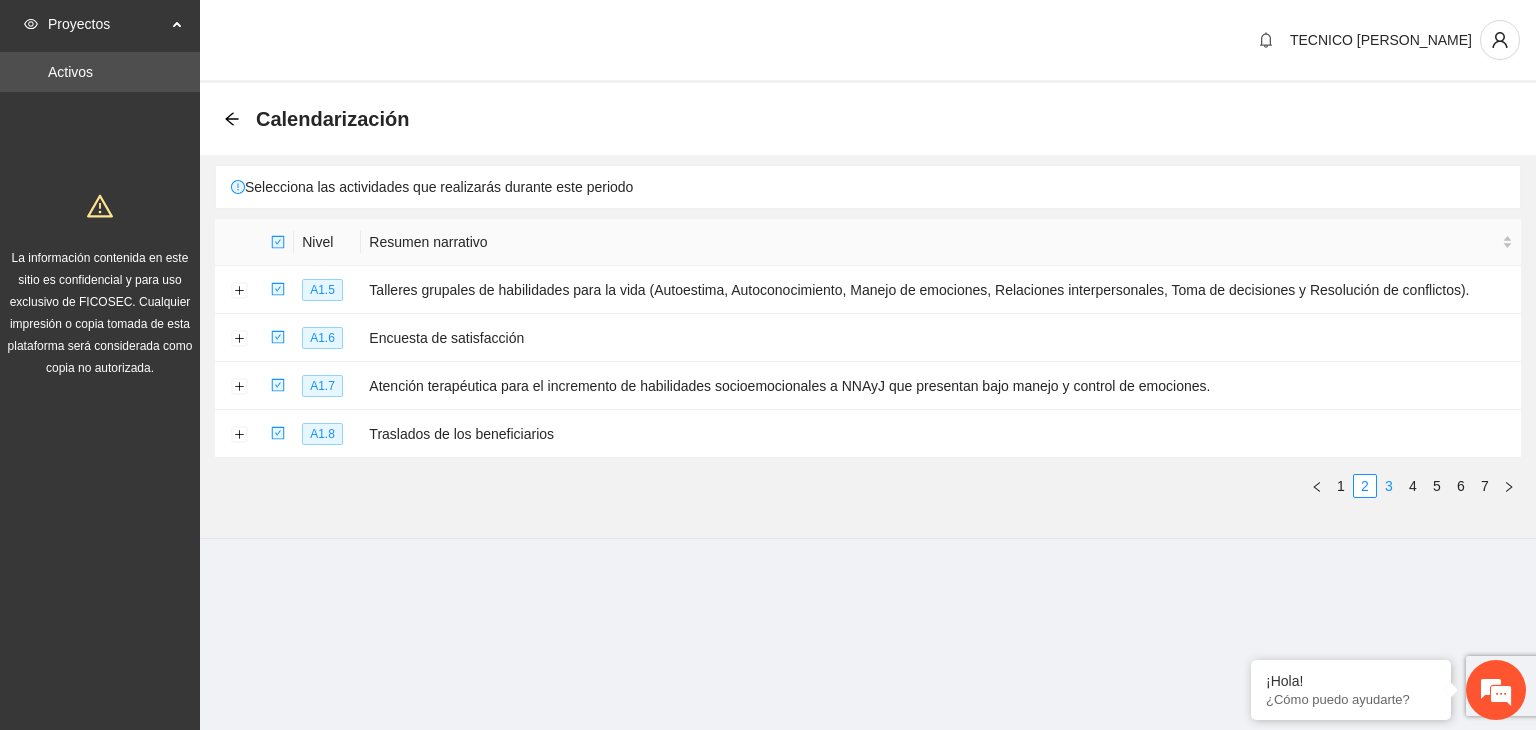 click on "3" at bounding box center (1389, 486) 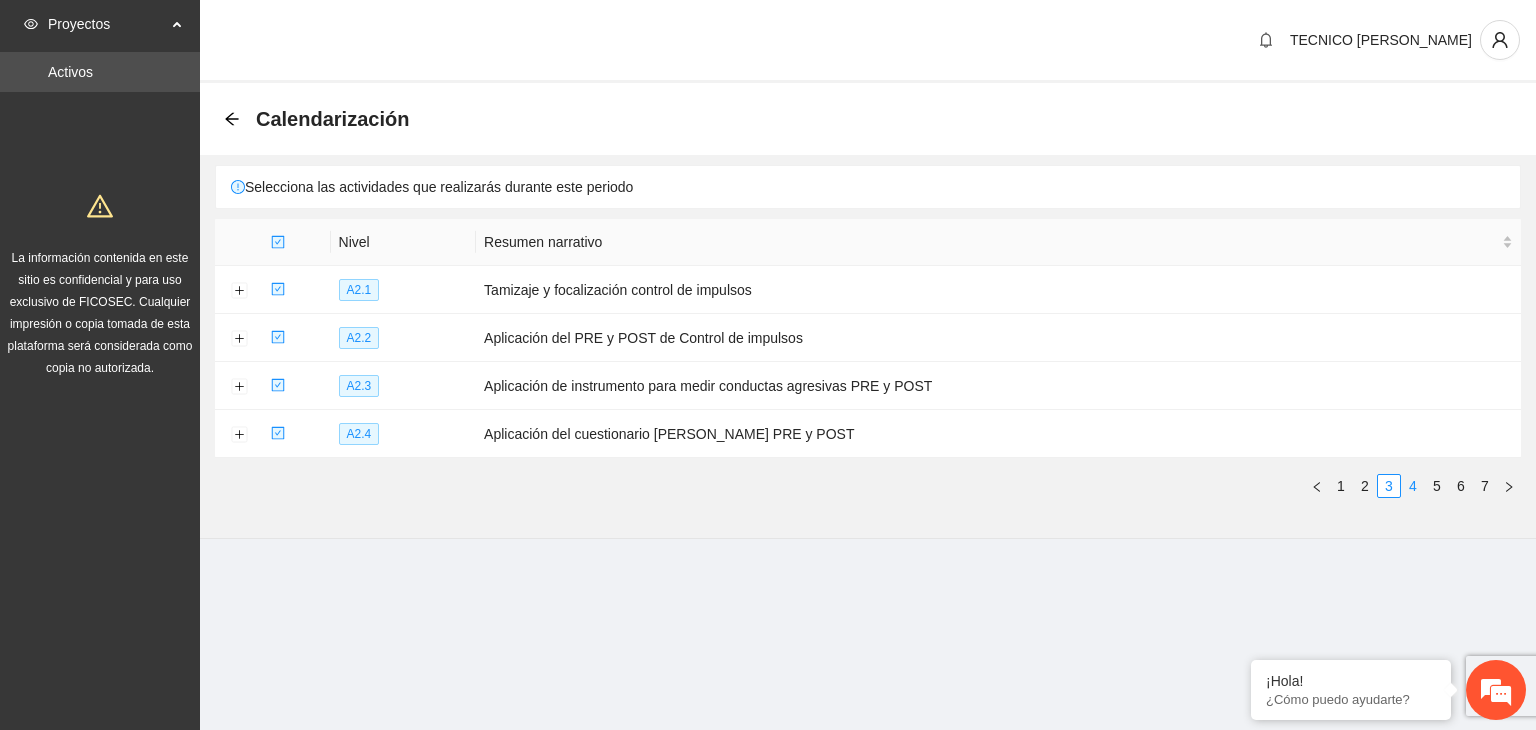 click on "4" at bounding box center [1413, 486] 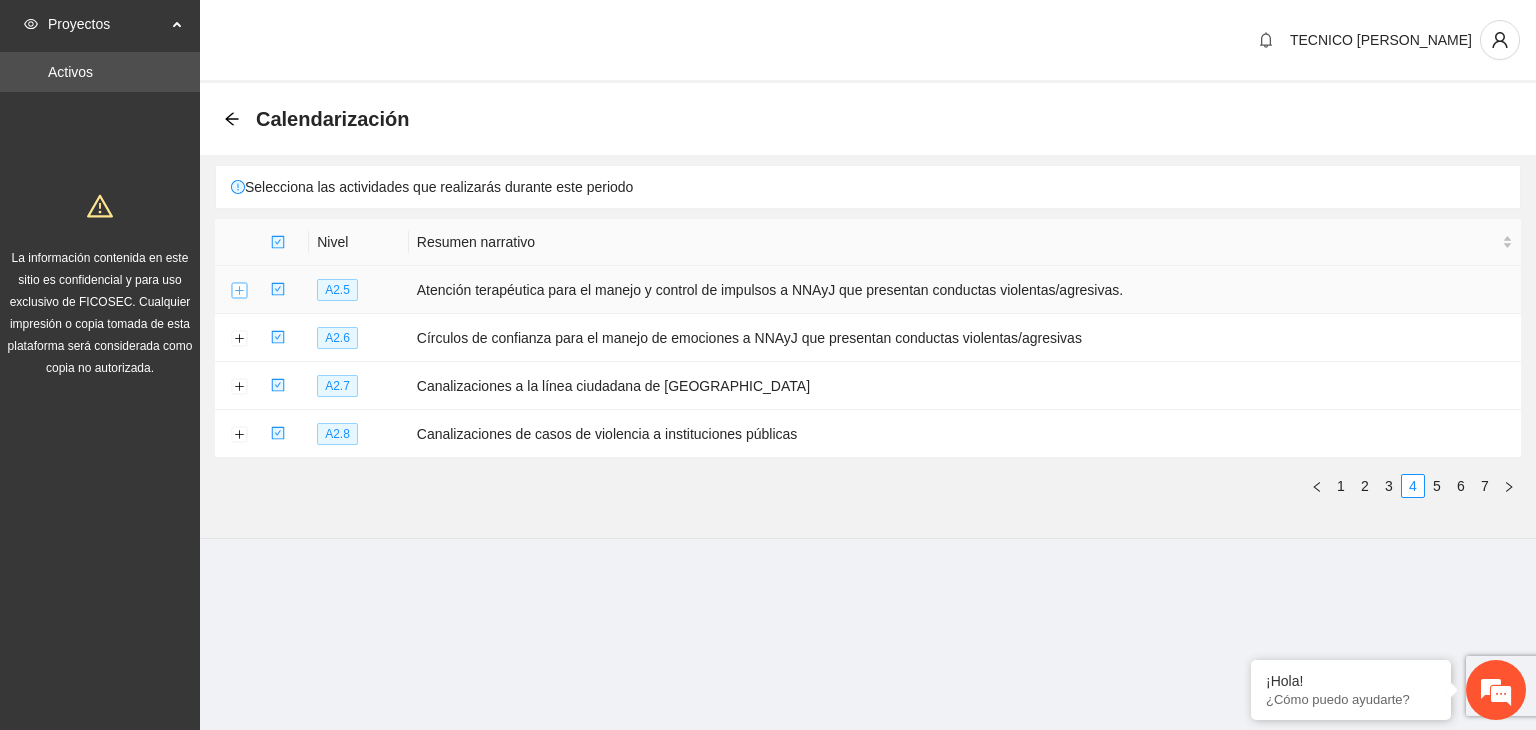 click at bounding box center [239, 291] 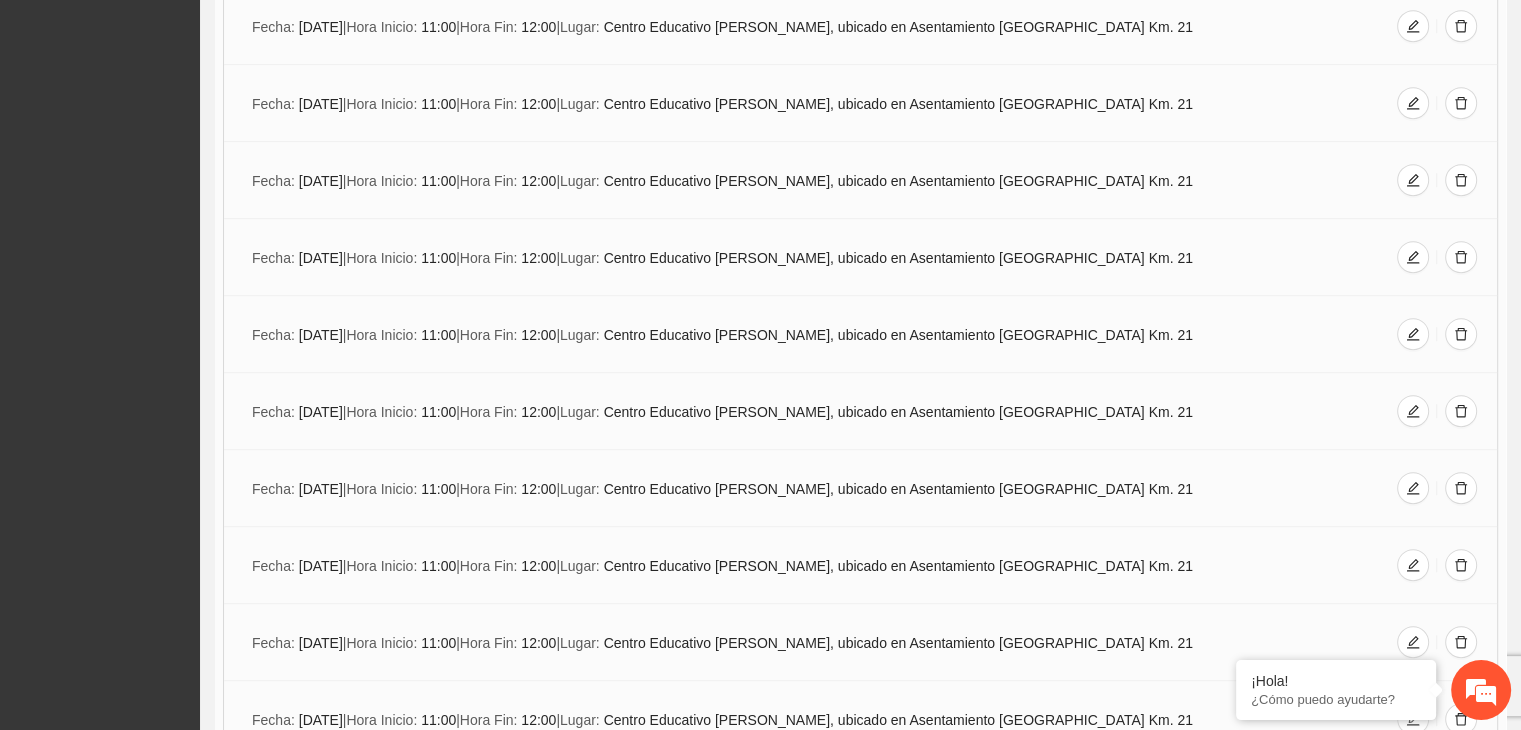 scroll, scrollTop: 9201, scrollLeft: 0, axis: vertical 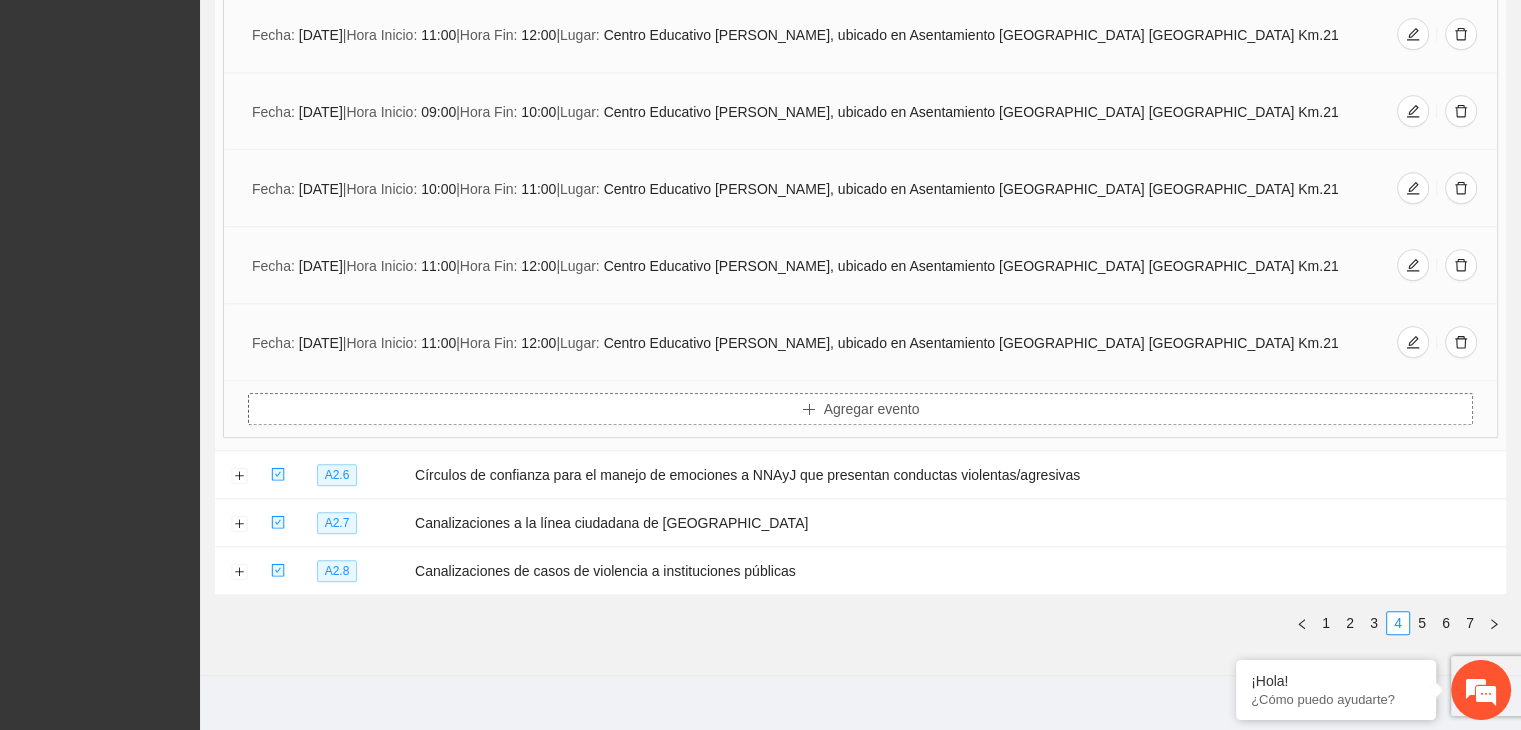 click on "Agregar evento" at bounding box center (872, 409) 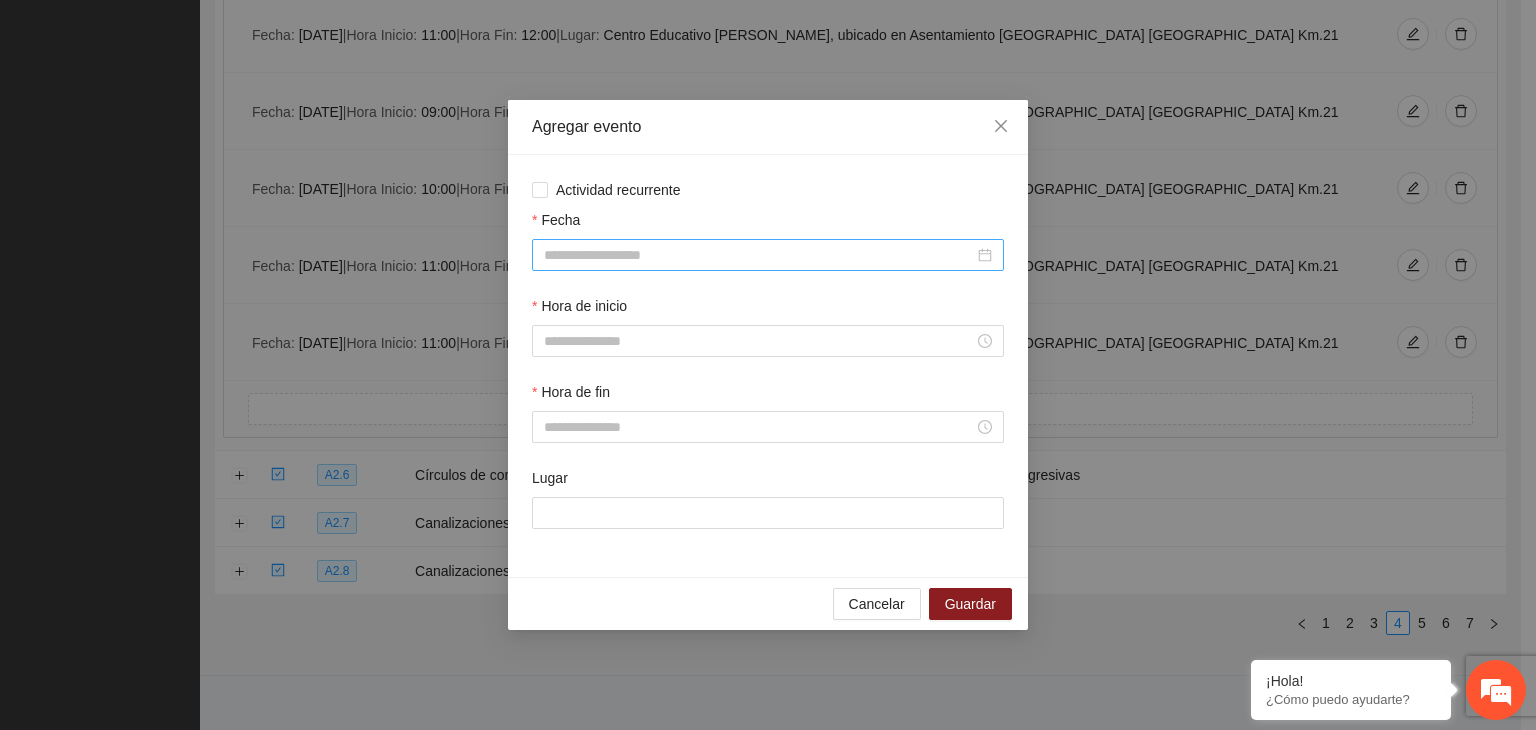 click at bounding box center [768, 255] 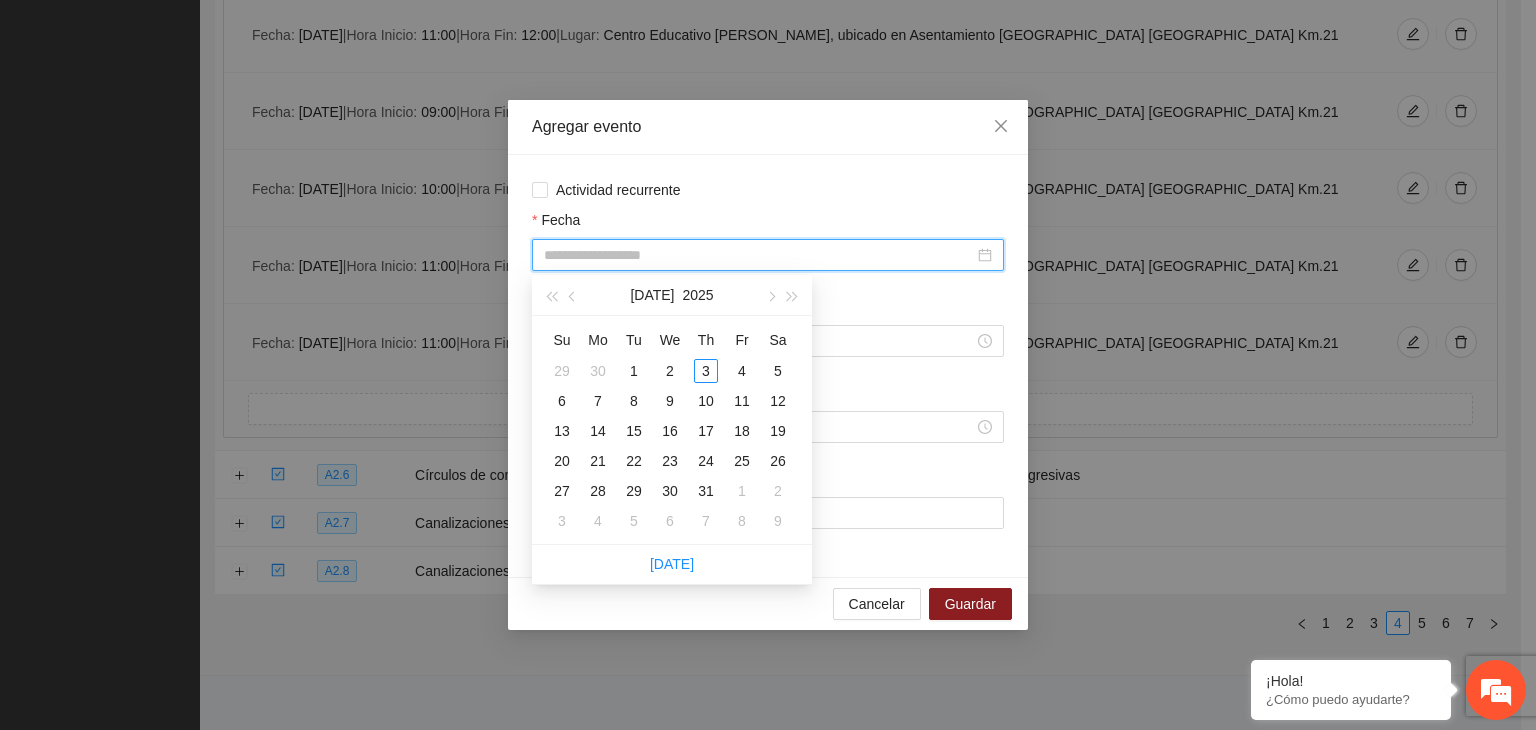 click on "Fecha" at bounding box center [759, 255] 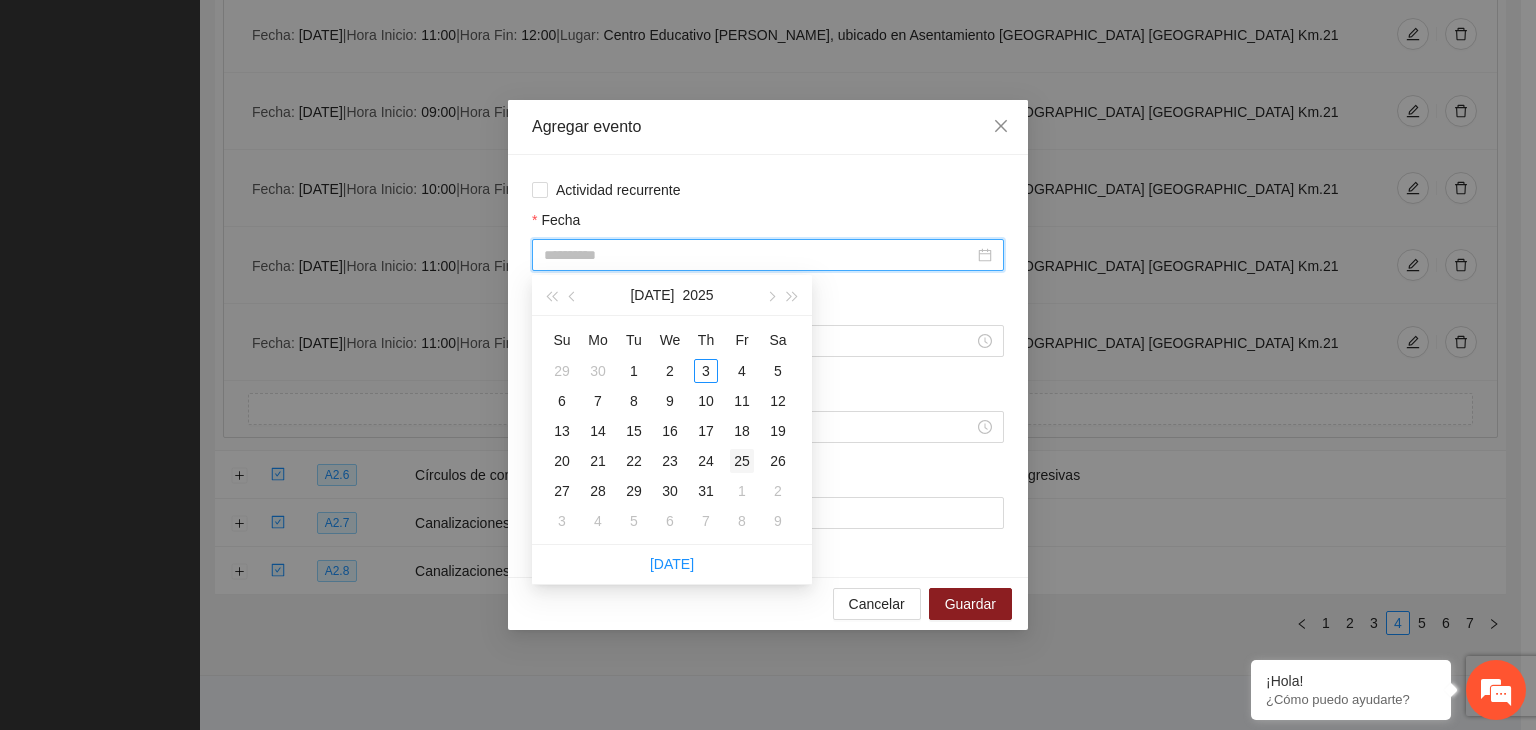 type on "**********" 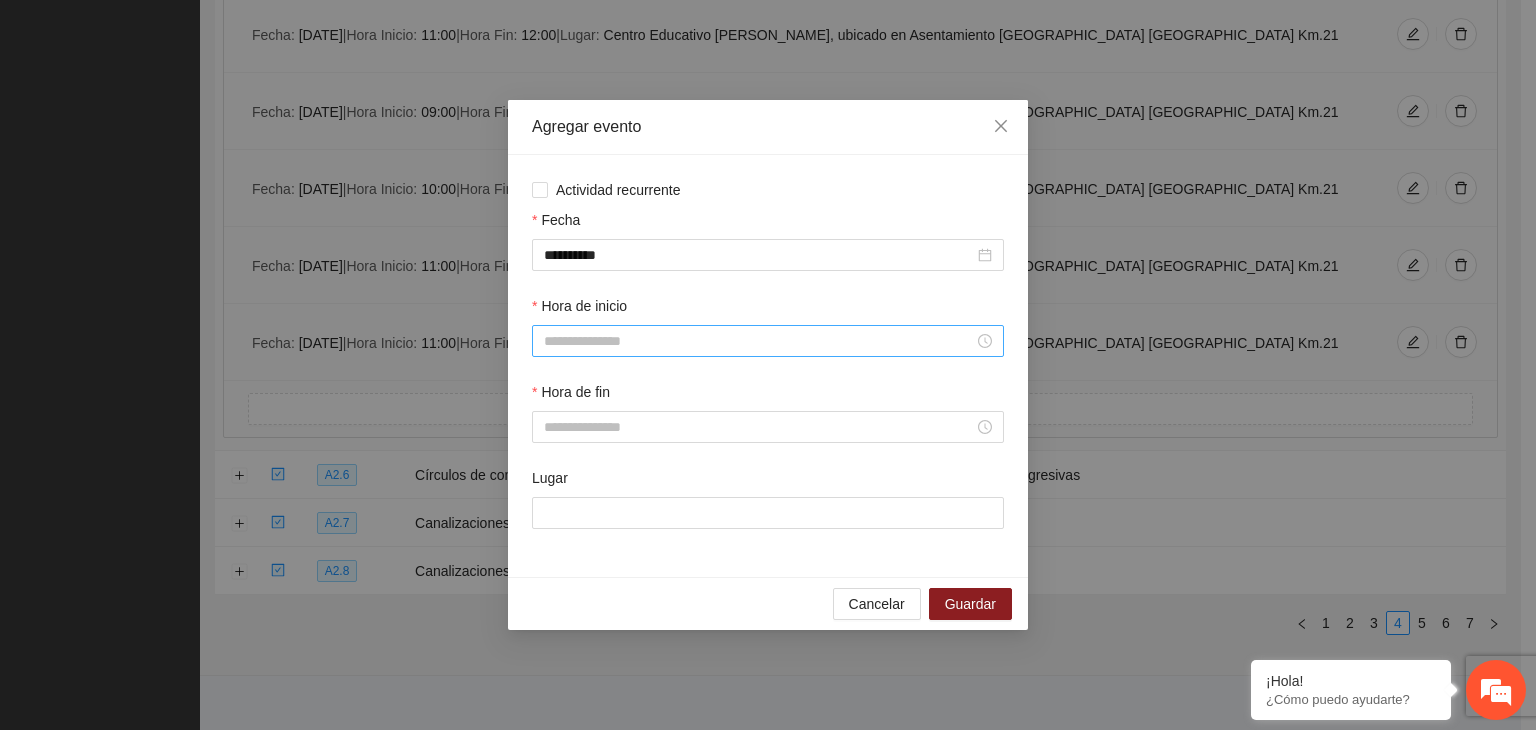 click at bounding box center (768, 341) 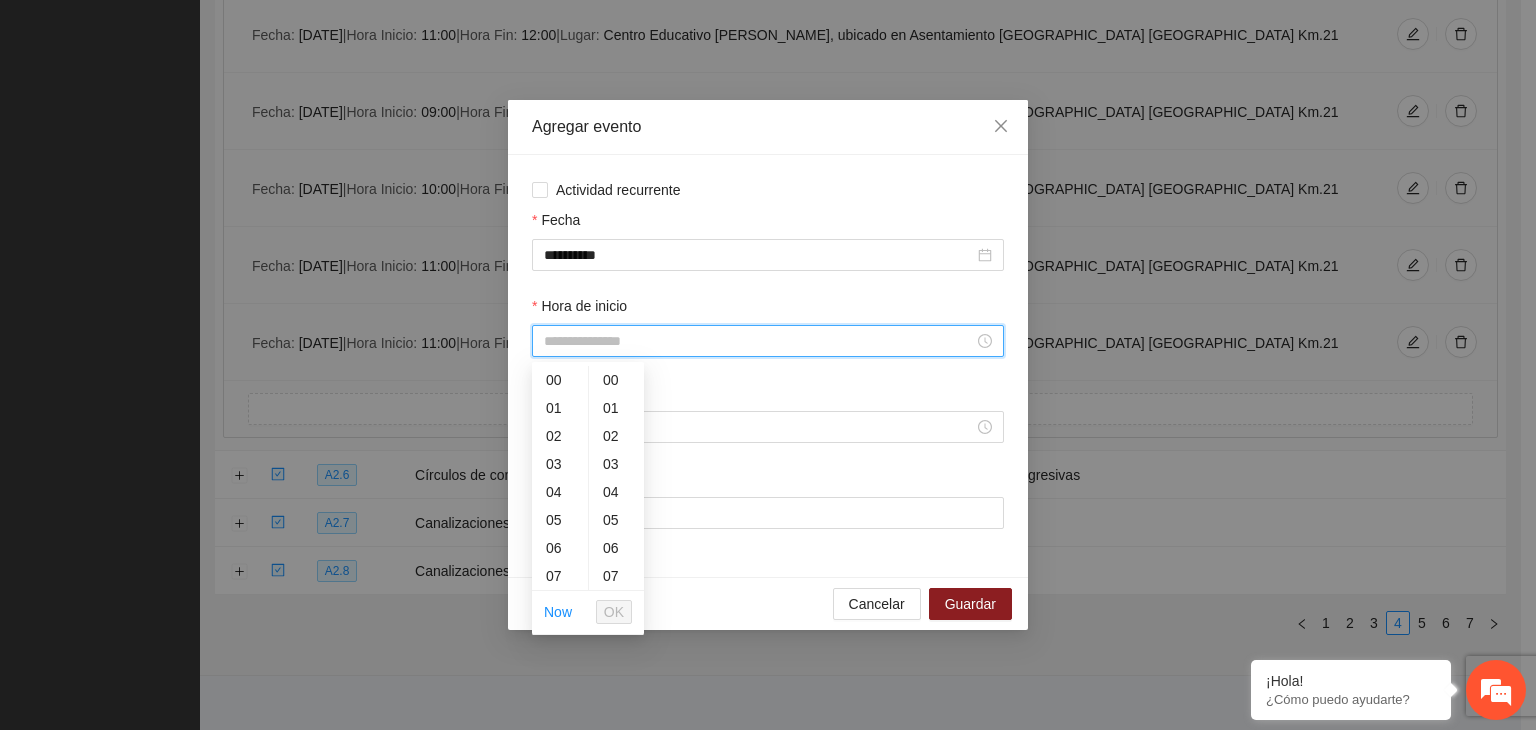 click on "Hora de inicio" at bounding box center [759, 341] 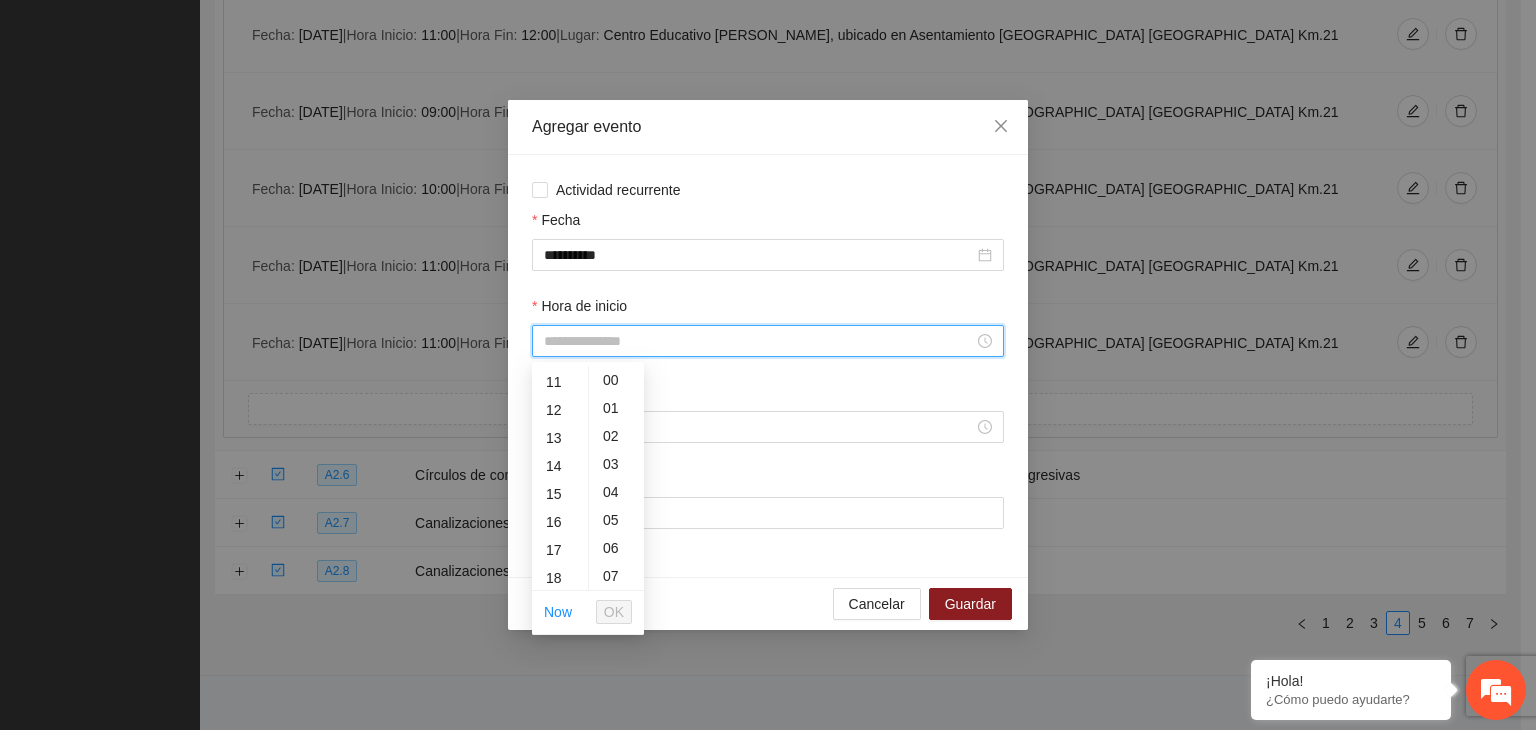 scroll, scrollTop: 220, scrollLeft: 0, axis: vertical 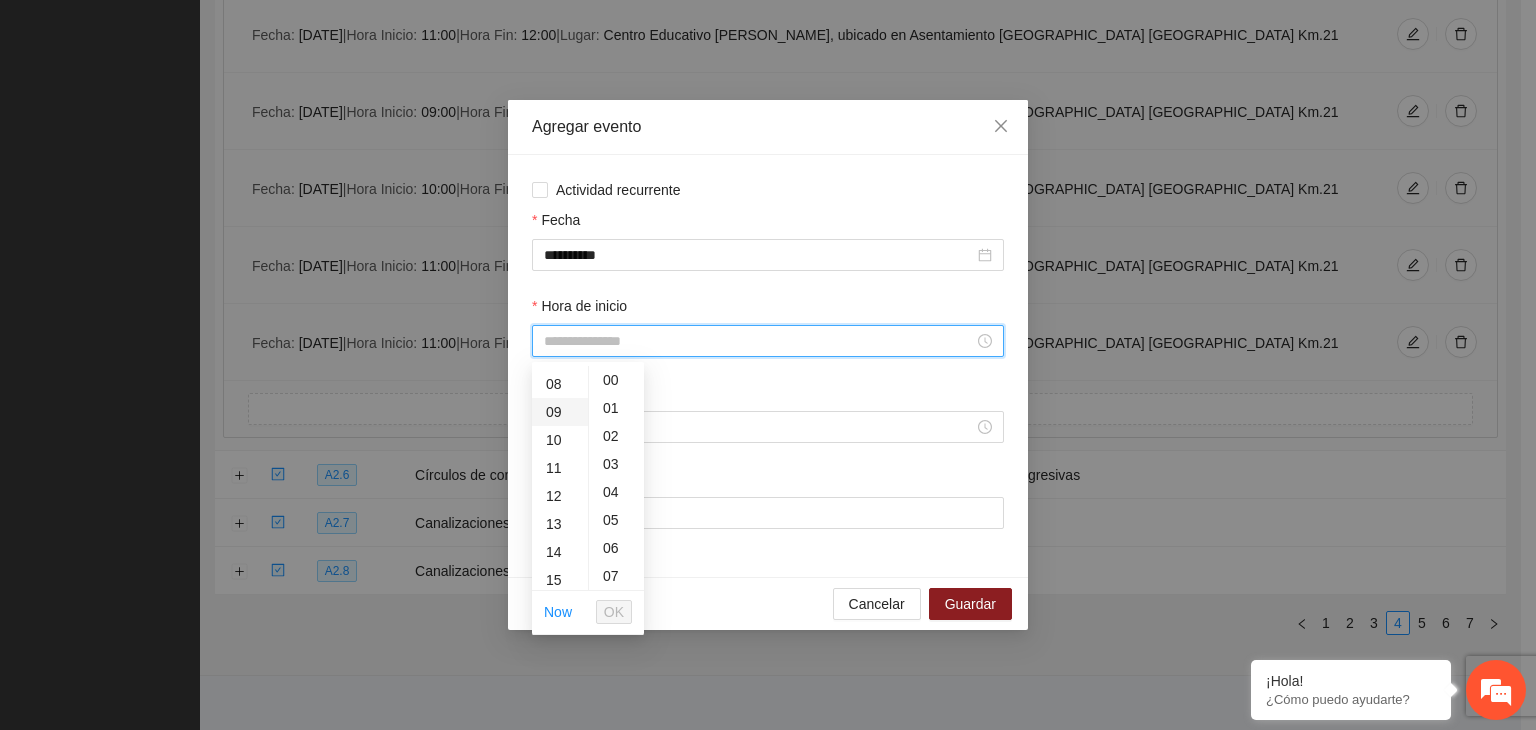 click on "09" at bounding box center [560, 412] 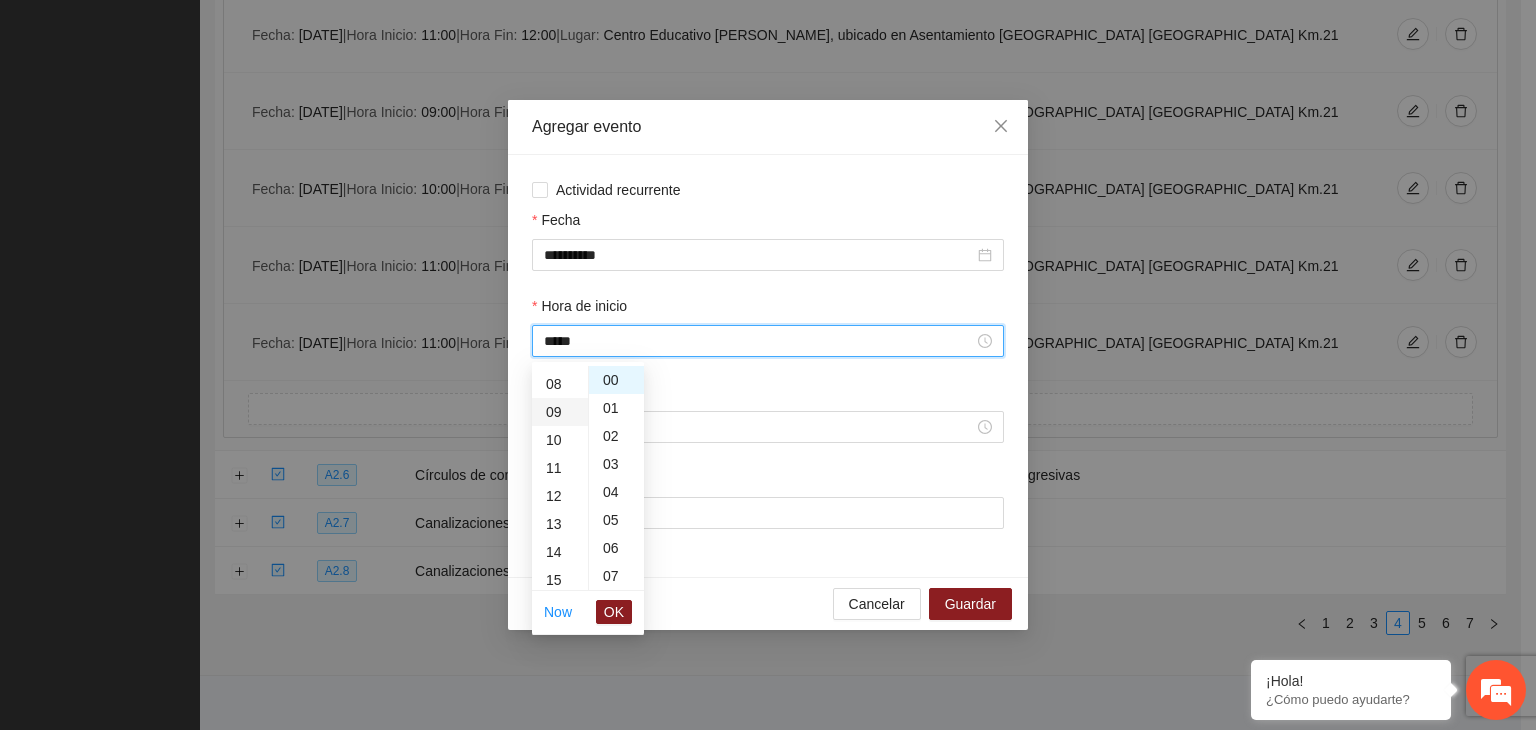 scroll, scrollTop: 252, scrollLeft: 0, axis: vertical 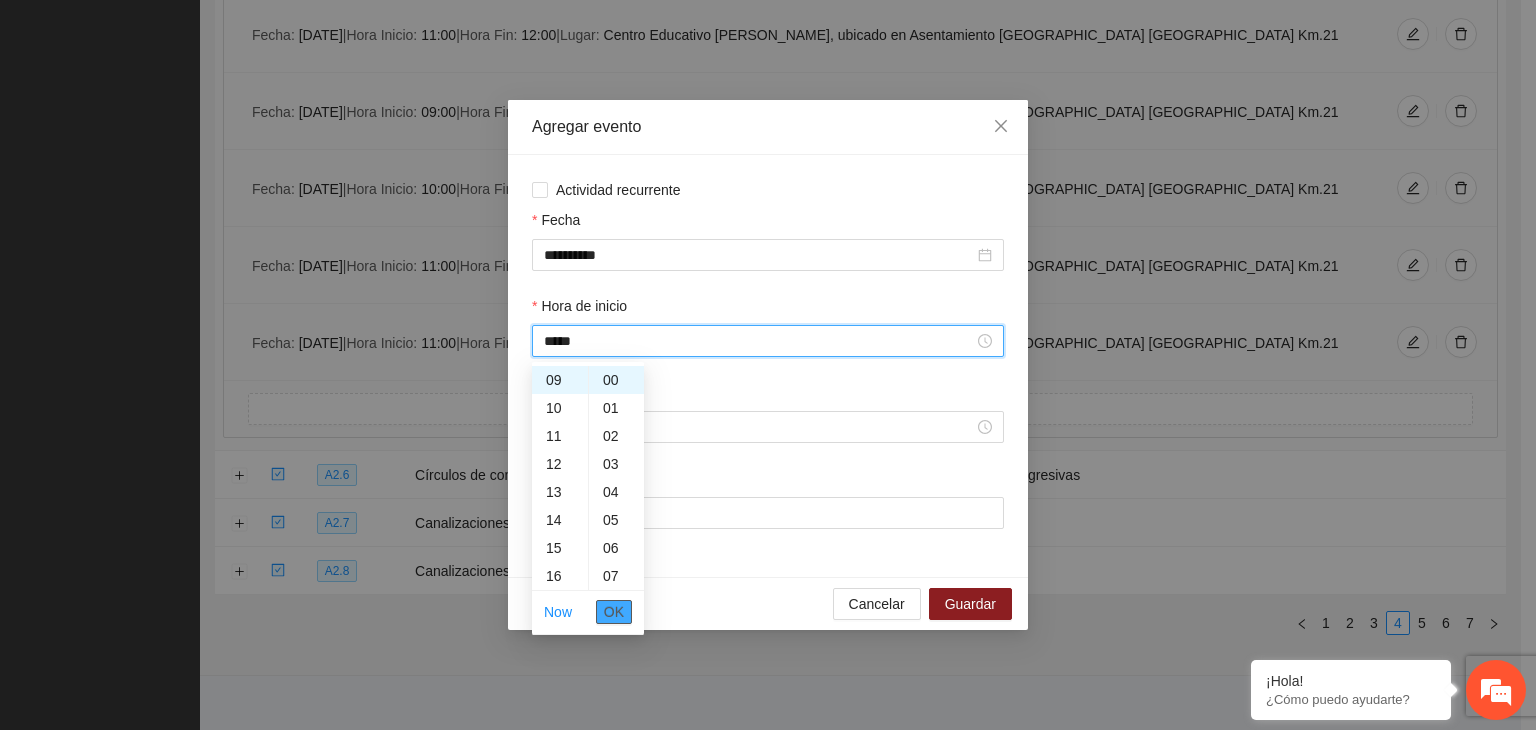click on "OK" at bounding box center [614, 612] 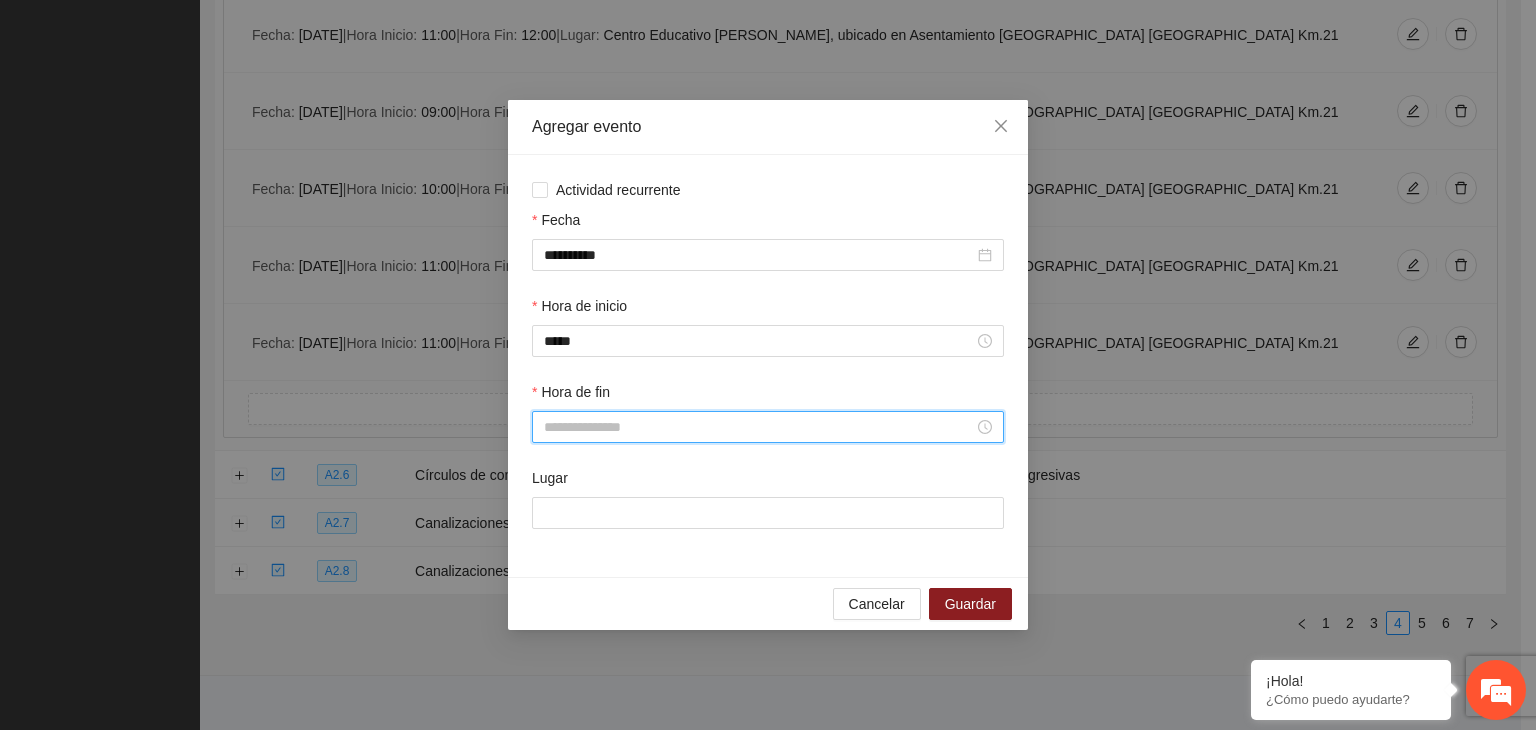 click on "Hora de fin" at bounding box center [759, 427] 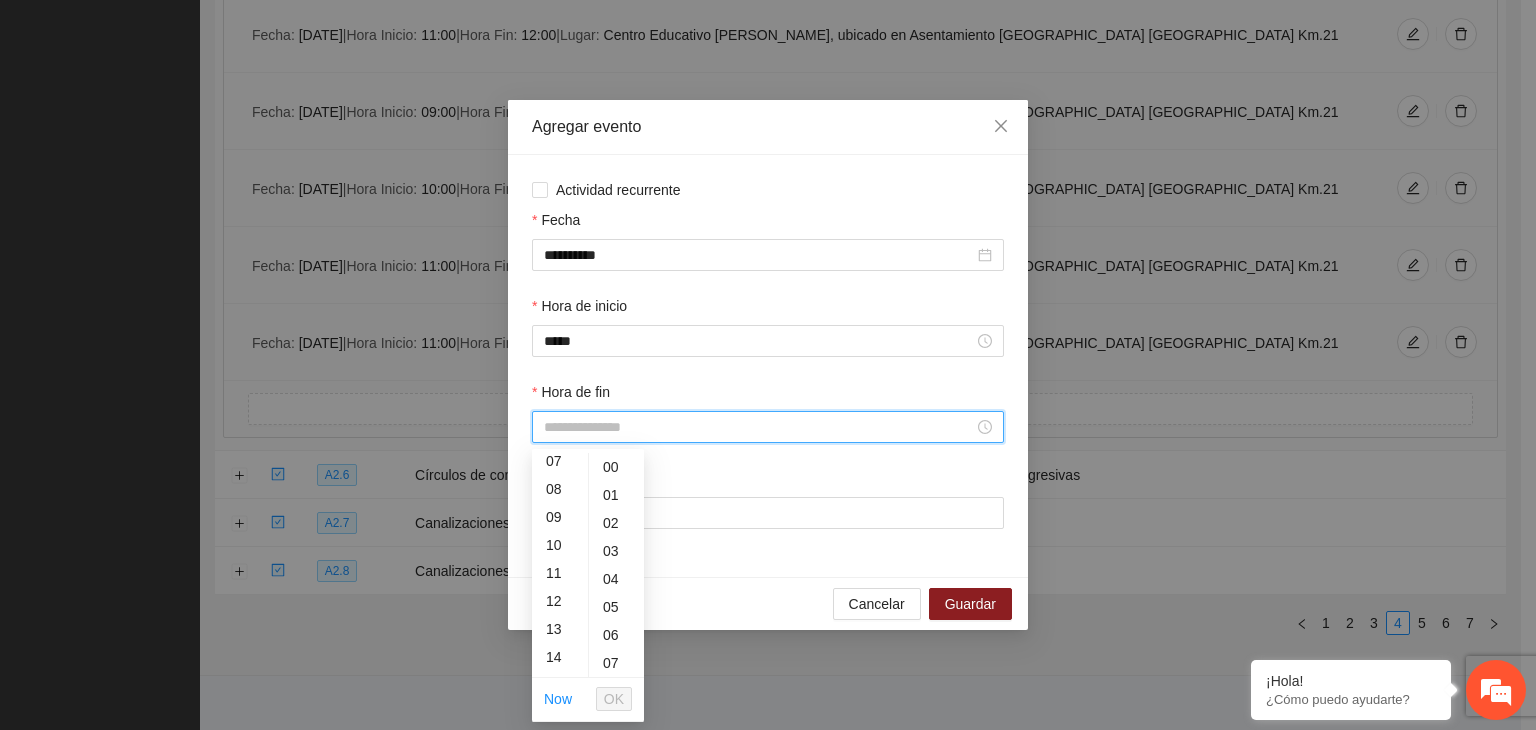 scroll, scrollTop: 191, scrollLeft: 0, axis: vertical 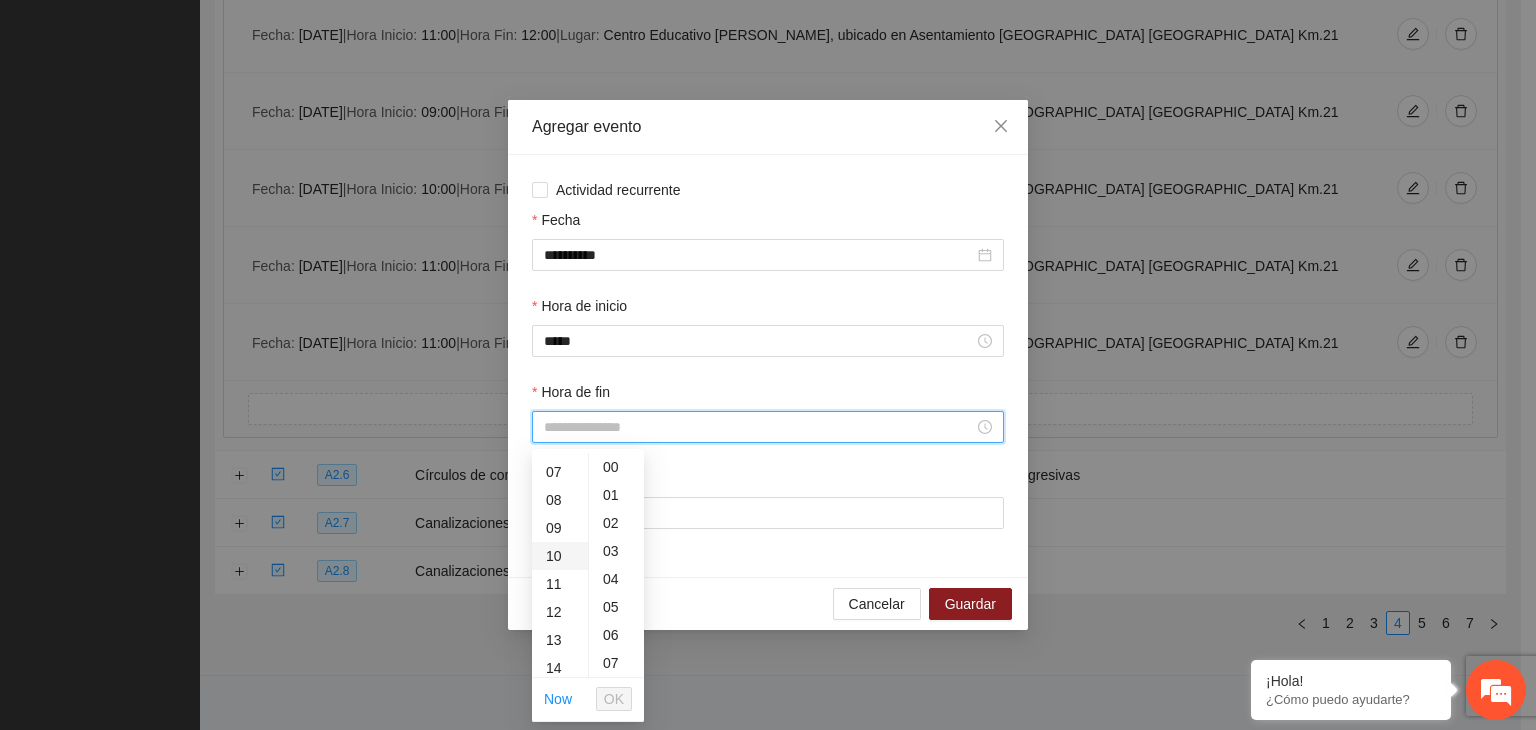 click on "10" at bounding box center [560, 556] 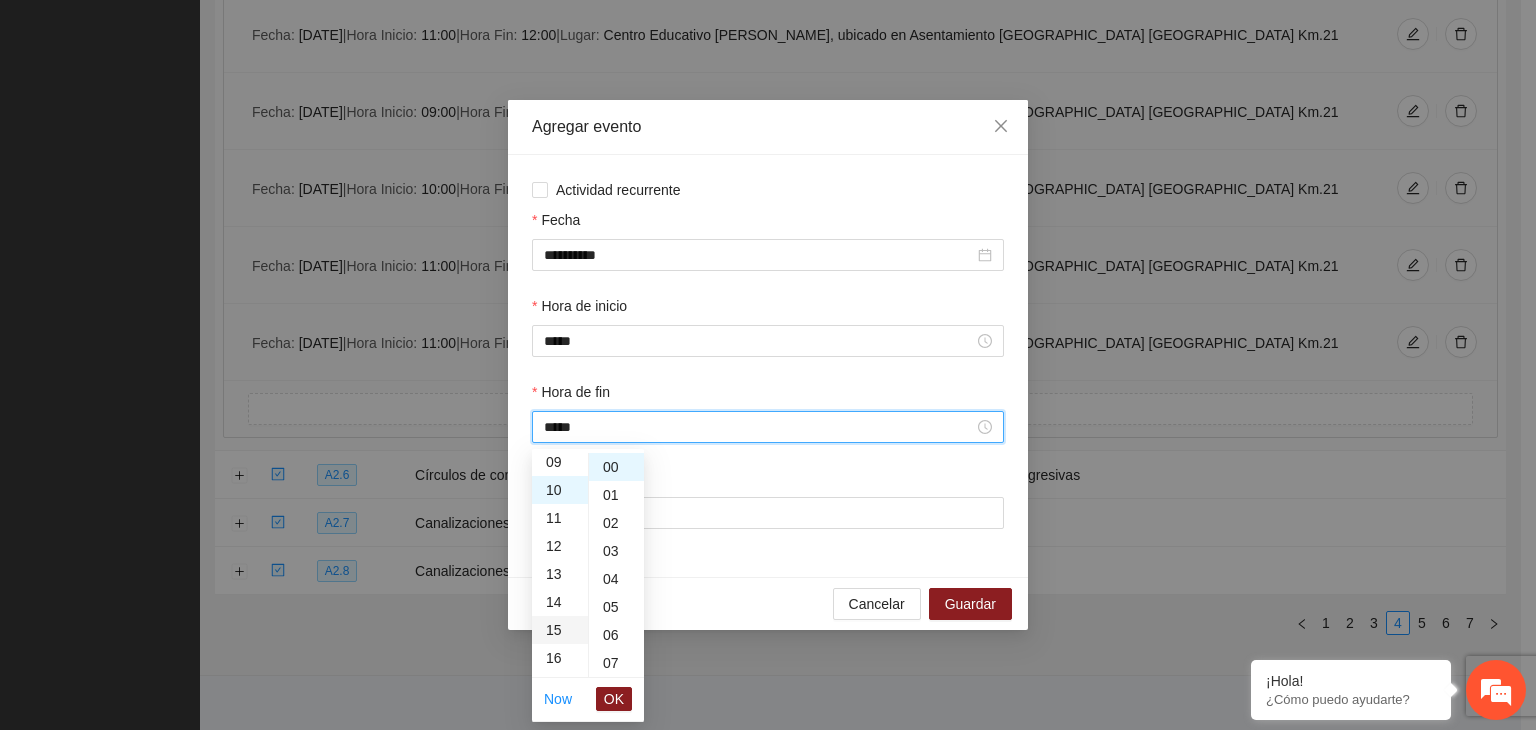 scroll, scrollTop: 280, scrollLeft: 0, axis: vertical 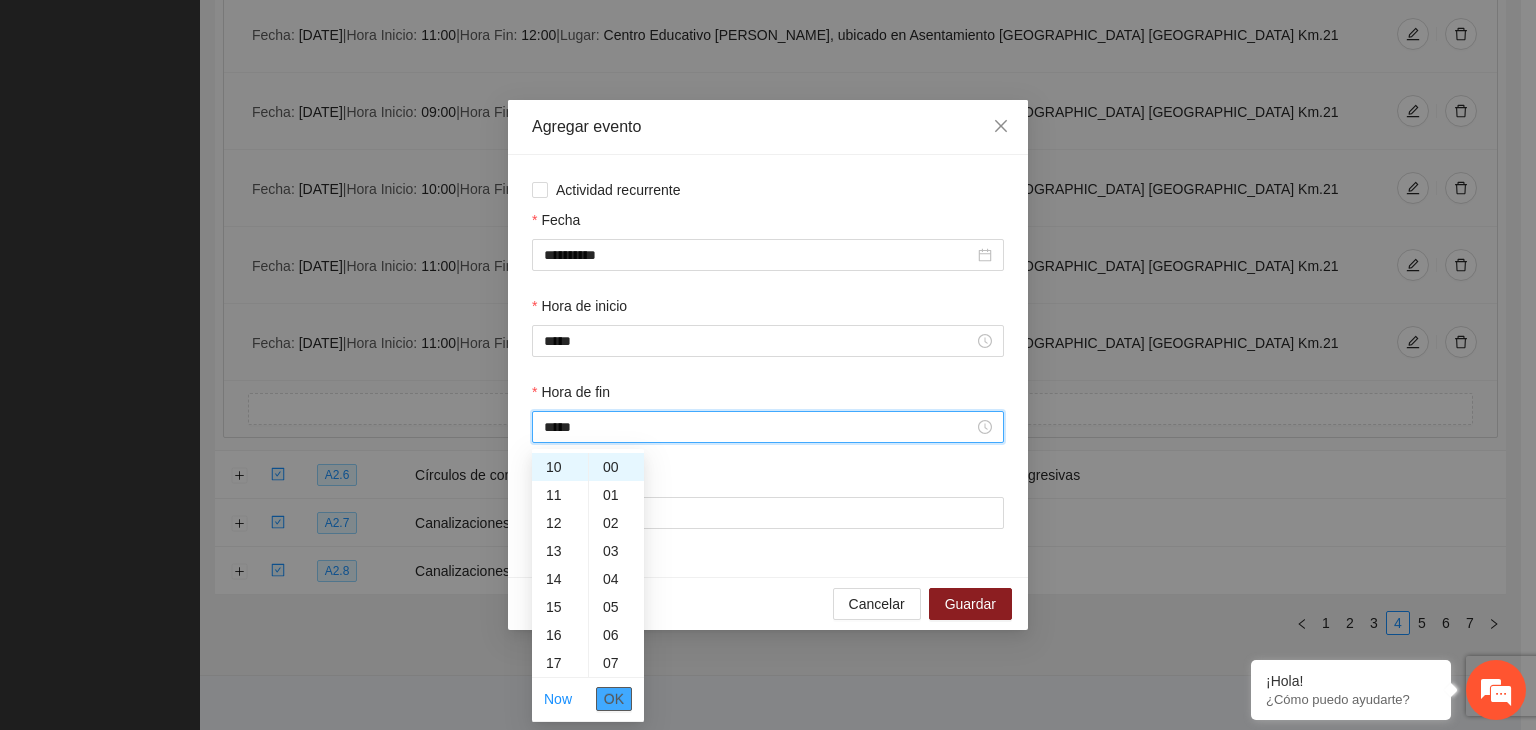 click on "OK" at bounding box center [614, 699] 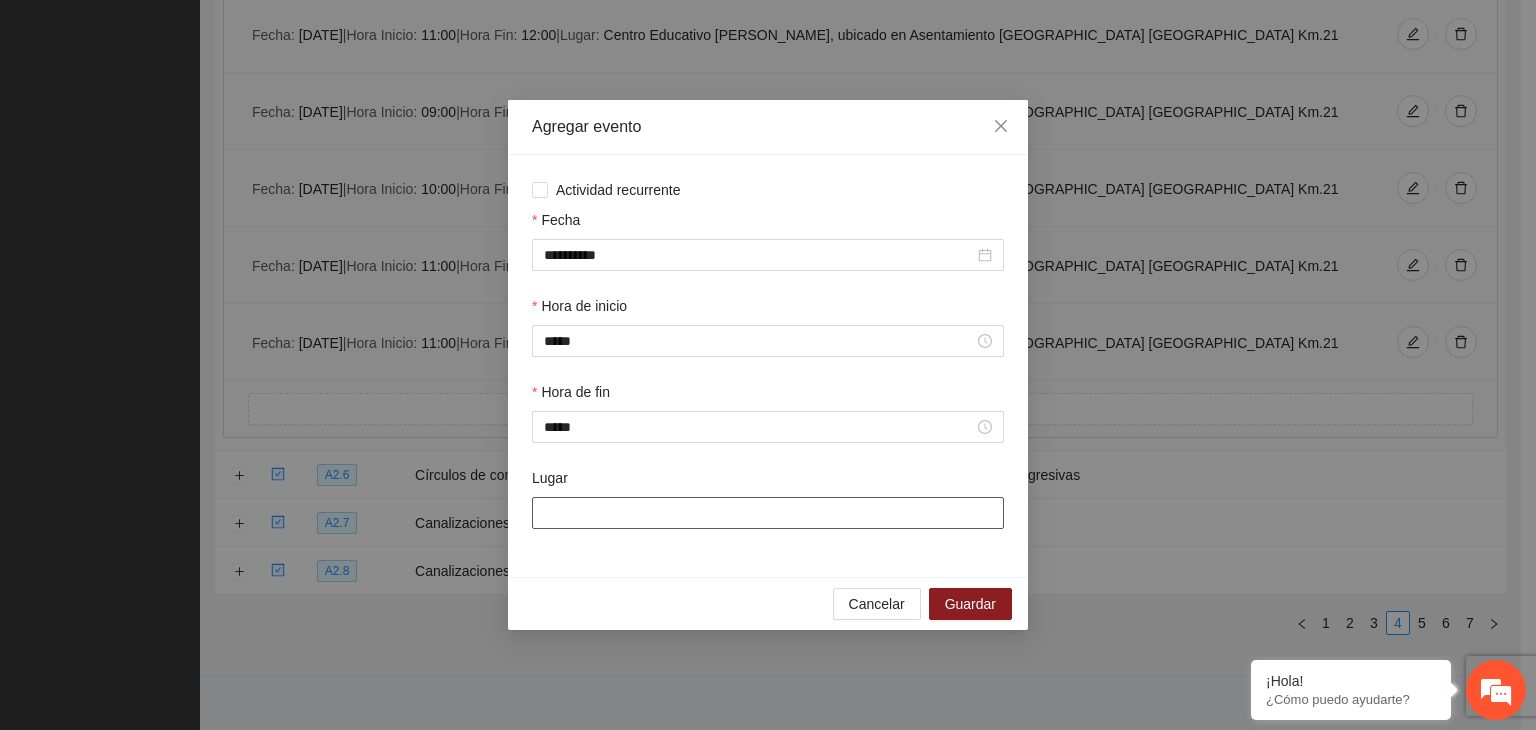 click on "Lugar" at bounding box center (768, 513) 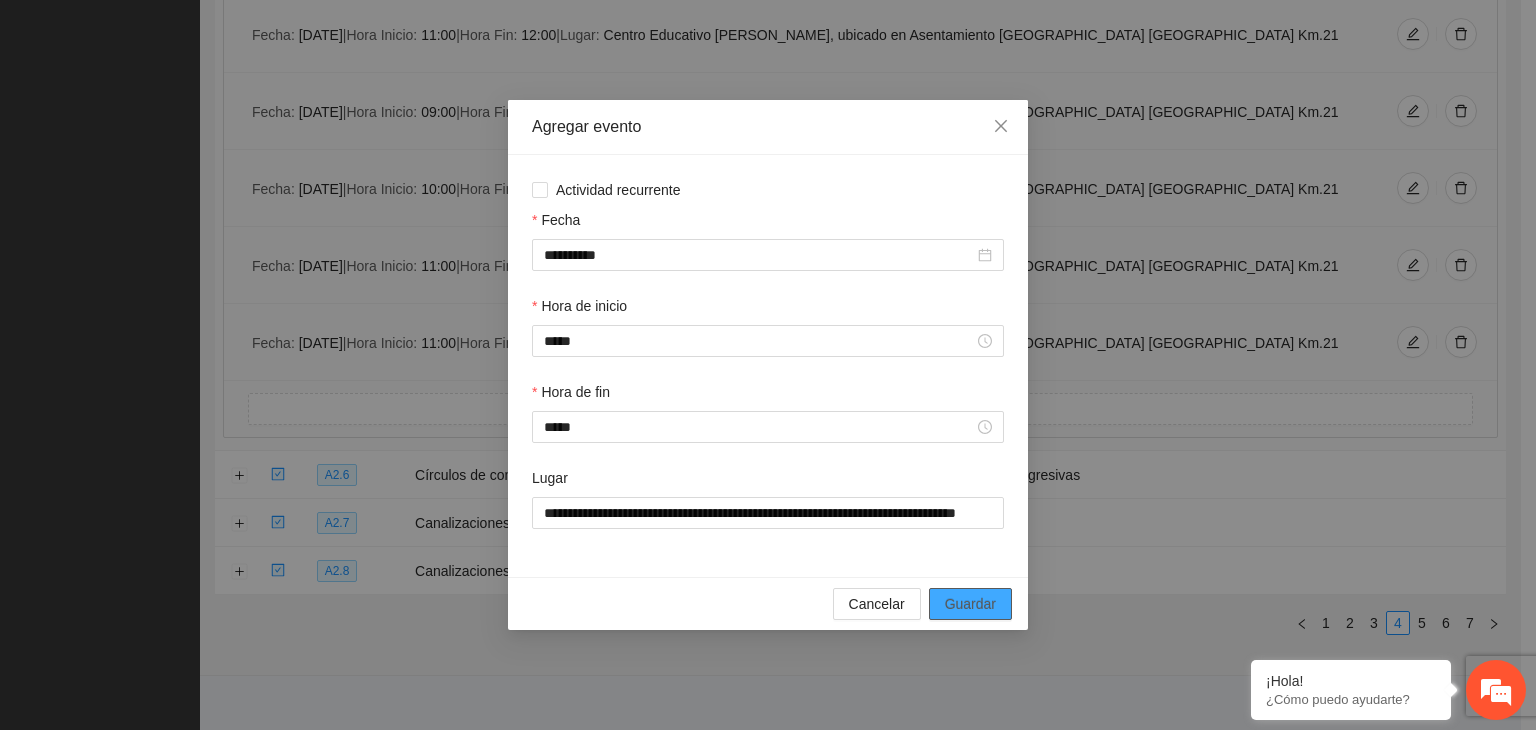 click on "Guardar" at bounding box center [970, 604] 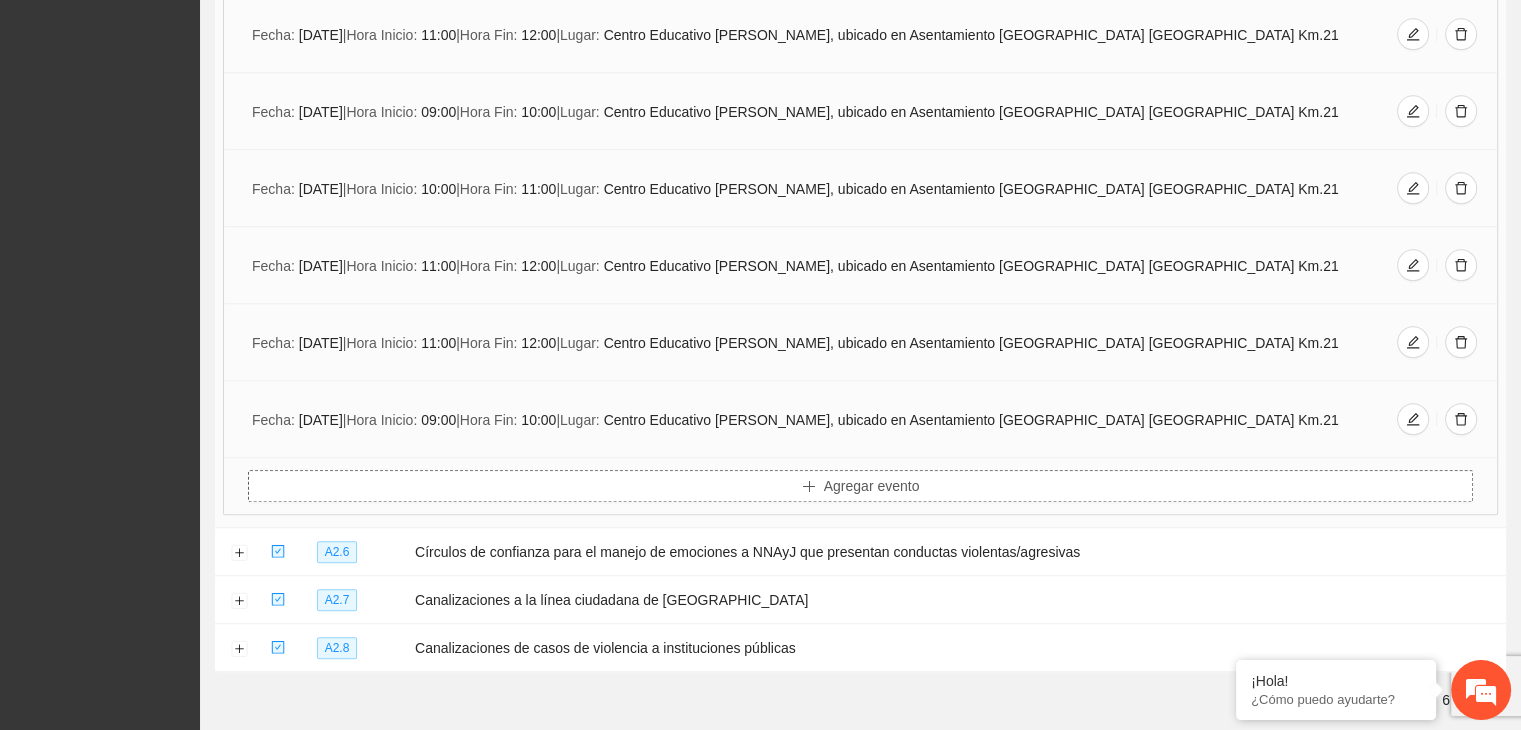 click on "Agregar evento" at bounding box center [860, 486] 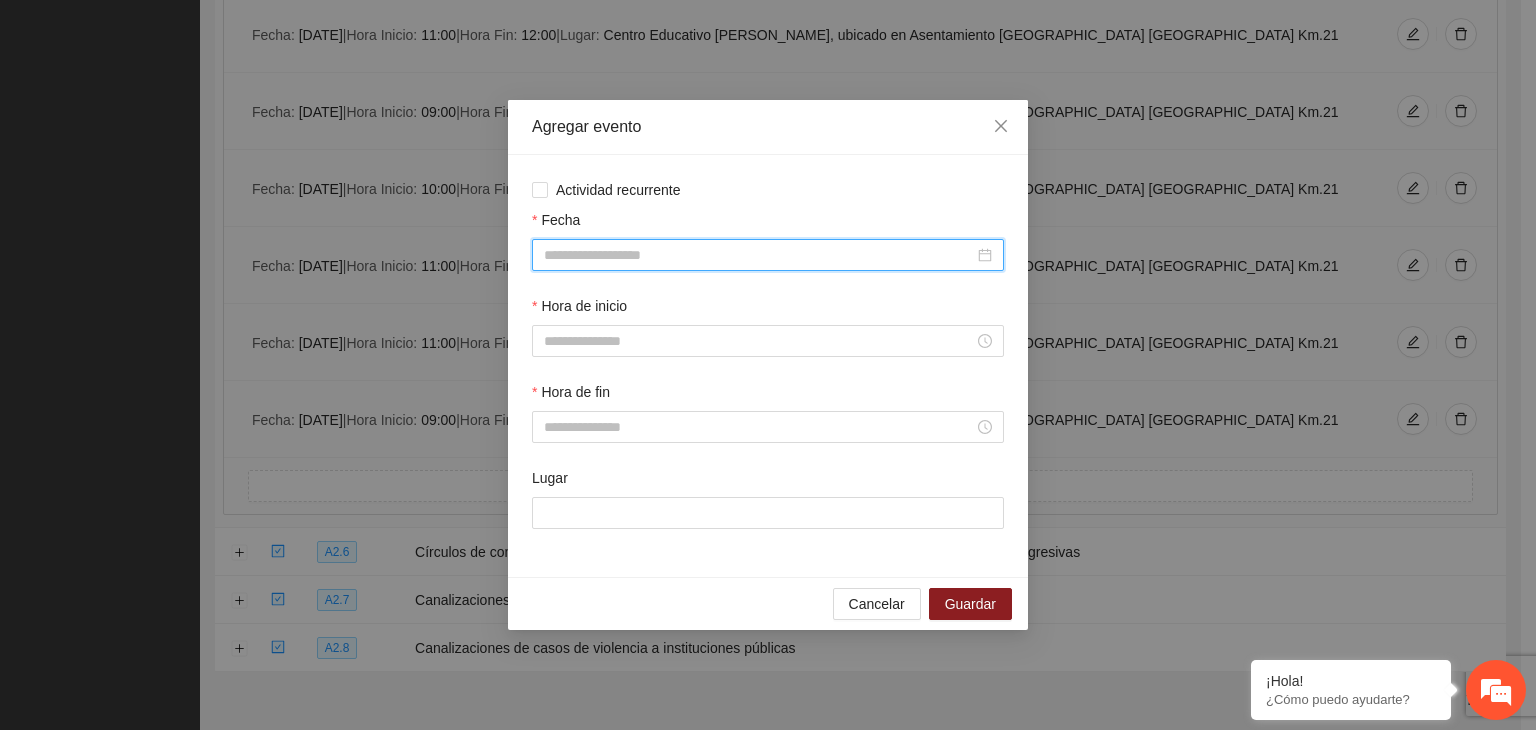 click on "Fecha" at bounding box center [759, 255] 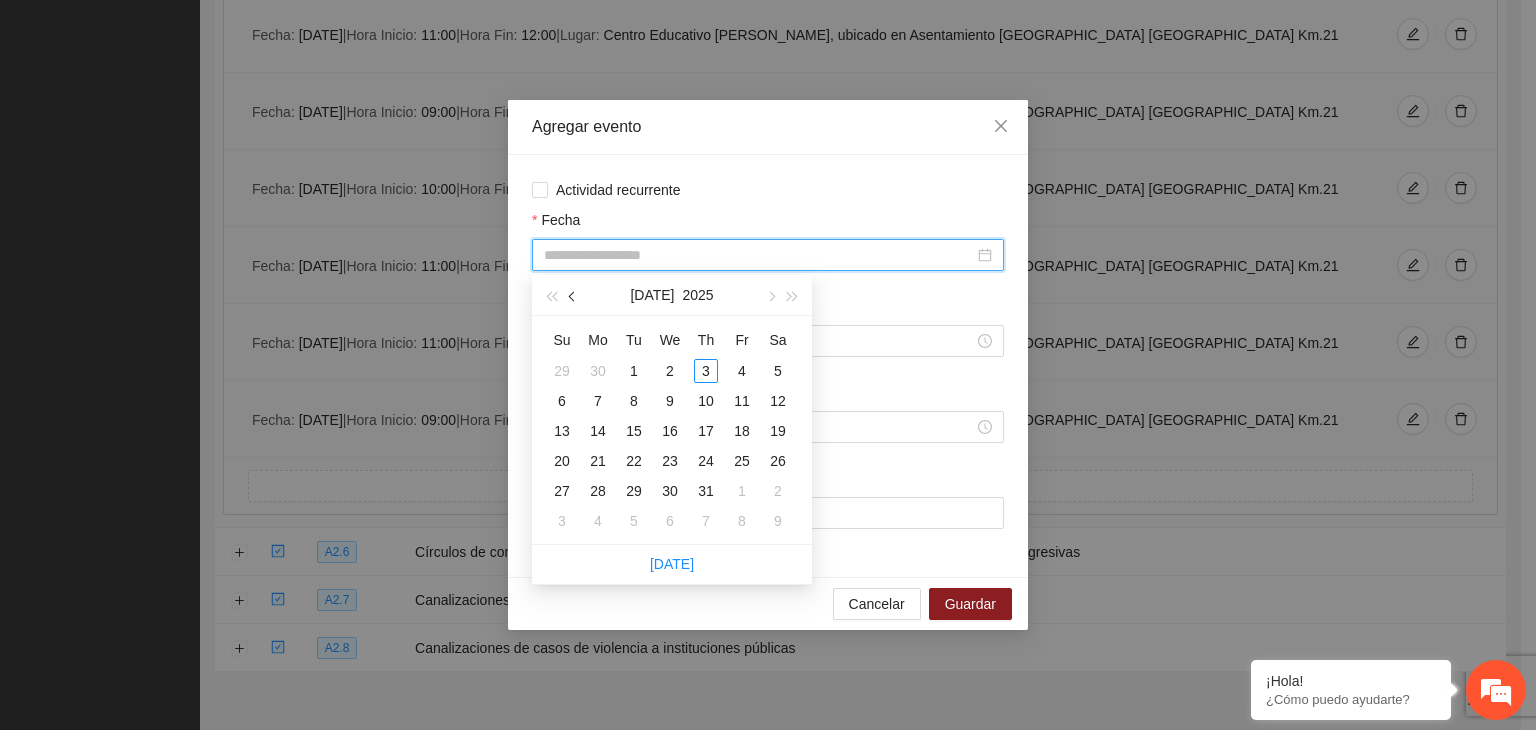 click at bounding box center [573, 295] 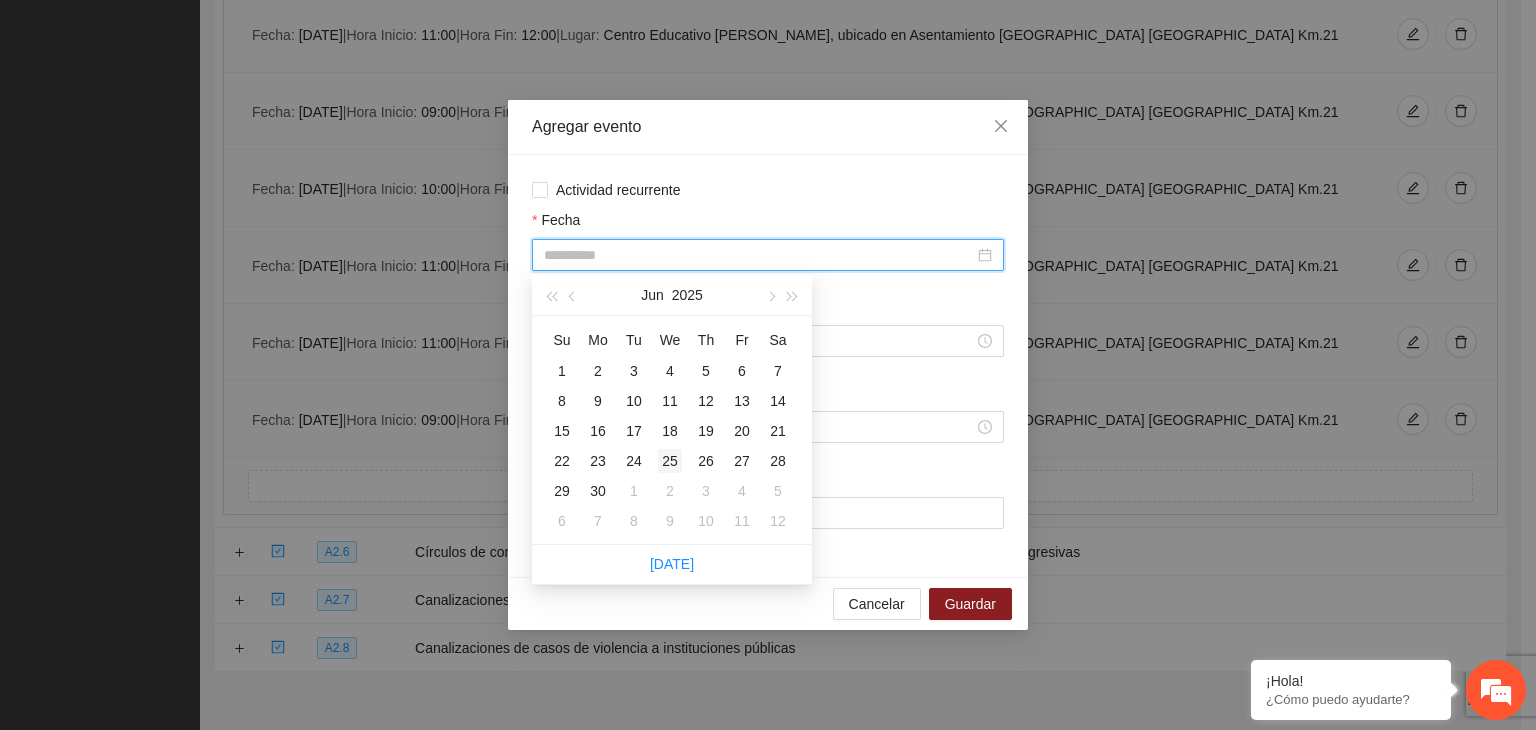 type on "**********" 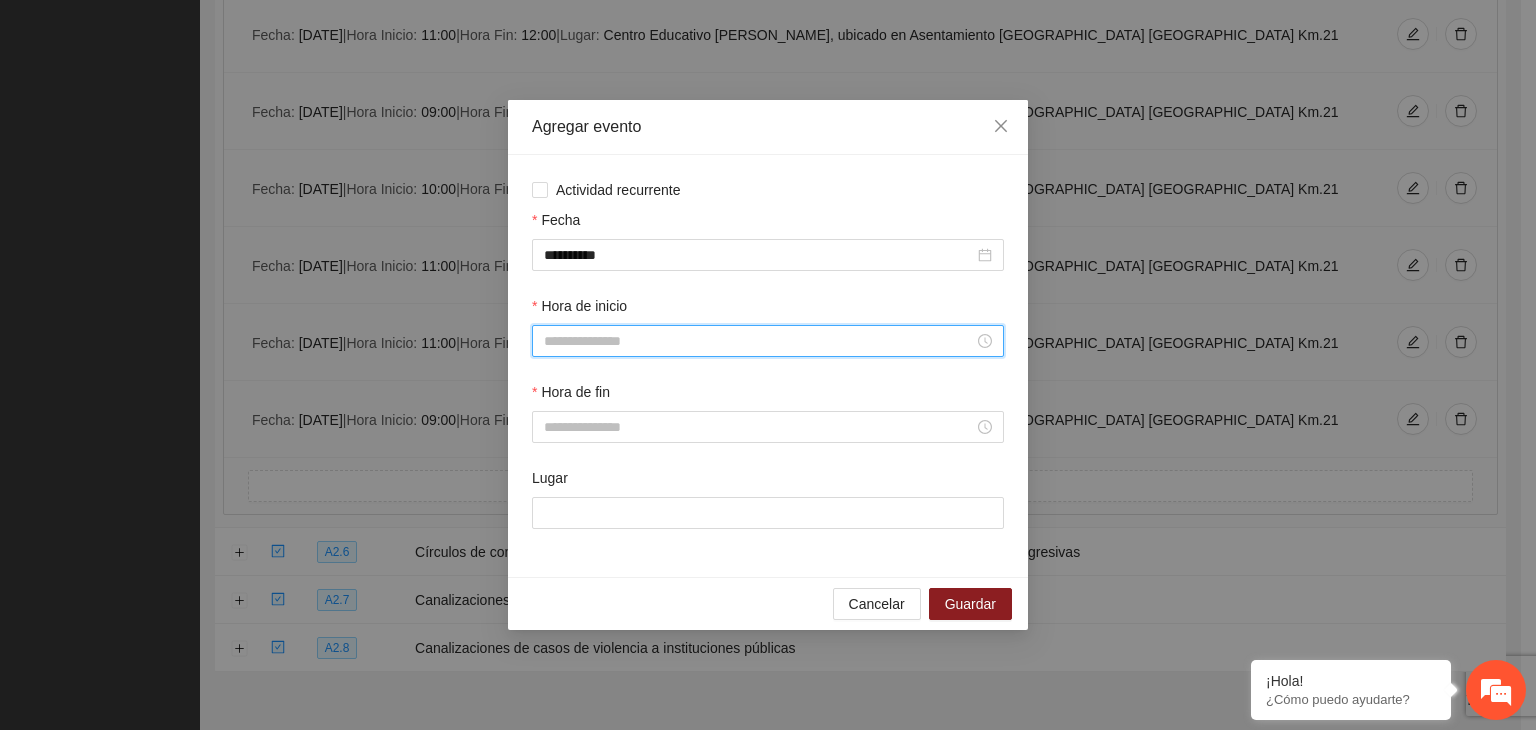 click on "Hora de inicio" at bounding box center [759, 341] 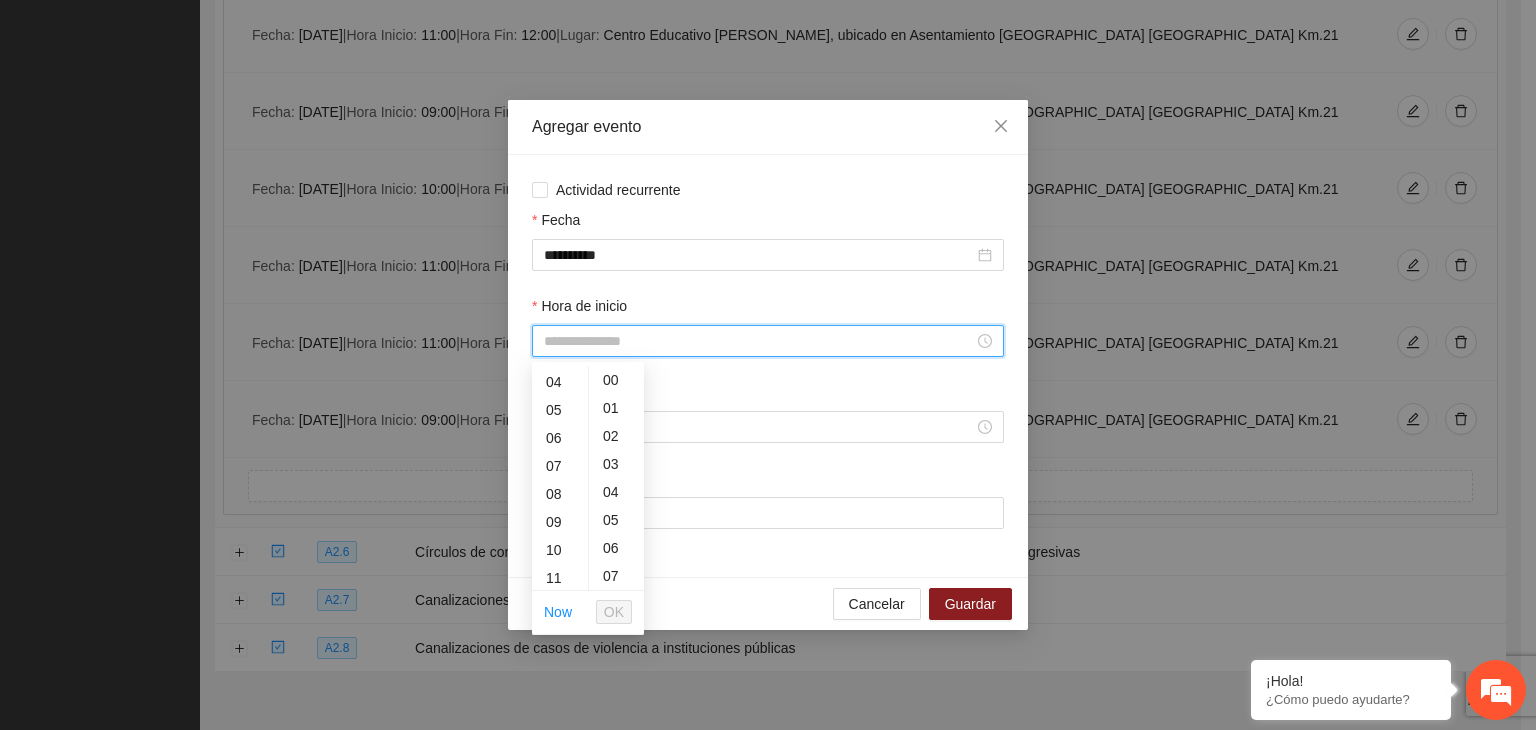 scroll, scrollTop: 106, scrollLeft: 0, axis: vertical 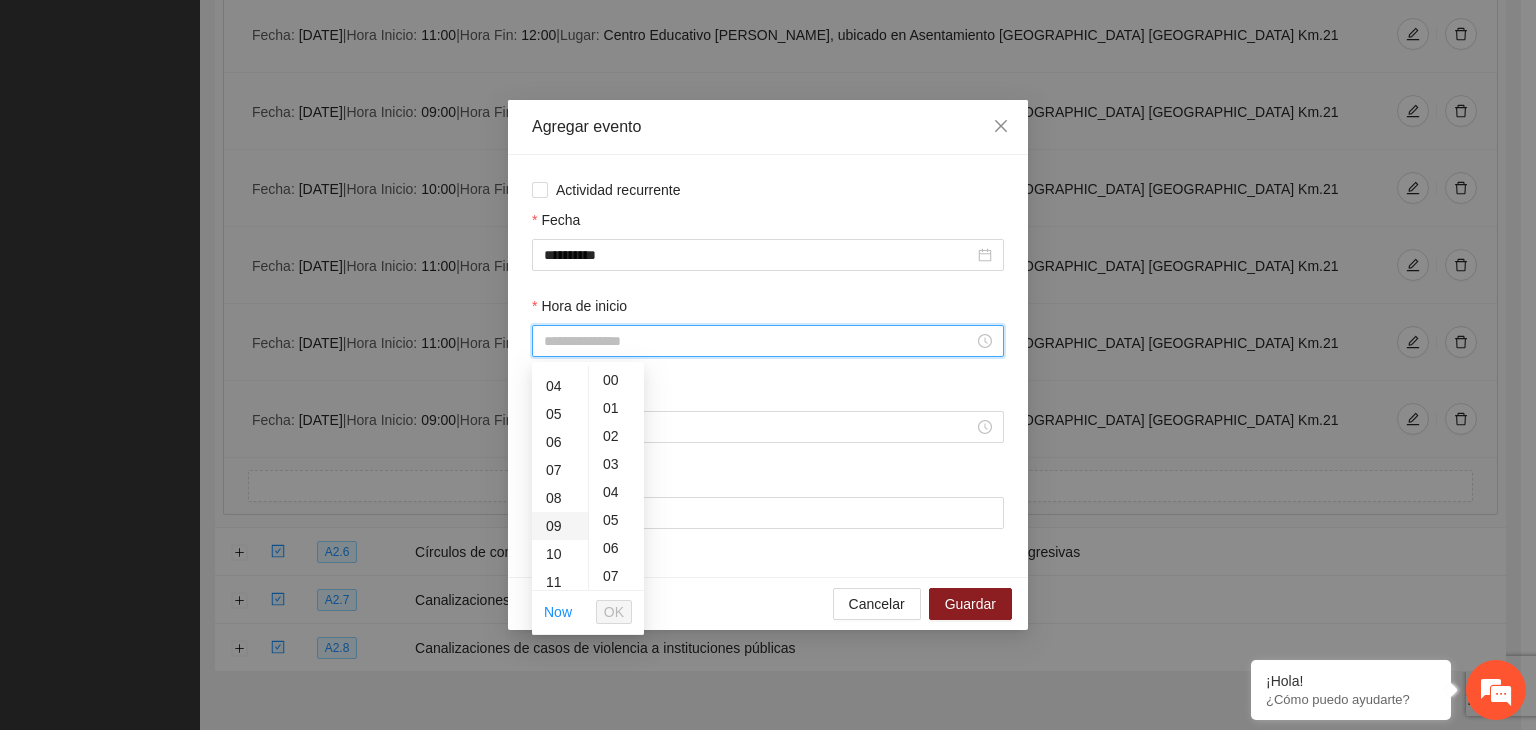 click on "09" at bounding box center (560, 526) 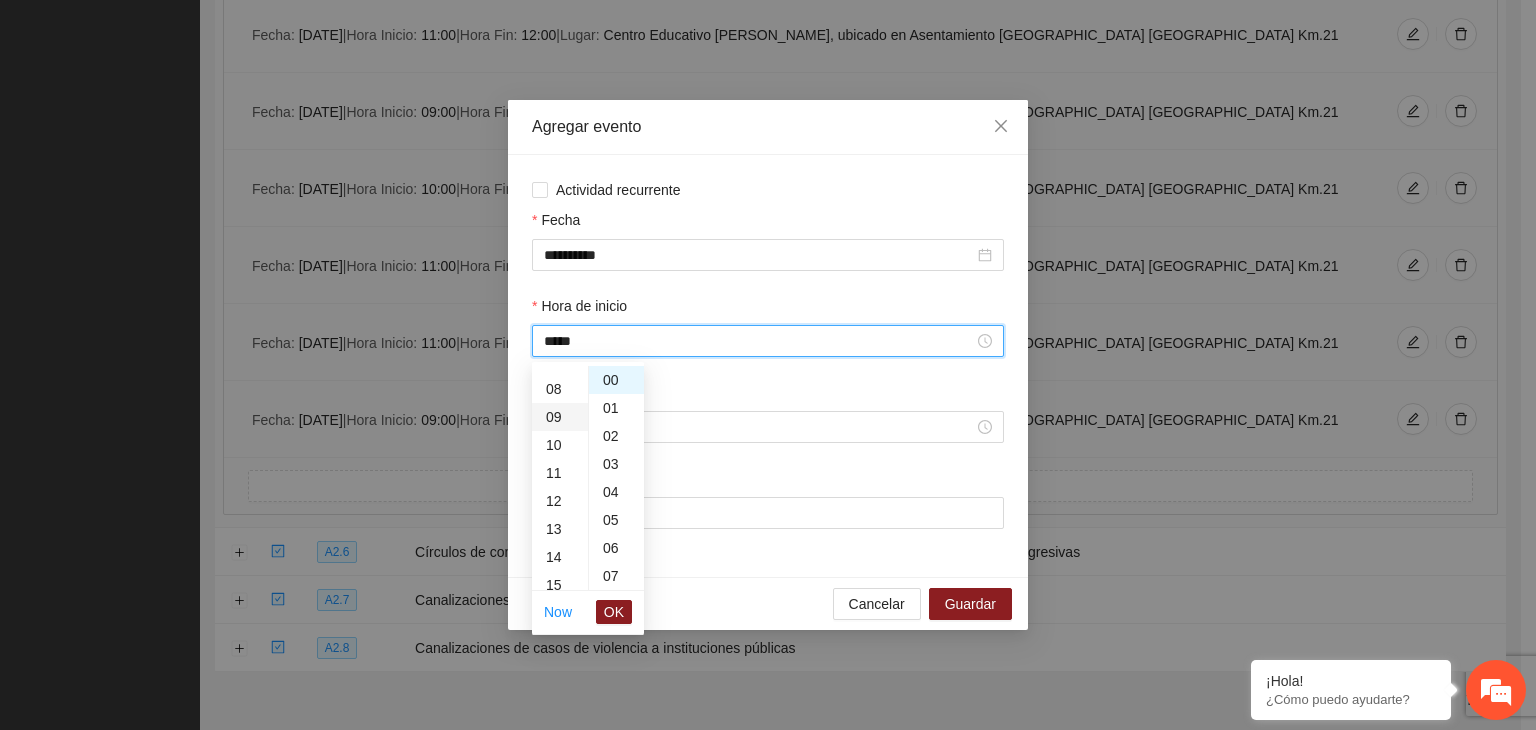 scroll, scrollTop: 252, scrollLeft: 0, axis: vertical 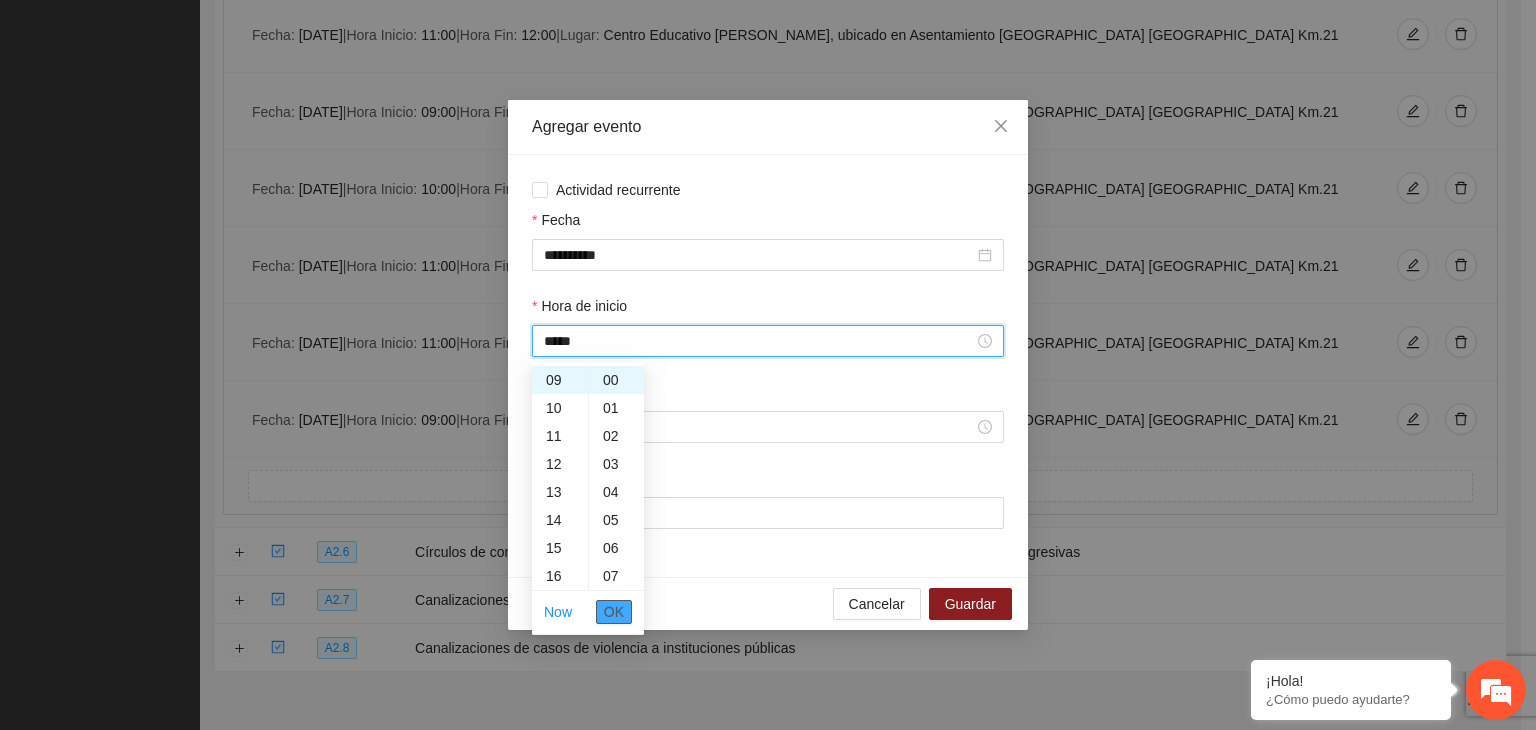 click on "OK" at bounding box center [614, 612] 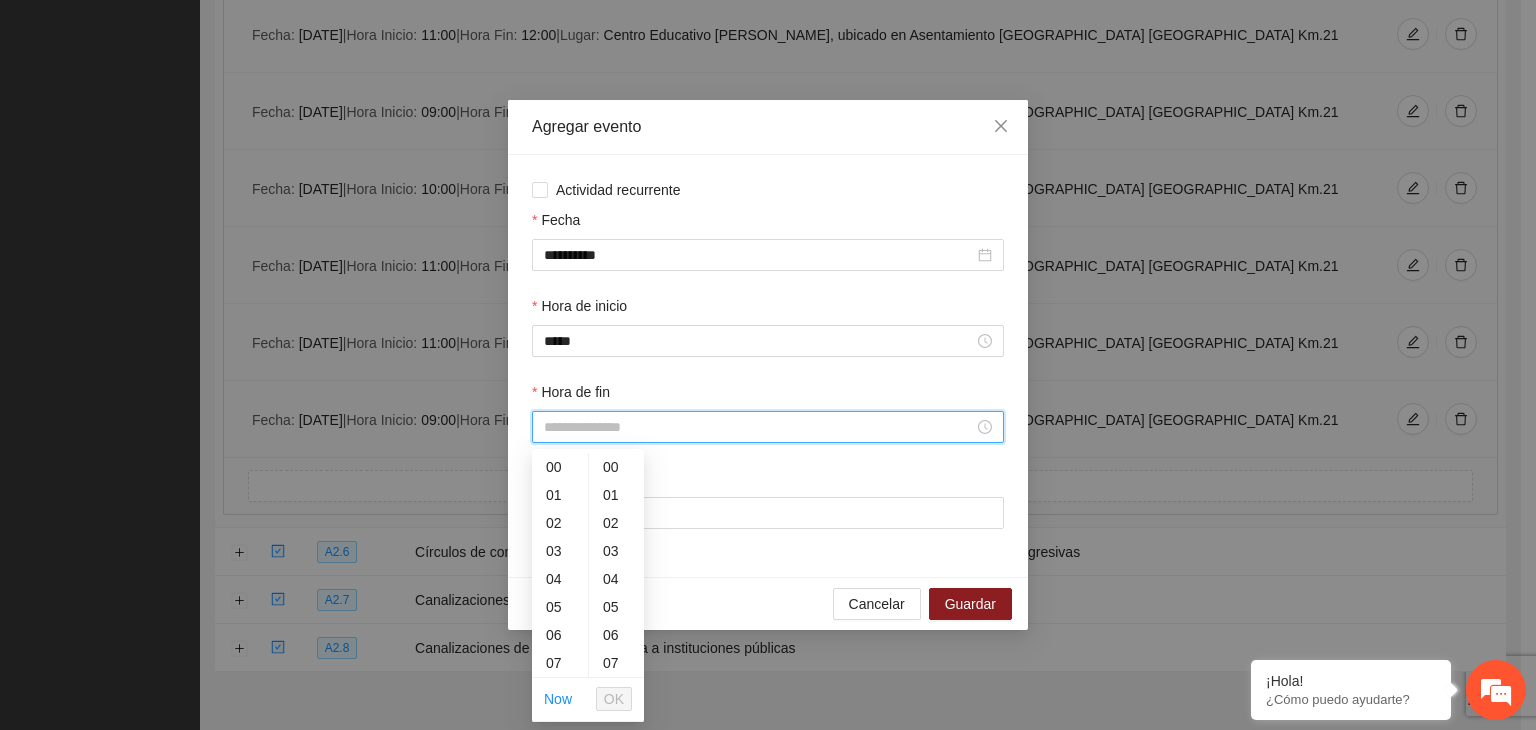 click on "Hora de fin" at bounding box center (759, 427) 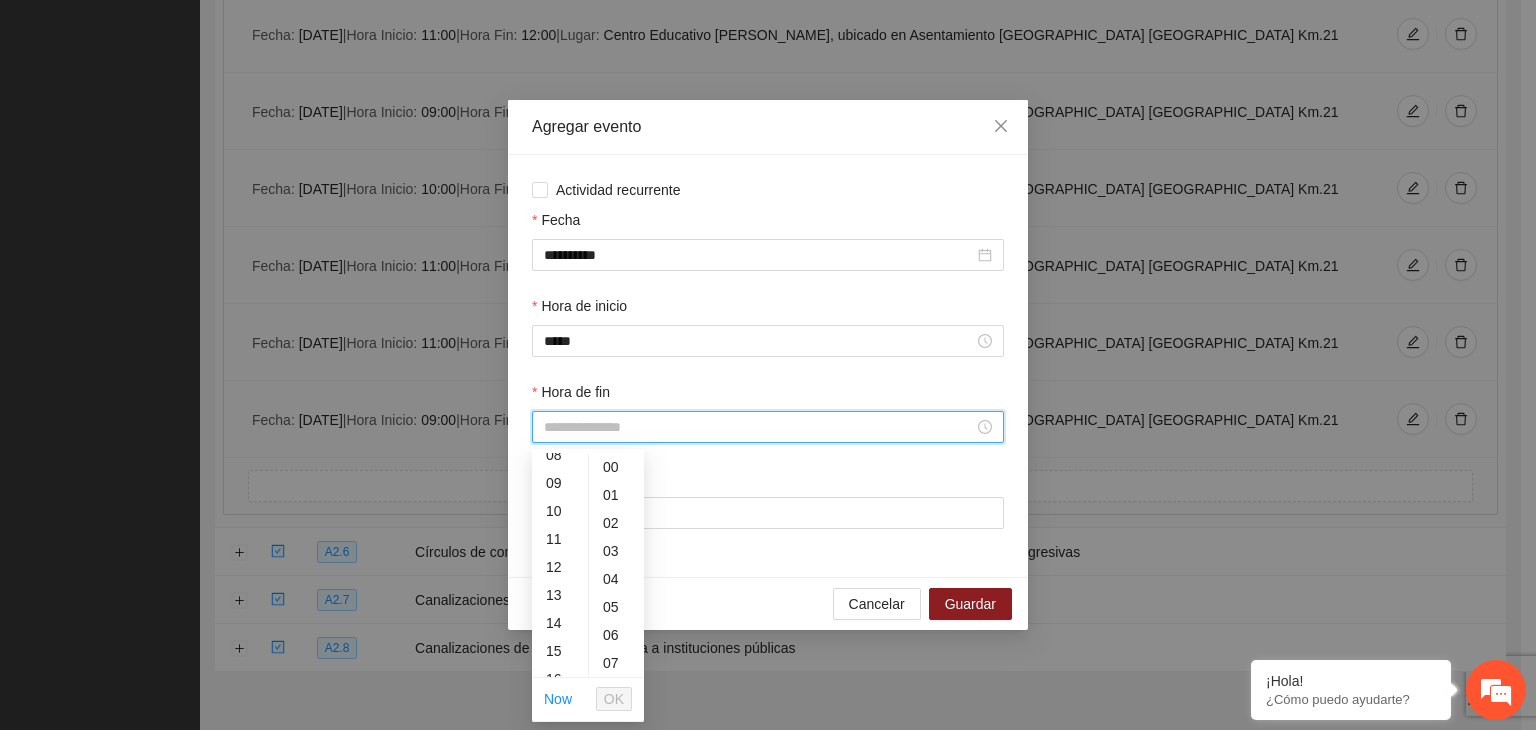 scroll, scrollTop: 232, scrollLeft: 0, axis: vertical 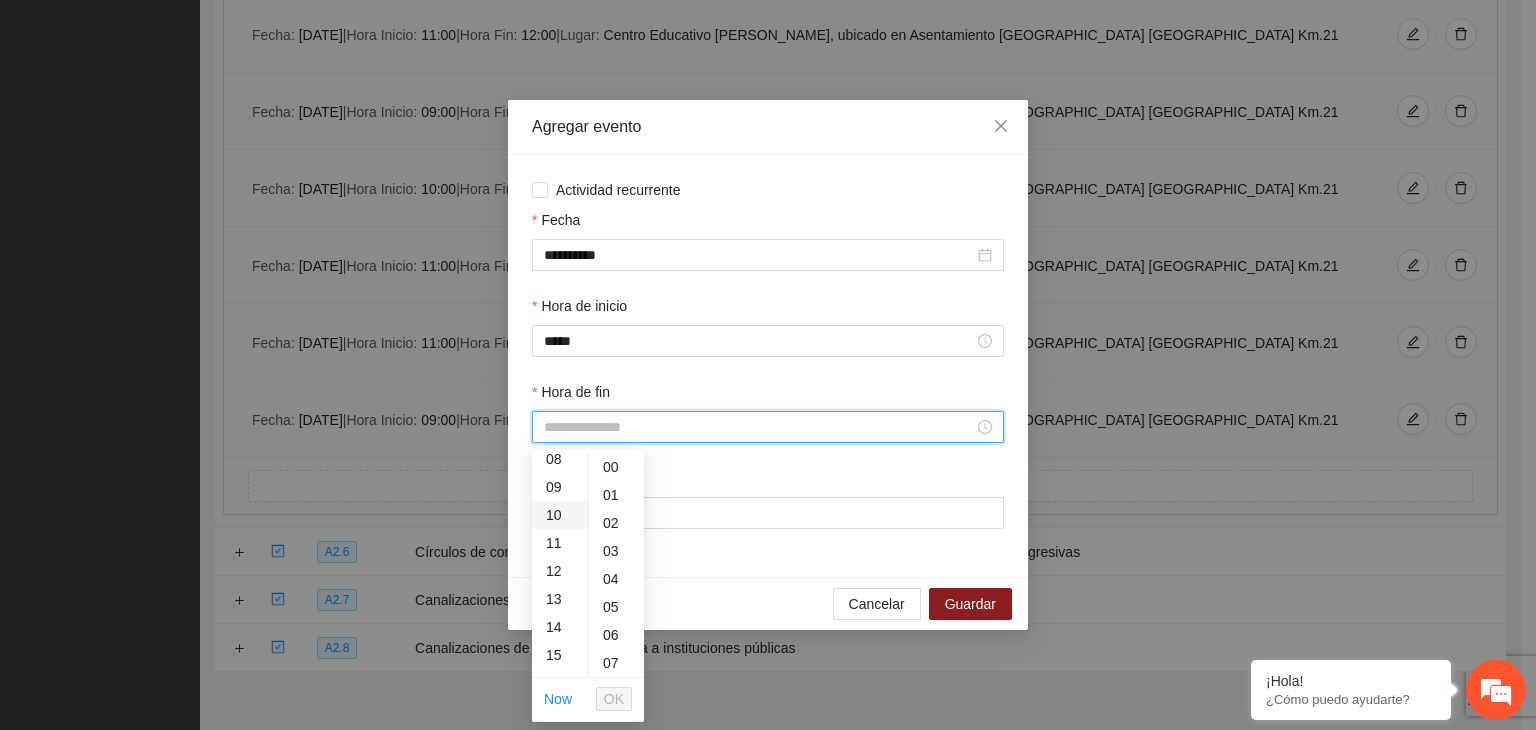 click on "10" at bounding box center (560, 515) 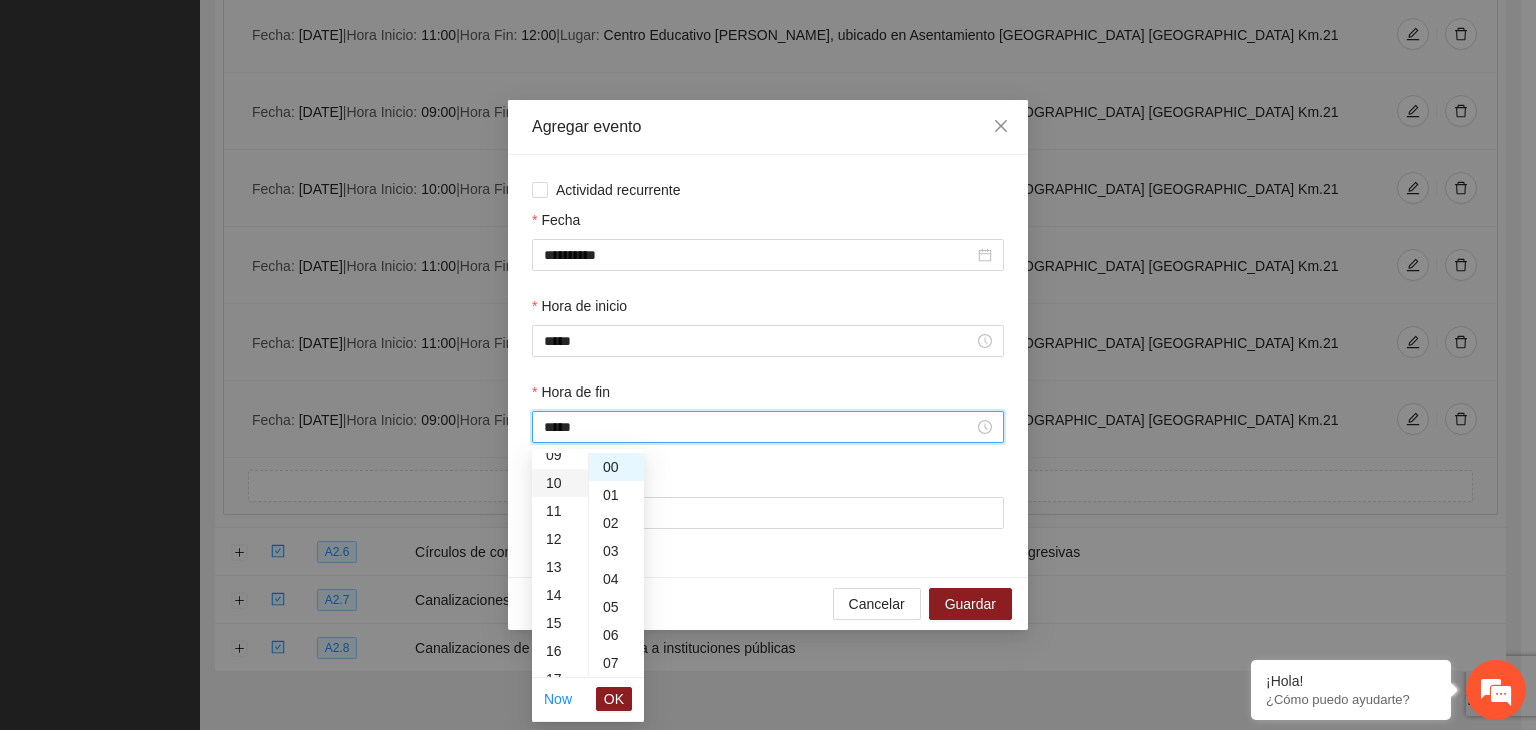 scroll, scrollTop: 280, scrollLeft: 0, axis: vertical 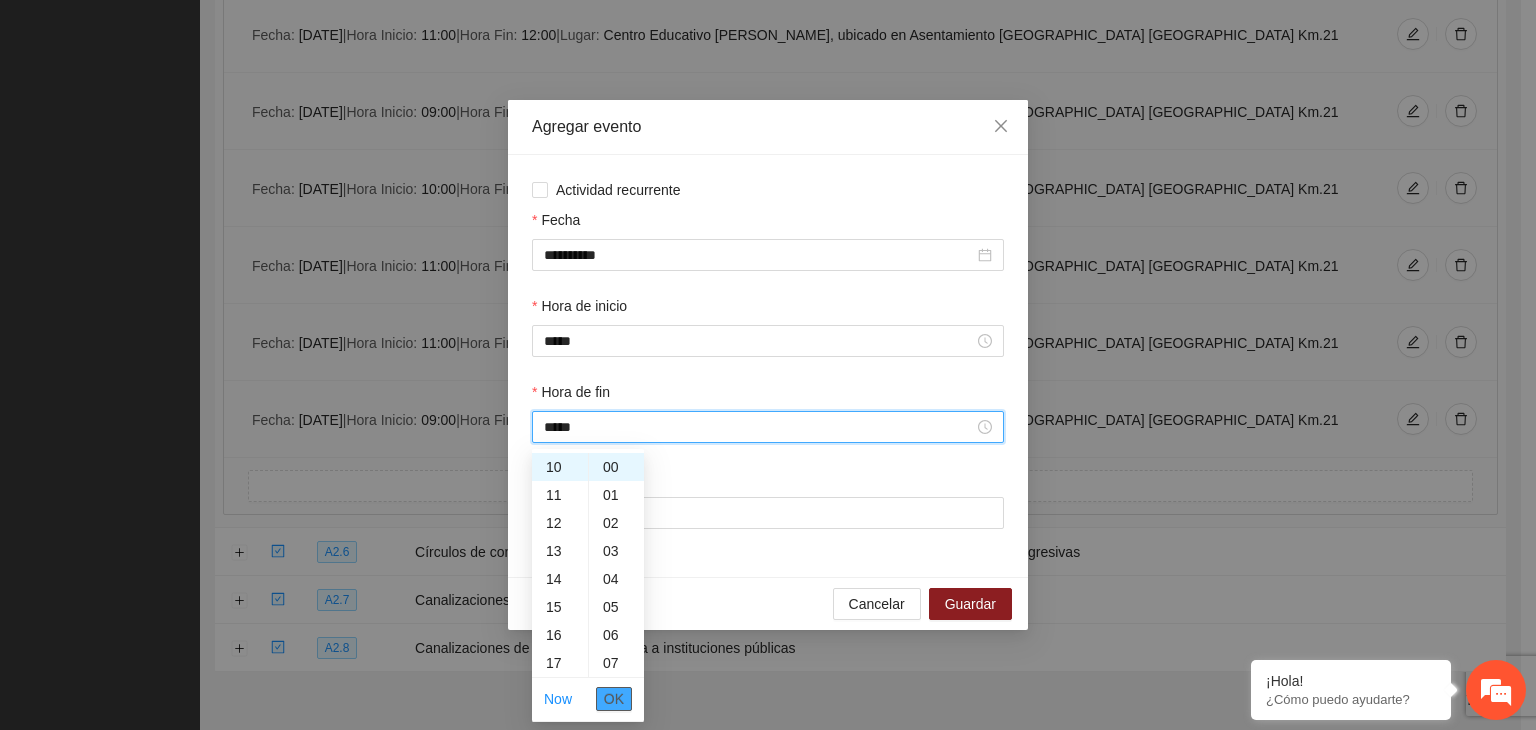 click on "OK" at bounding box center (614, 699) 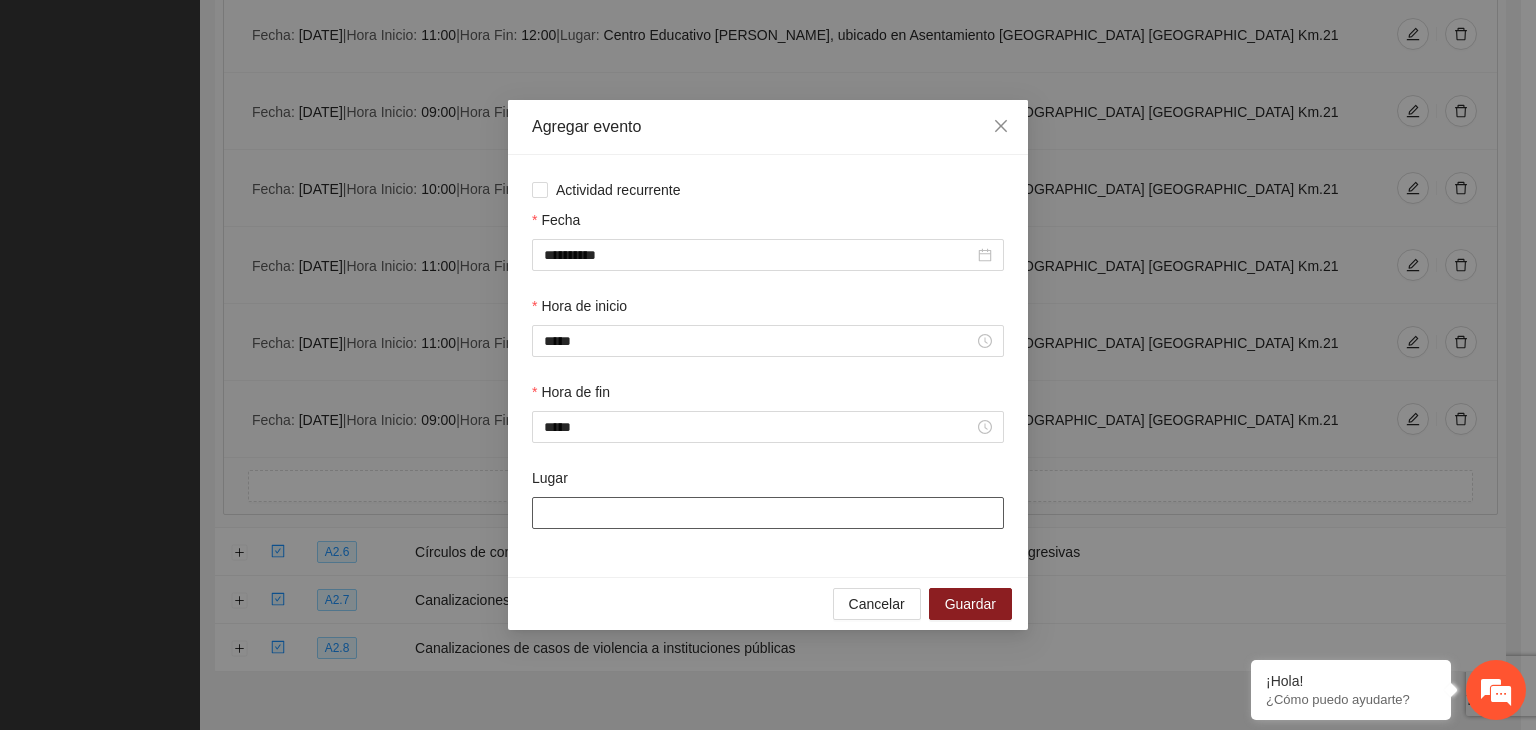 click on "Lugar" at bounding box center (768, 513) 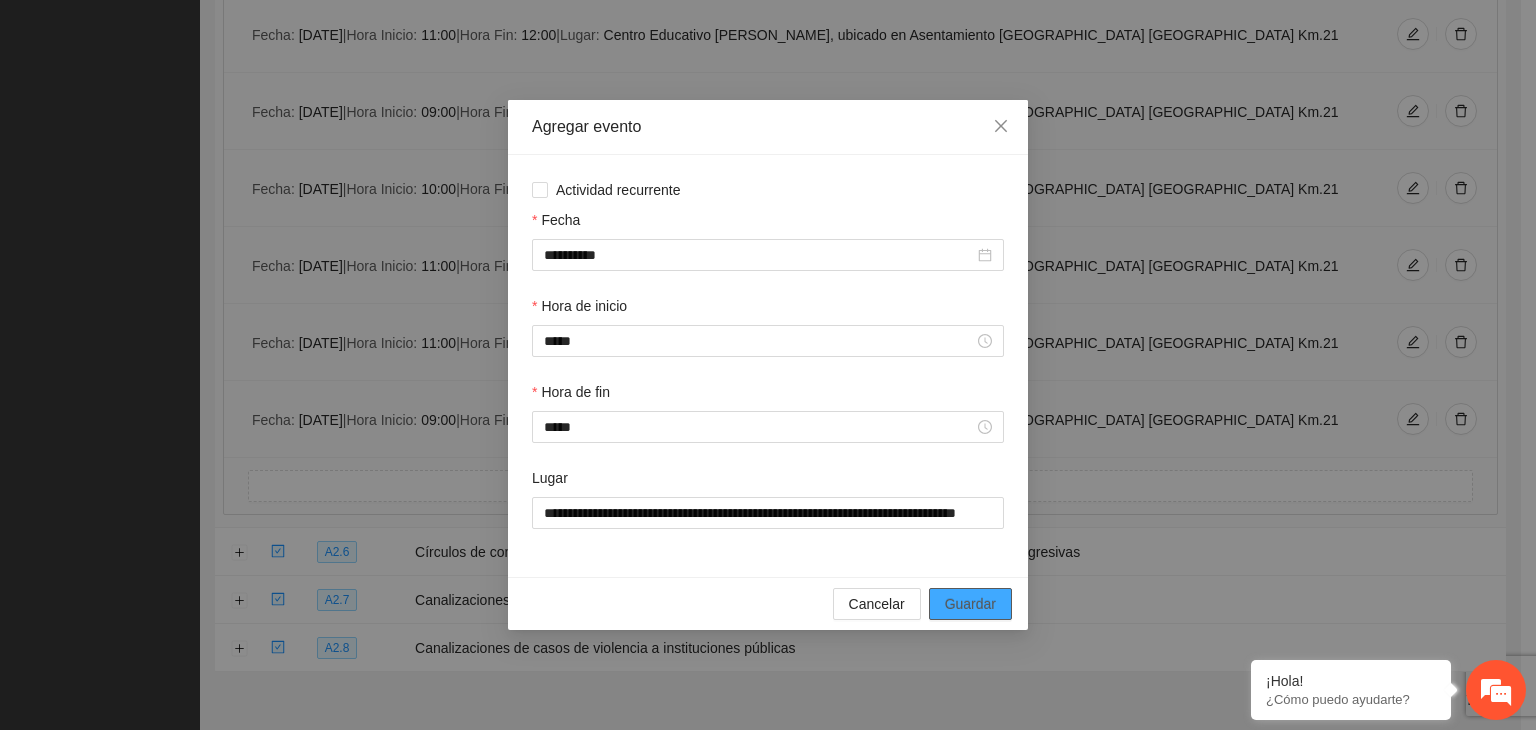click on "Guardar" at bounding box center (970, 604) 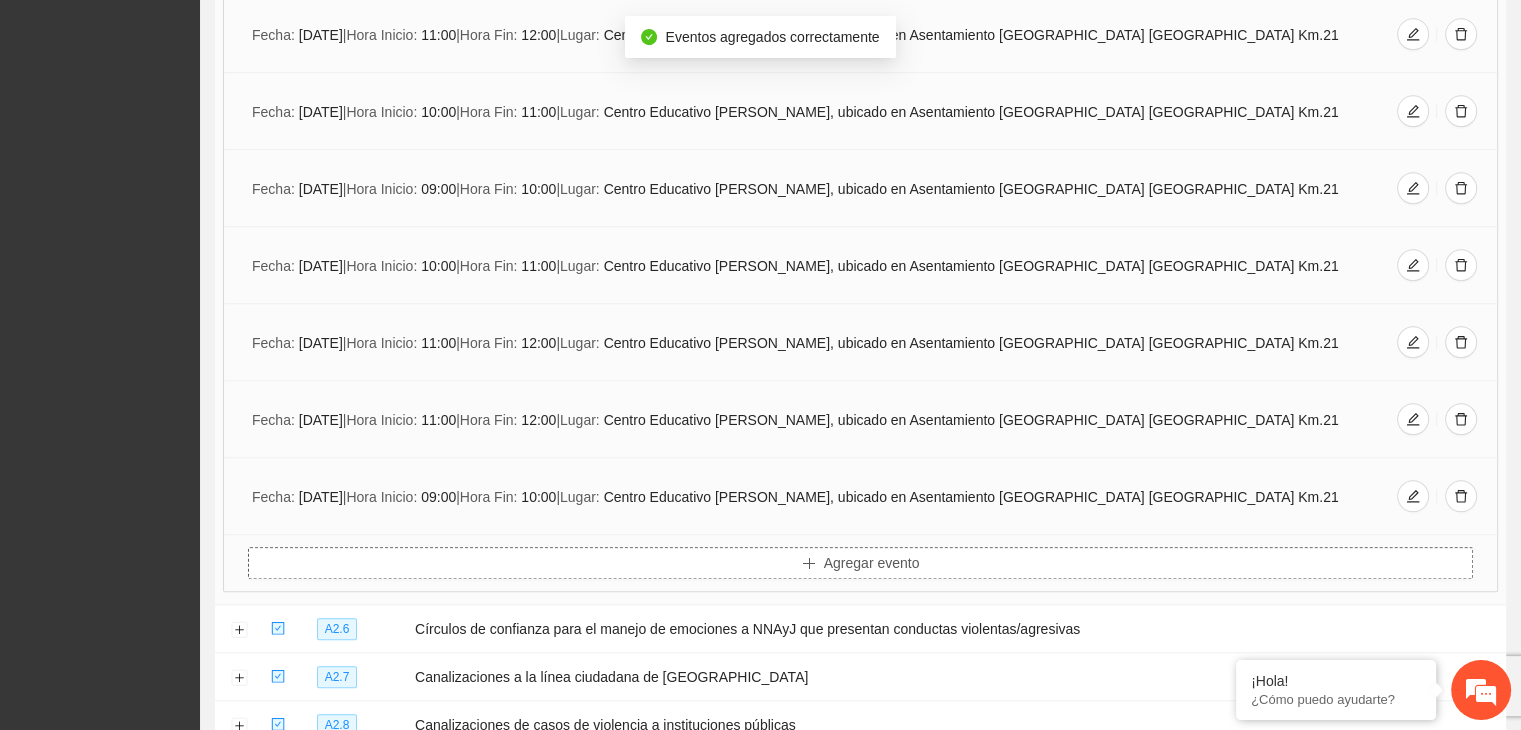 click on "Agregar evento" at bounding box center [872, 563] 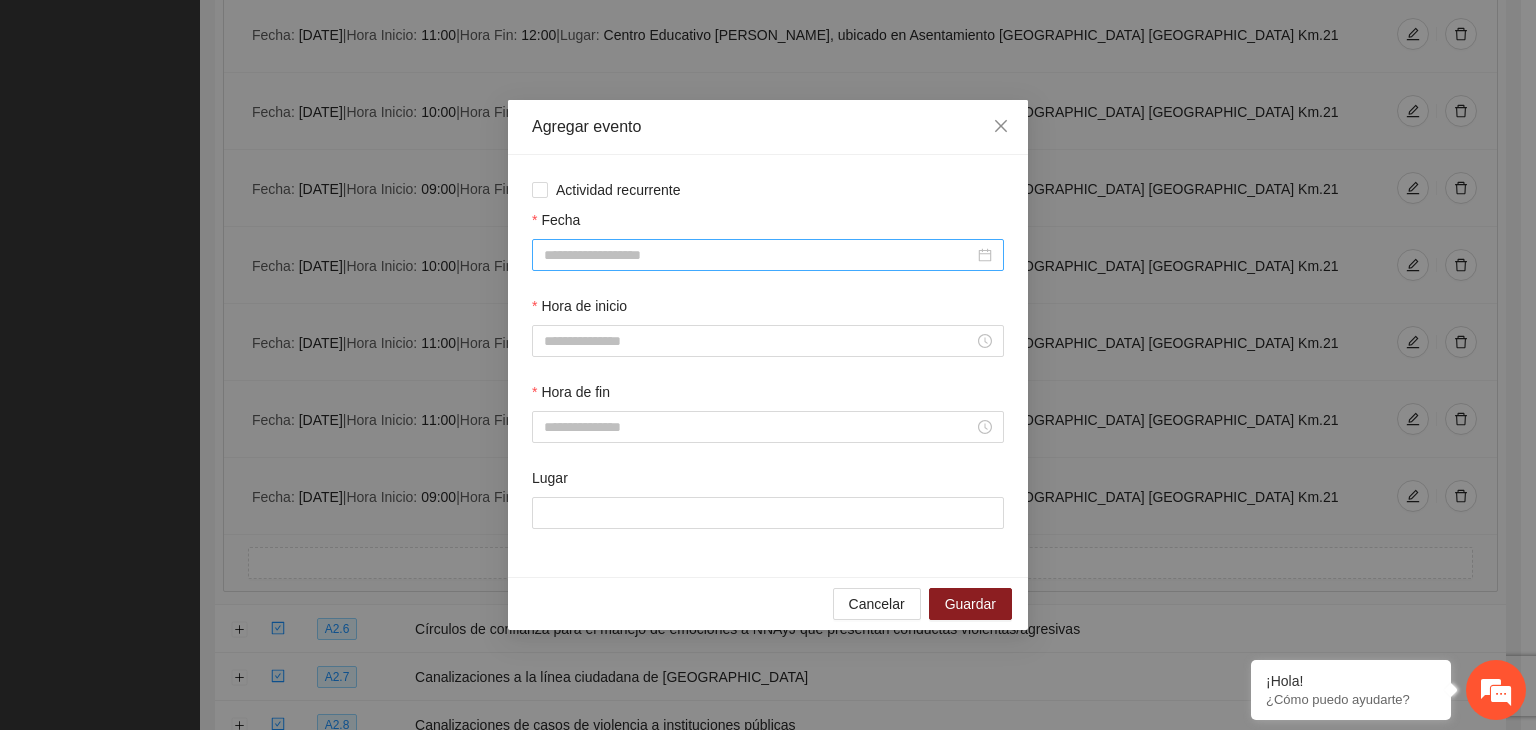 click at bounding box center (768, 255) 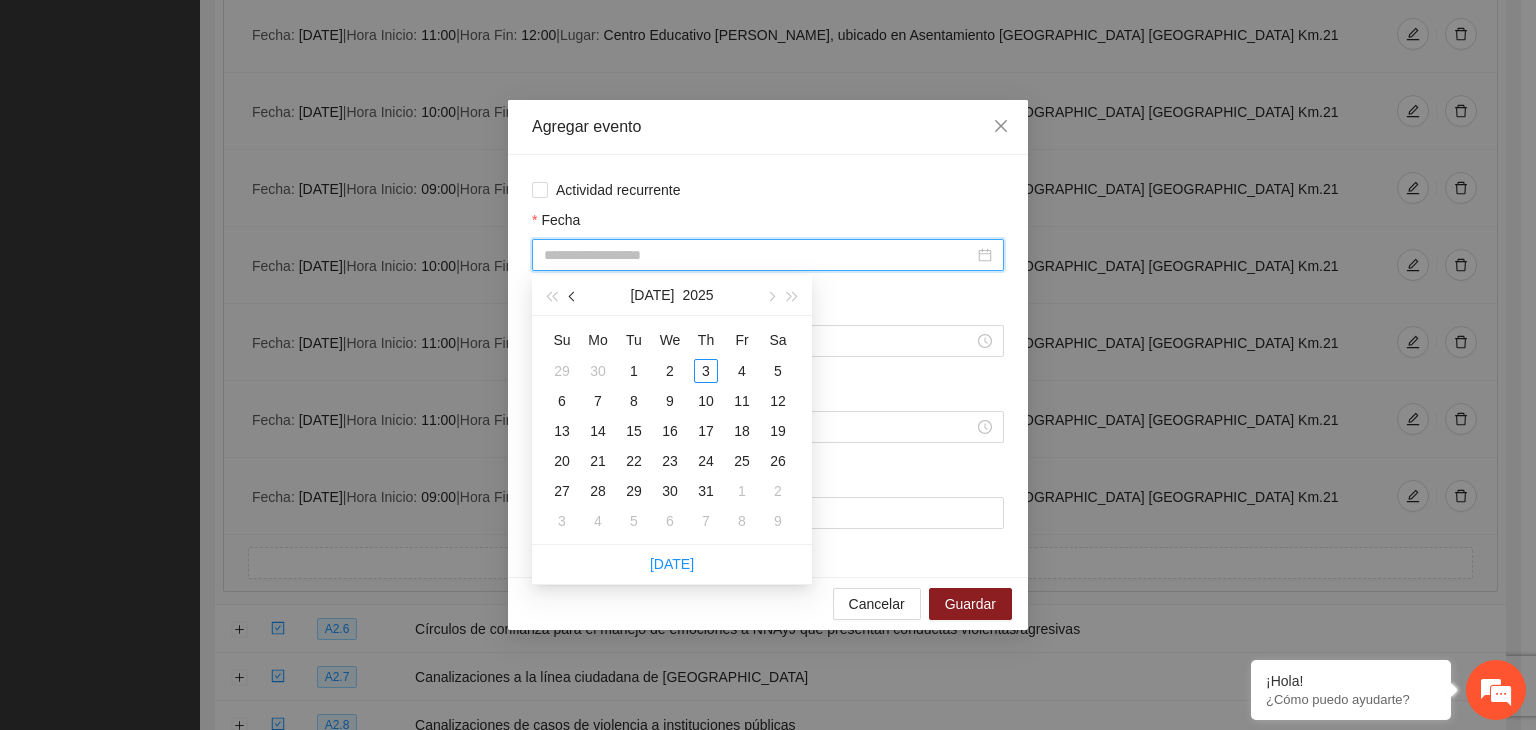 drag, startPoint x: 728, startPoint y: 243, endPoint x: 565, endPoint y: 296, distance: 171.40012 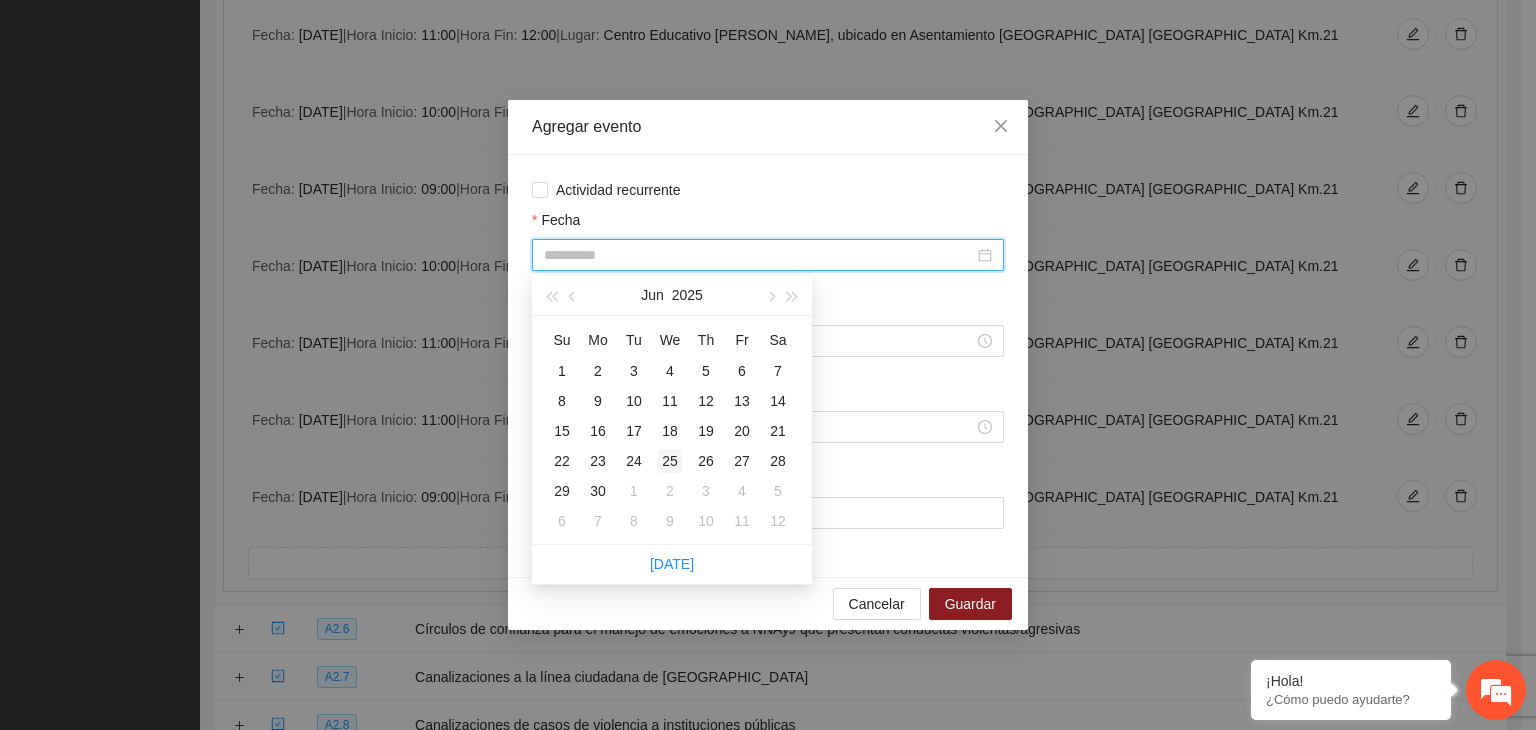 type on "**********" 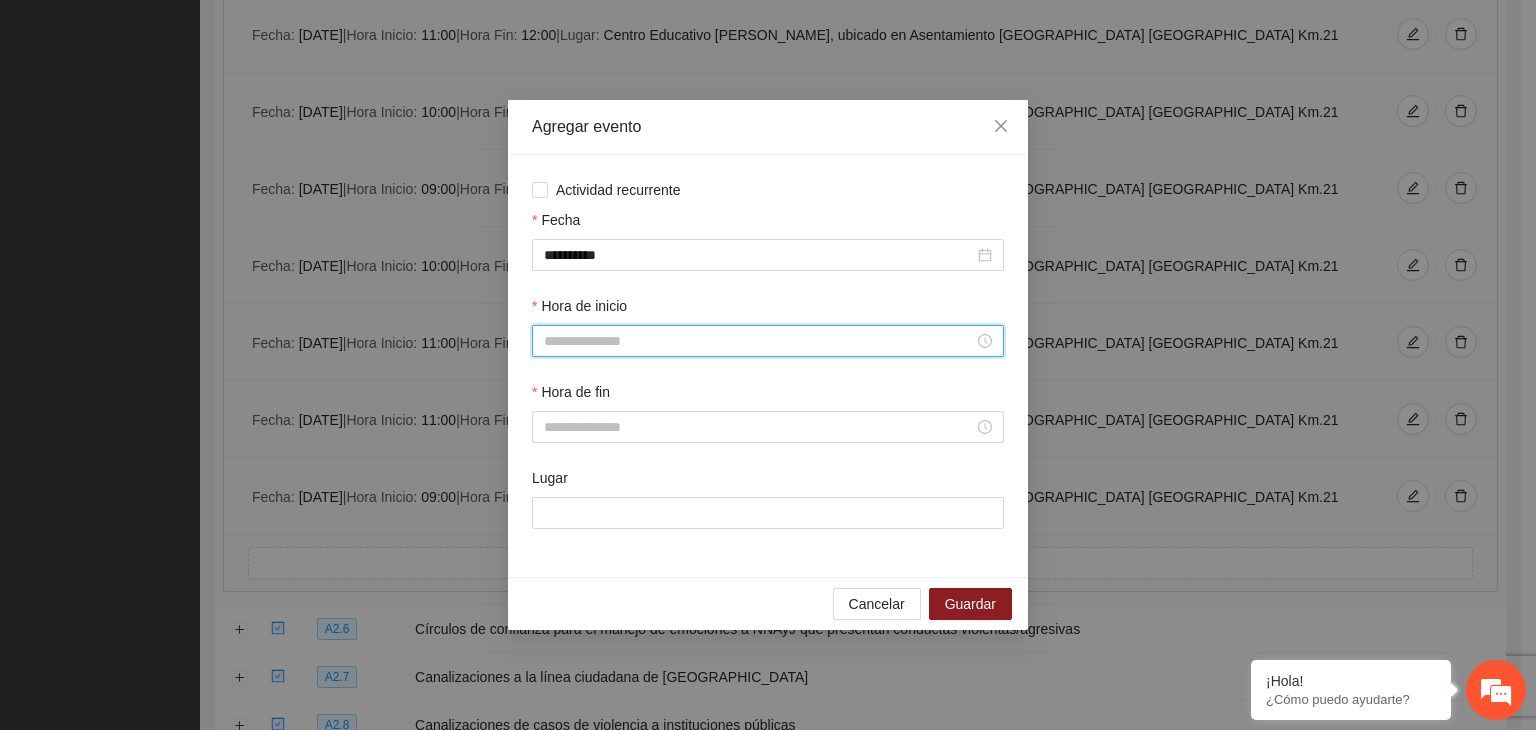 click on "Hora de inicio" at bounding box center (759, 341) 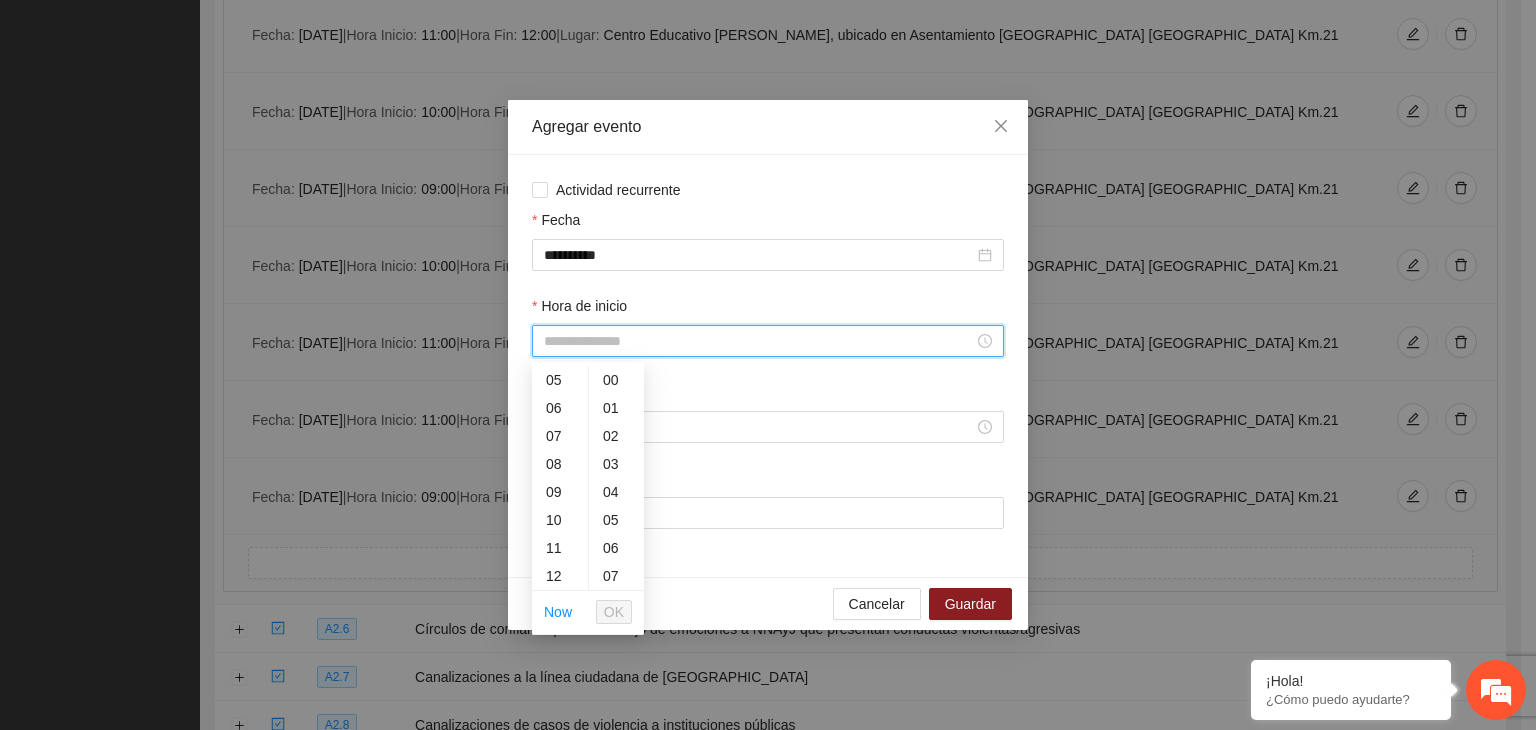 scroll, scrollTop: 143, scrollLeft: 0, axis: vertical 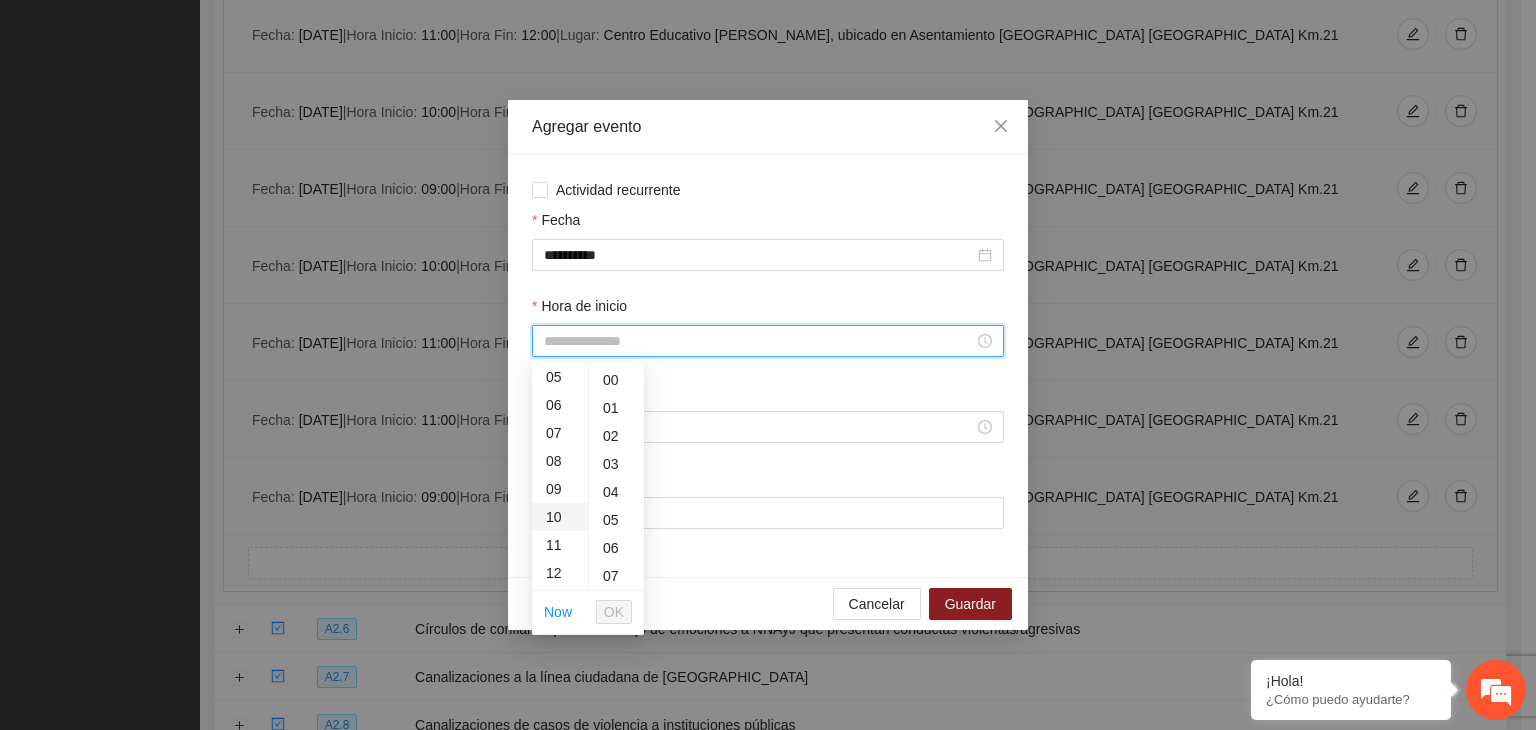 click on "10" at bounding box center [560, 517] 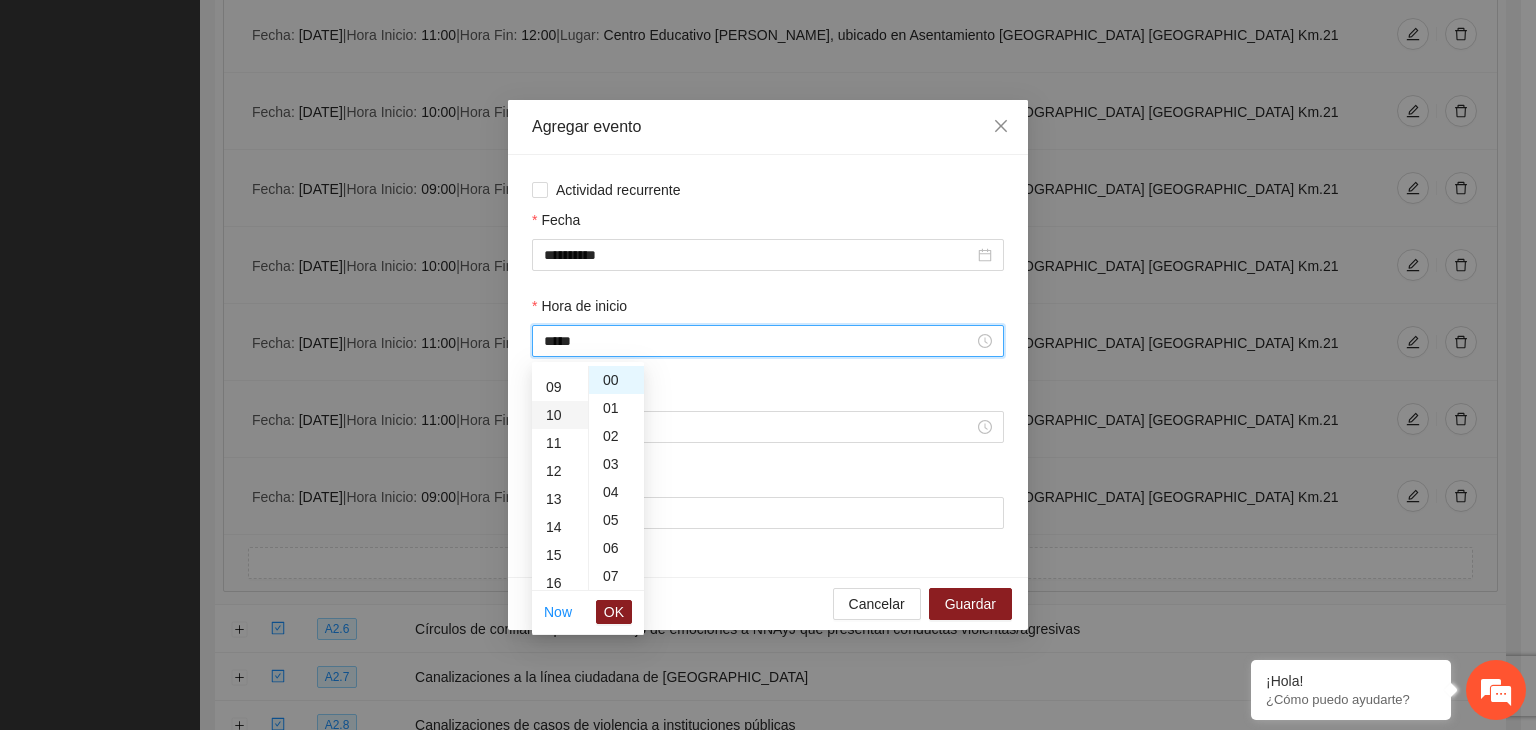 scroll, scrollTop: 280, scrollLeft: 0, axis: vertical 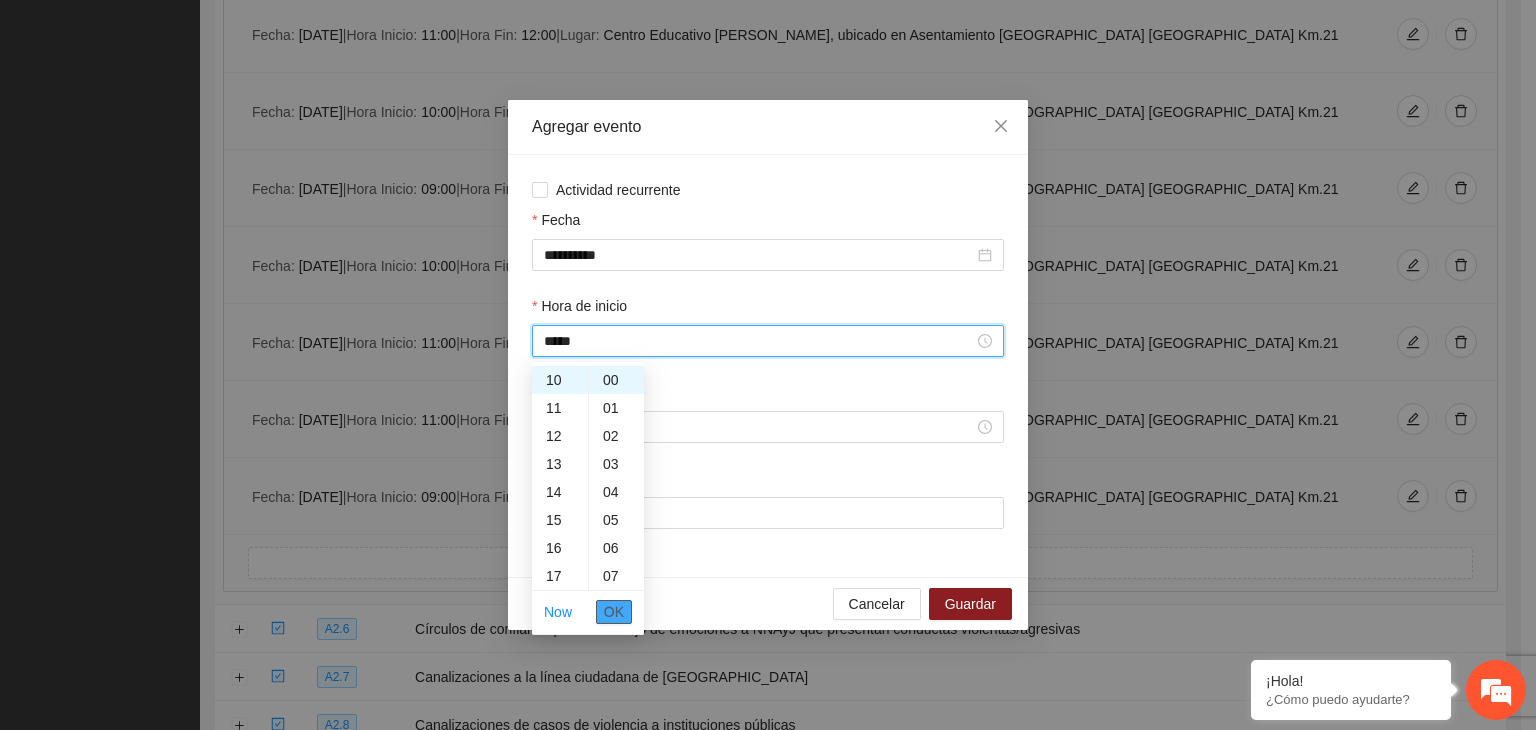 click on "OK" at bounding box center [614, 612] 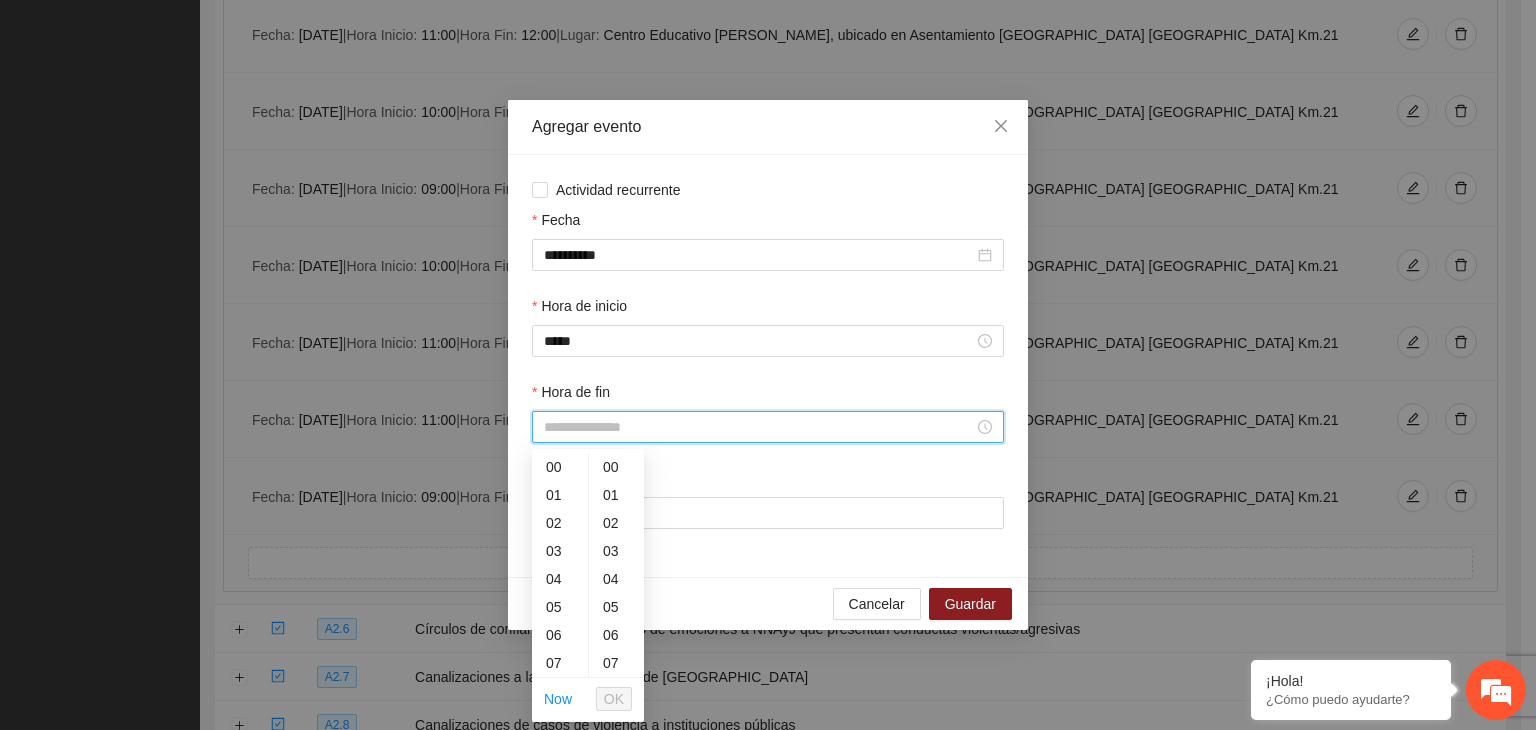 click on "Hora de fin" at bounding box center [759, 427] 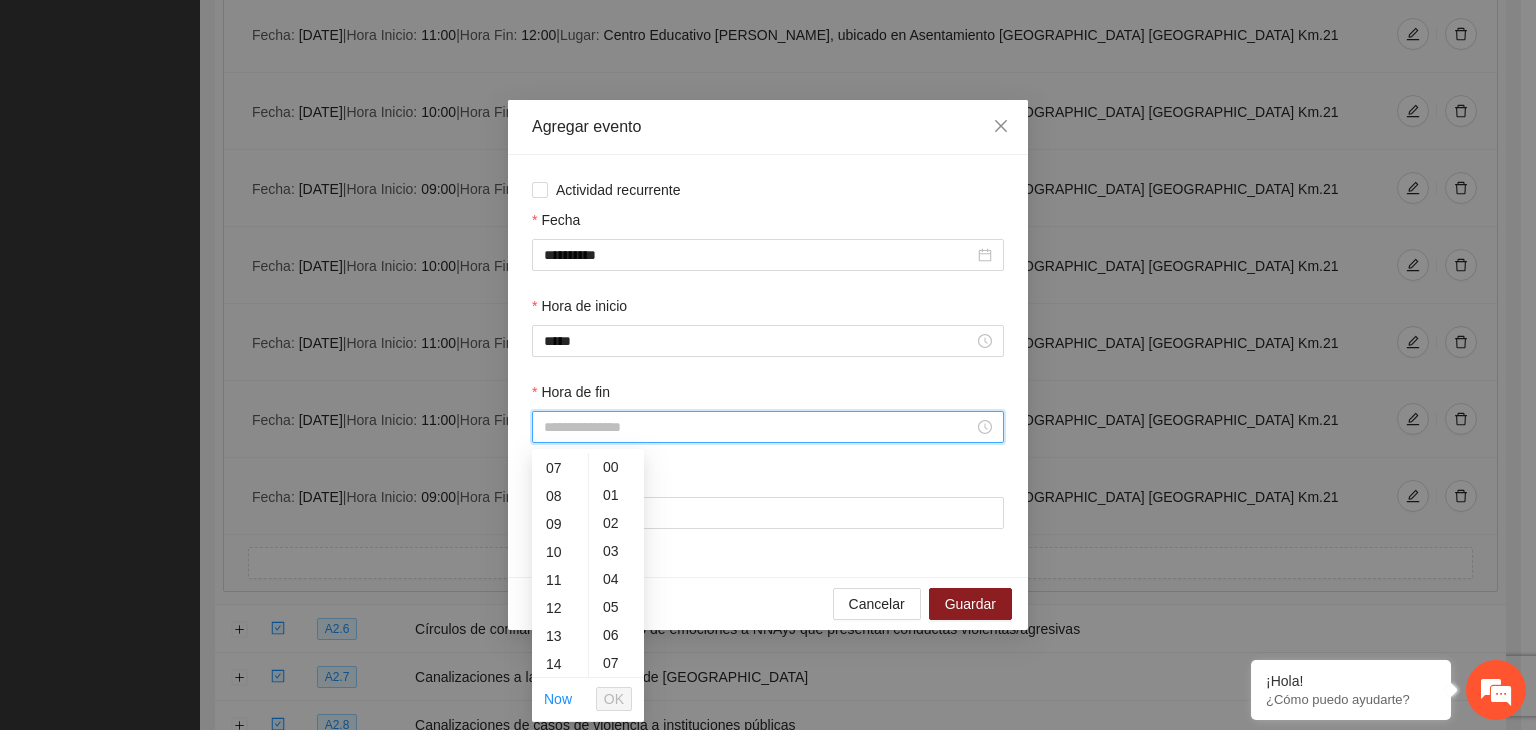 scroll, scrollTop: 188, scrollLeft: 0, axis: vertical 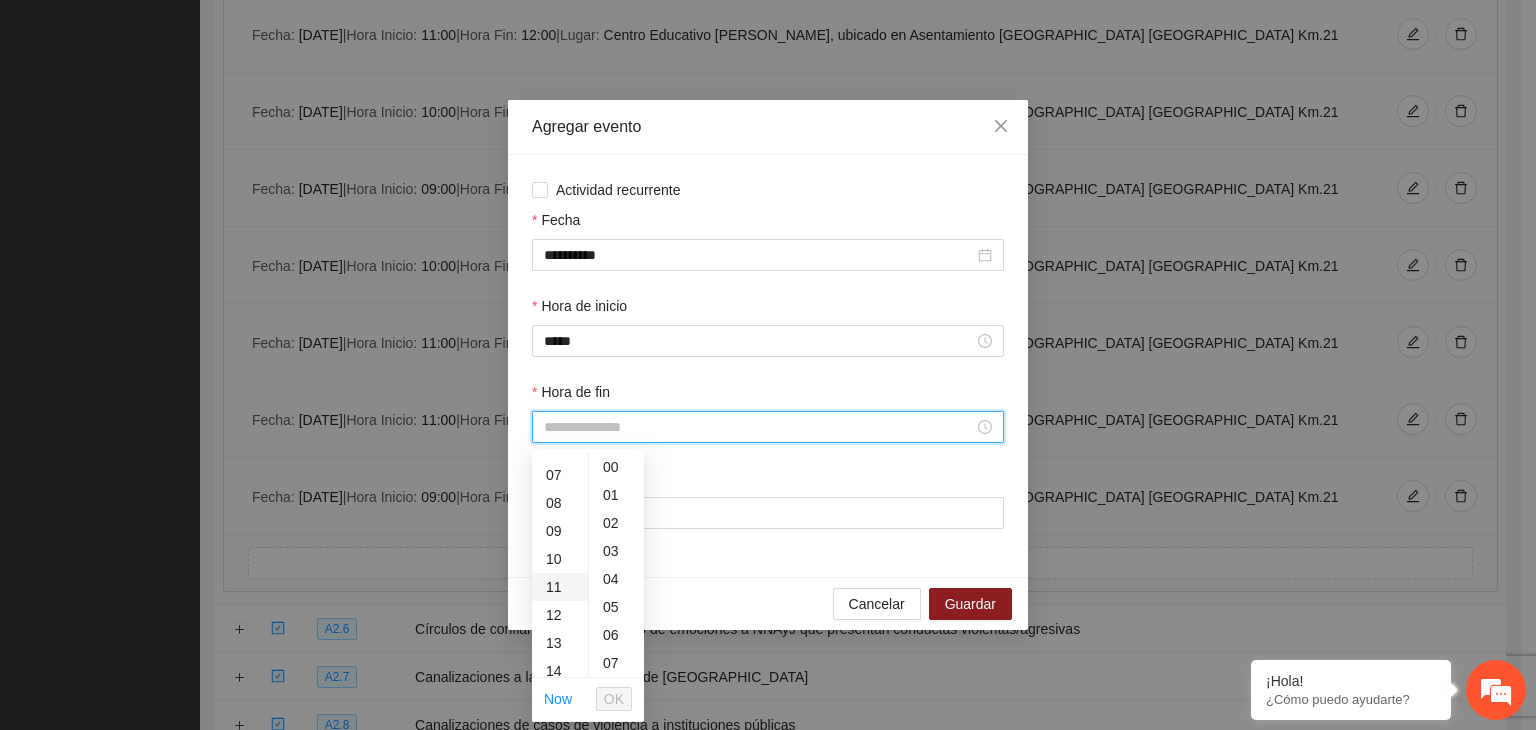 click on "11" at bounding box center (560, 587) 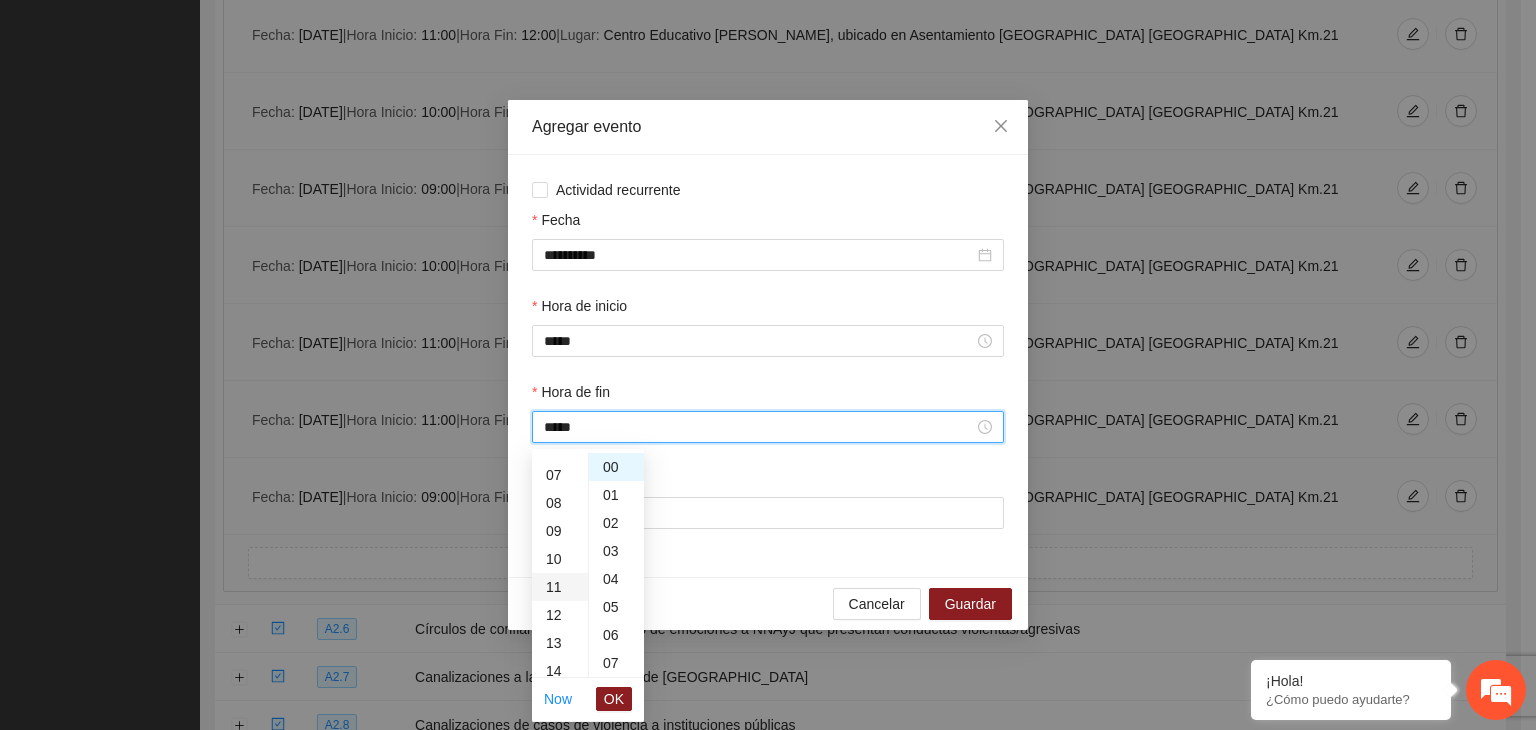 scroll, scrollTop: 308, scrollLeft: 0, axis: vertical 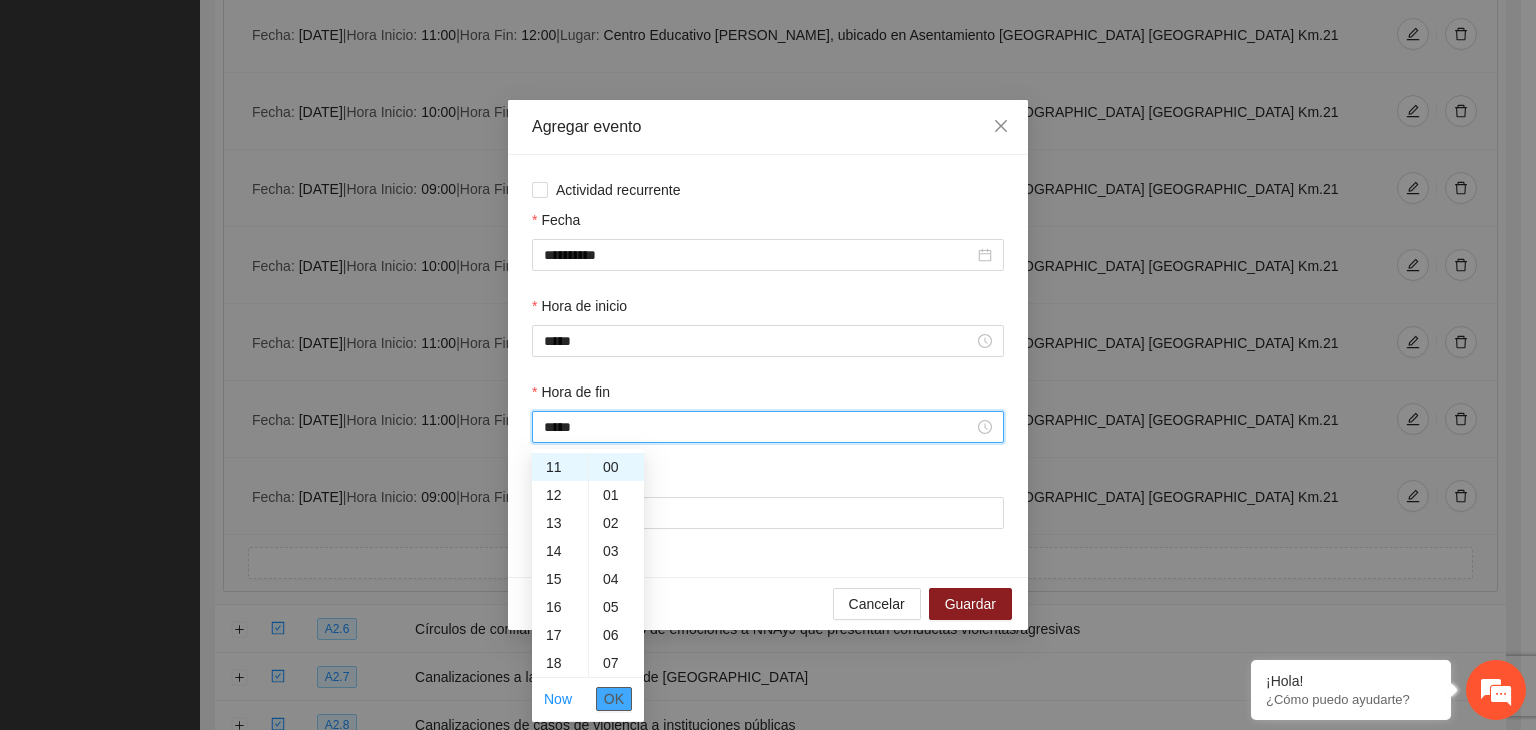 click on "OK" at bounding box center (614, 699) 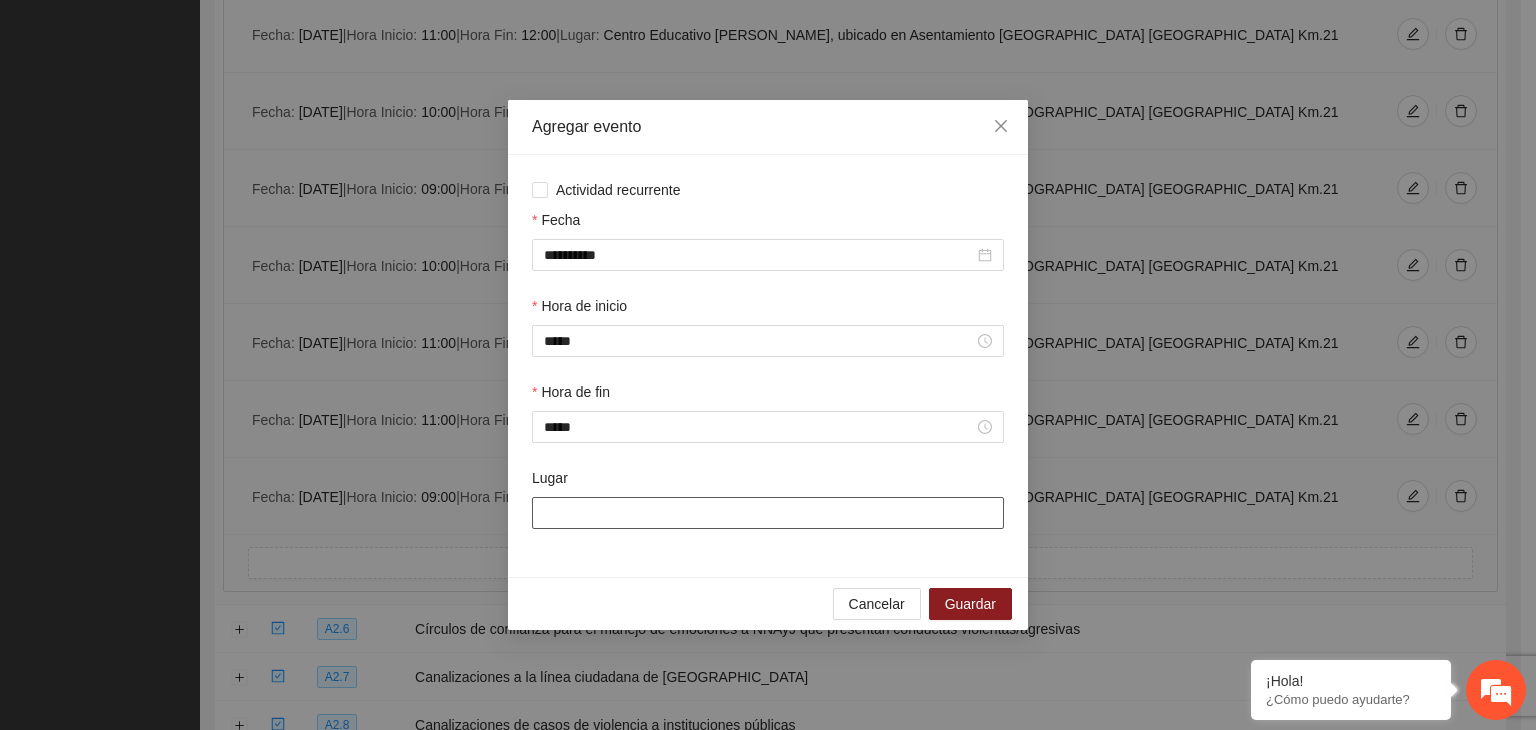 click on "Lugar" at bounding box center [768, 513] 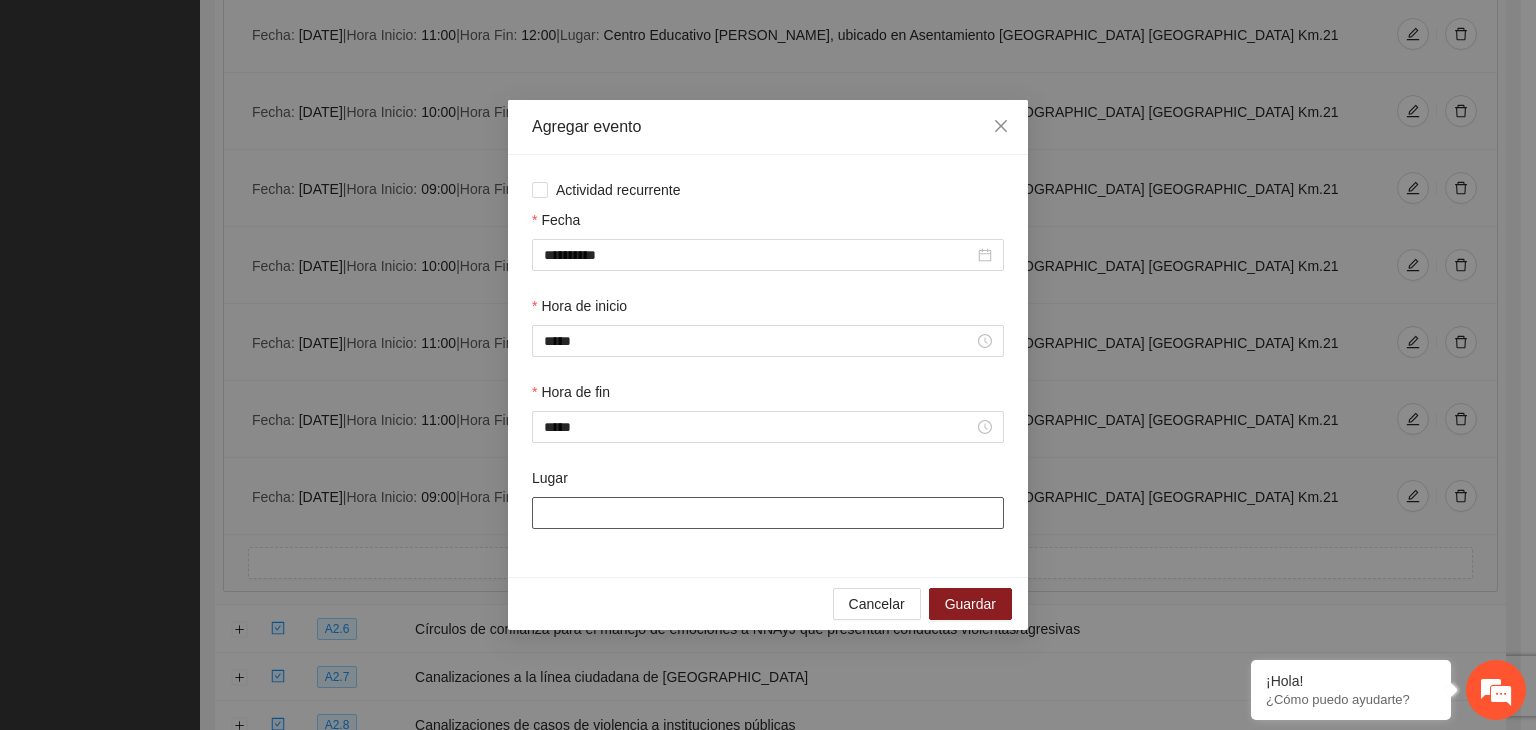 type on "**********" 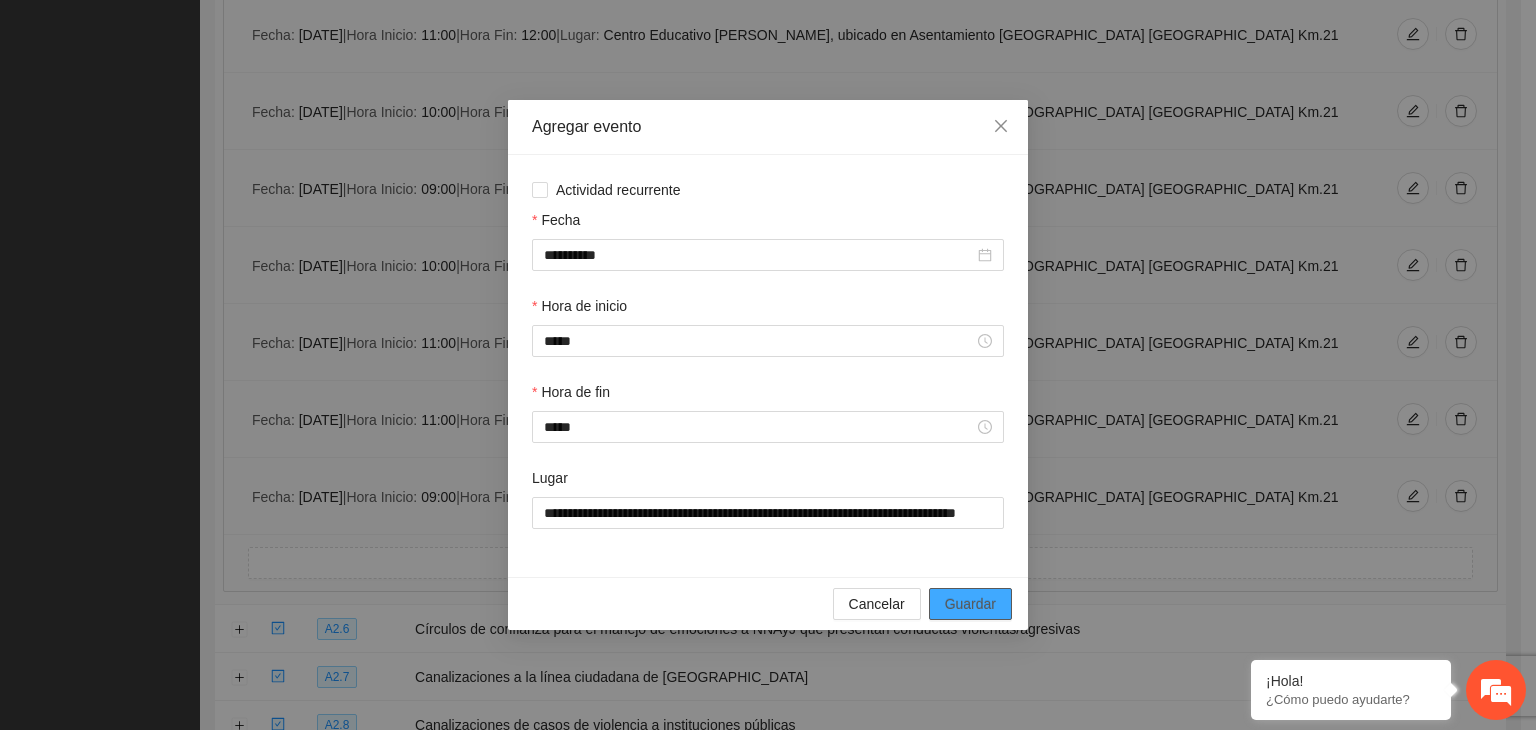 click on "Guardar" at bounding box center (970, 604) 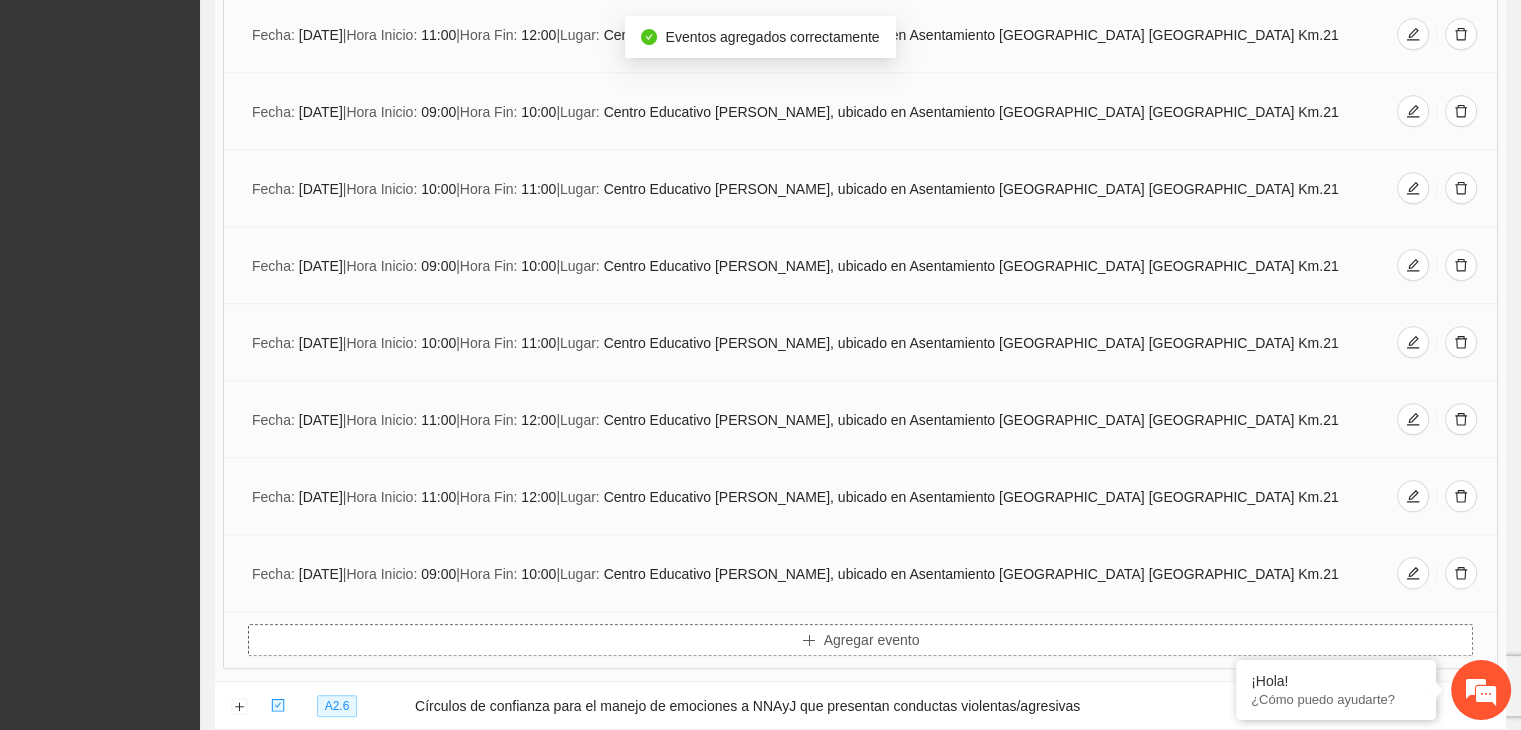 click on "Agregar evento" at bounding box center (872, 640) 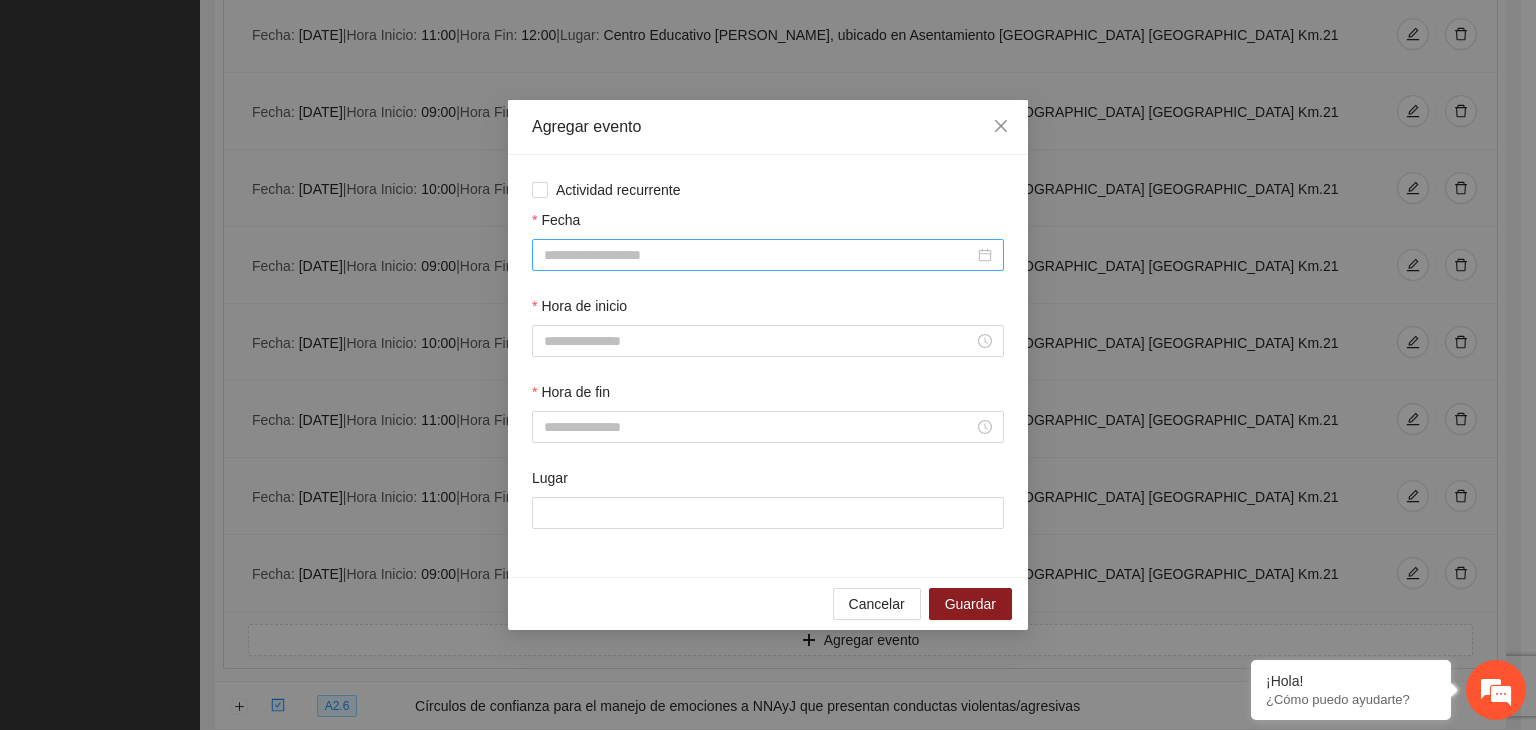 click at bounding box center [768, 255] 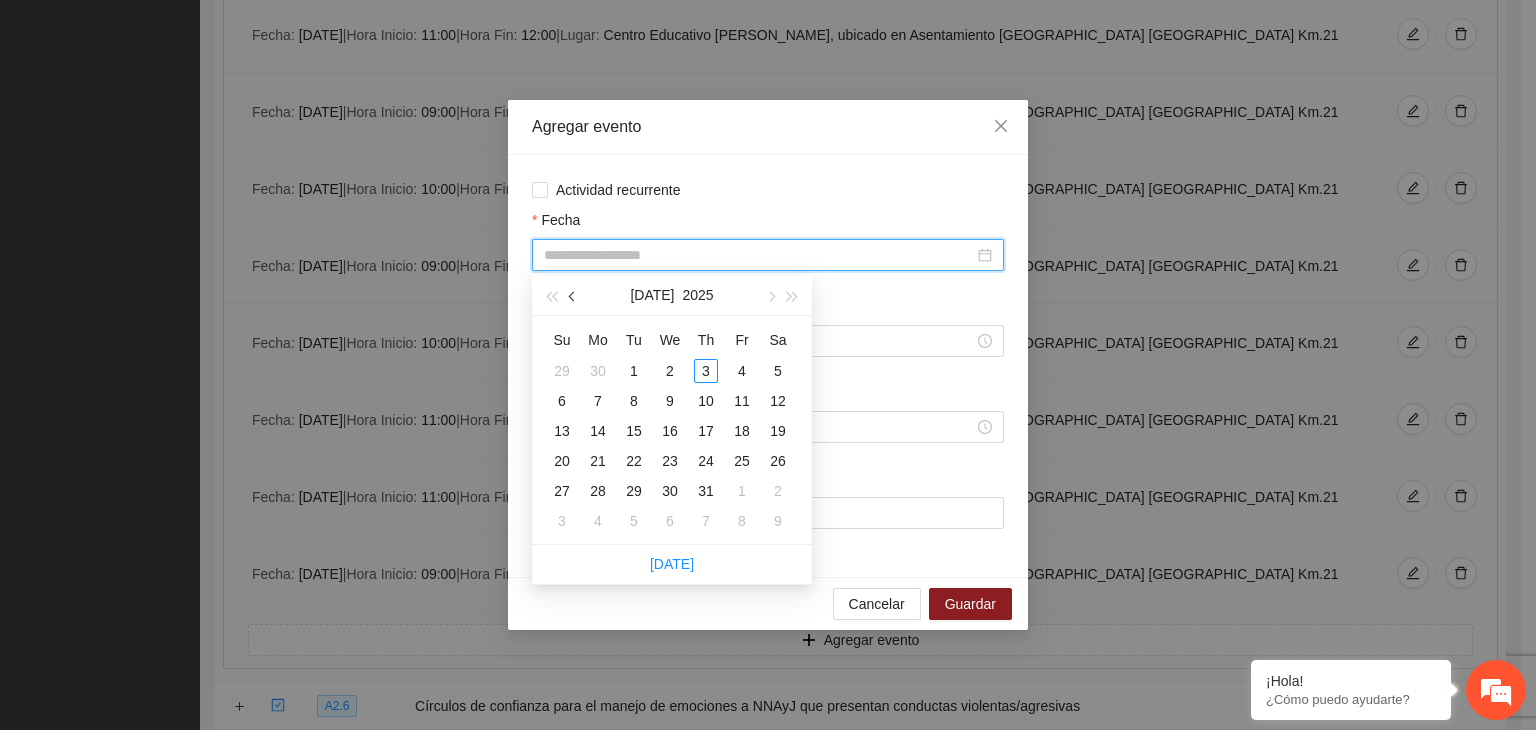 click at bounding box center (573, 295) 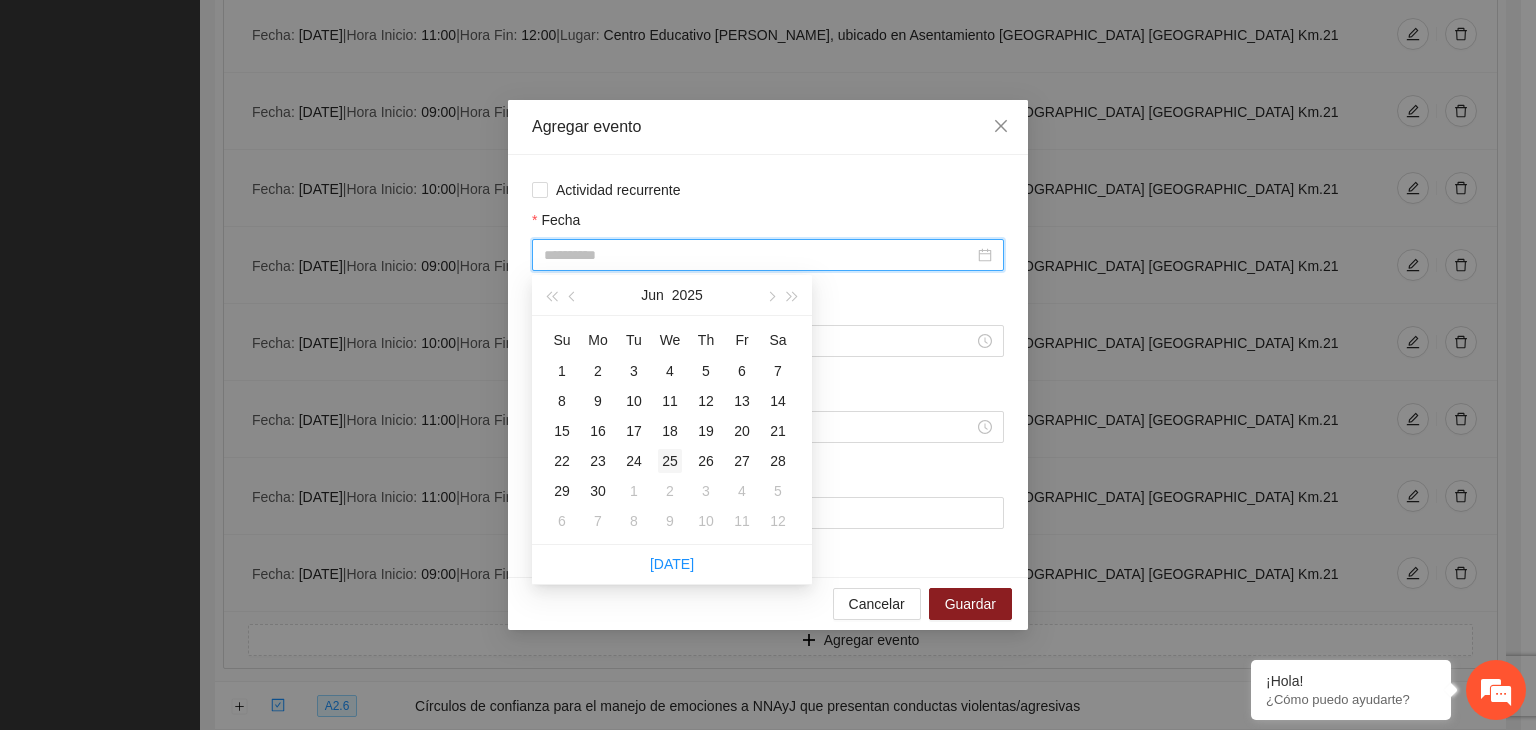 type on "**********" 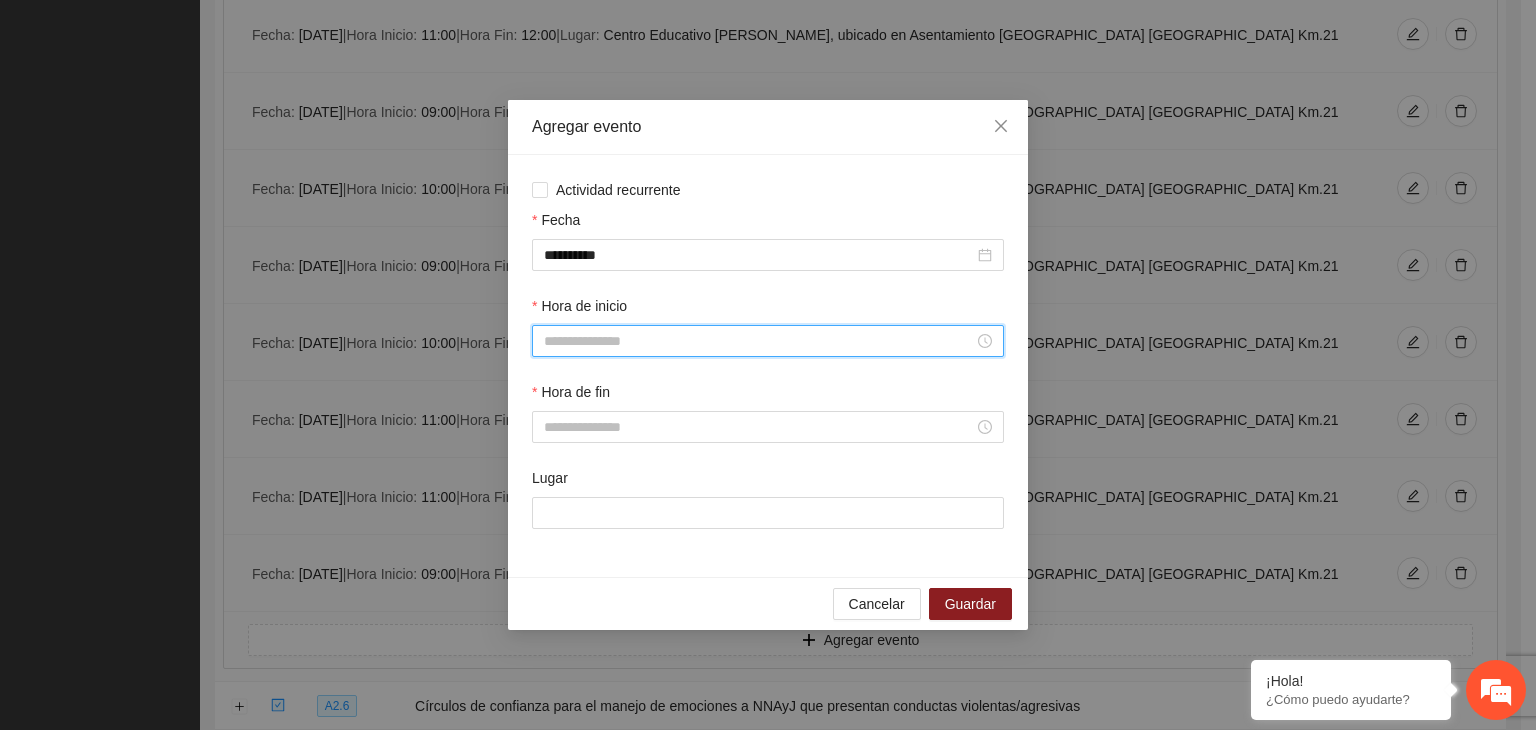 click on "Hora de inicio" at bounding box center [759, 341] 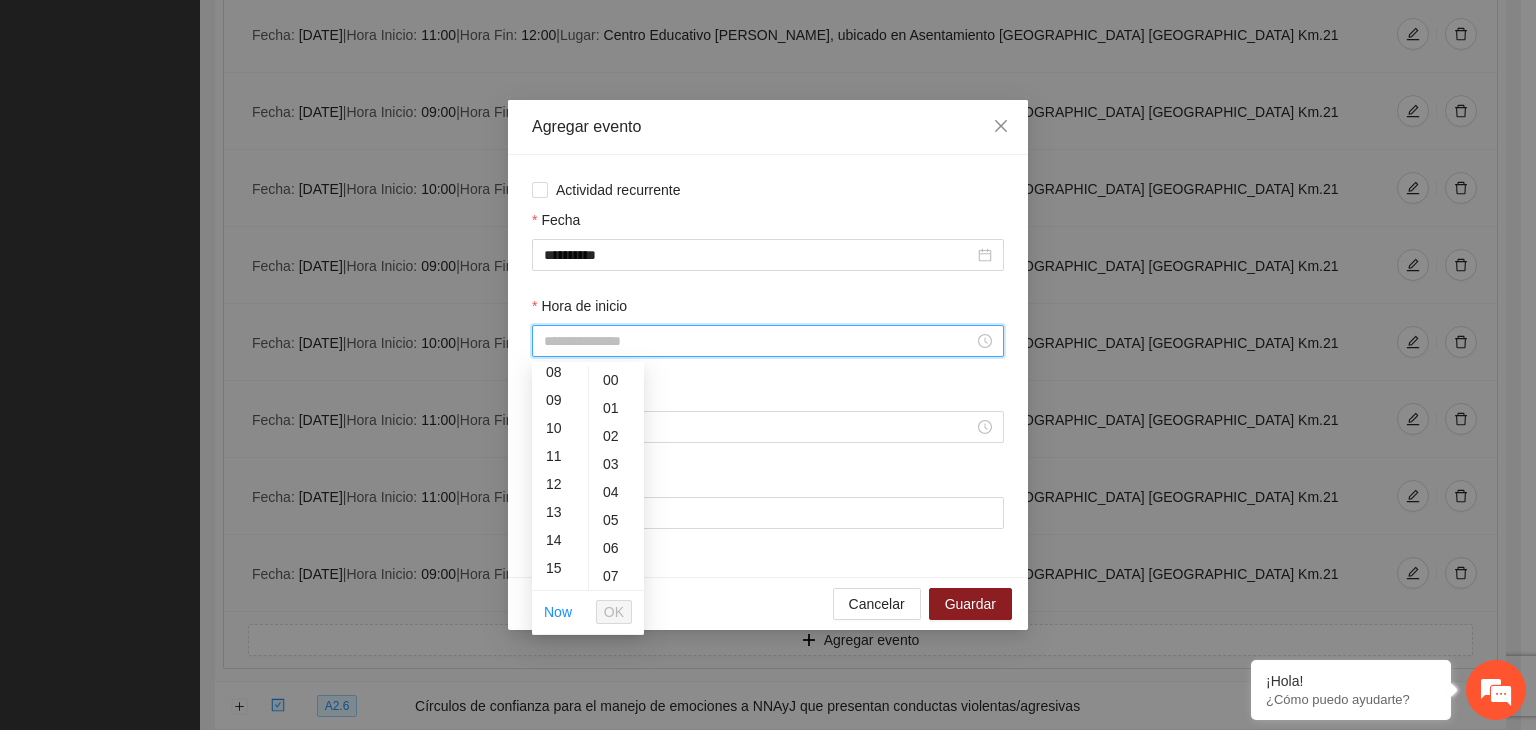 scroll, scrollTop: 224, scrollLeft: 0, axis: vertical 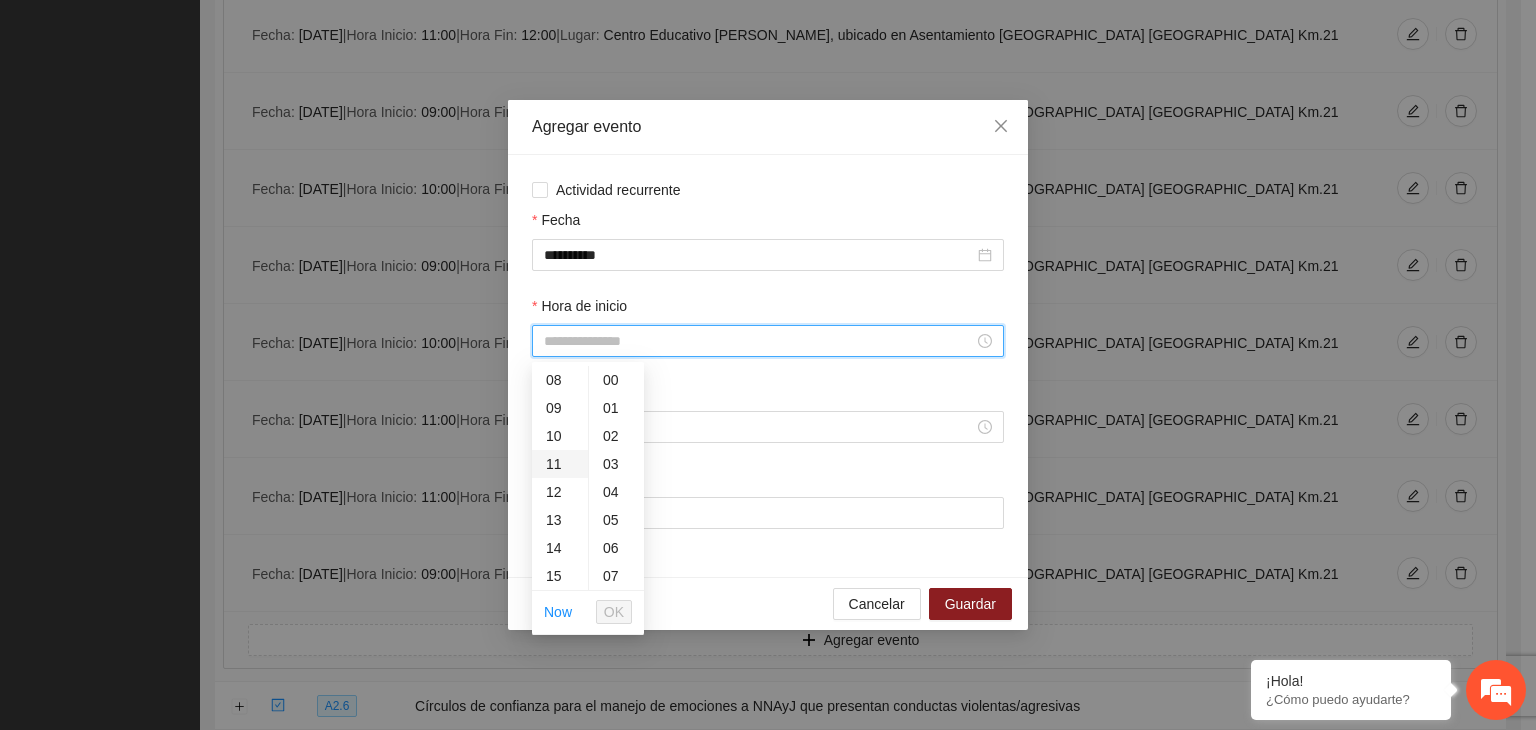 click on "11" at bounding box center [560, 464] 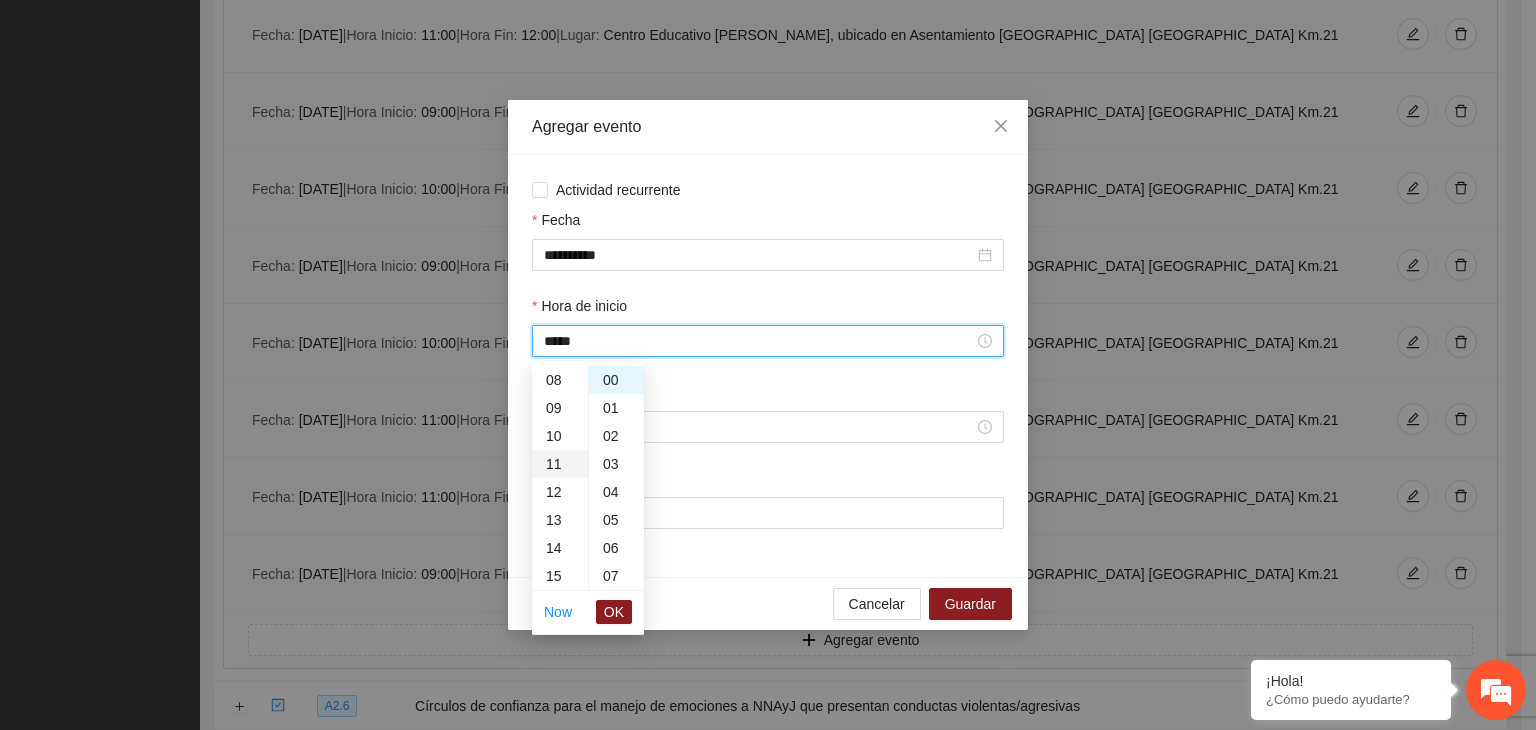 scroll, scrollTop: 308, scrollLeft: 0, axis: vertical 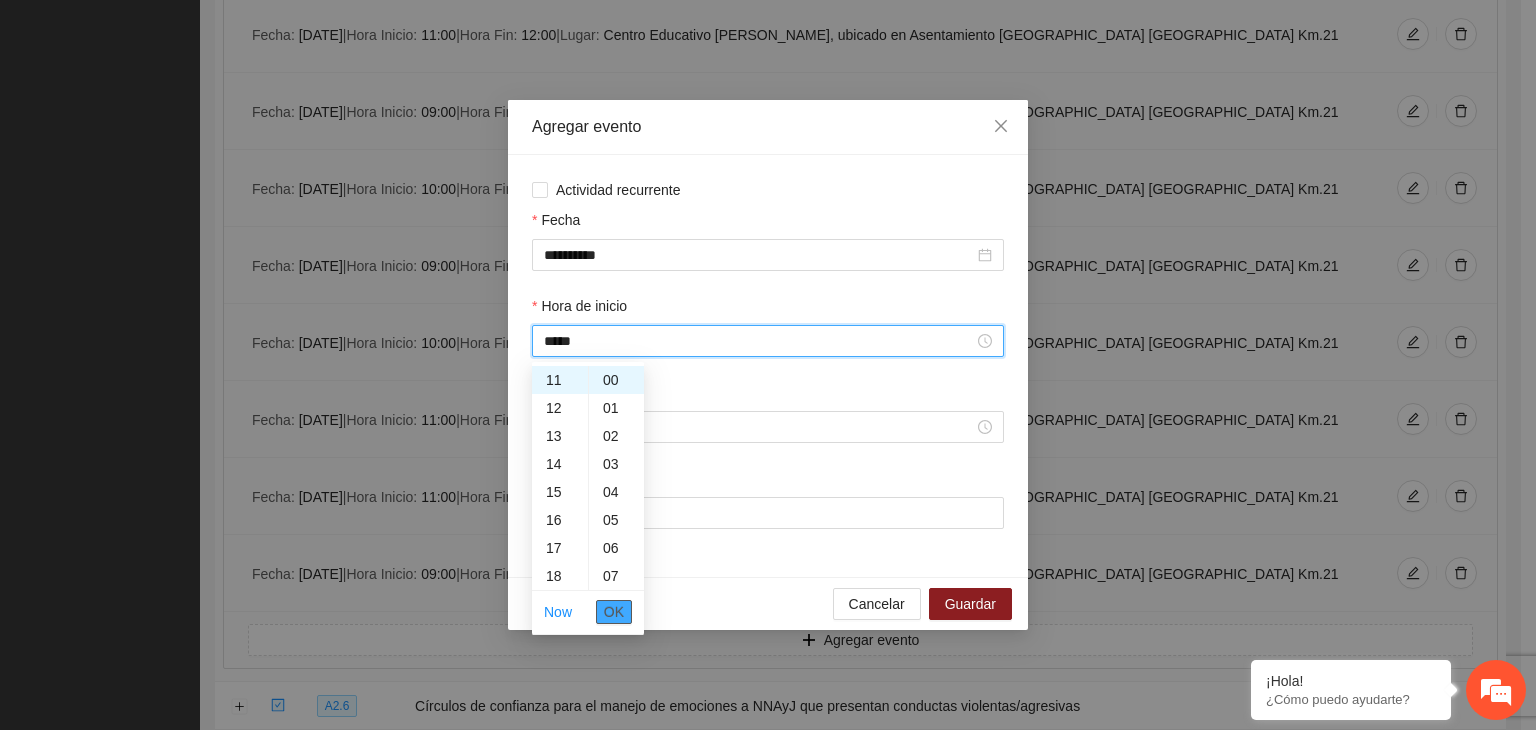 click on "OK" at bounding box center [614, 612] 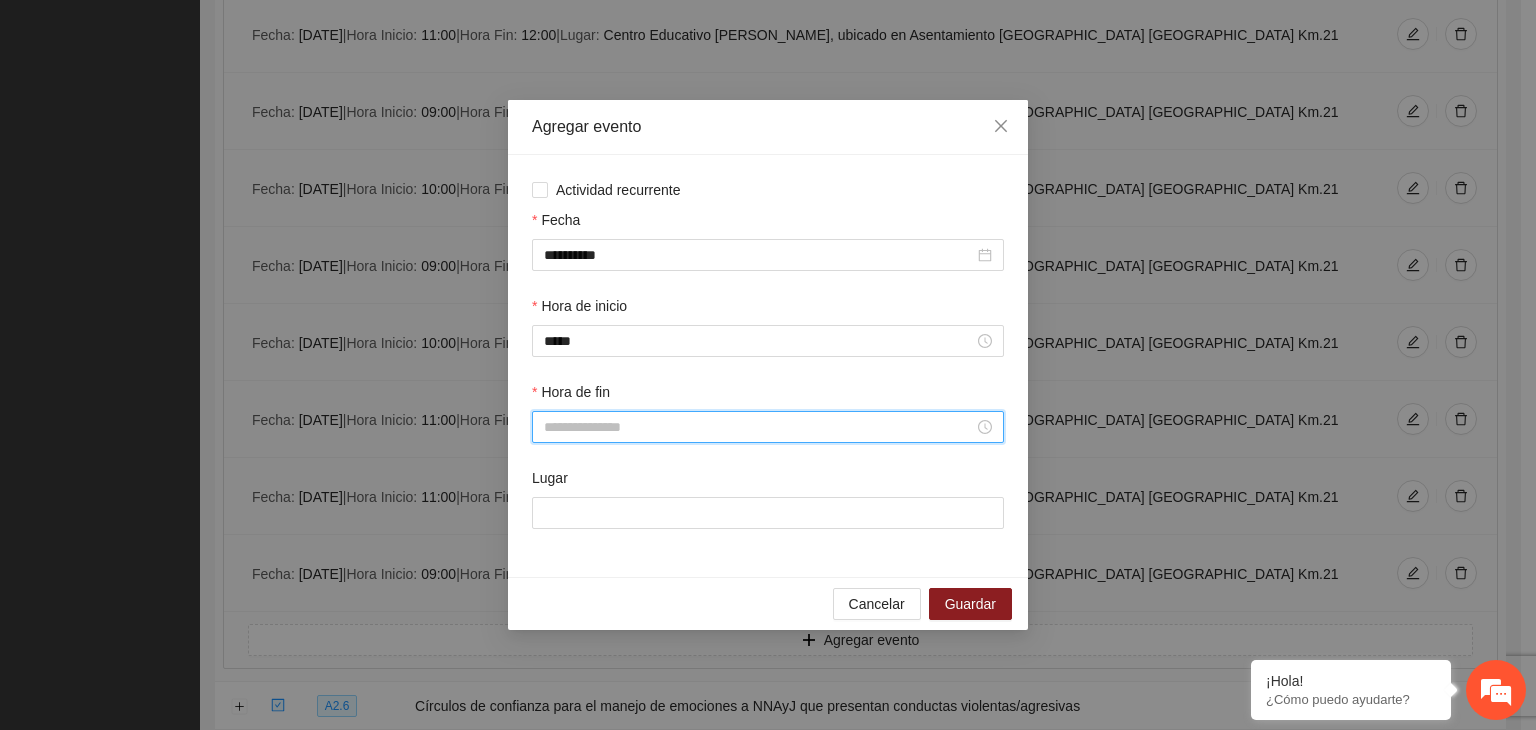 click on "Hora de fin" at bounding box center (759, 427) 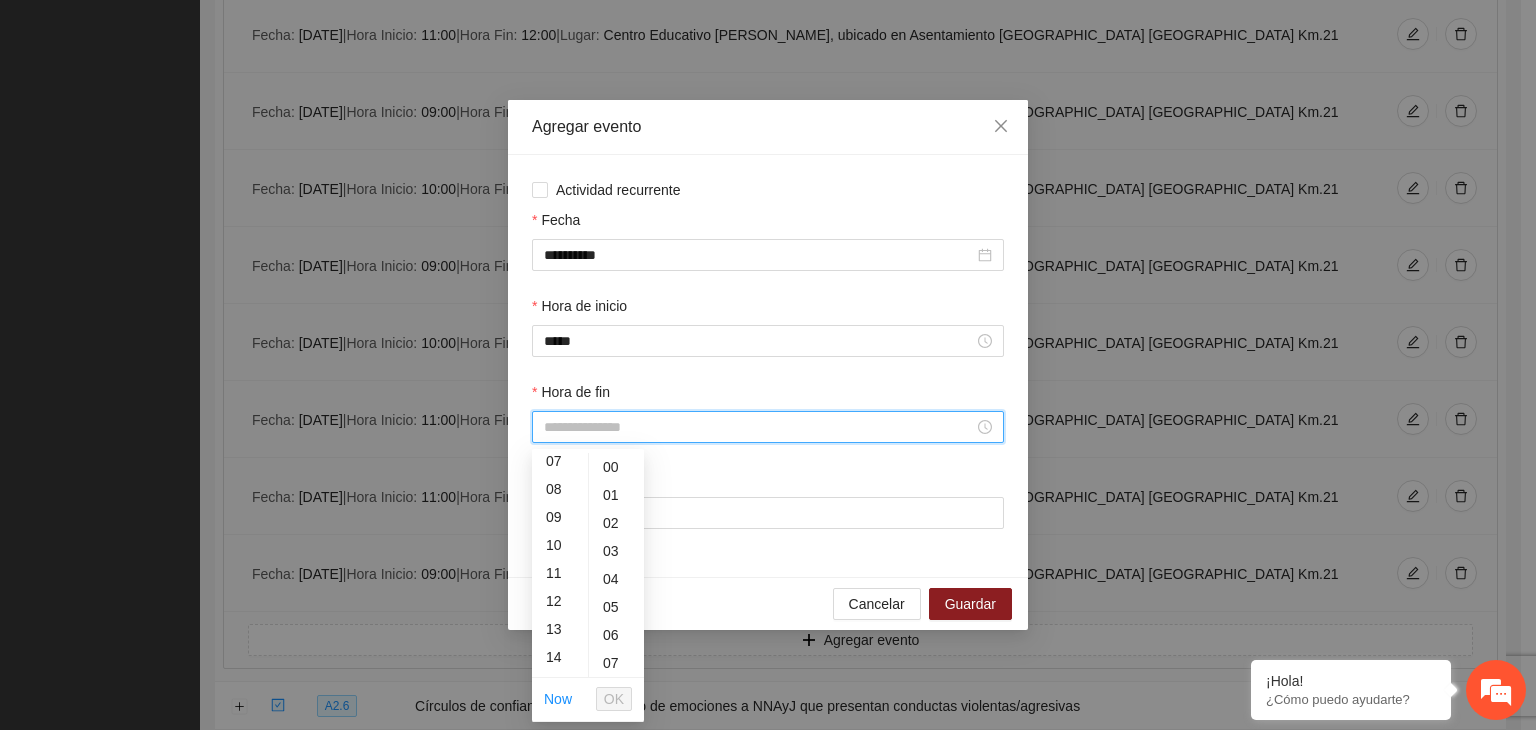 scroll, scrollTop: 236, scrollLeft: 0, axis: vertical 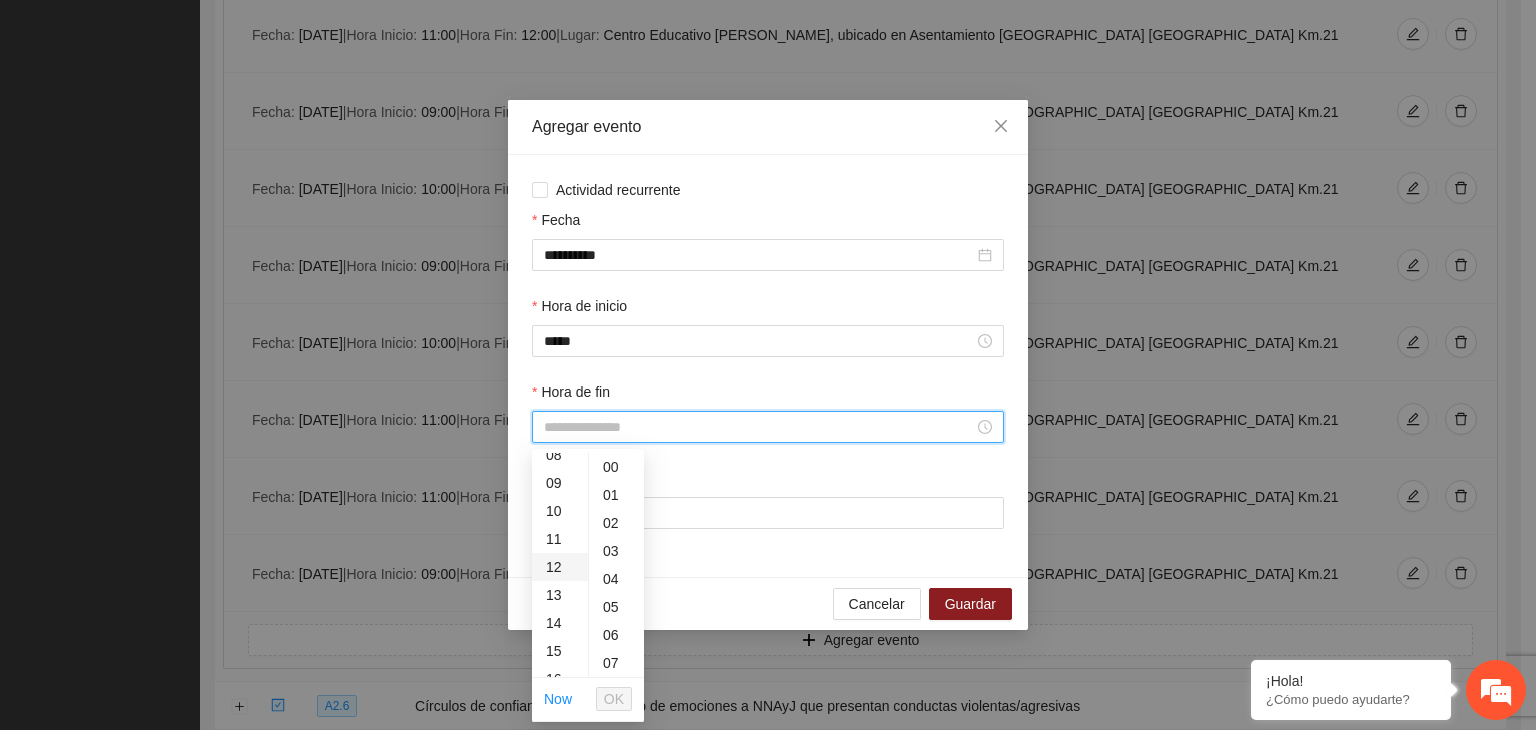 click on "12" at bounding box center [560, 567] 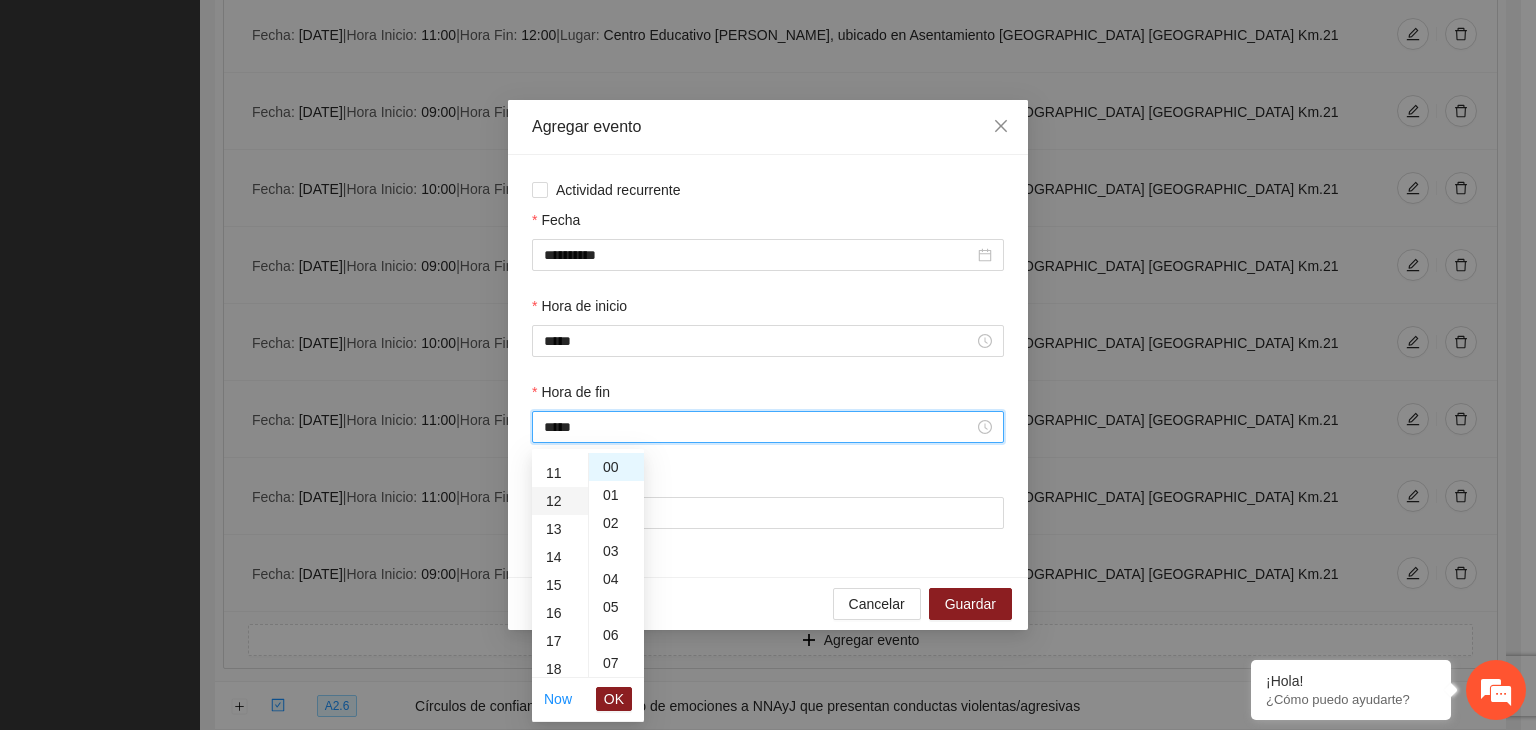 scroll, scrollTop: 336, scrollLeft: 0, axis: vertical 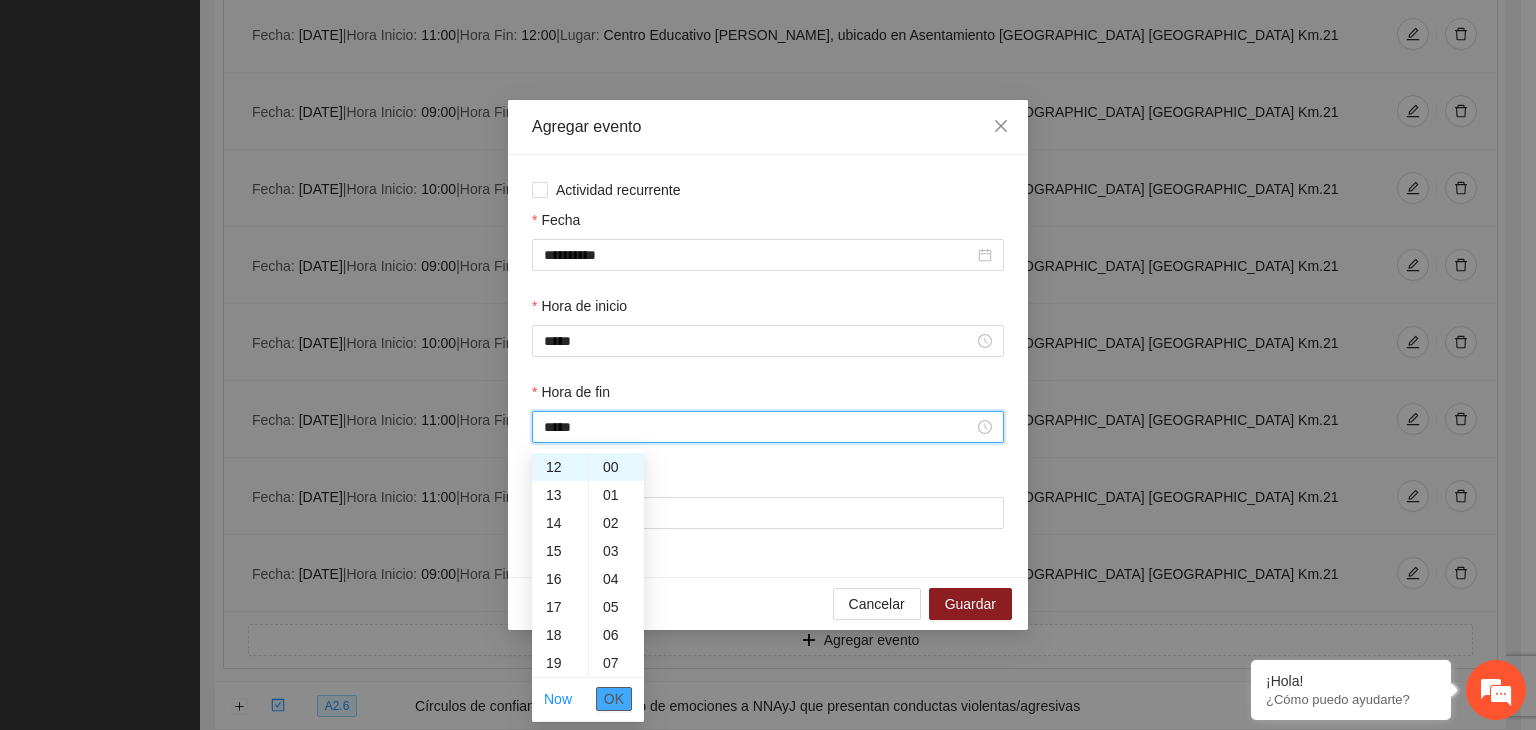 click on "OK" at bounding box center [614, 699] 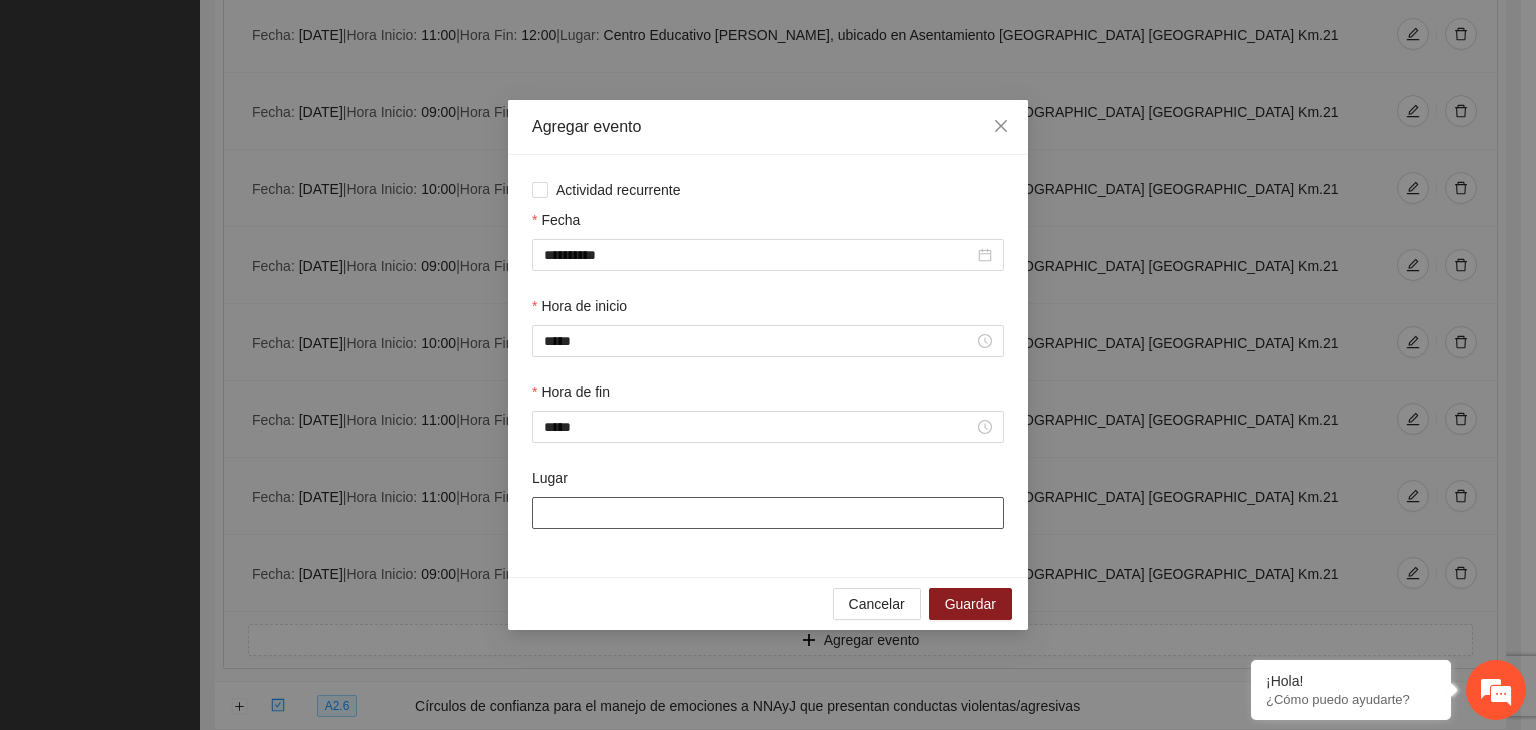 click on "Lugar" at bounding box center (768, 513) 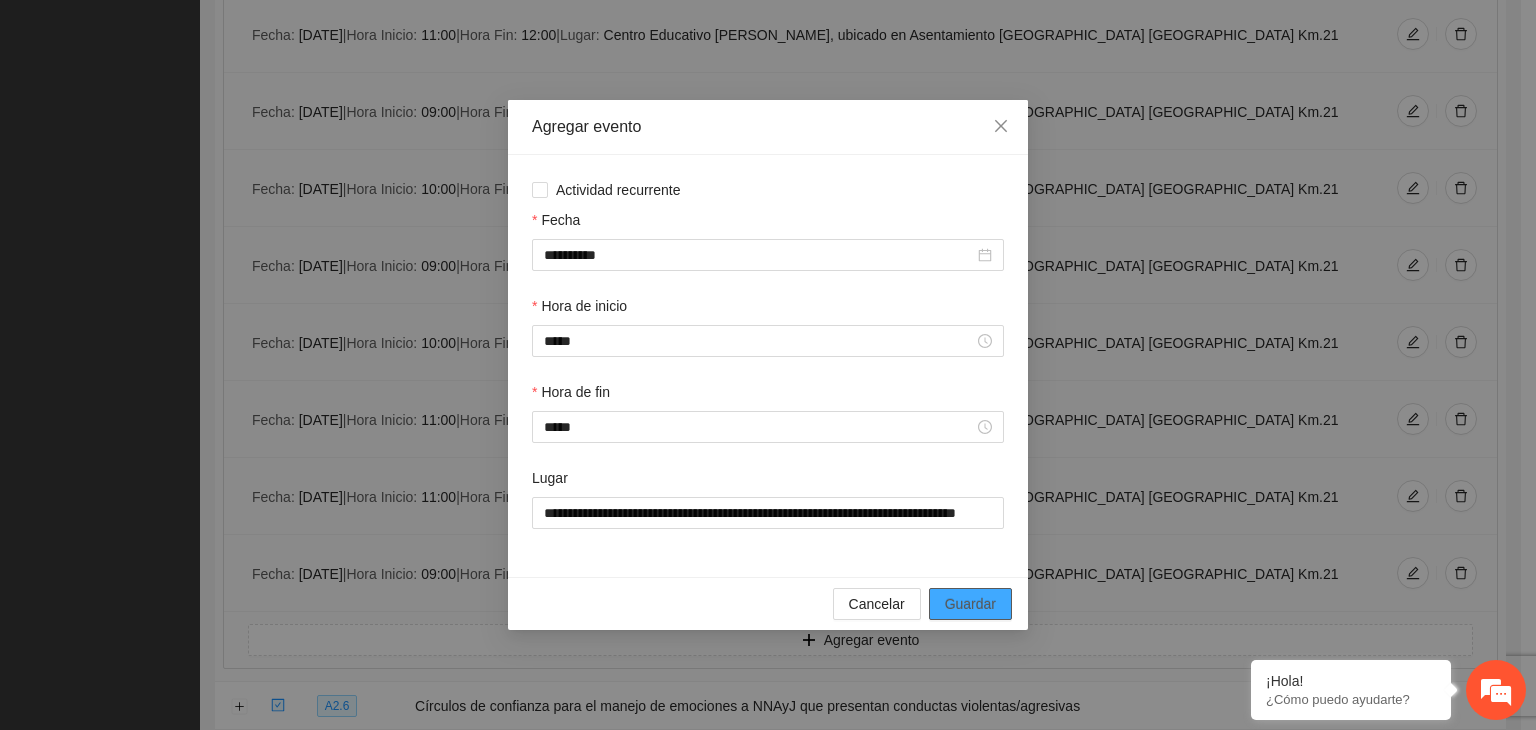 click on "Guardar" at bounding box center (970, 604) 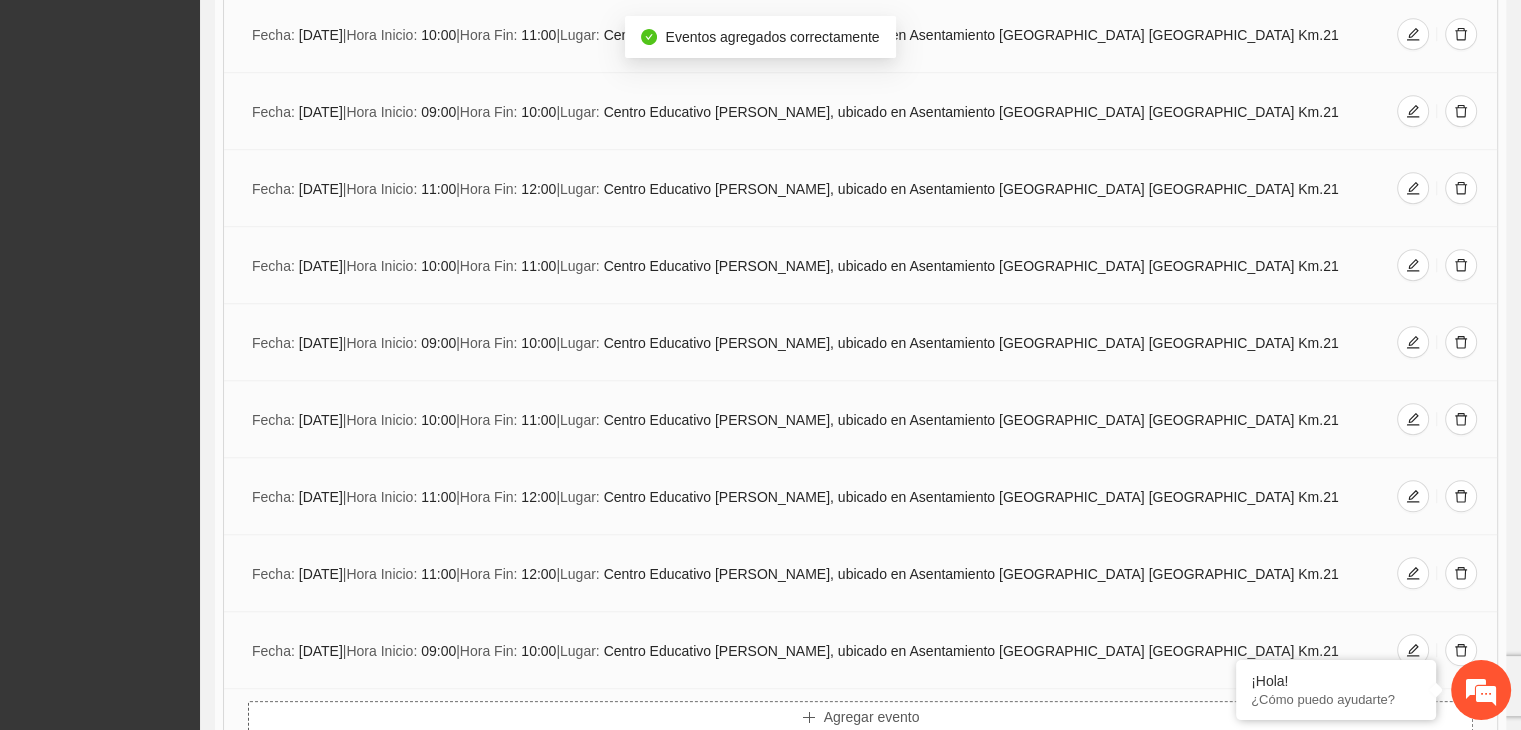 click on "Agregar evento" at bounding box center [872, 717] 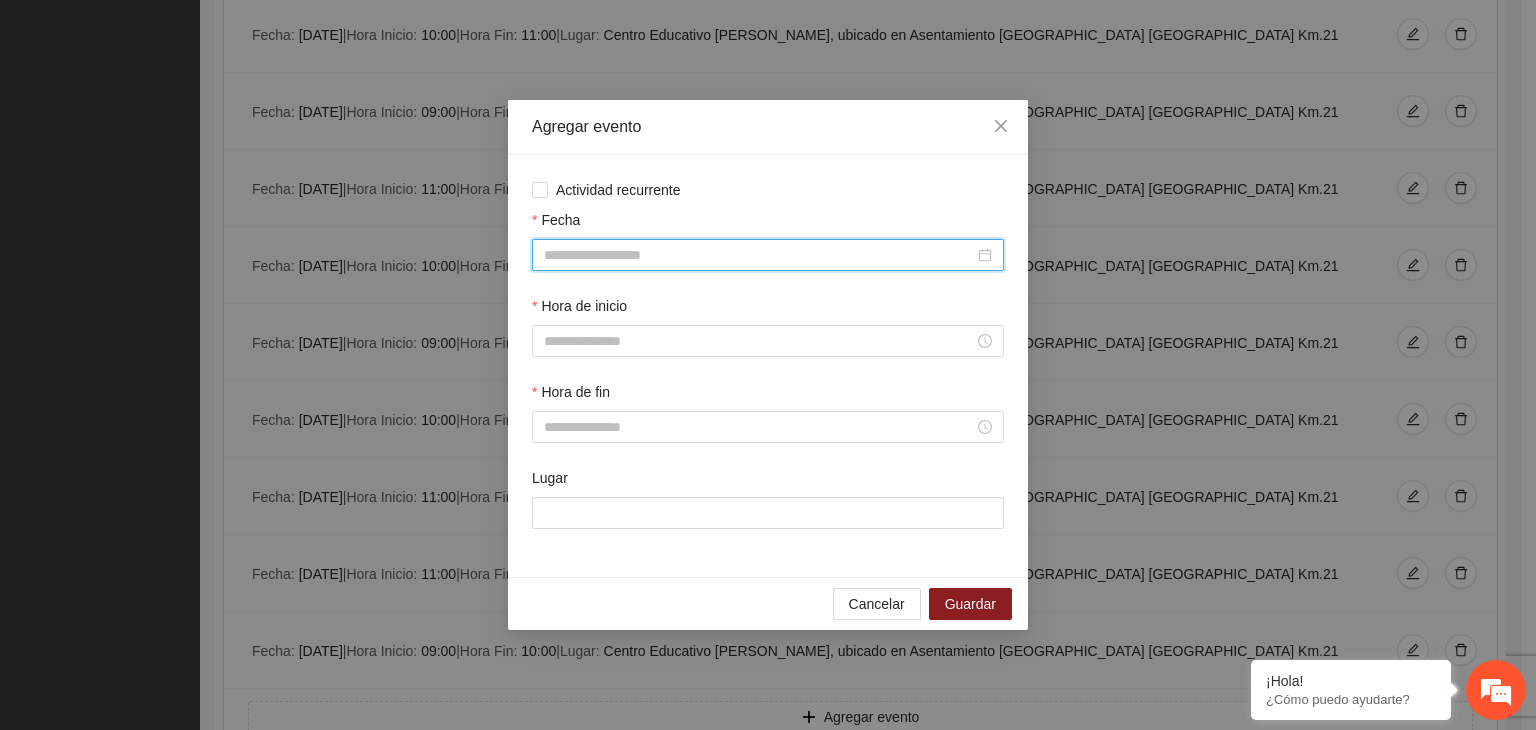 click on "Fecha" at bounding box center (759, 255) 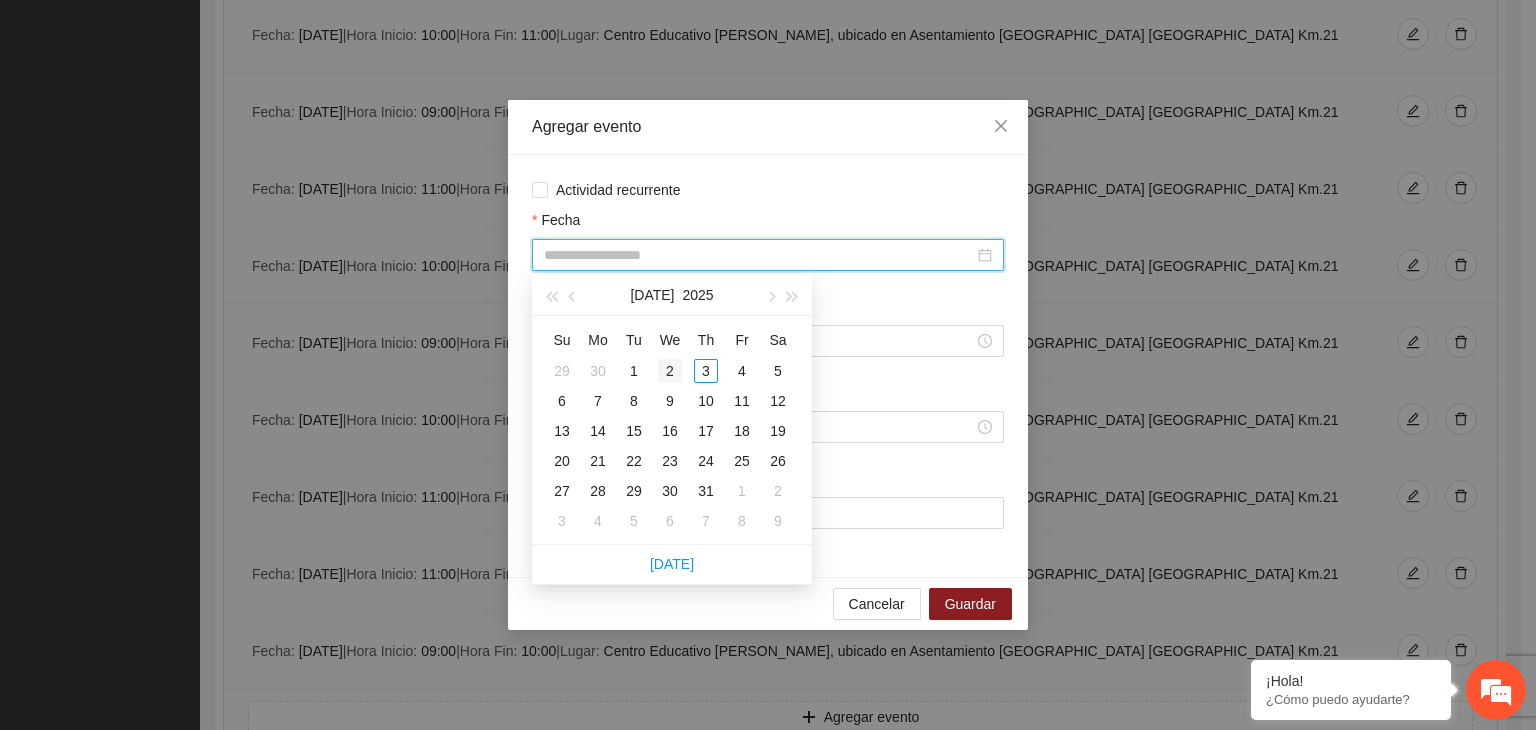 type on "**********" 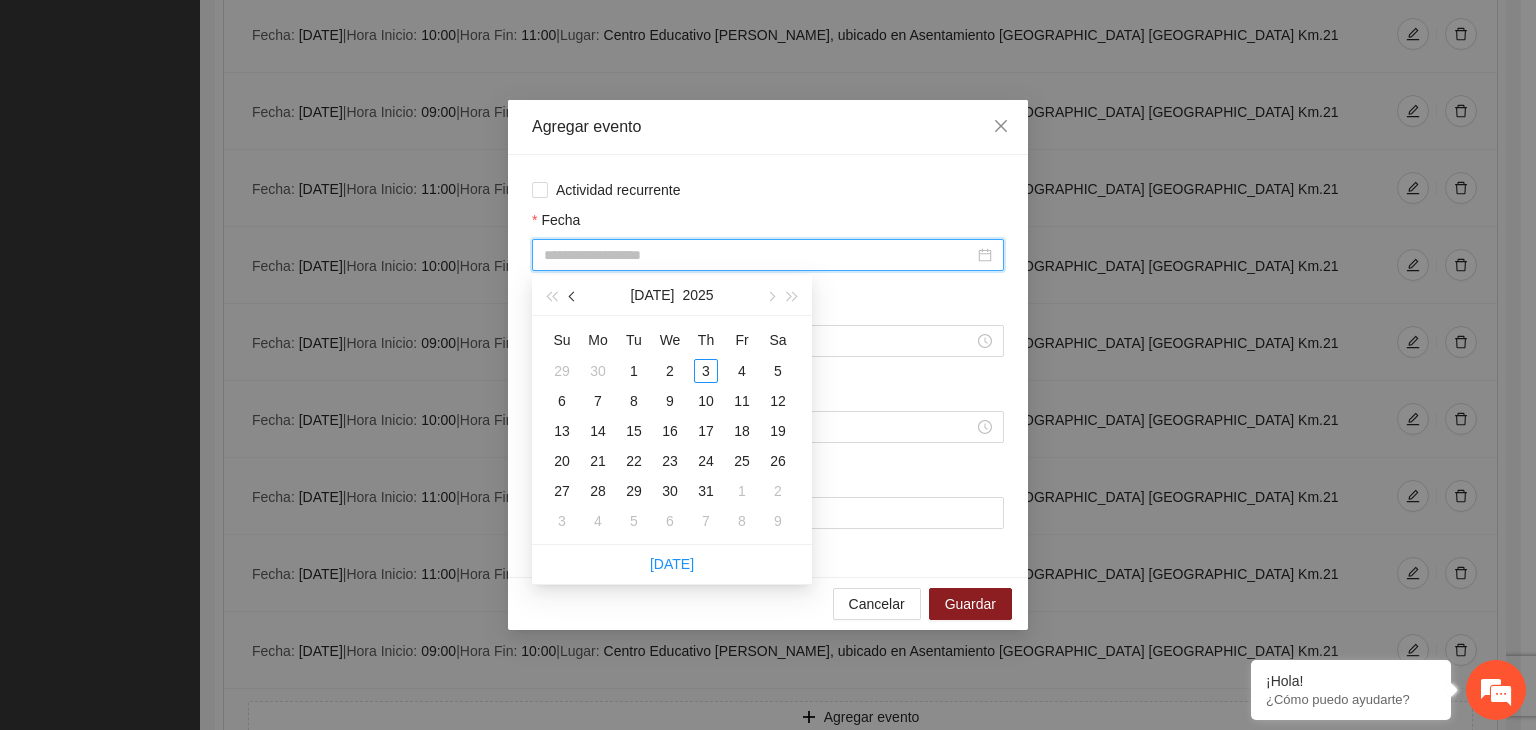 click at bounding box center [574, 297] 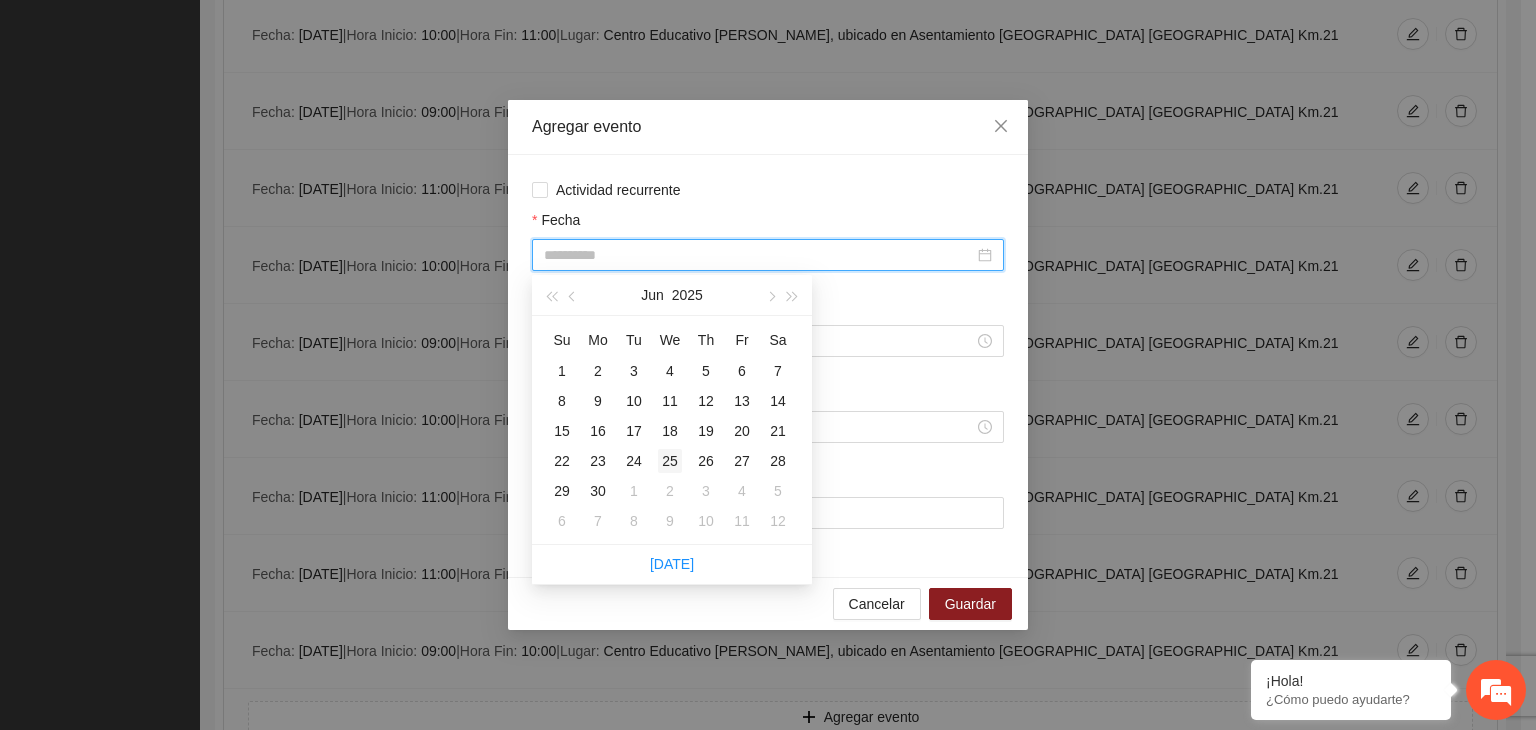 type on "**********" 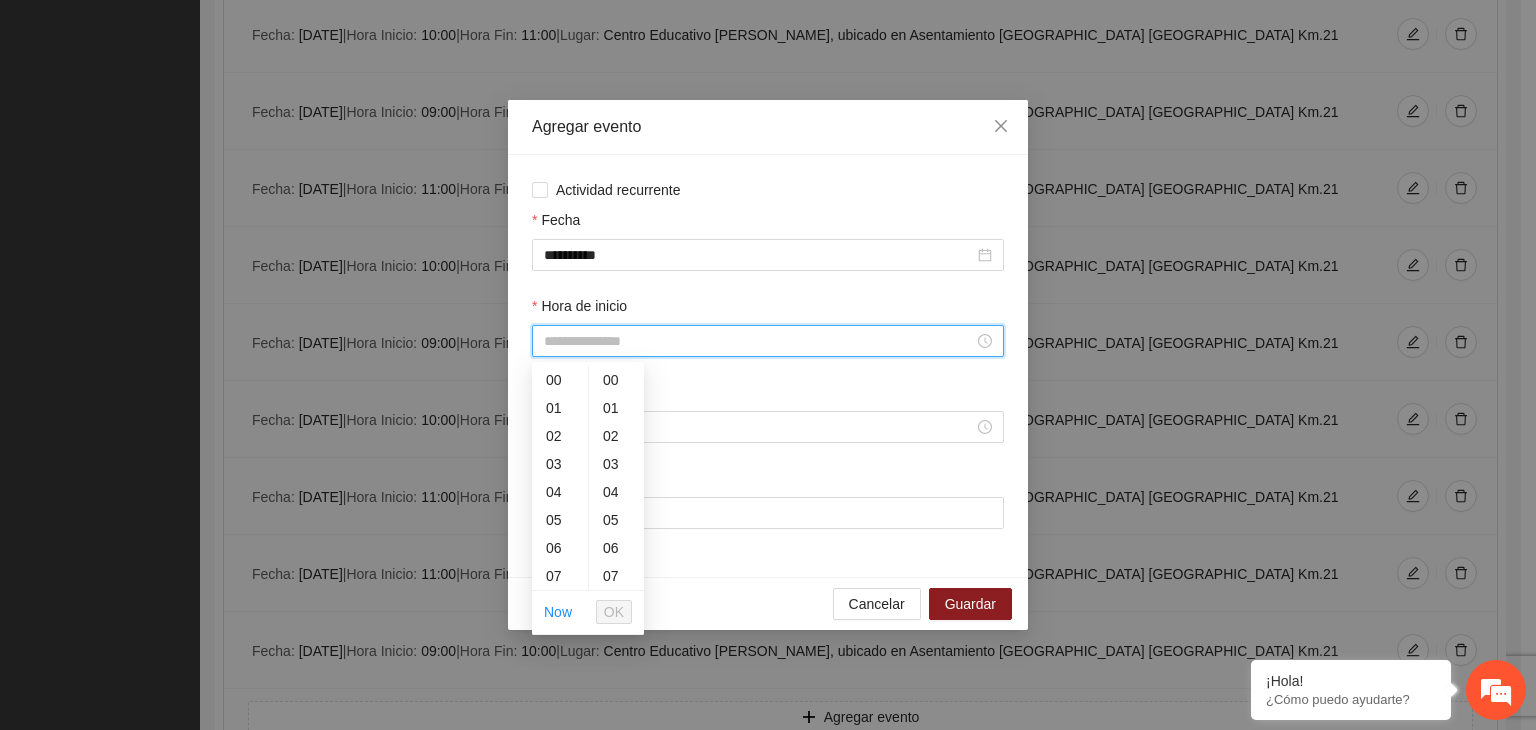 click on "Hora de inicio" at bounding box center [759, 341] 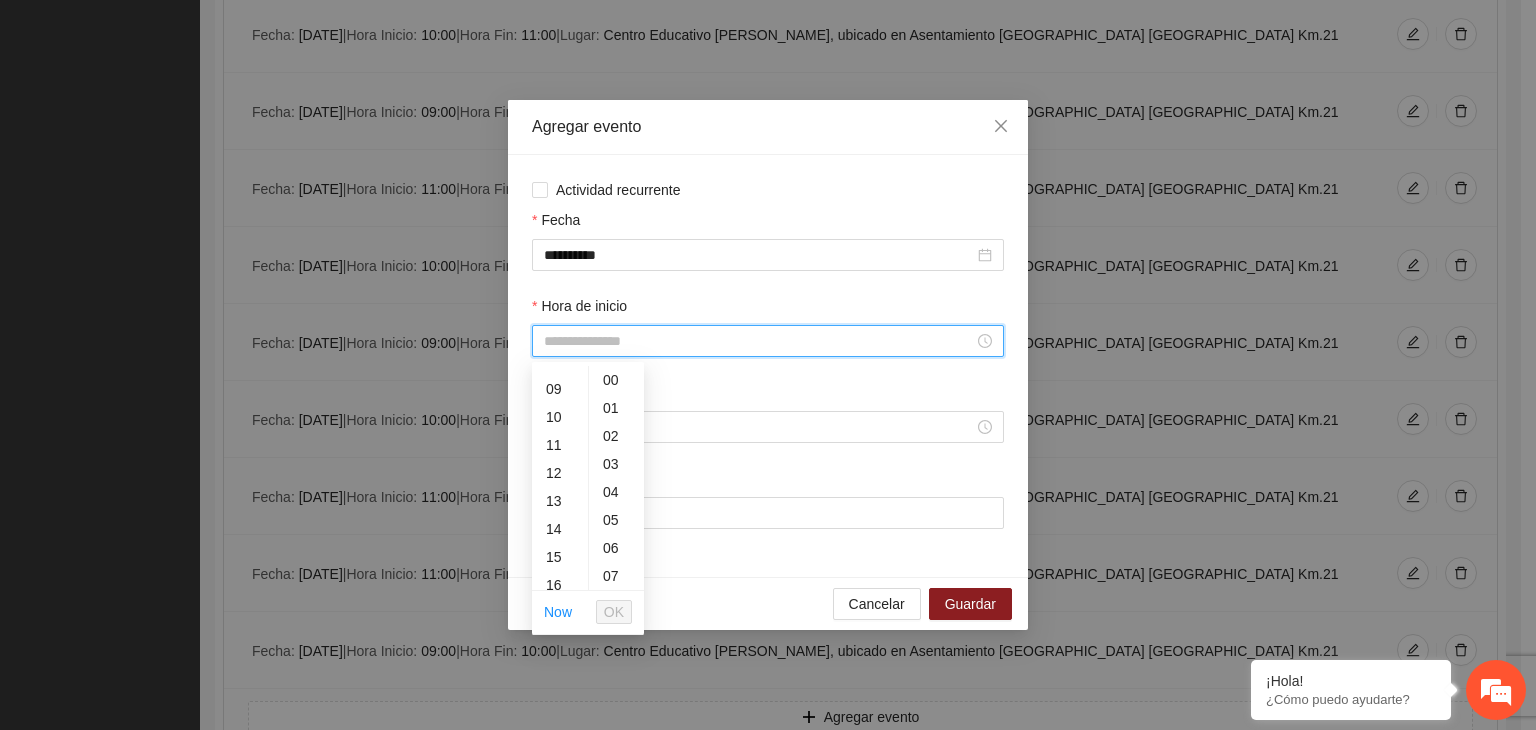 scroll, scrollTop: 240, scrollLeft: 0, axis: vertical 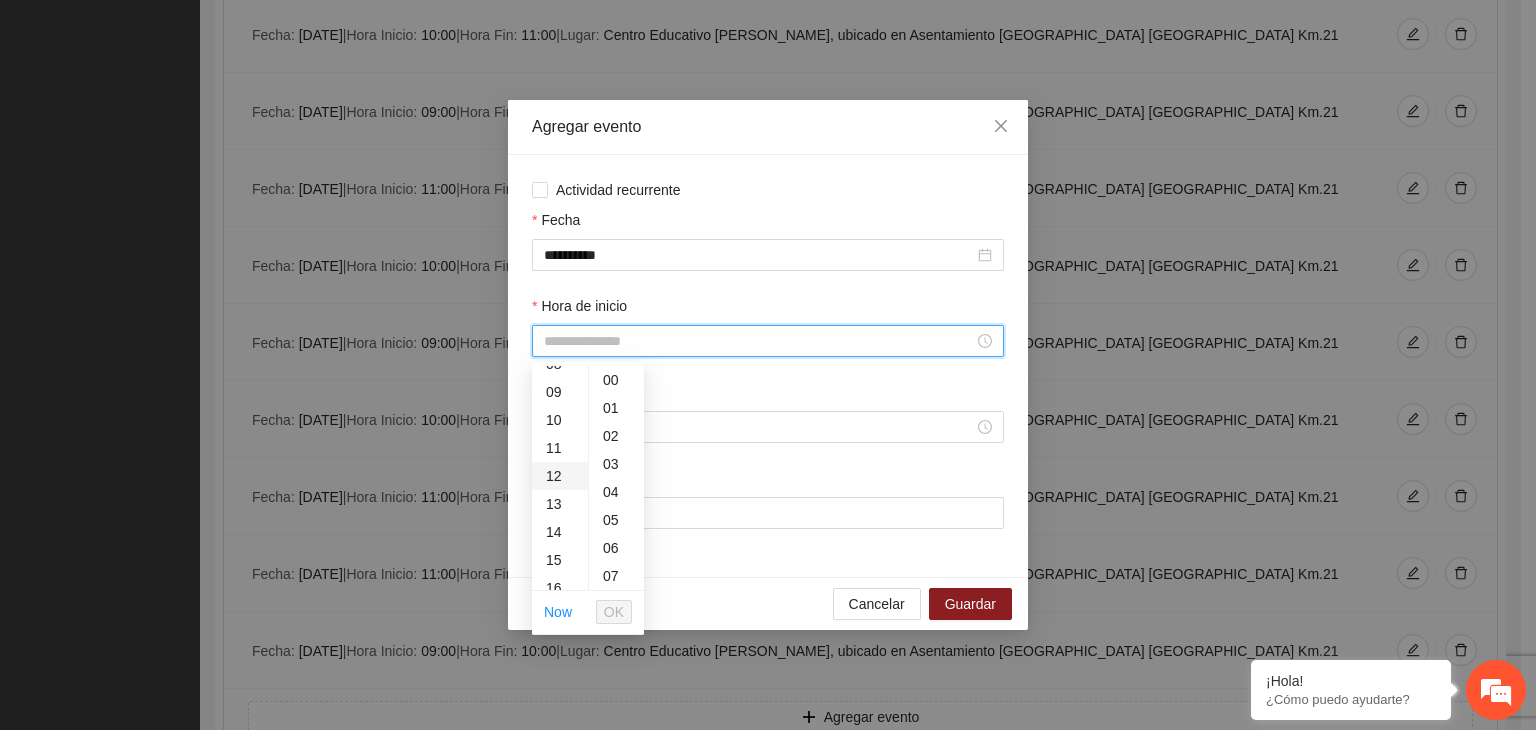 click on "12" at bounding box center [560, 476] 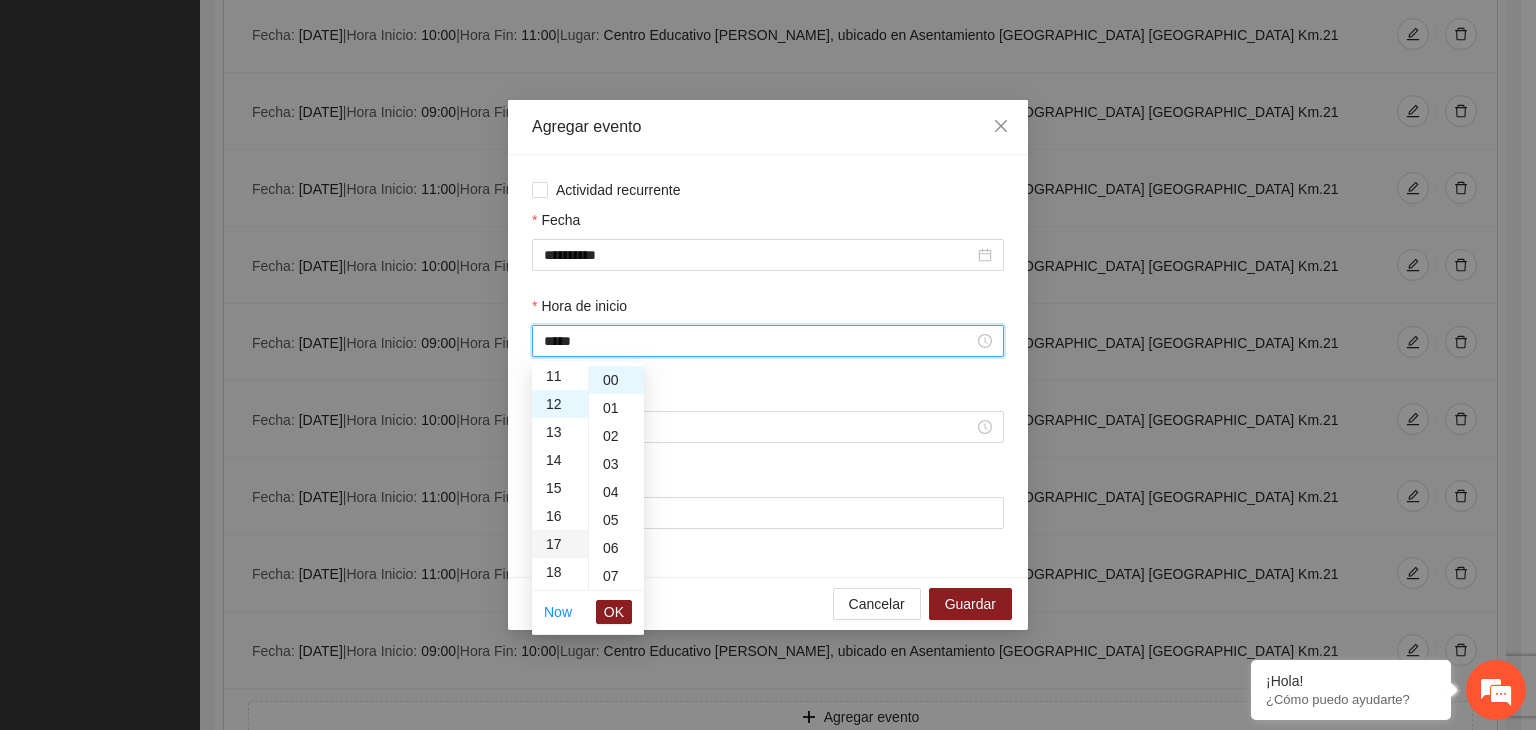 scroll, scrollTop: 336, scrollLeft: 0, axis: vertical 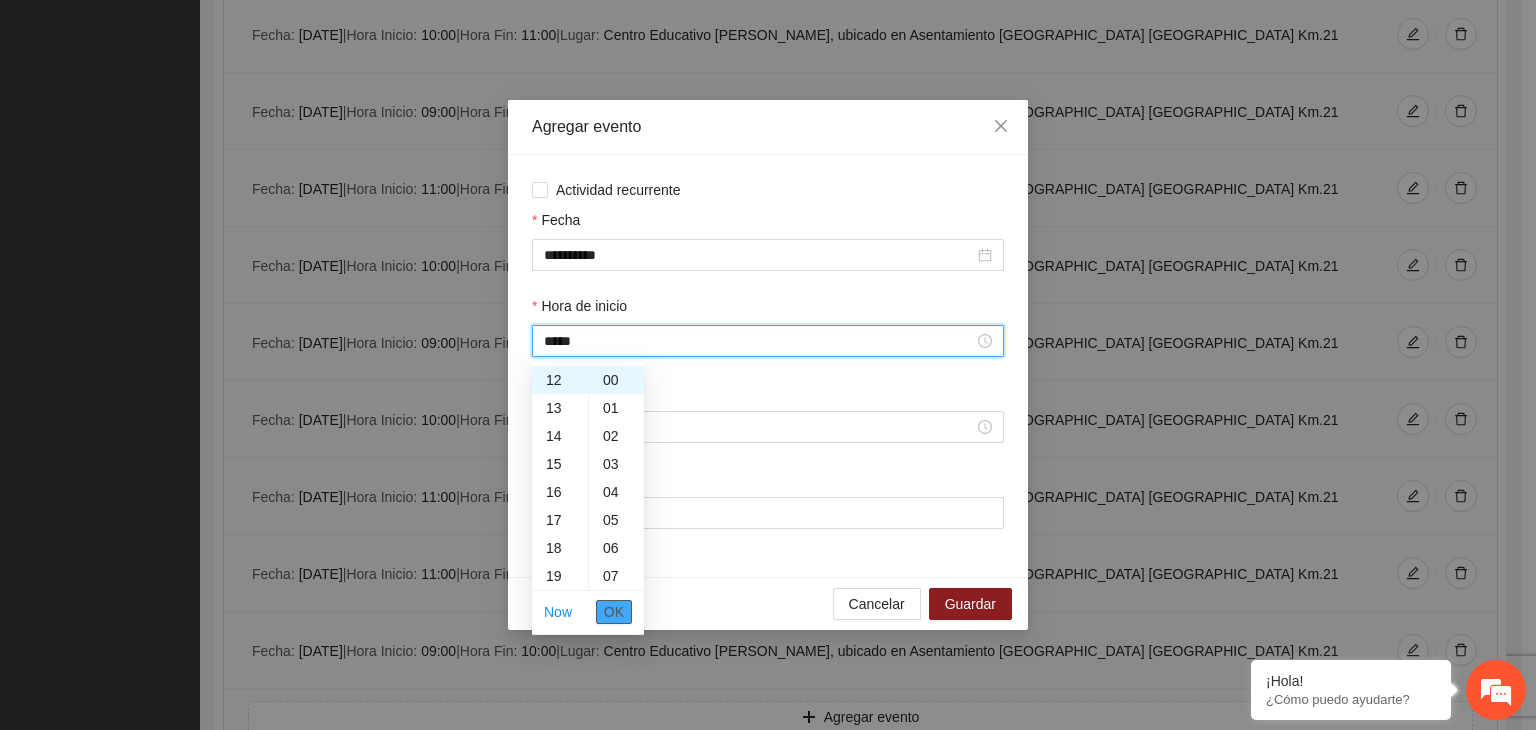 click on "OK" at bounding box center [614, 612] 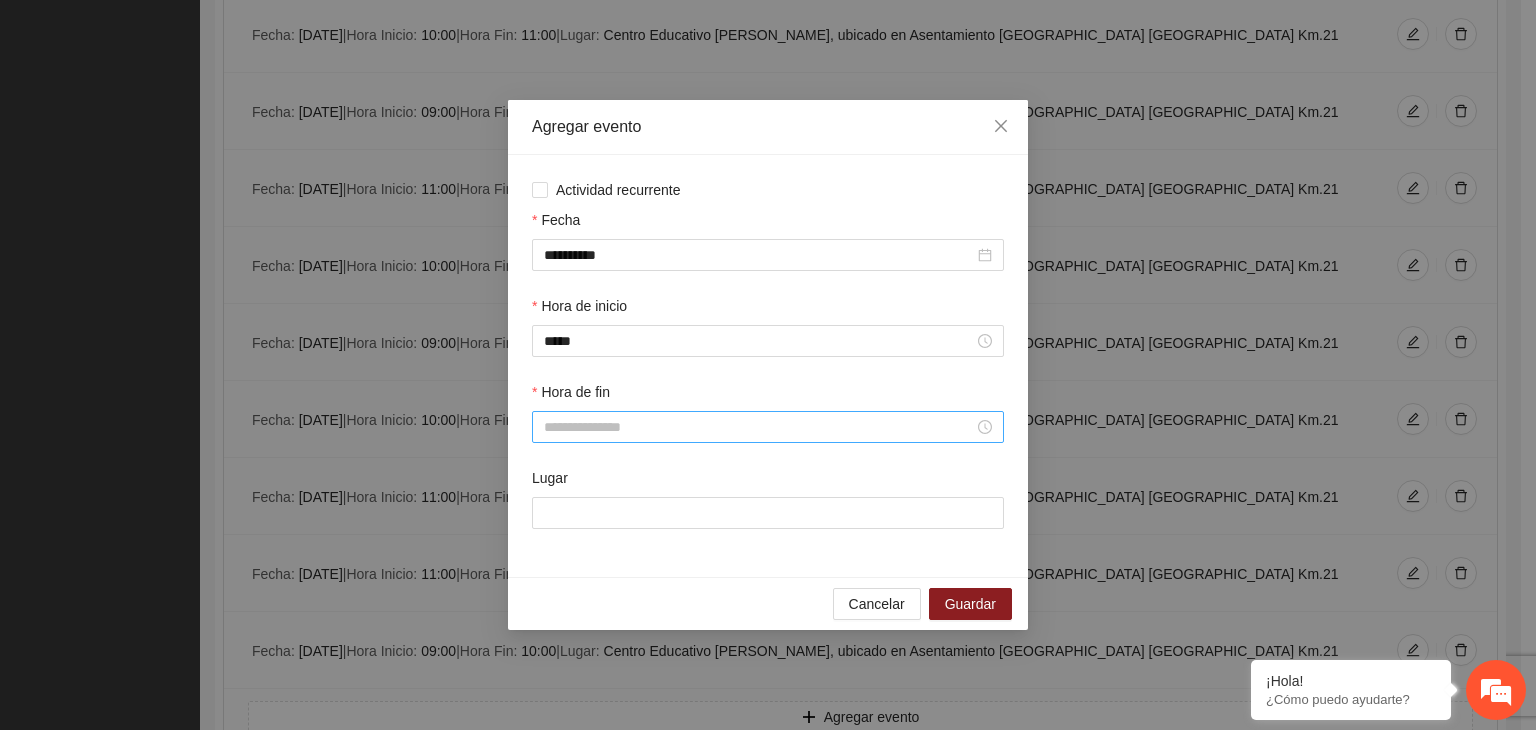 click at bounding box center (768, 427) 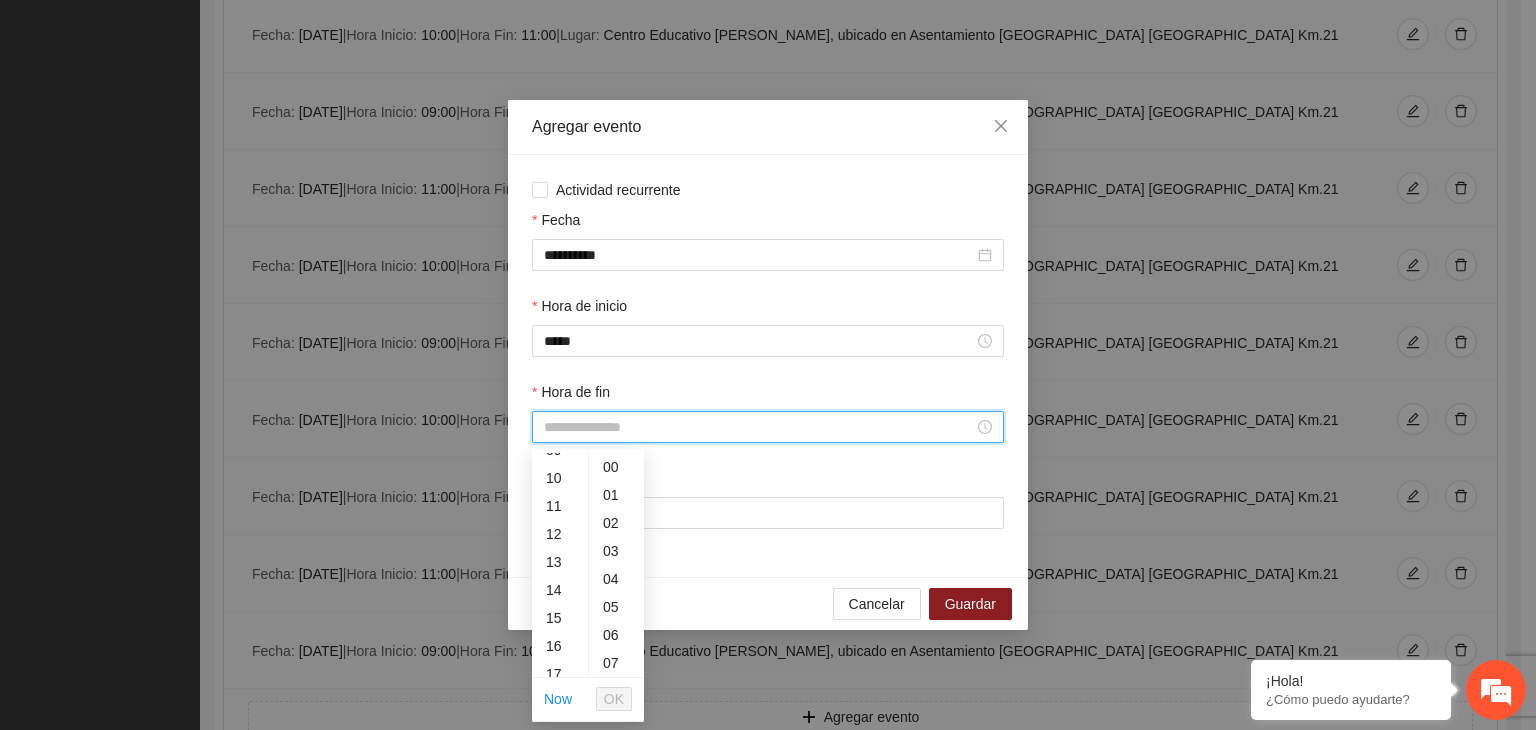 scroll, scrollTop: 258, scrollLeft: 0, axis: vertical 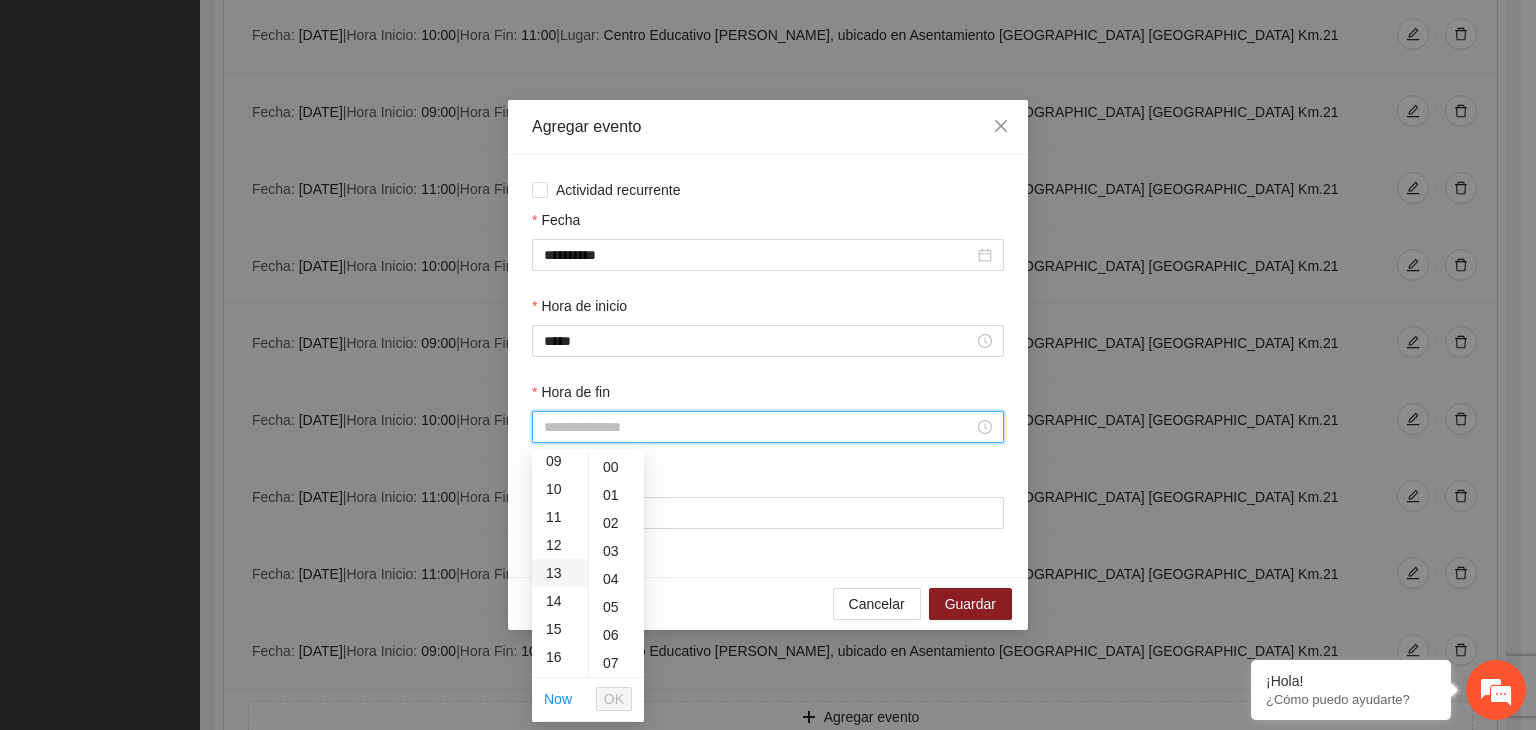 click on "13" at bounding box center (560, 573) 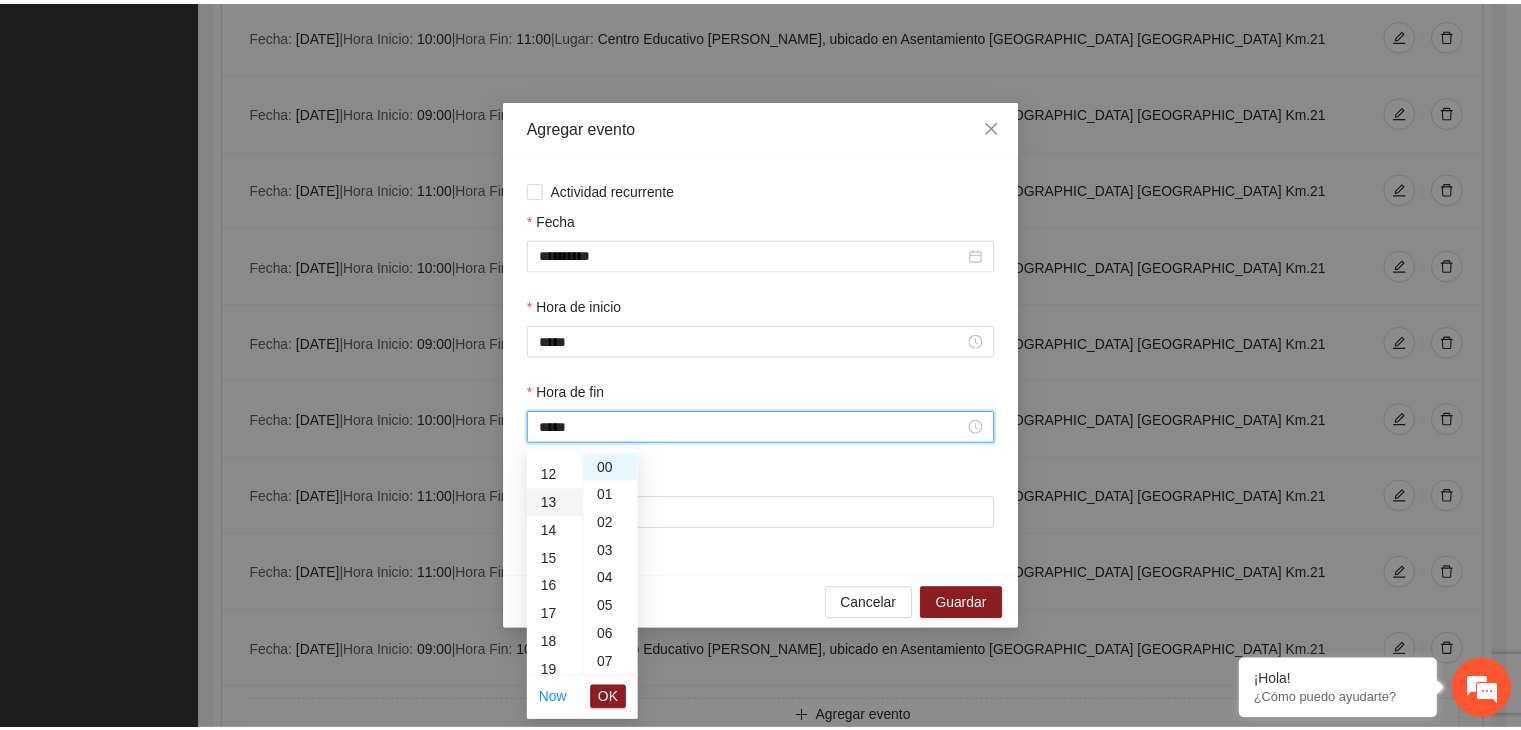 scroll, scrollTop: 364, scrollLeft: 0, axis: vertical 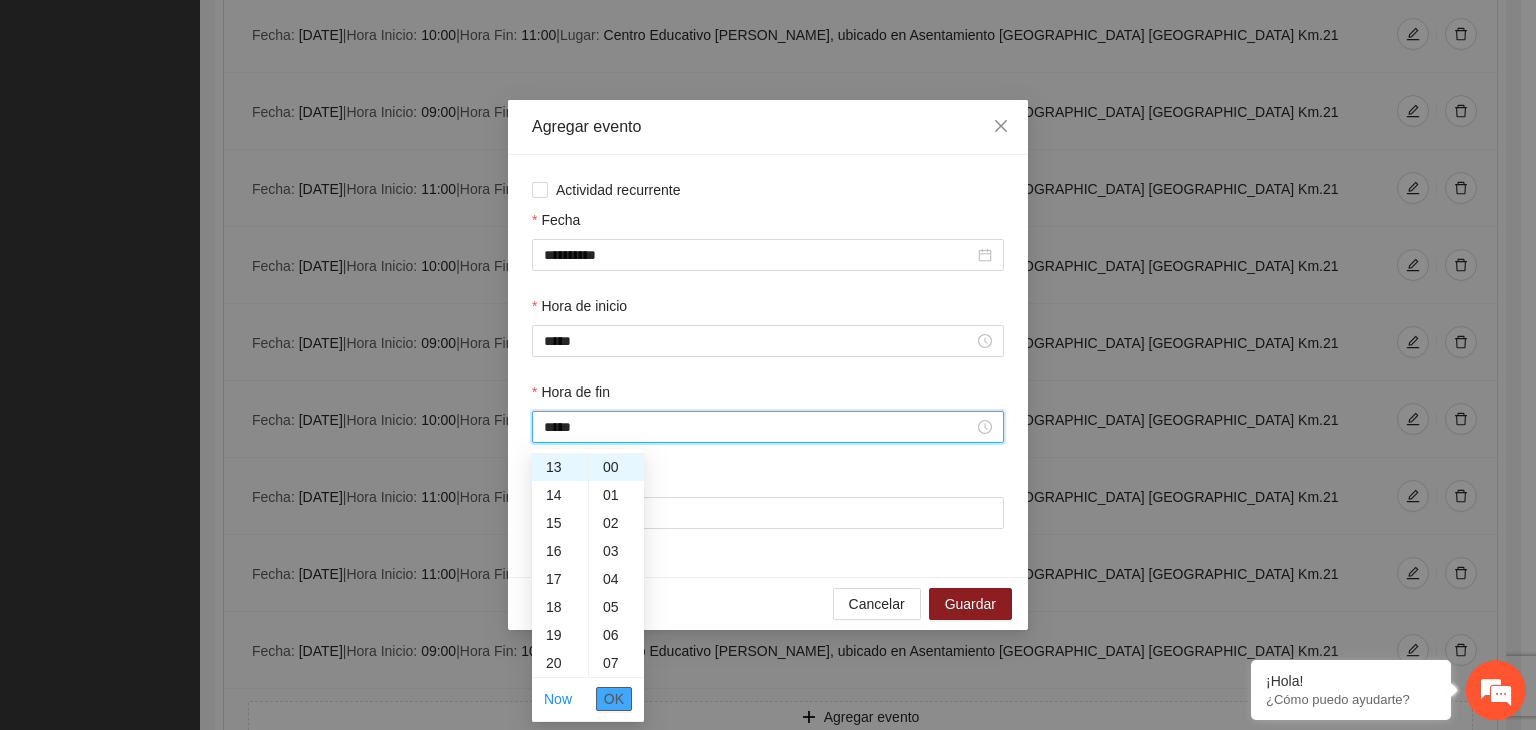 click on "OK" at bounding box center (614, 699) 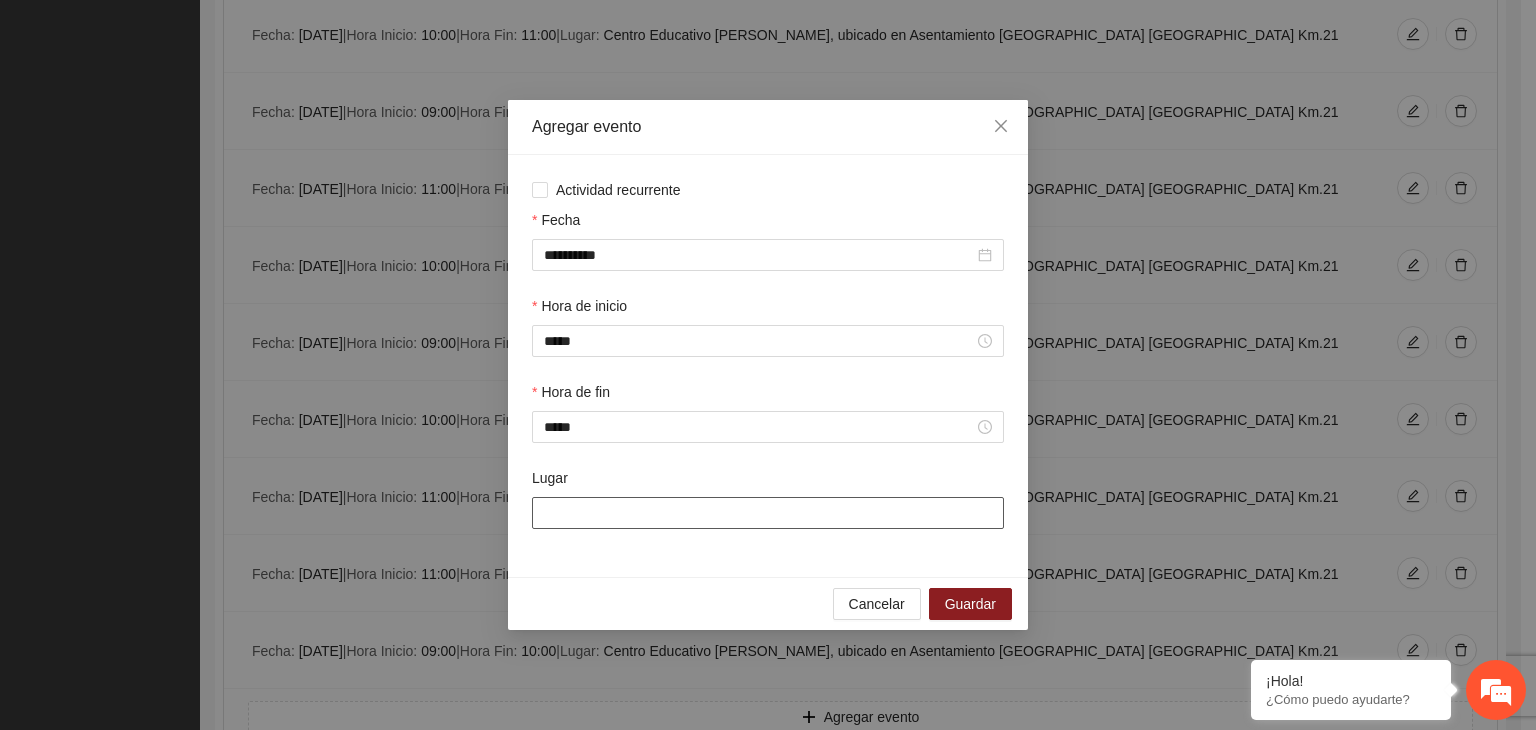 click on "Lugar" at bounding box center [768, 513] 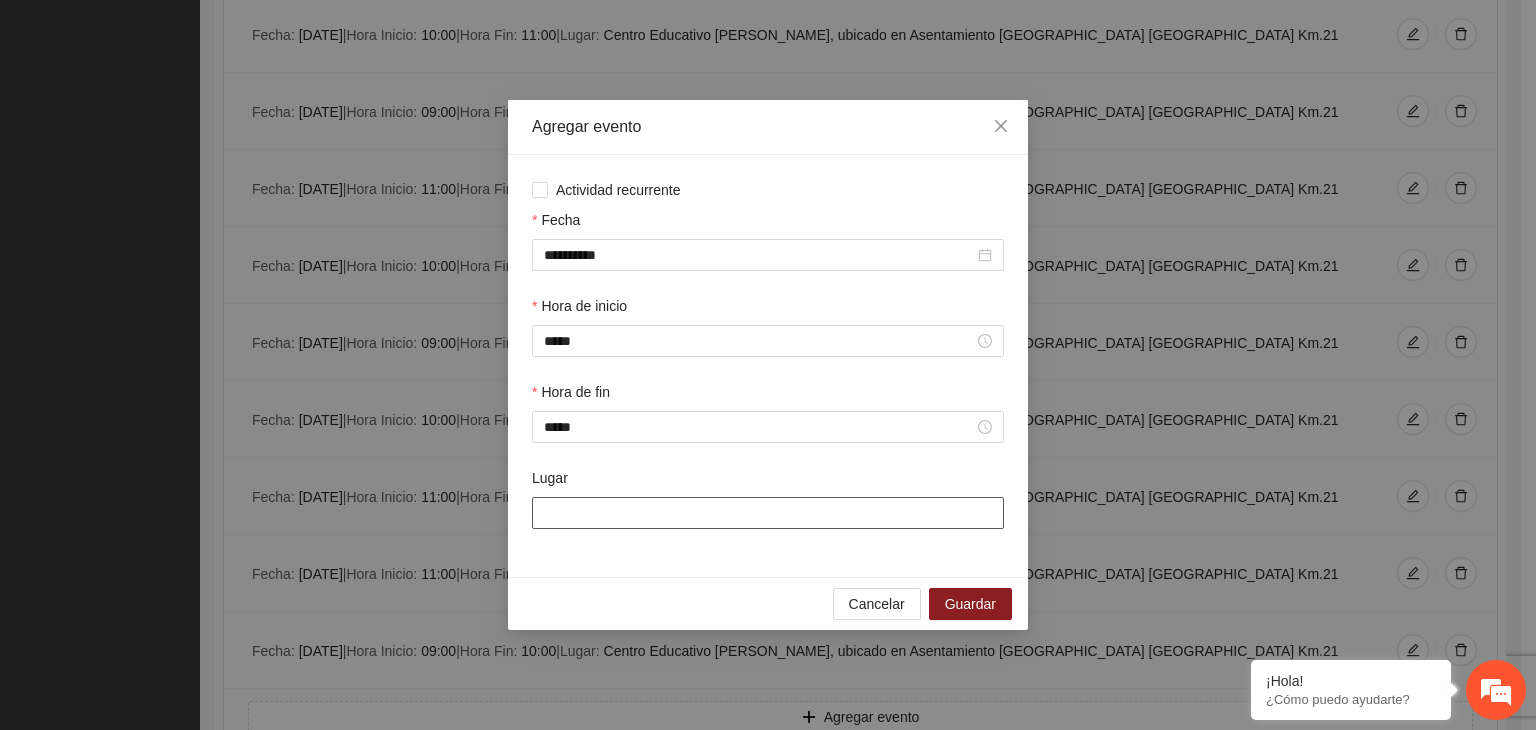 type on "**********" 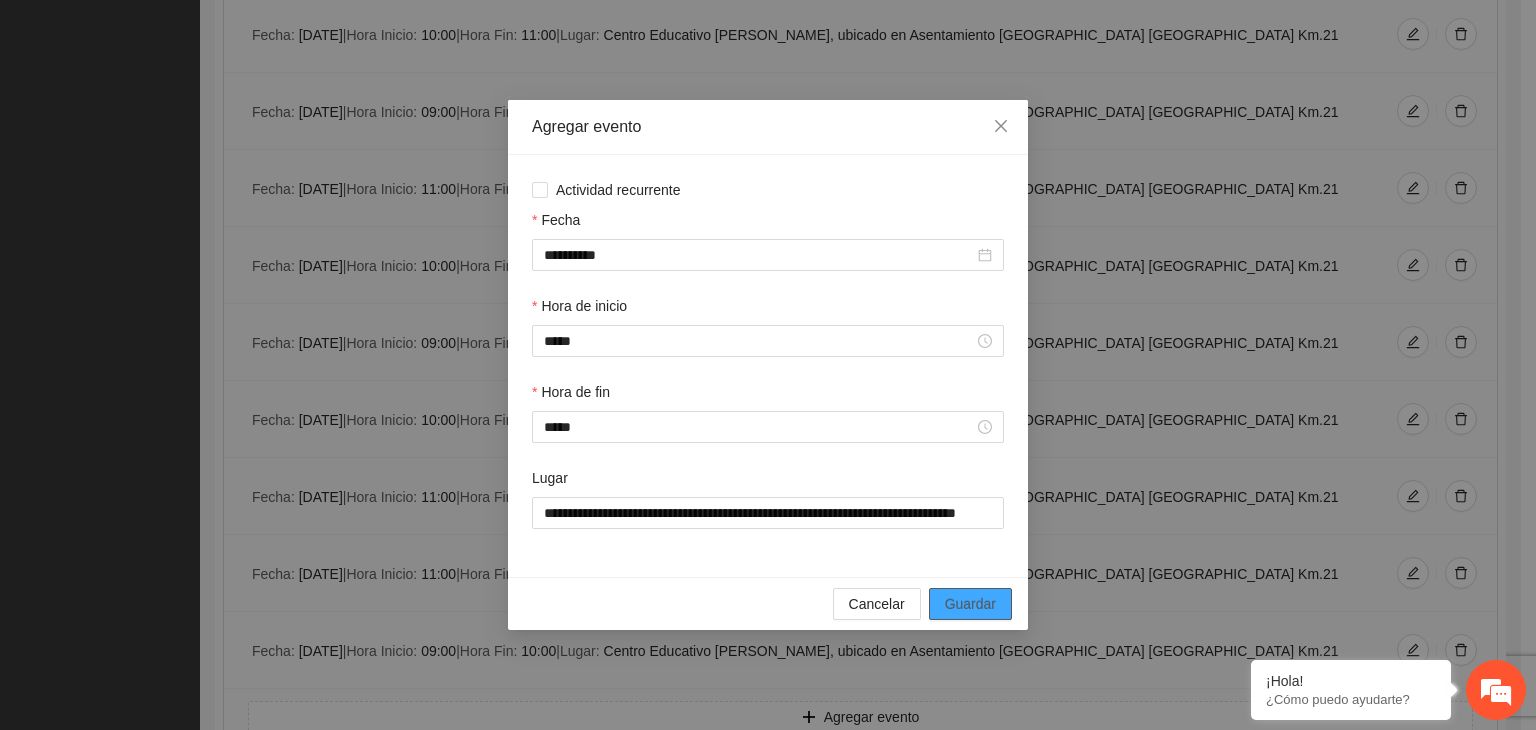 click on "Guardar" at bounding box center (970, 604) 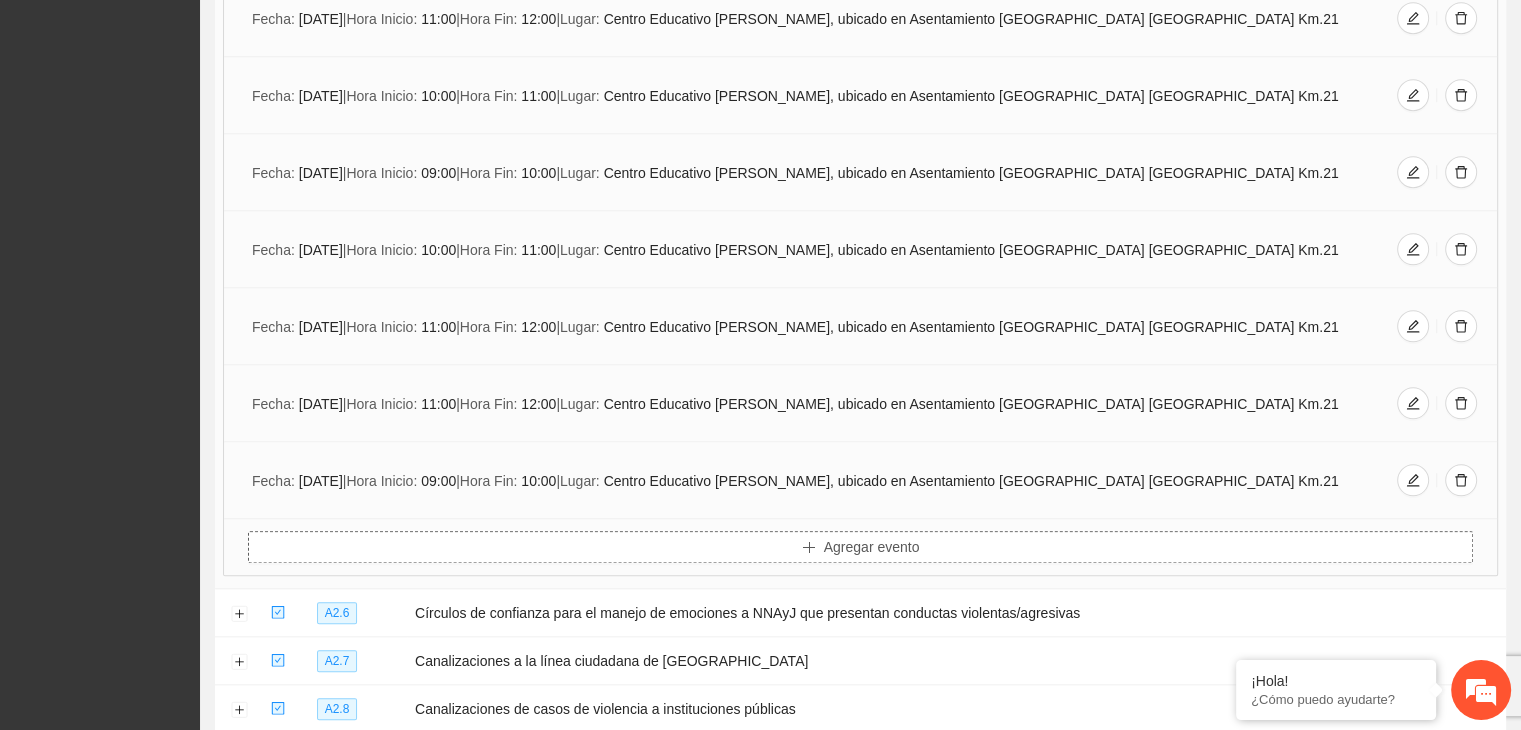 scroll, scrollTop: 9365, scrollLeft: 0, axis: vertical 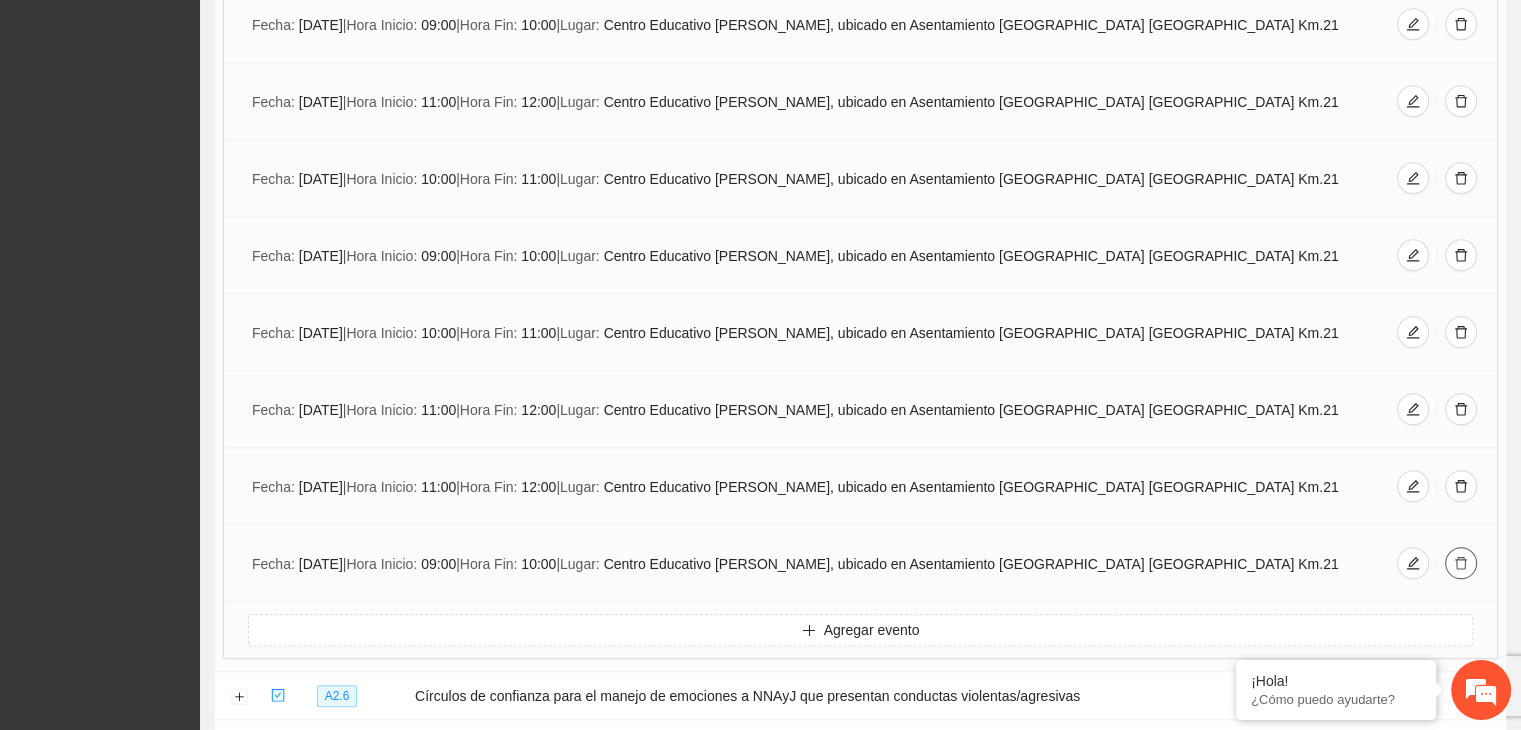 click at bounding box center [1461, 563] 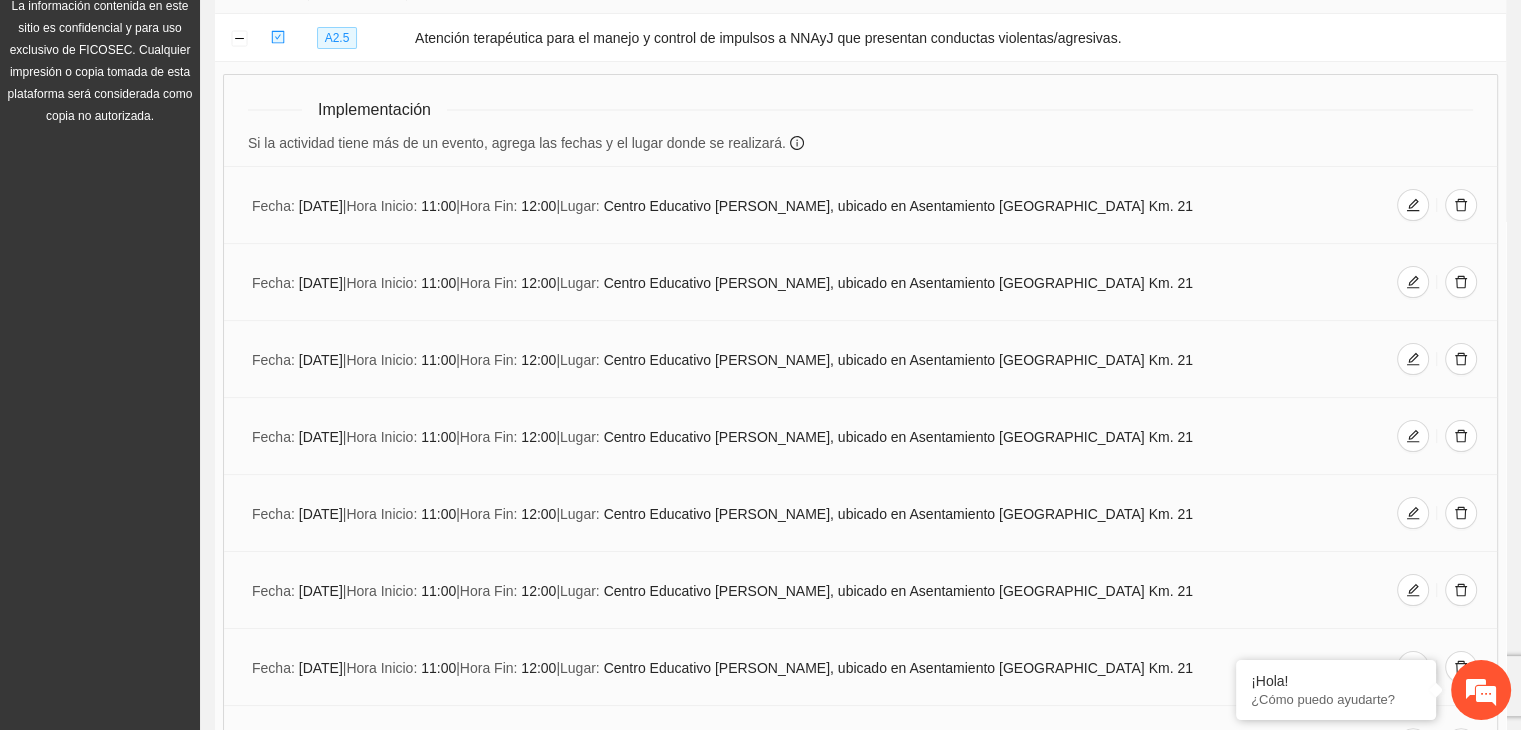 scroll, scrollTop: 0, scrollLeft: 0, axis: both 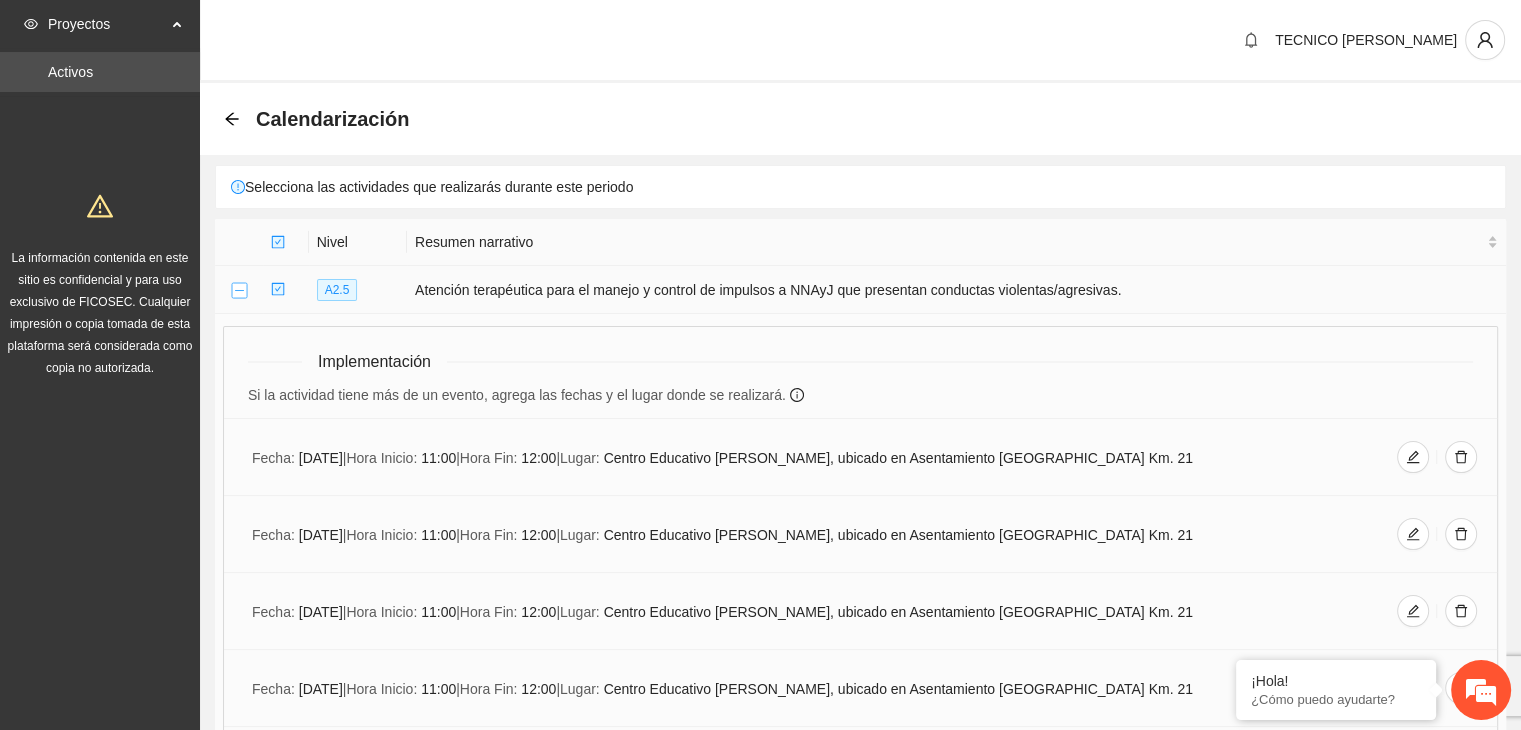 click at bounding box center [239, 291] 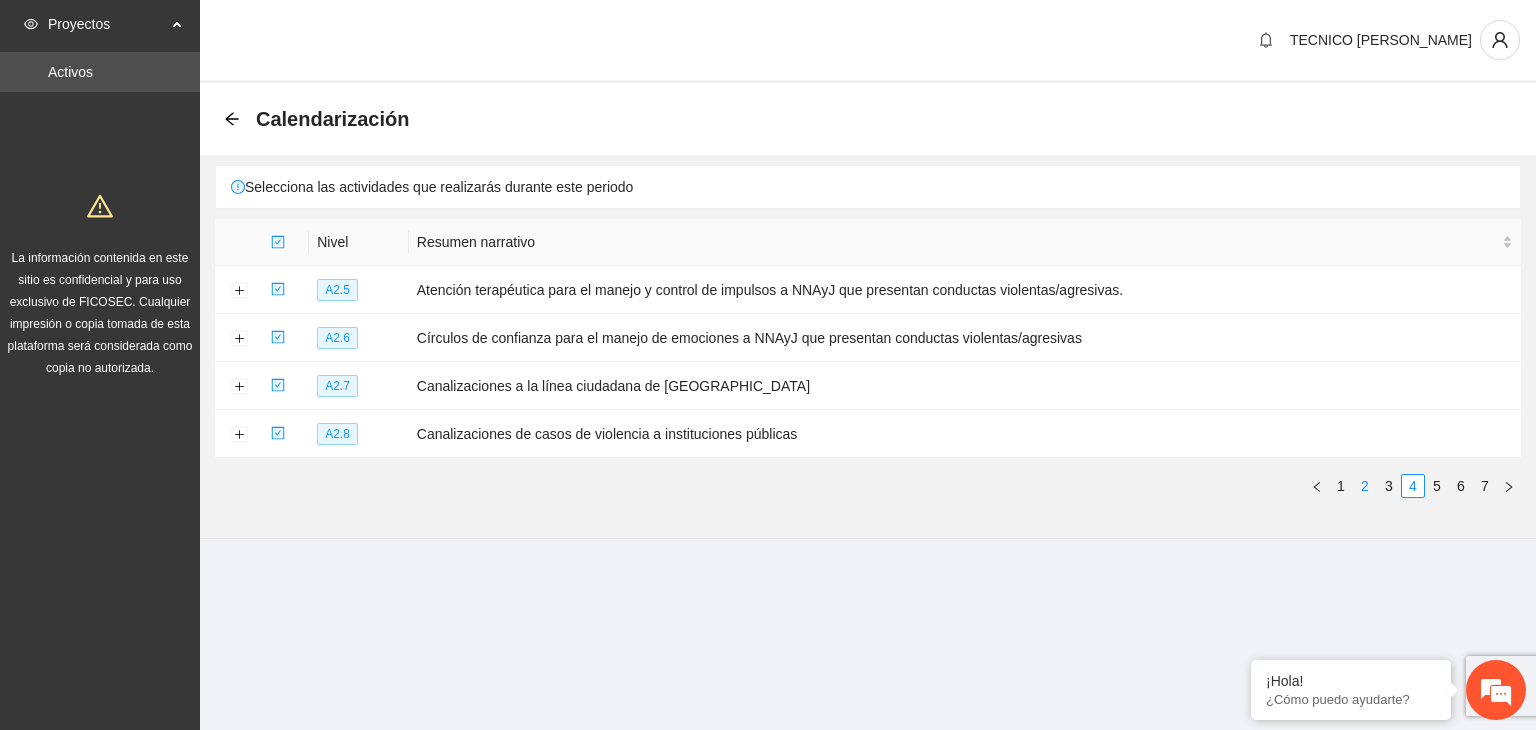 click on "2" at bounding box center (1365, 486) 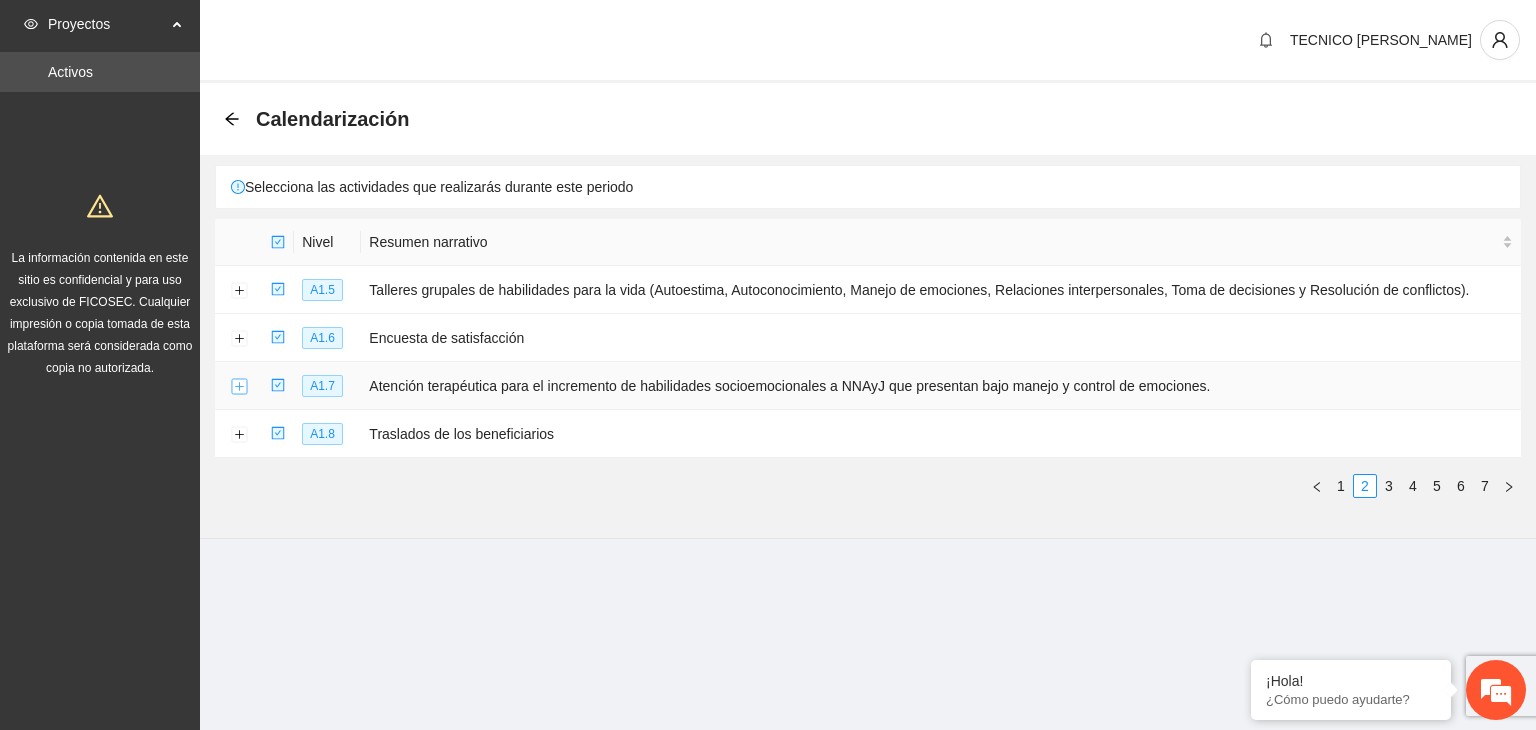 click at bounding box center (239, 387) 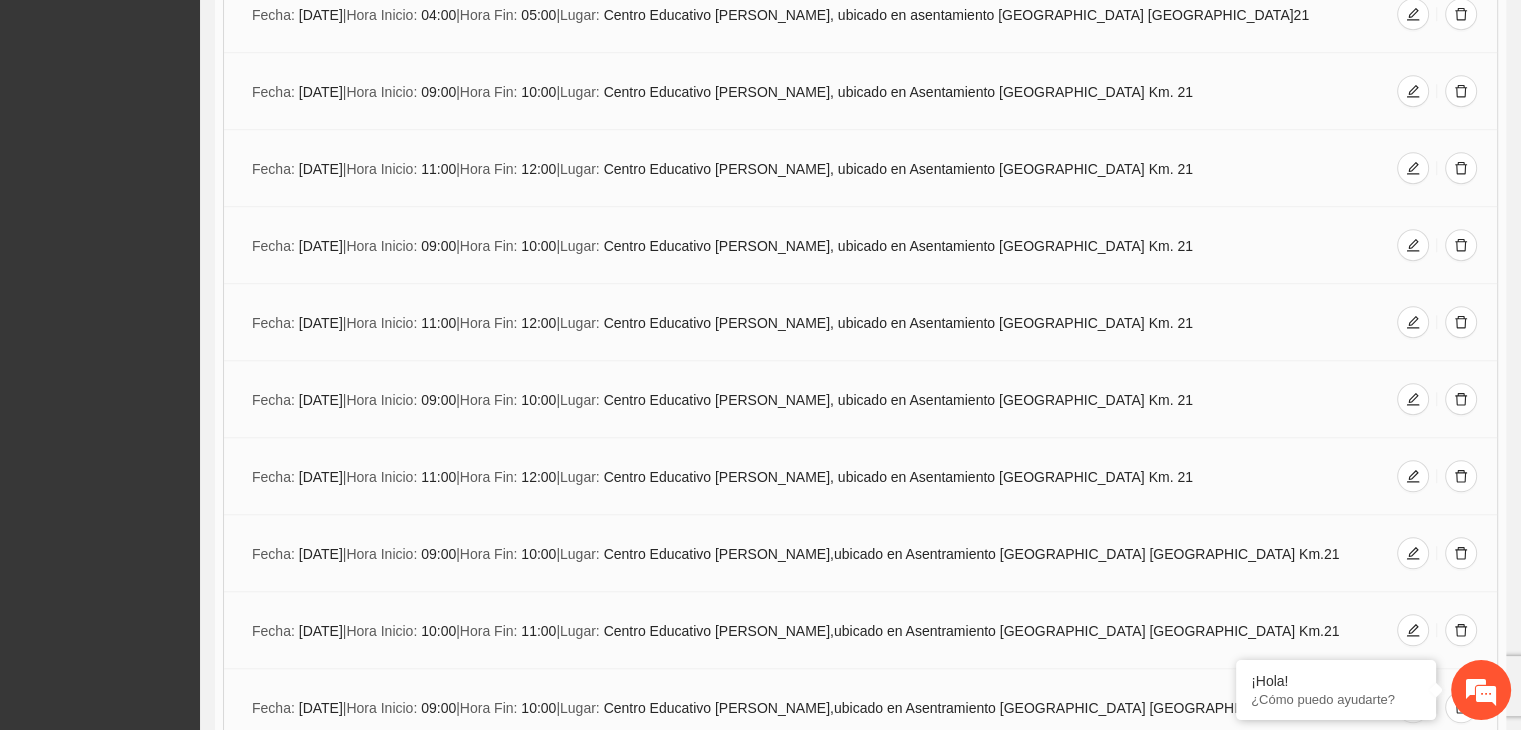 scroll, scrollTop: 9256, scrollLeft: 0, axis: vertical 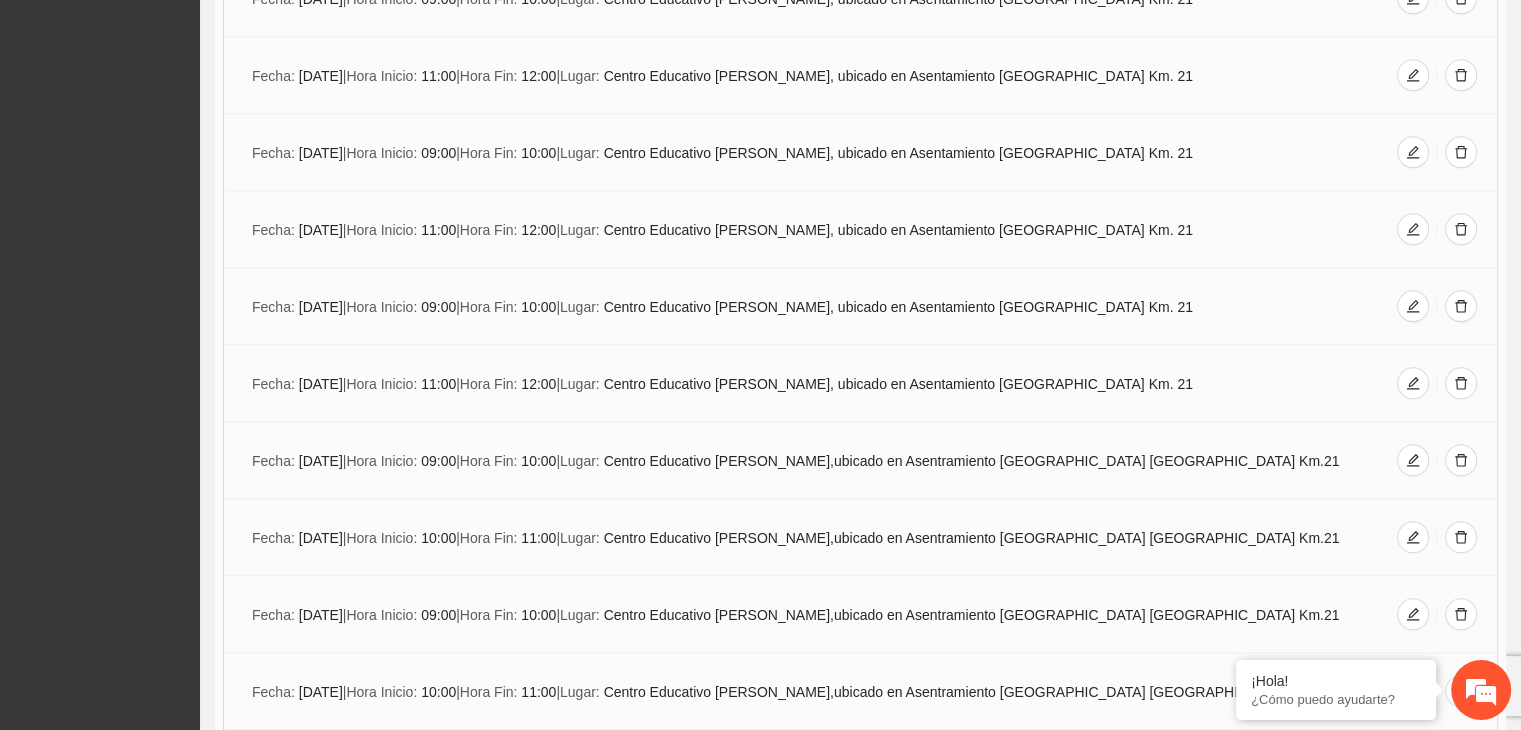 click on "Calendarización   Selecciona las actividades que realizarás durante este periodo Nivel Resumen narrativo A1.5 Talleres grupales de habilidades para la vida (Autoestima, Autoconocimiento, Manejo de emociones, Relaciones interpersonales, Toma de decisiones y Resolución de conflictos). A1.6 Encuesta de satisfacción A1.7 Atención terapéutica para el incremento de habilidades socioemocionales a NNAyJ que presentan bajo manejo y control de emociones. Implementación Si la actividad tiene más de un evento, agrega las fechas y el lugar donde se realizará.   Fecha:   [DATE]  |  Hora Inicio:   10:00  |  Hora Fin:   11:00  |  Lugar:   Centro Educativo [PERSON_NAME], ubicado en Asentamiento [GEOGRAPHIC_DATA] Km. 21 Fecha:   [DATE]  |  Hora Inicio:   12:00  |  Hora Fin:   13:00  |  Lugar:   Centro Educativo [PERSON_NAME], ubicado en Asentamiento [GEOGRAPHIC_DATA]. 21 Fecha:   [DATE]  |  Hora Inicio:   10:00  |  Hora Fin:   11:00  |  Lugar:   Fecha:   [DATE]  |  Hora Inicio:   12:00  |" at bounding box center (860, -1081) 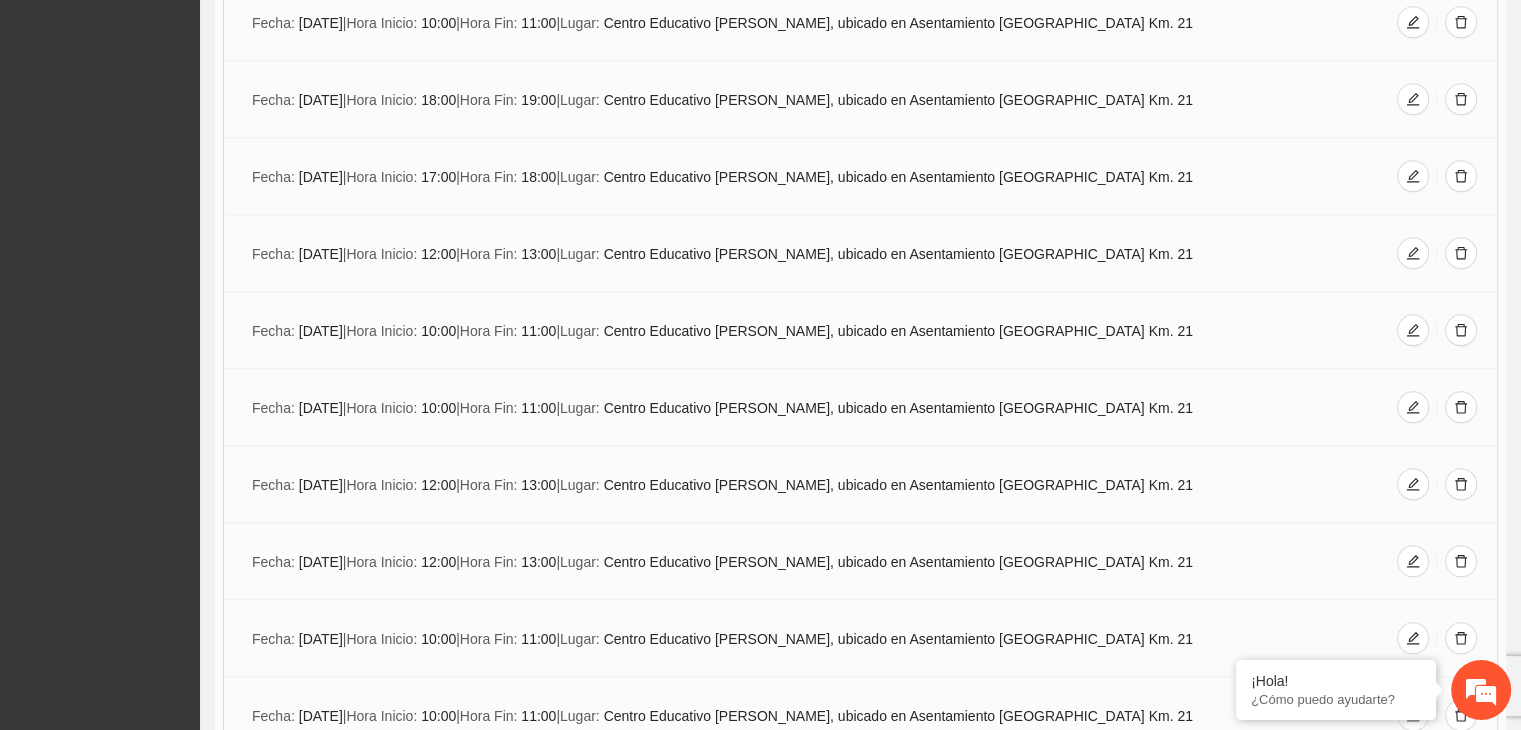 scroll, scrollTop: 0, scrollLeft: 0, axis: both 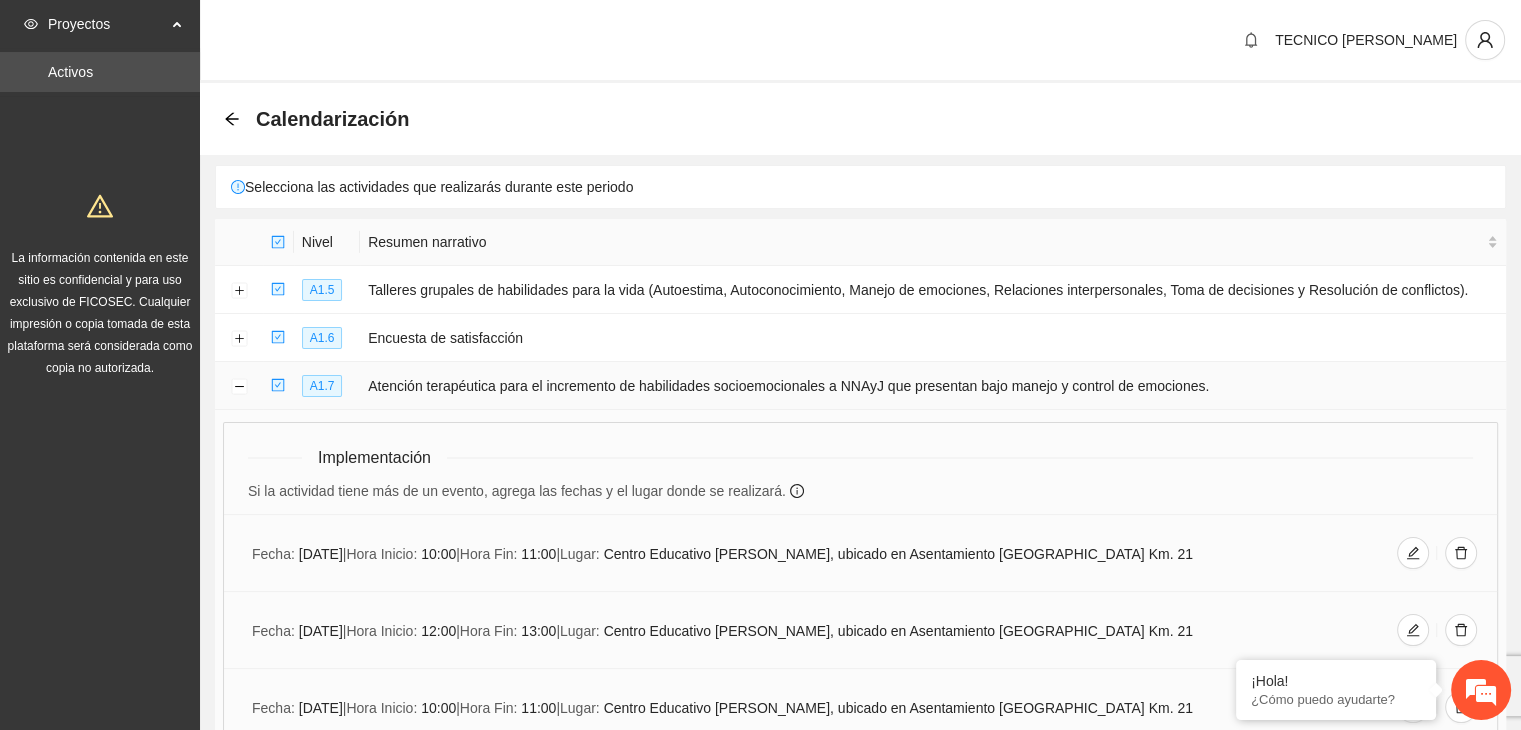 click at bounding box center (239, 386) 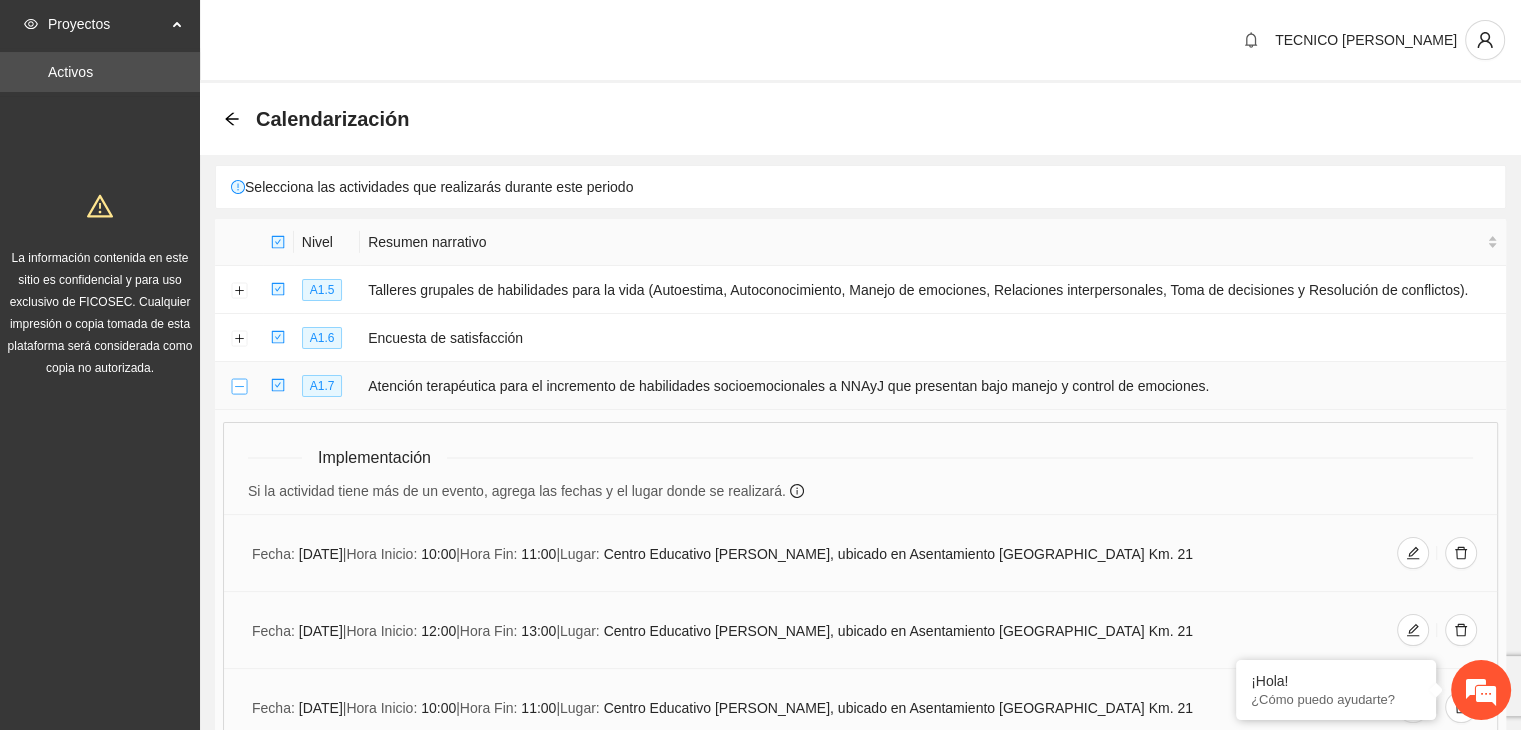 click at bounding box center [239, 387] 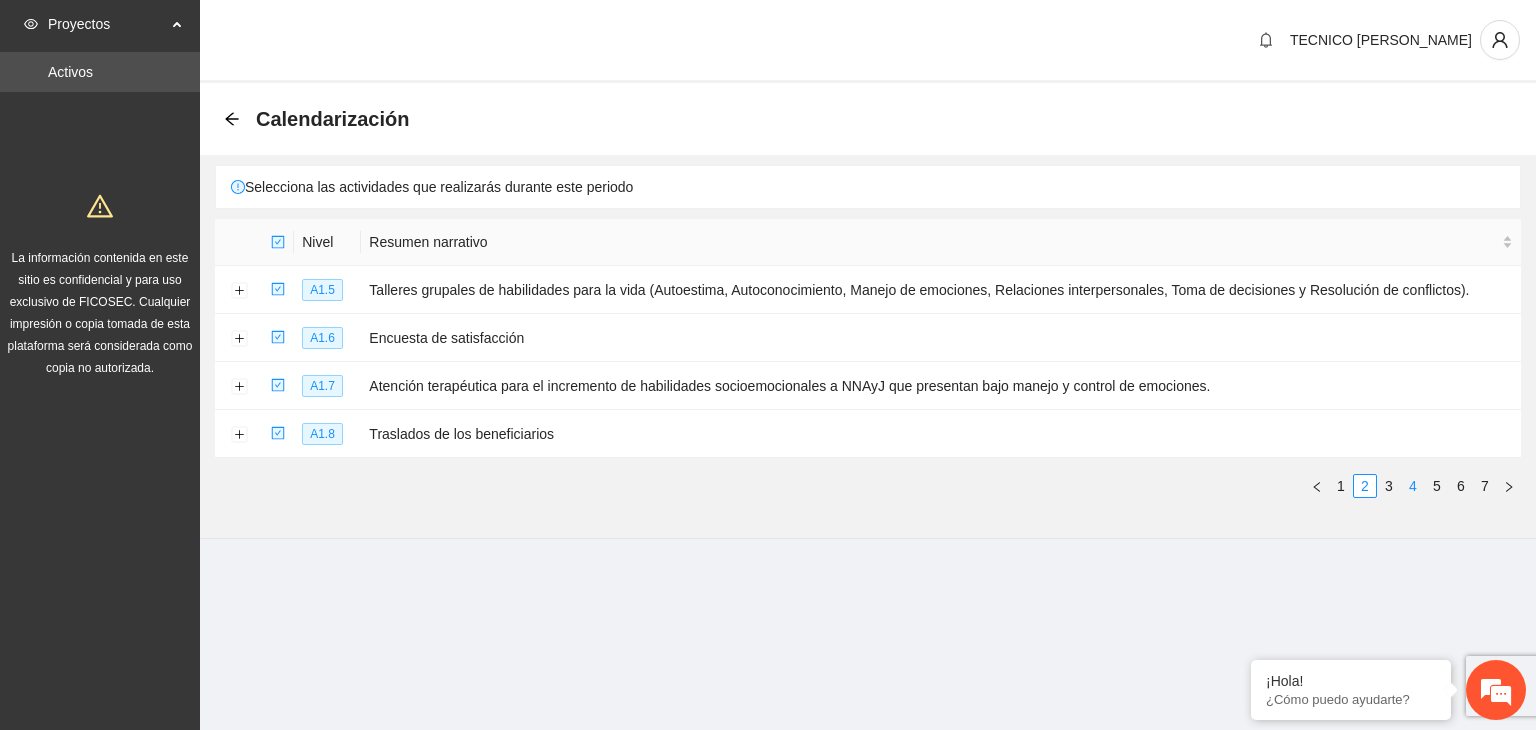 click on "4" at bounding box center (1413, 486) 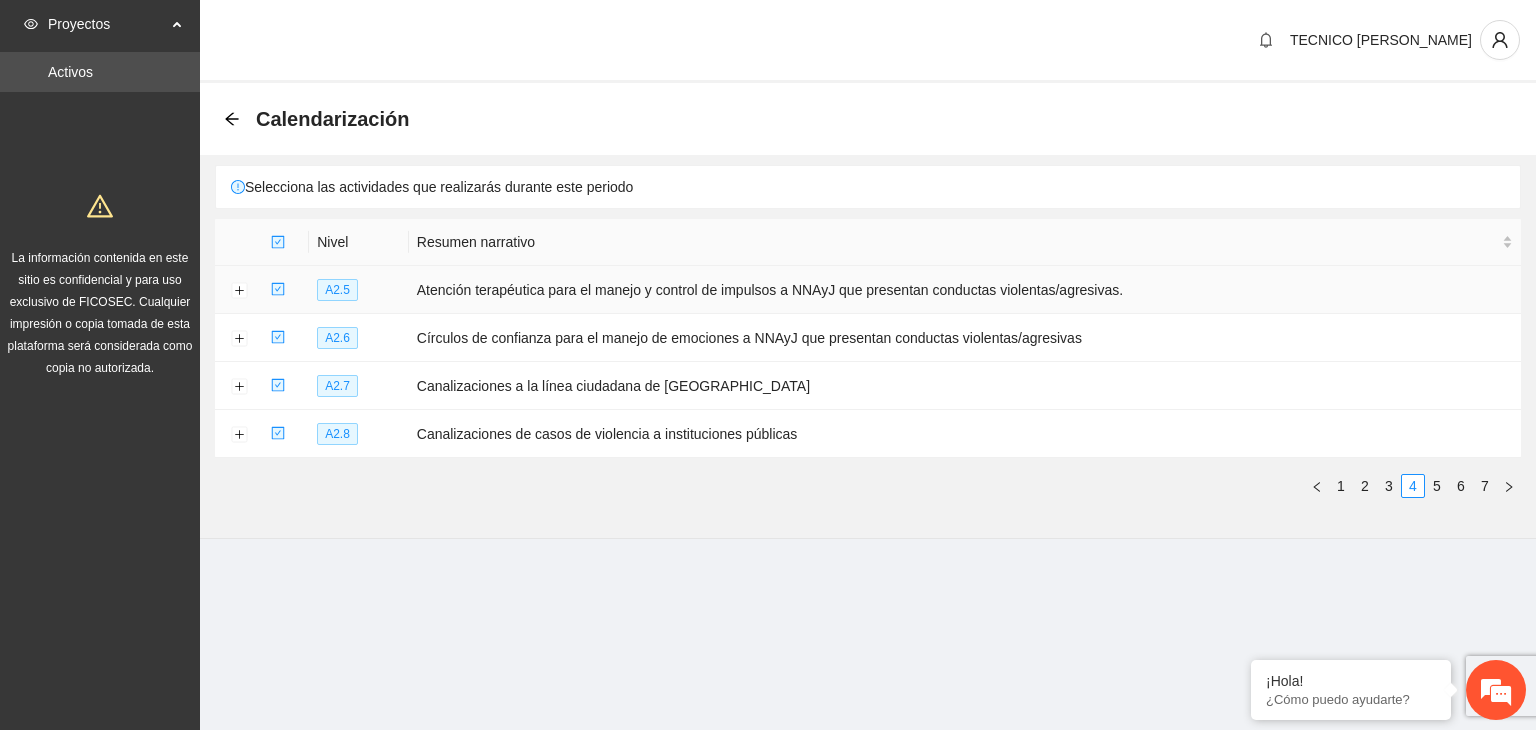click at bounding box center (239, 290) 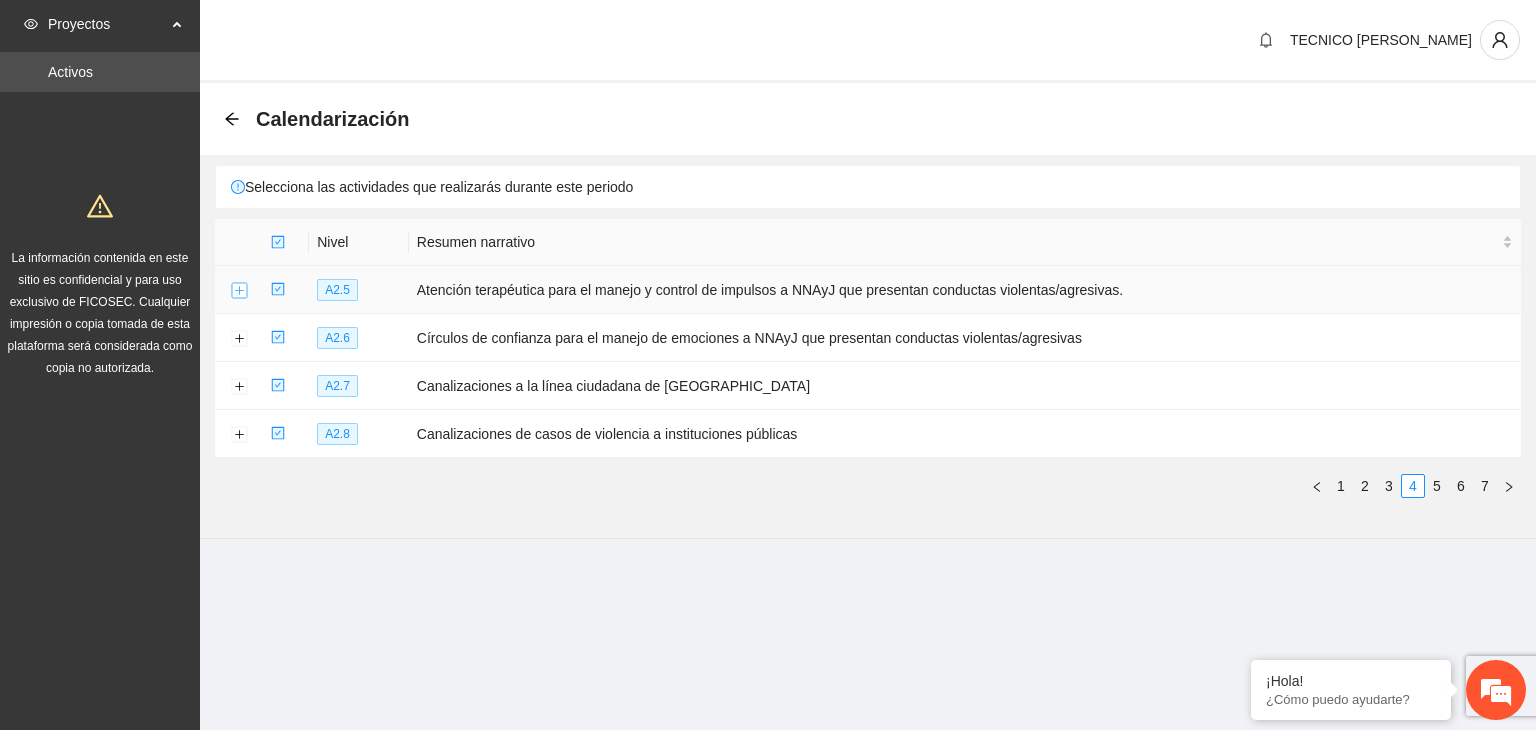 click at bounding box center [239, 291] 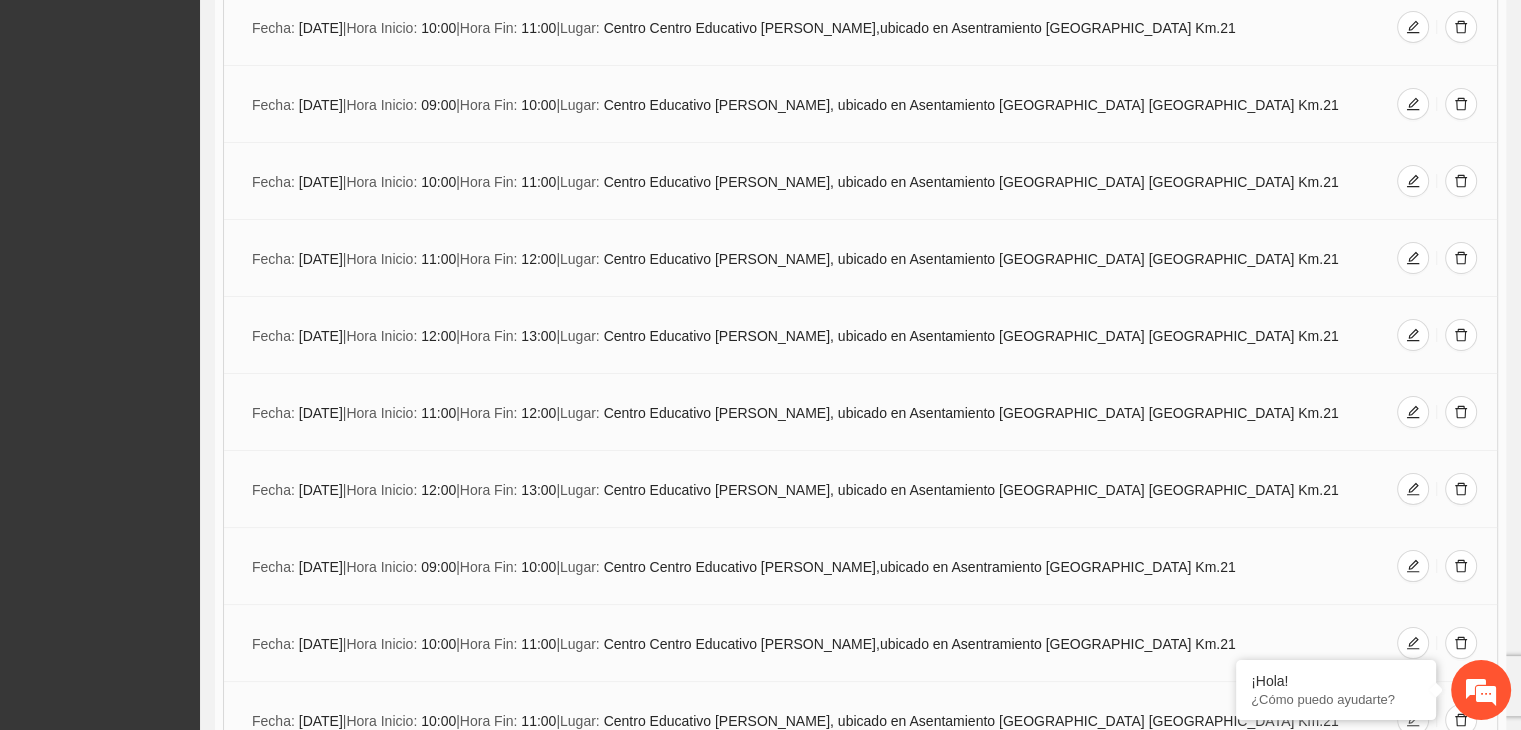 scroll, scrollTop: 7555, scrollLeft: 0, axis: vertical 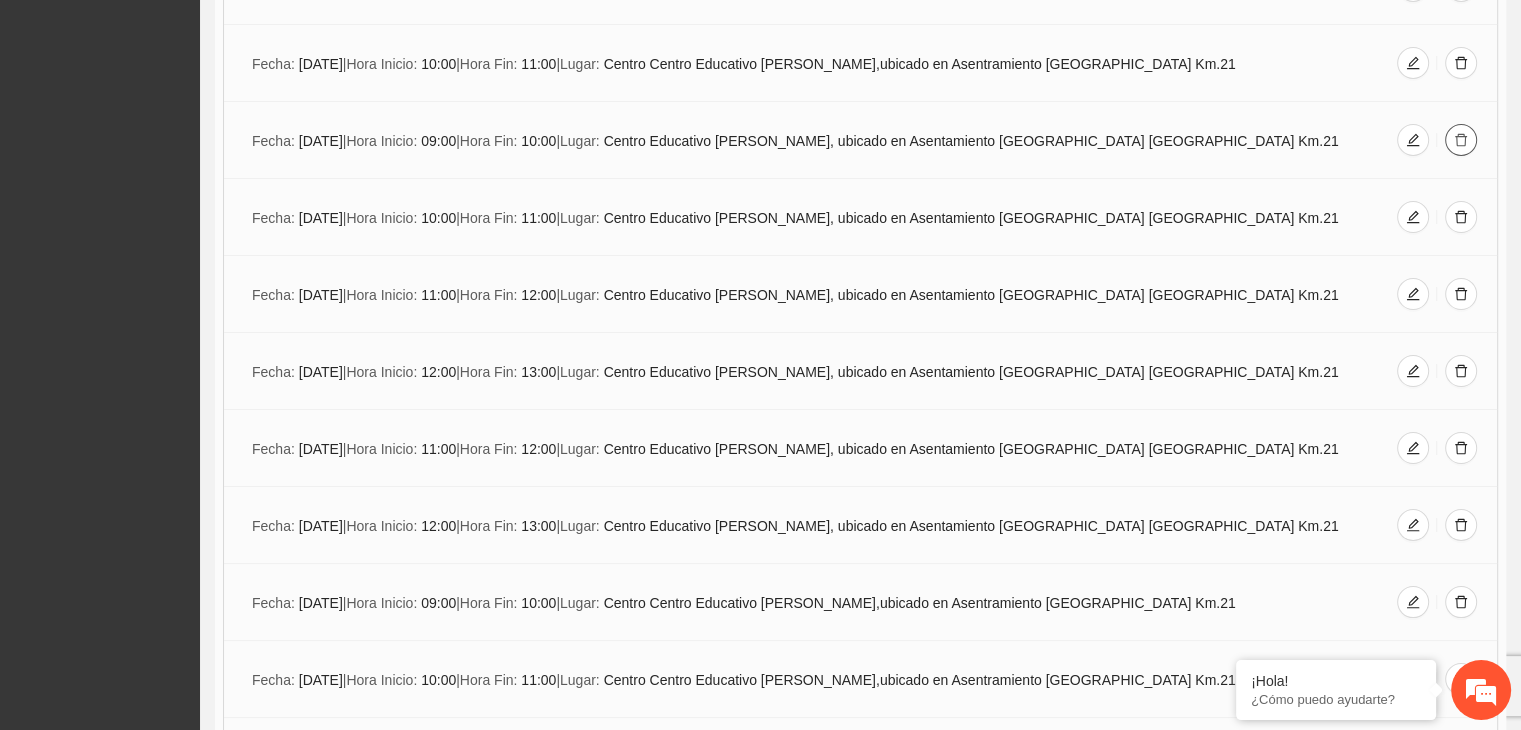 click 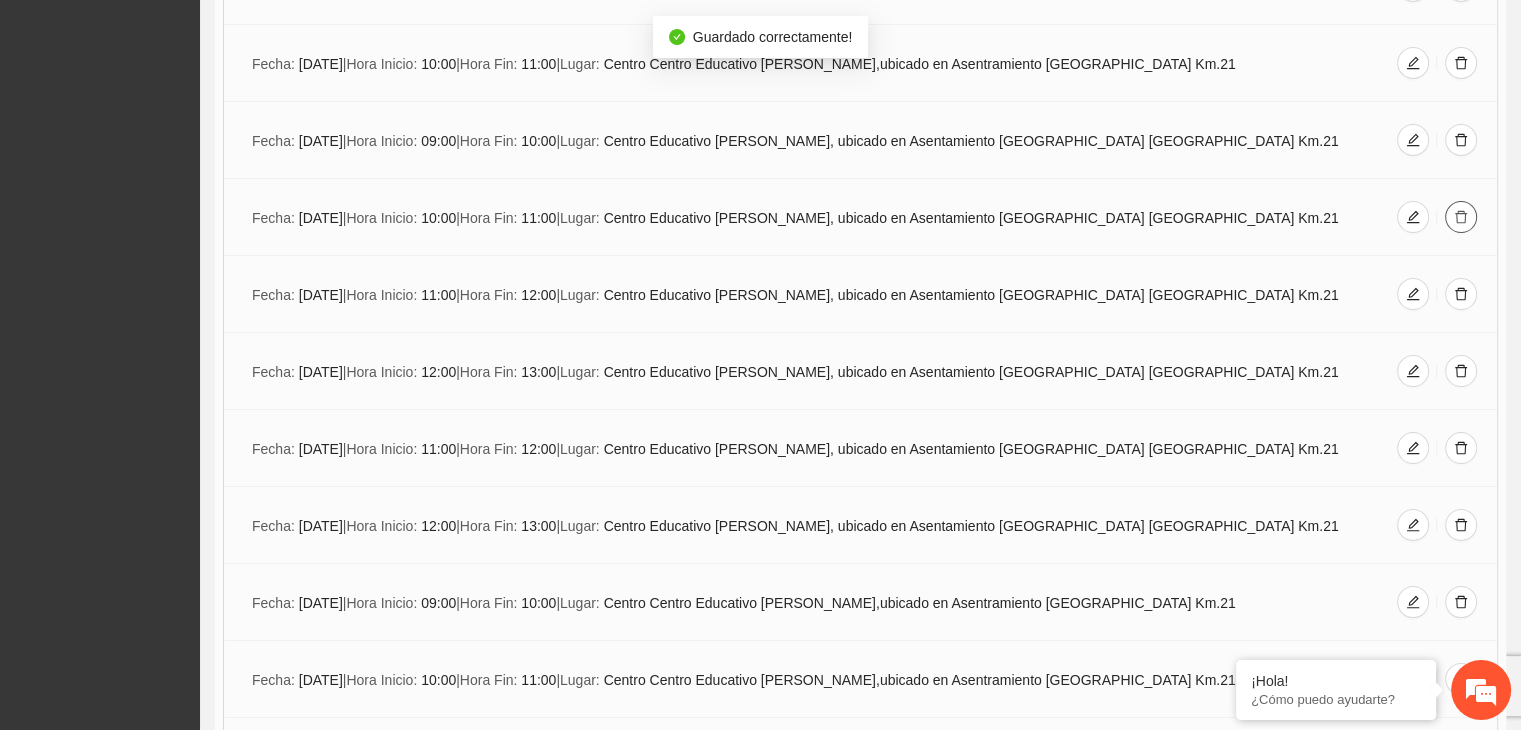 click 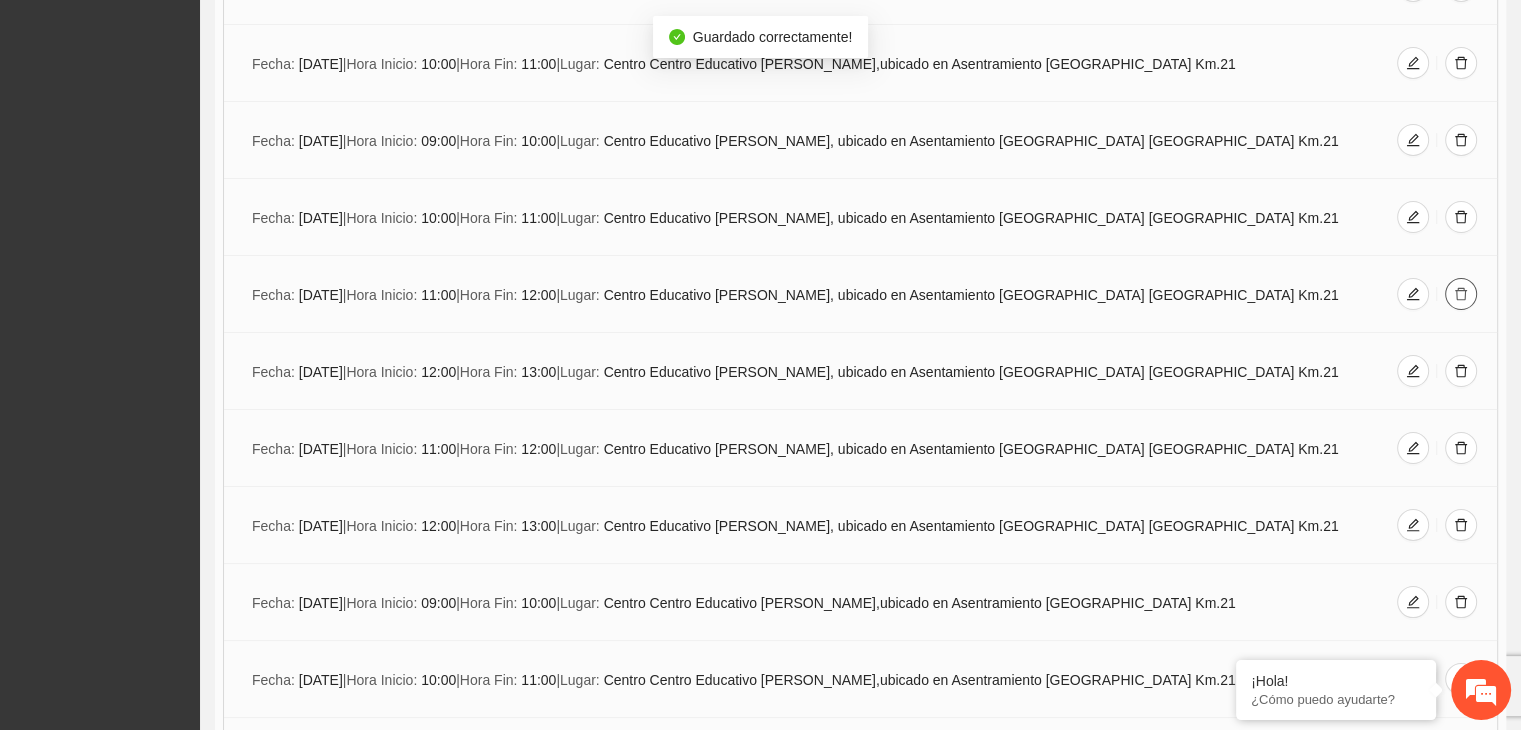 click at bounding box center (1461, 294) 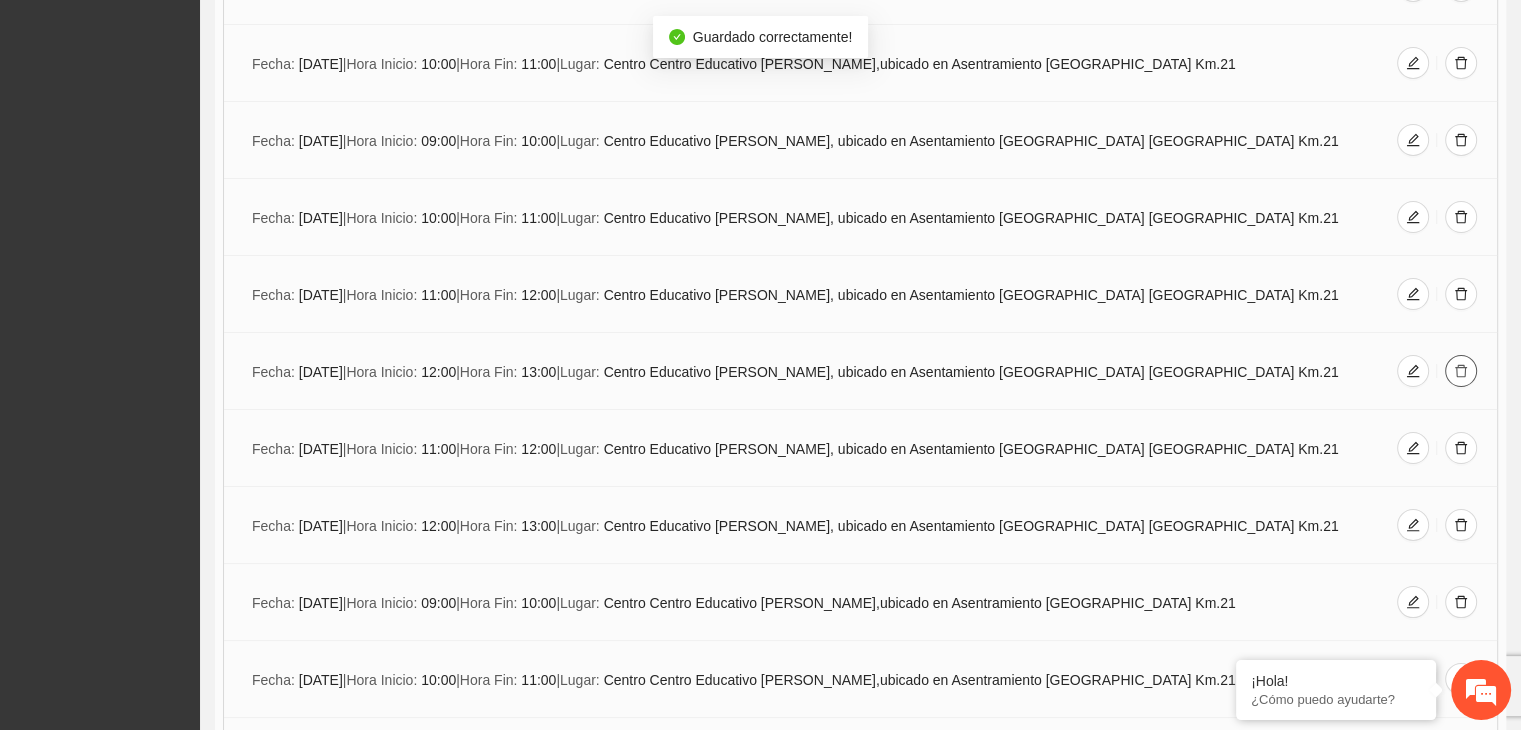 click 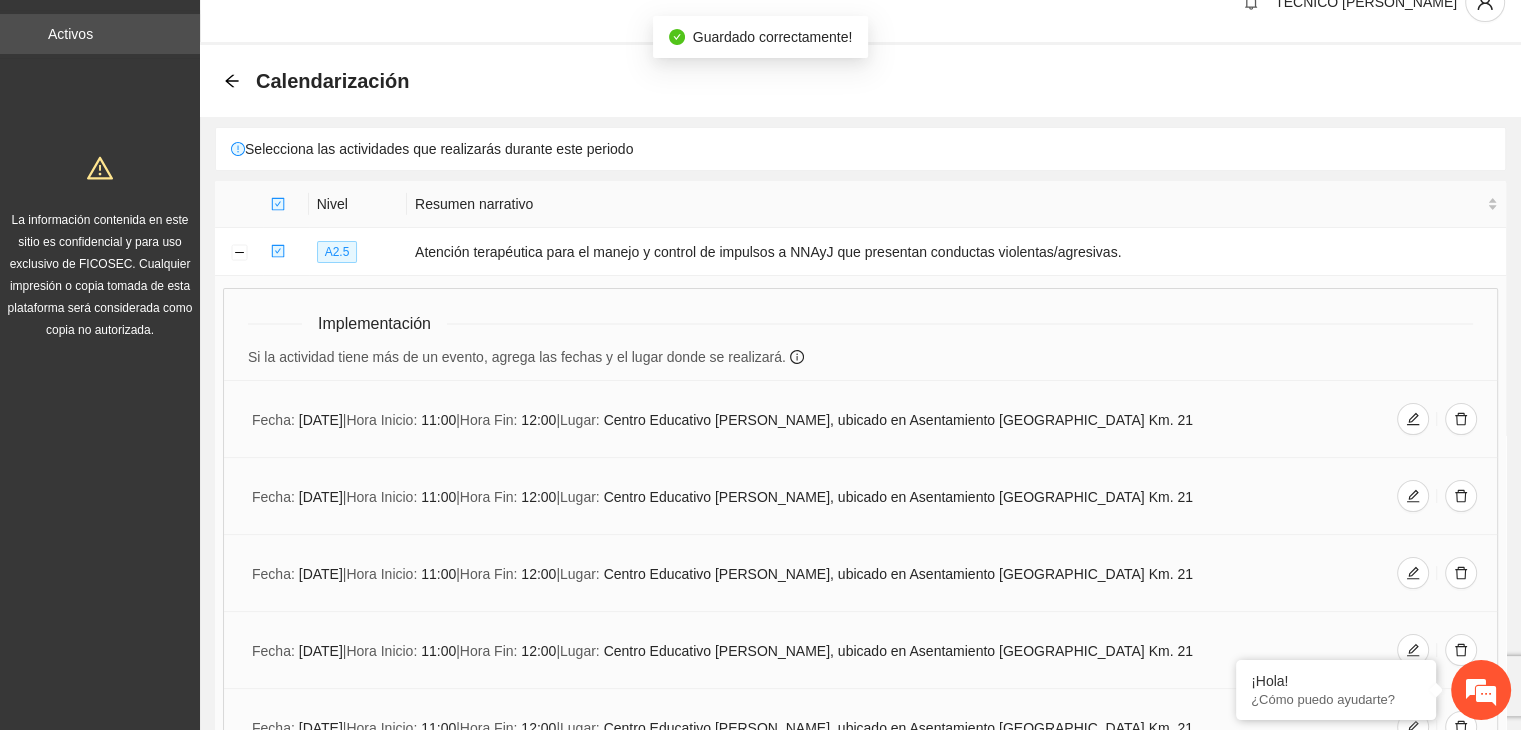 scroll, scrollTop: 15, scrollLeft: 0, axis: vertical 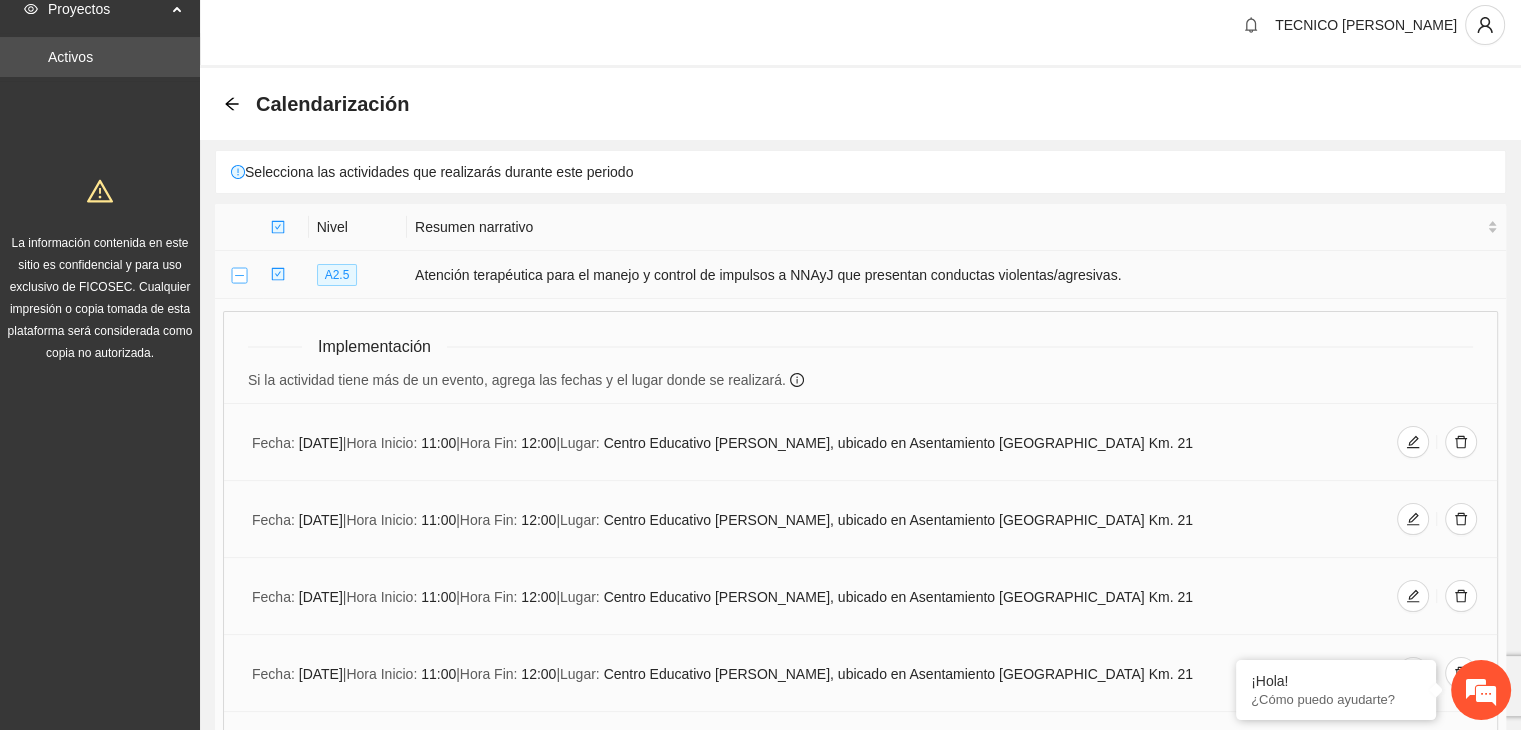 click at bounding box center (239, 276) 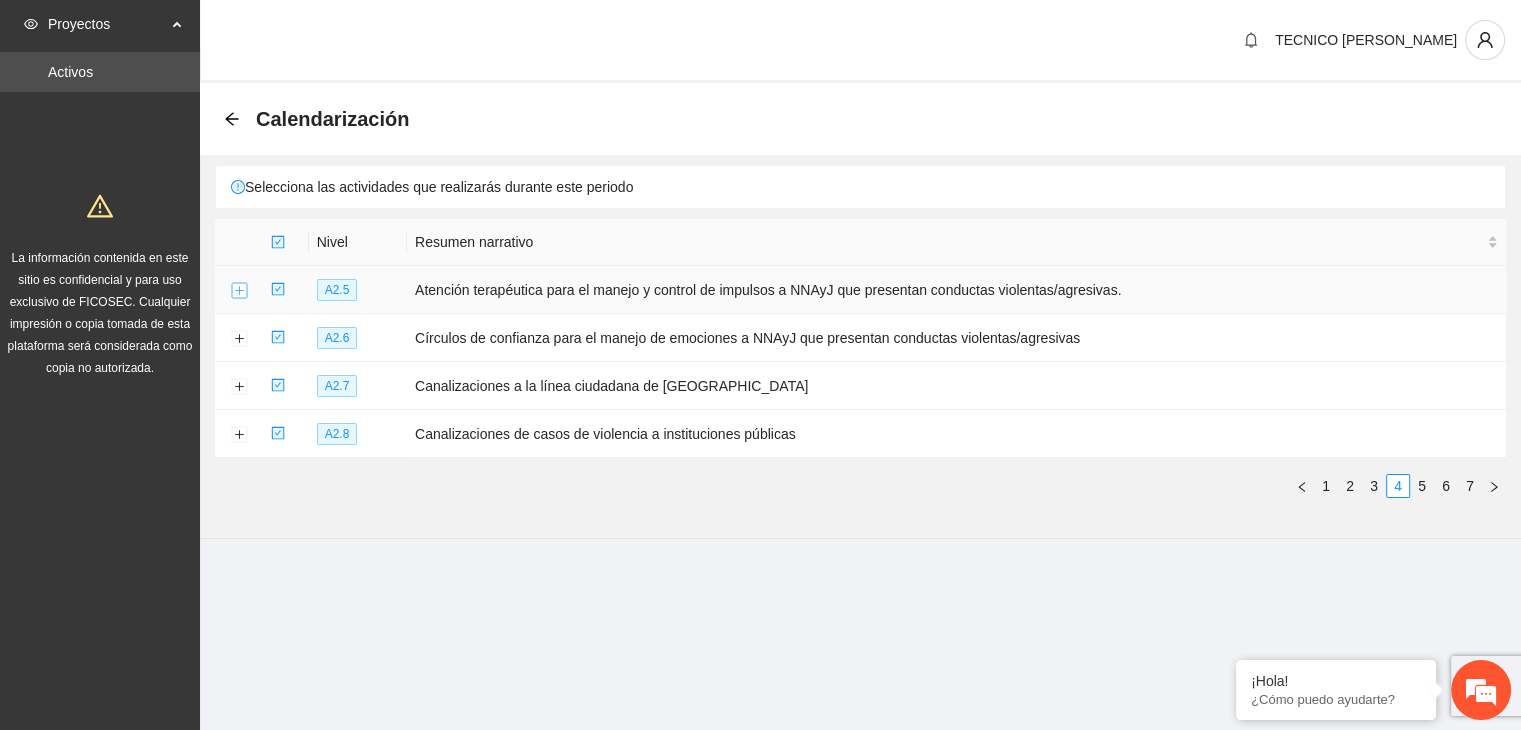 scroll, scrollTop: 0, scrollLeft: 0, axis: both 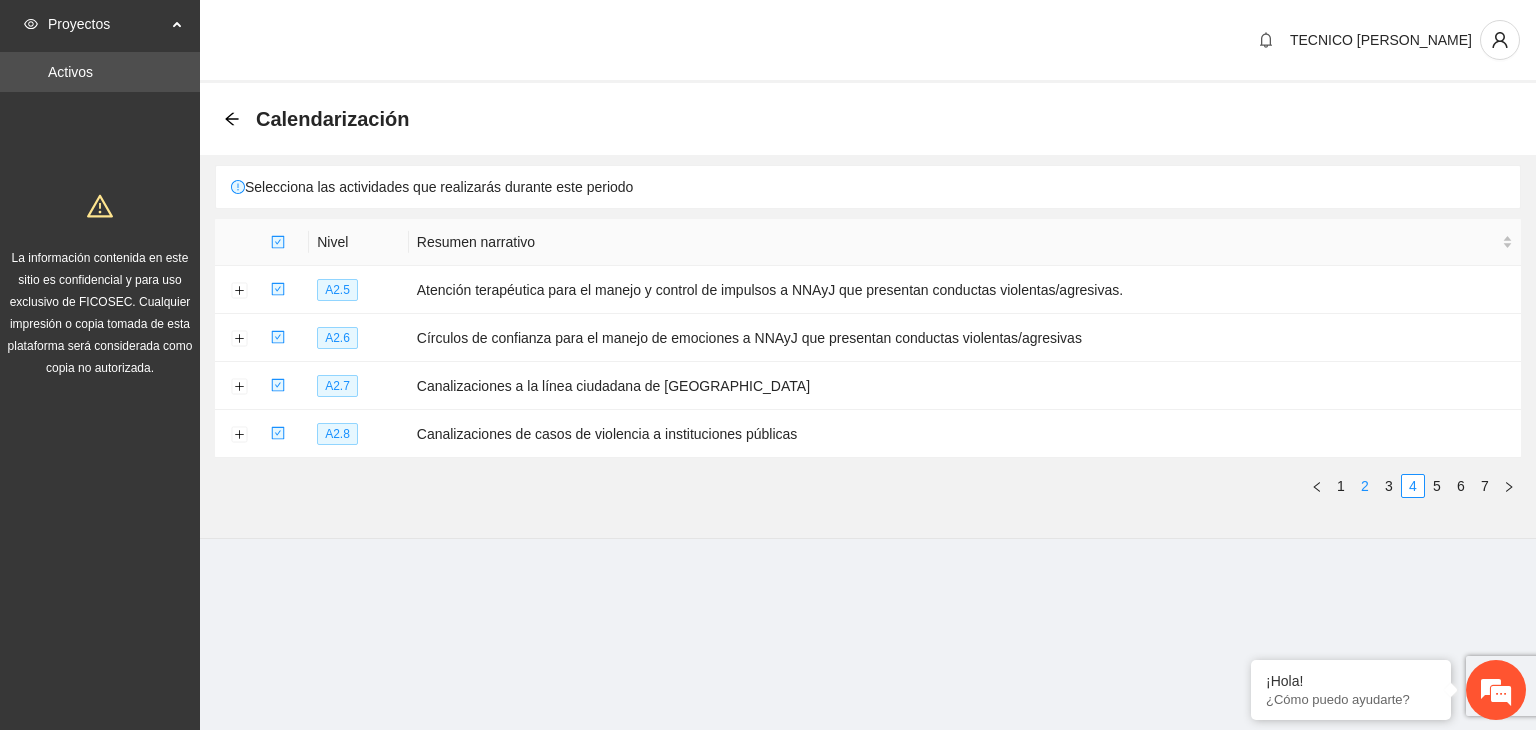 click on "2" at bounding box center (1365, 486) 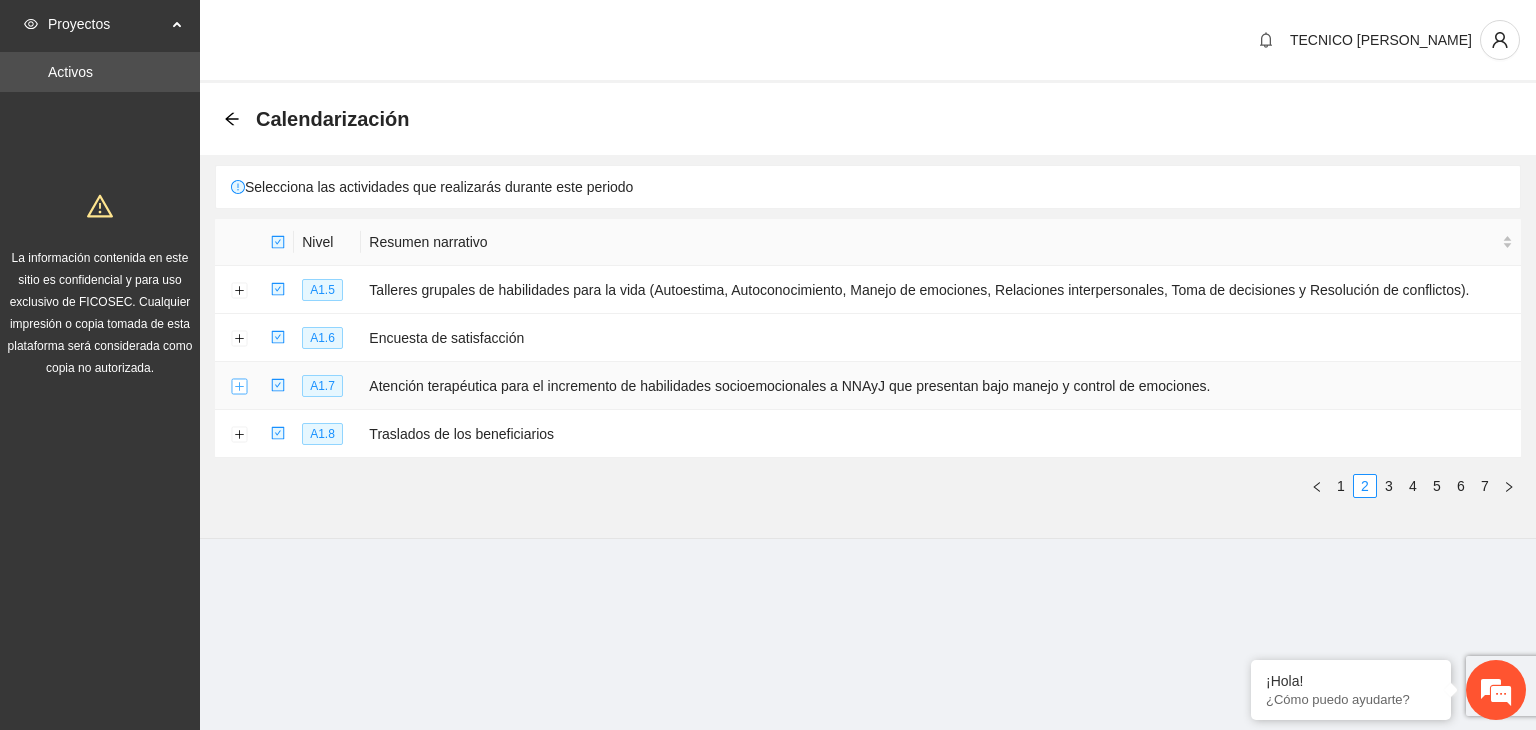 click at bounding box center [239, 387] 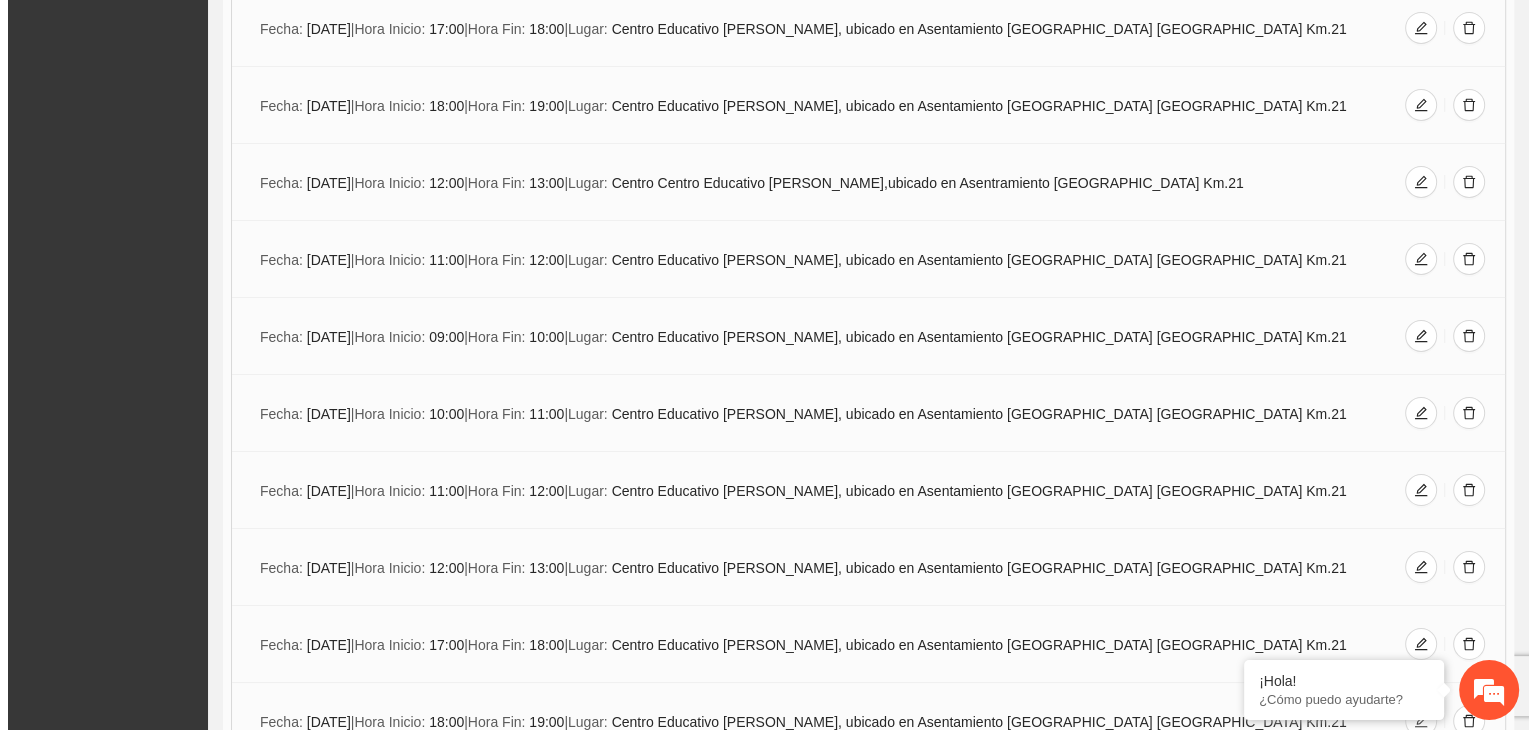 scroll, scrollTop: 15576, scrollLeft: 0, axis: vertical 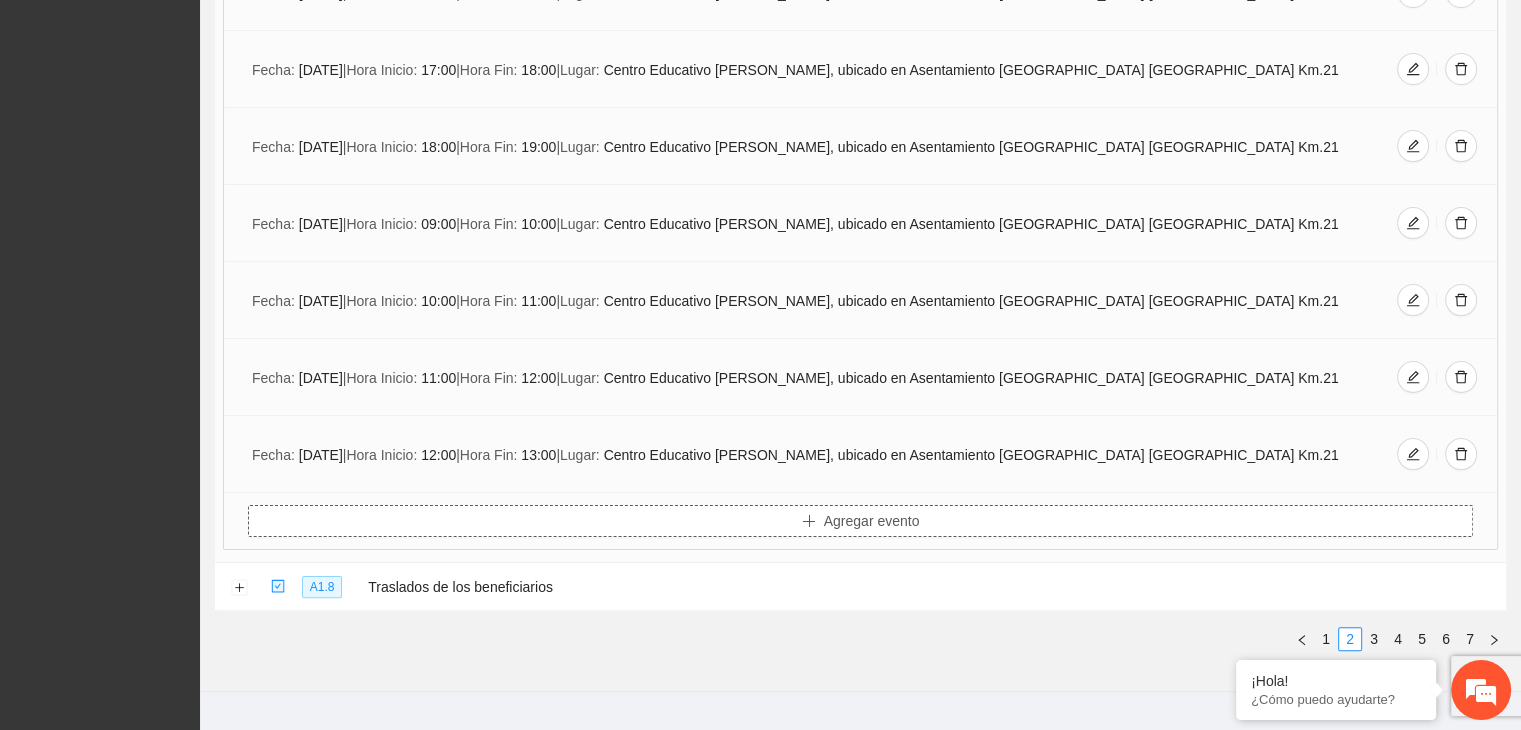 click on "Agregar evento" at bounding box center (872, 521) 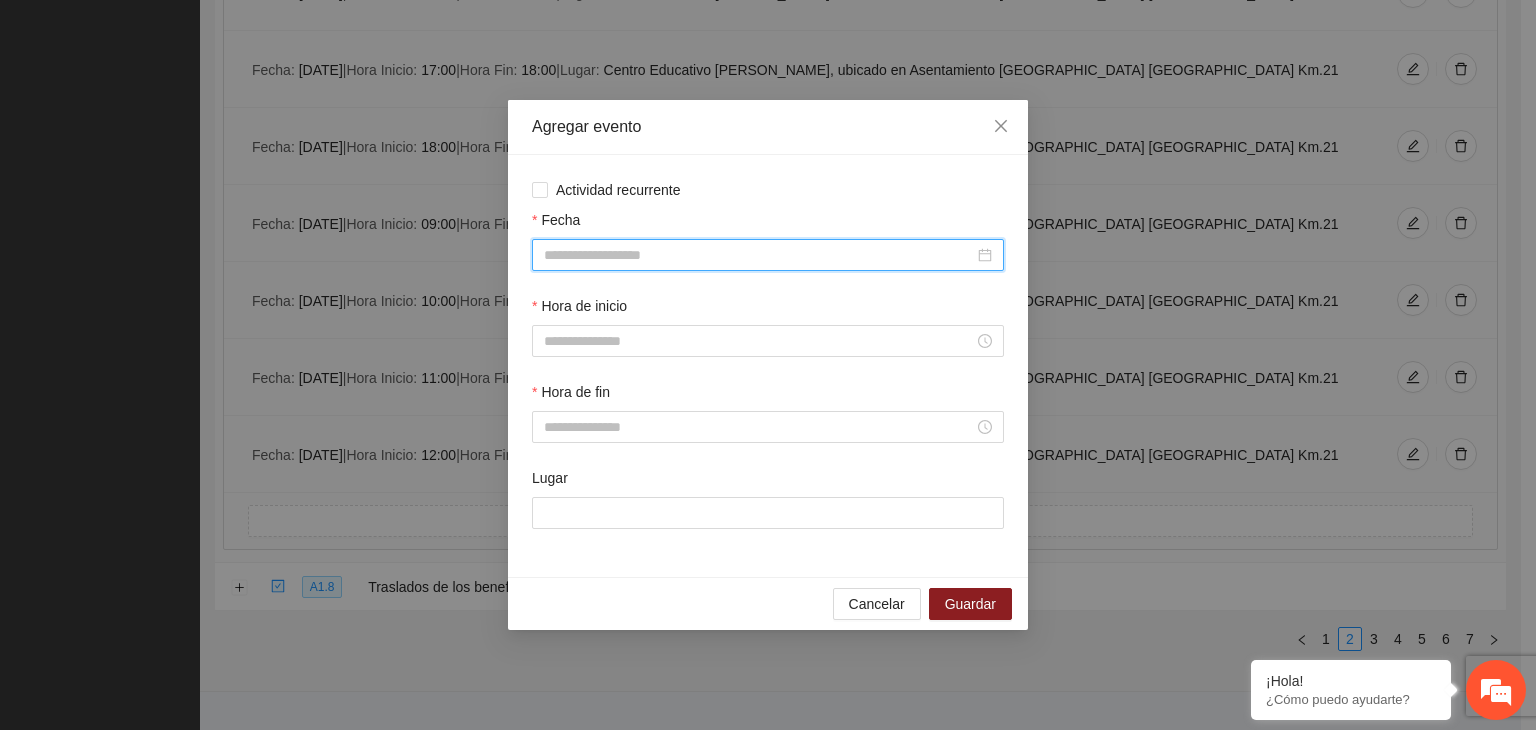 click on "Fecha" at bounding box center (759, 255) 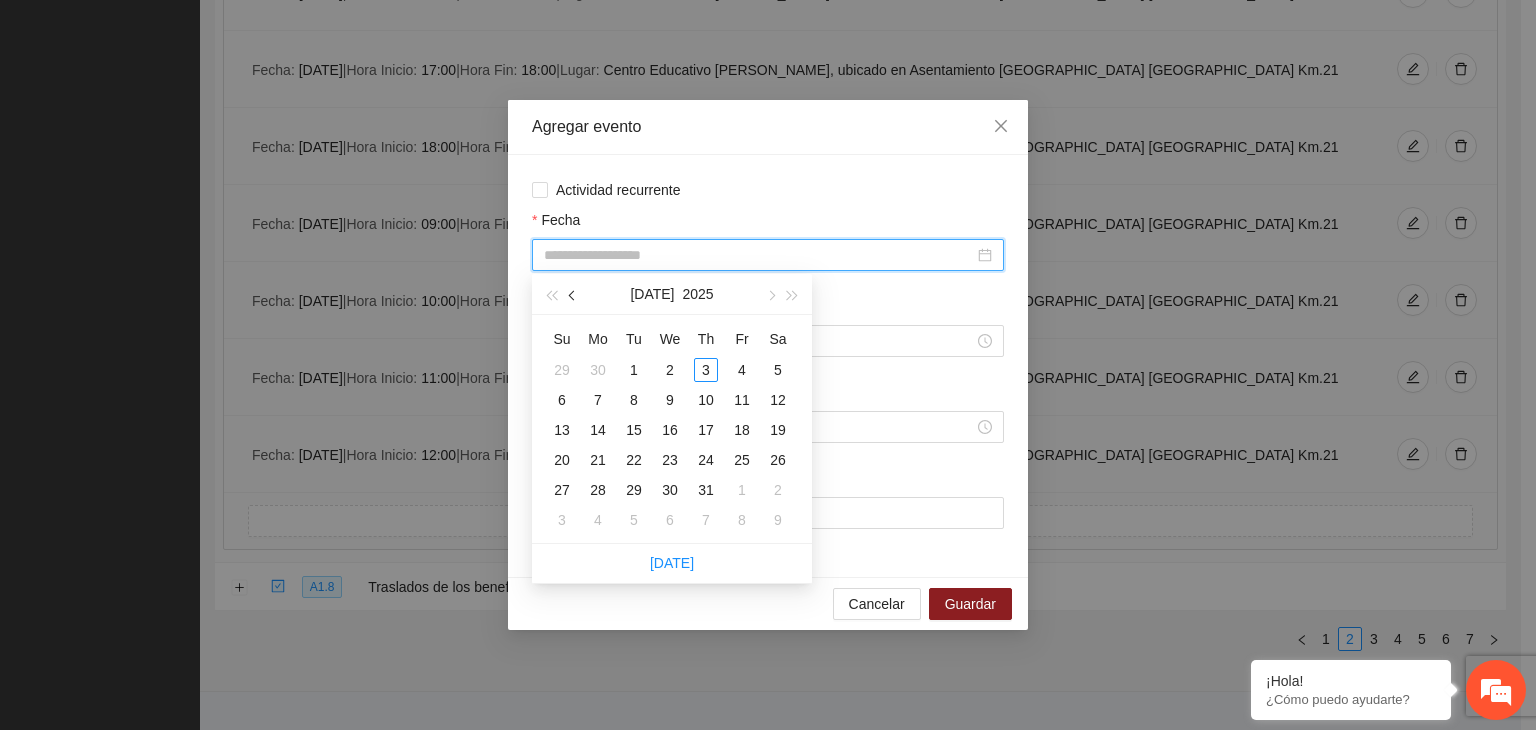 click at bounding box center [574, 296] 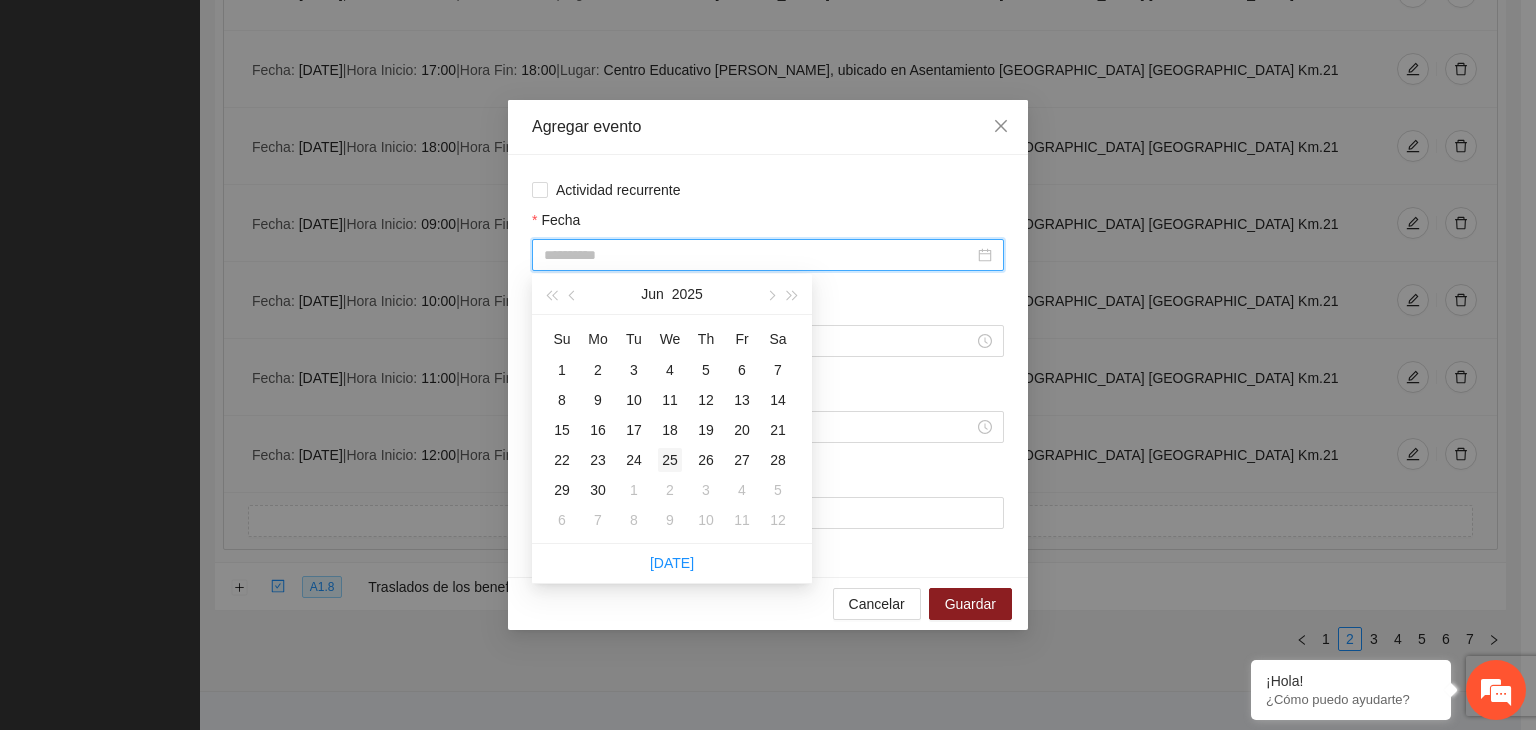type on "**********" 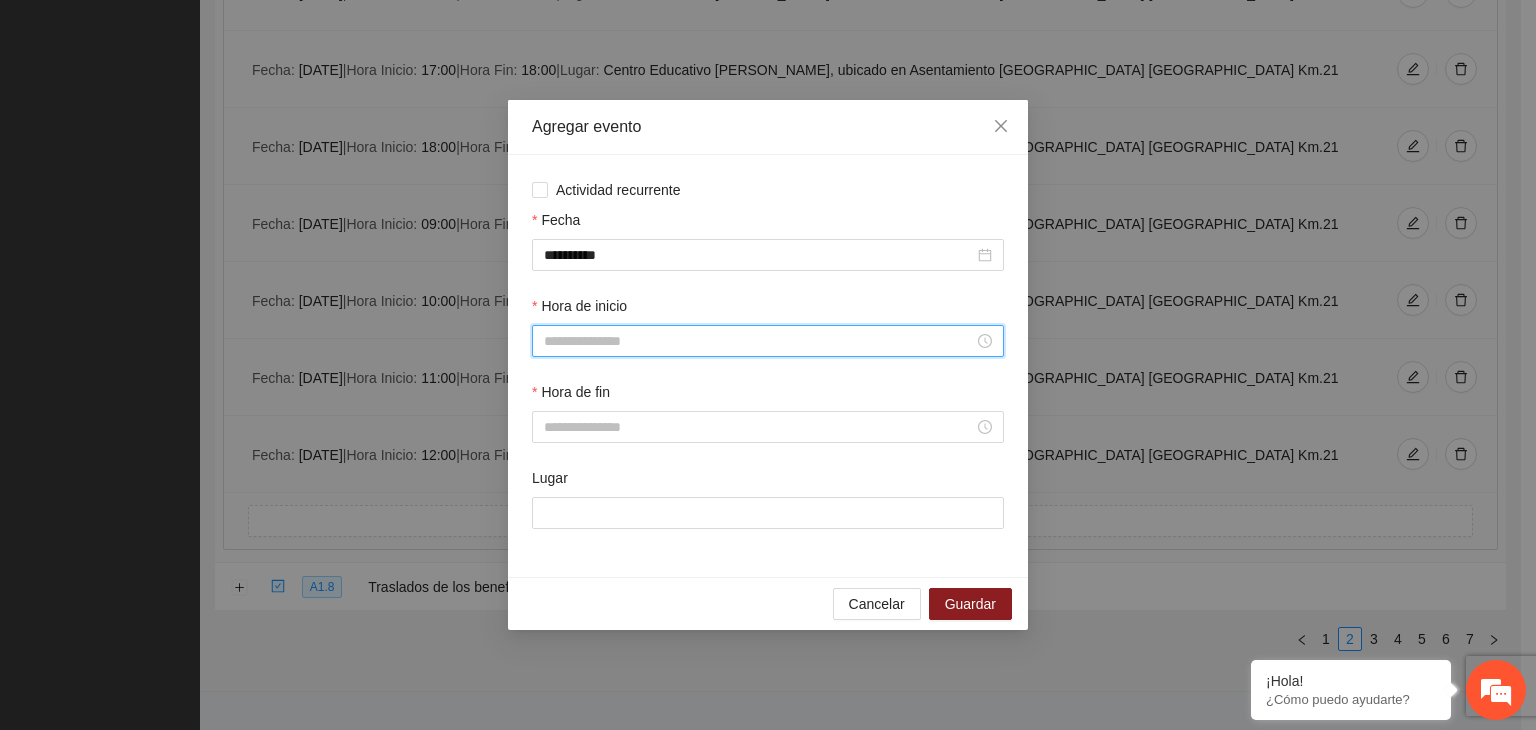 click on "Hora de inicio" at bounding box center (759, 341) 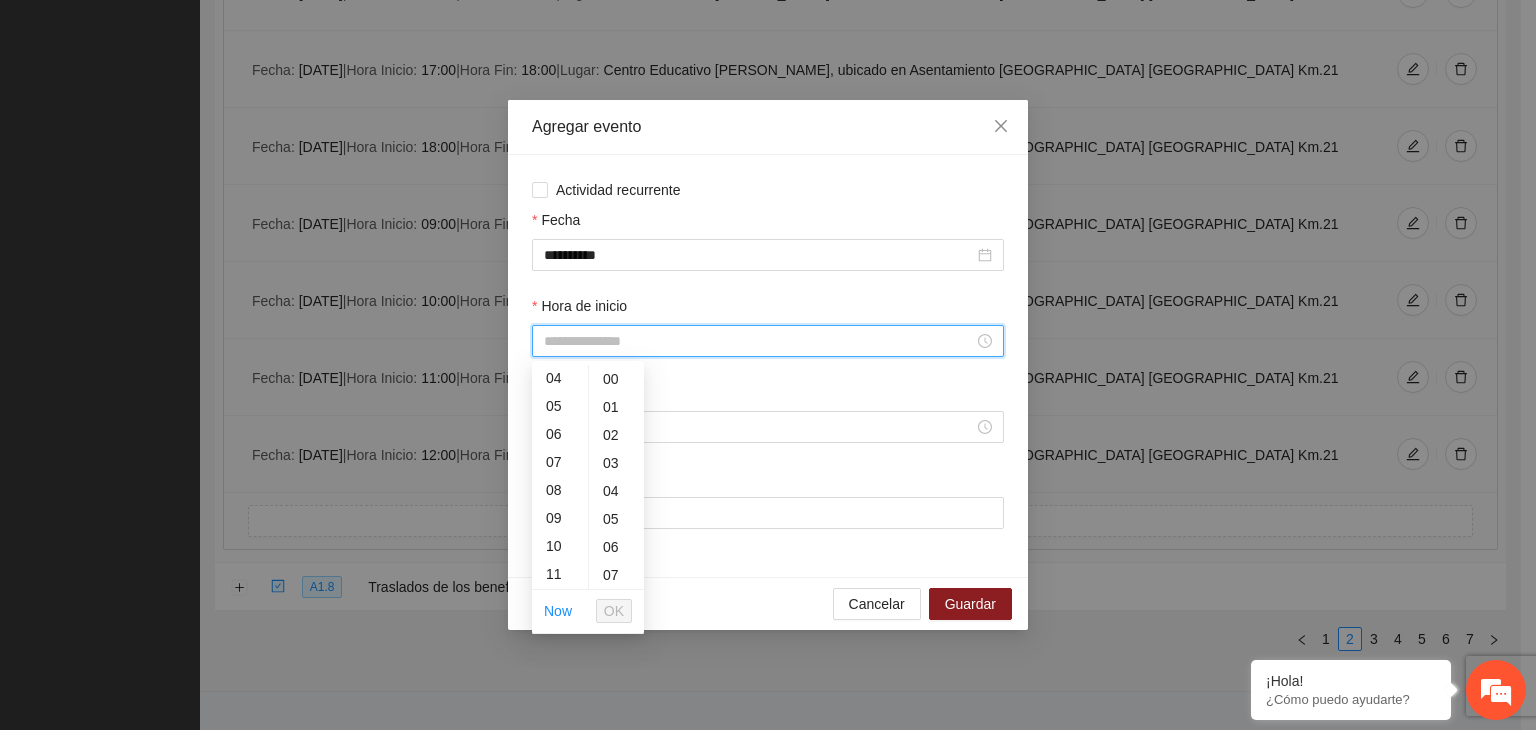 scroll, scrollTop: 110, scrollLeft: 0, axis: vertical 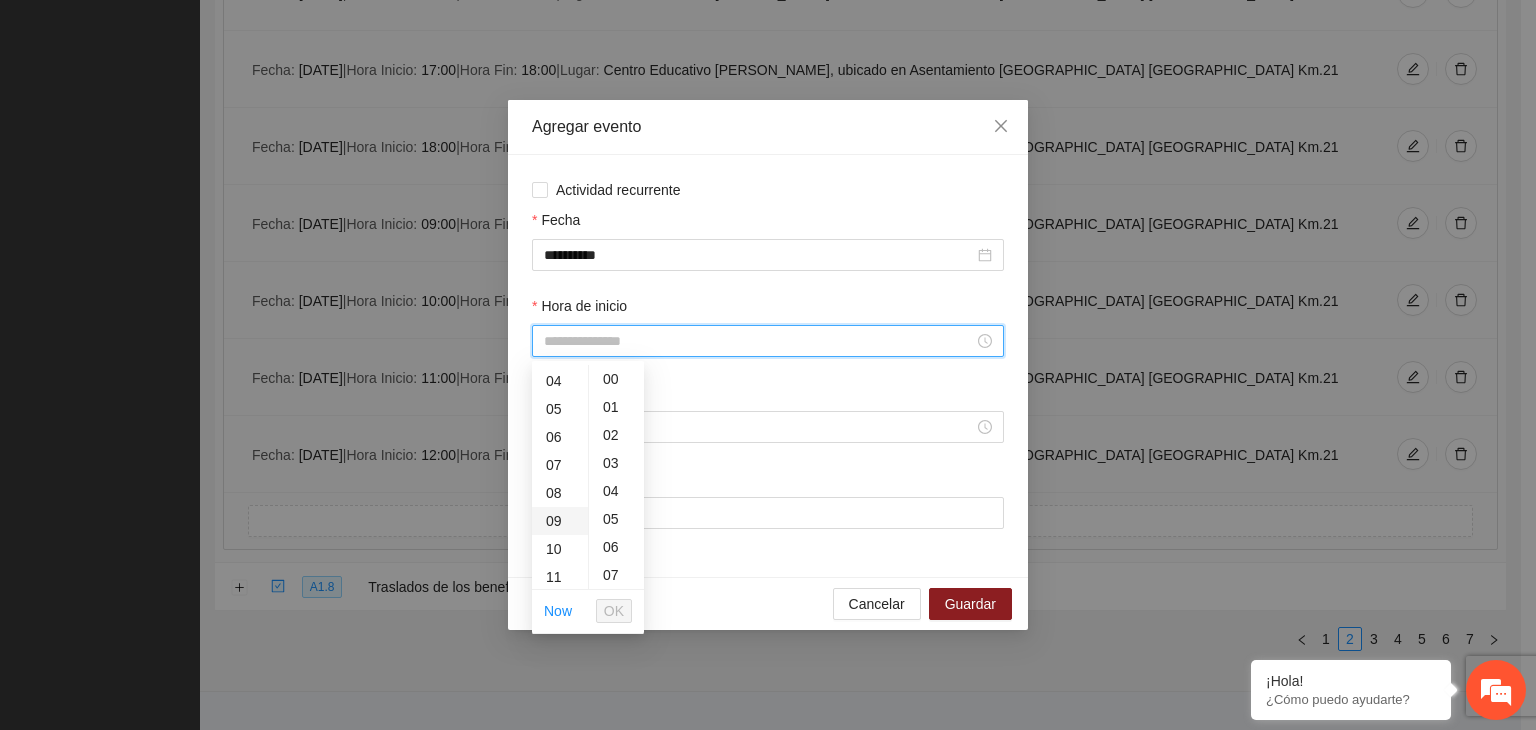 click on "09" at bounding box center [560, 521] 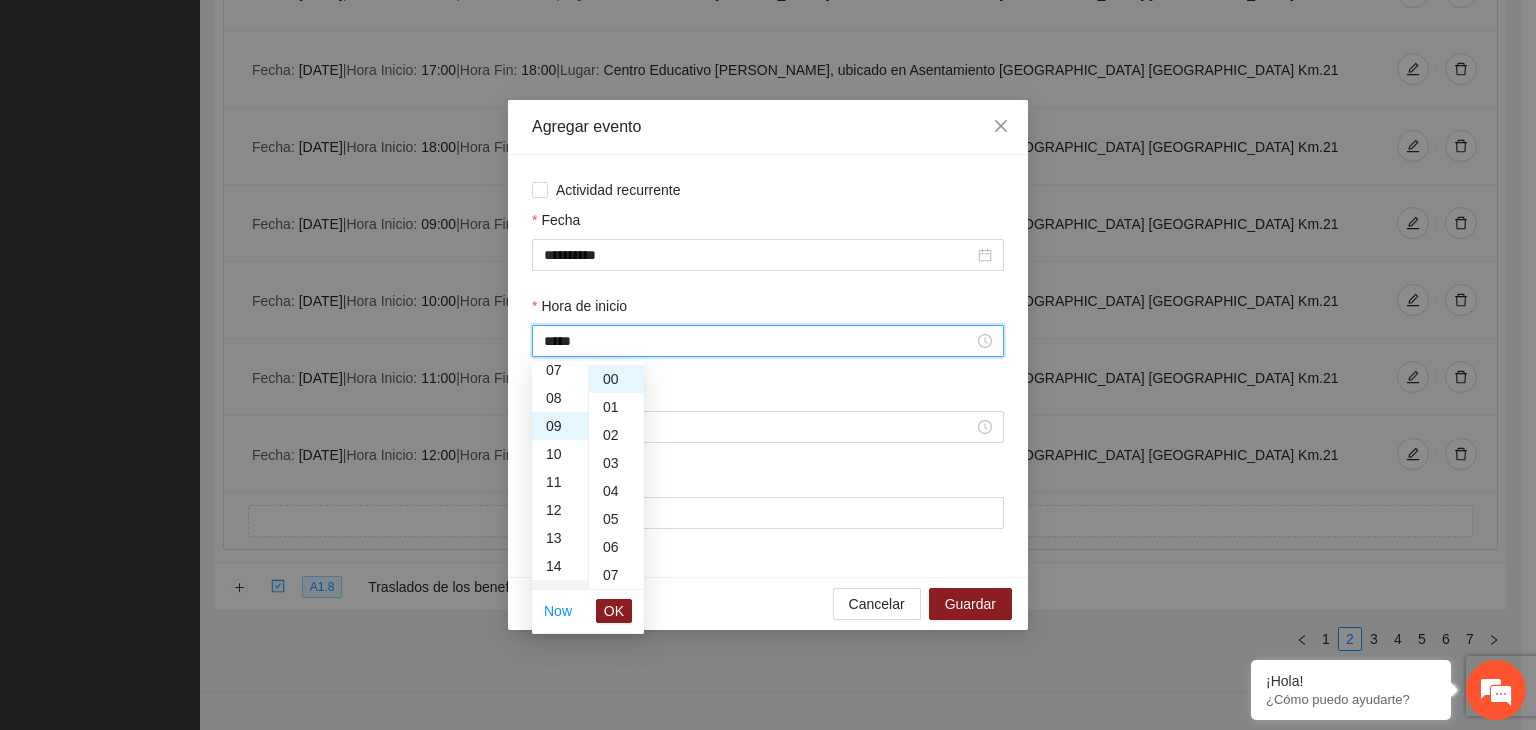 scroll, scrollTop: 252, scrollLeft: 0, axis: vertical 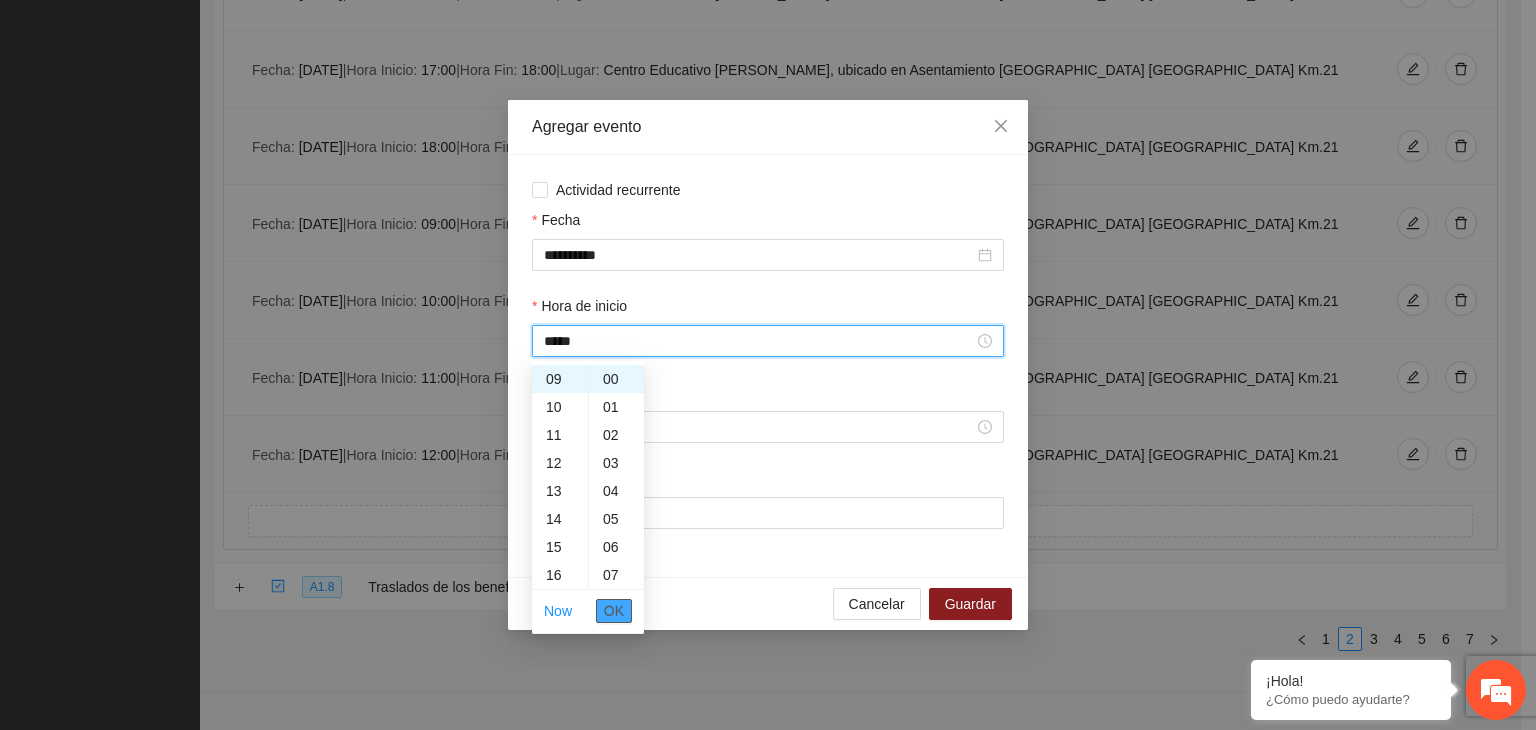 click on "OK" at bounding box center [614, 611] 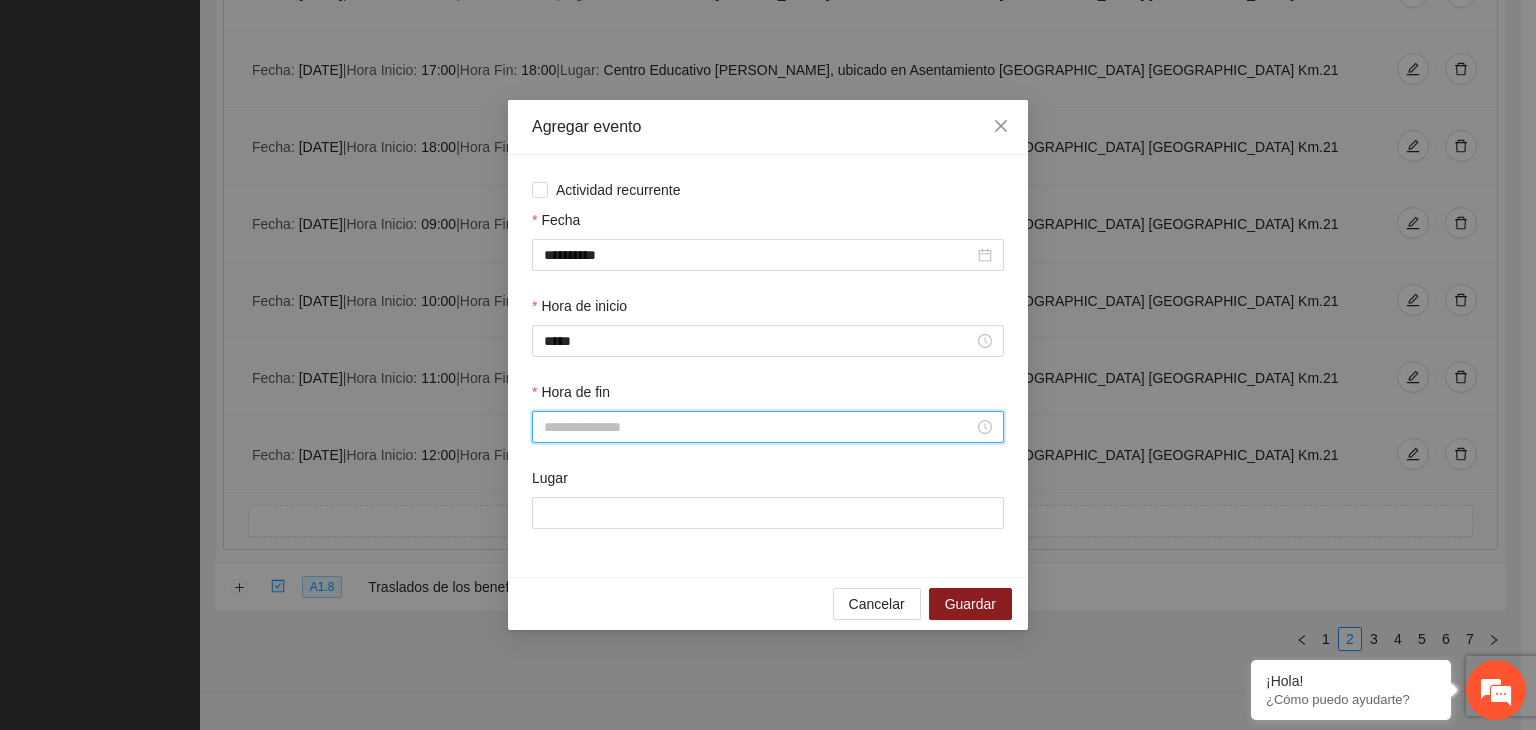 click on "Hora de fin" at bounding box center (759, 427) 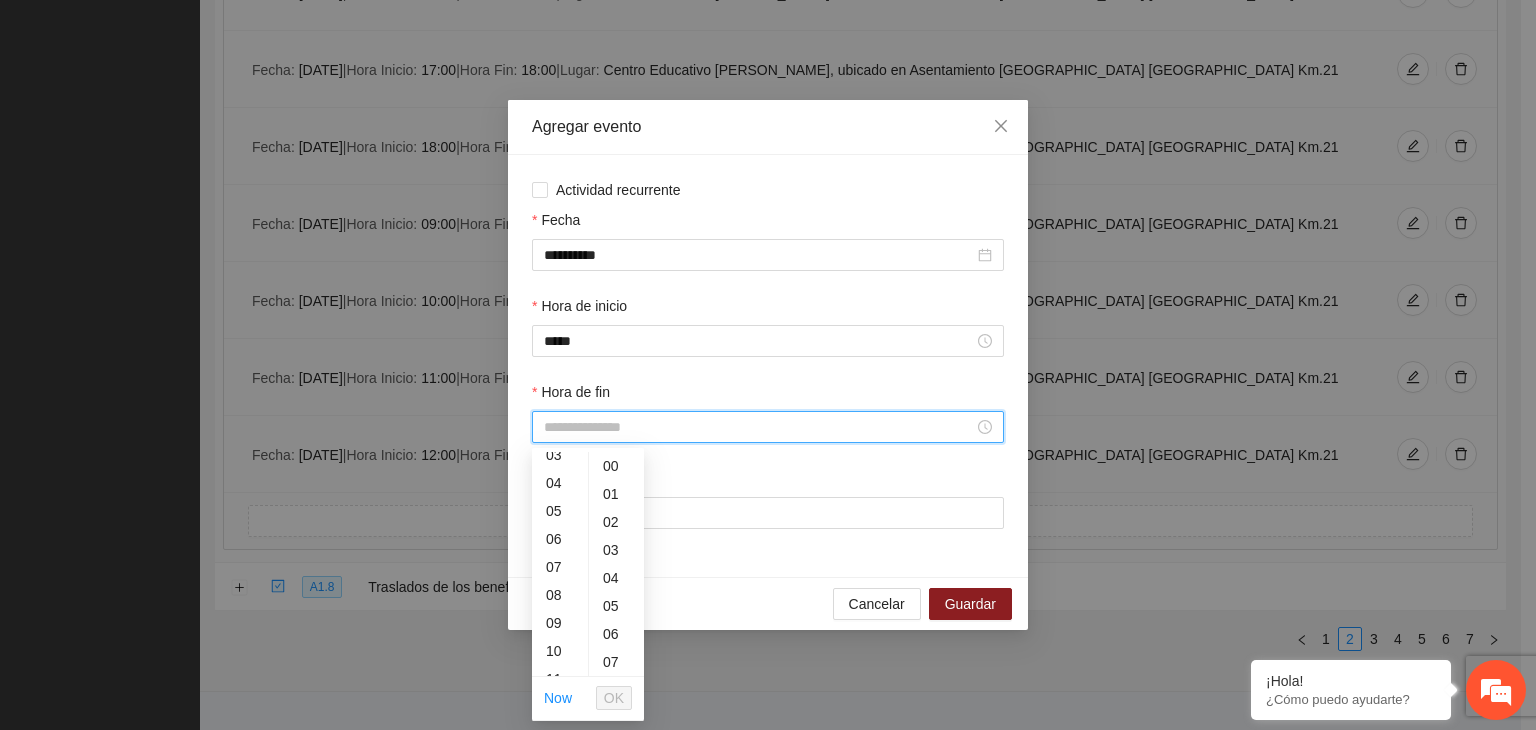 scroll, scrollTop: 117, scrollLeft: 0, axis: vertical 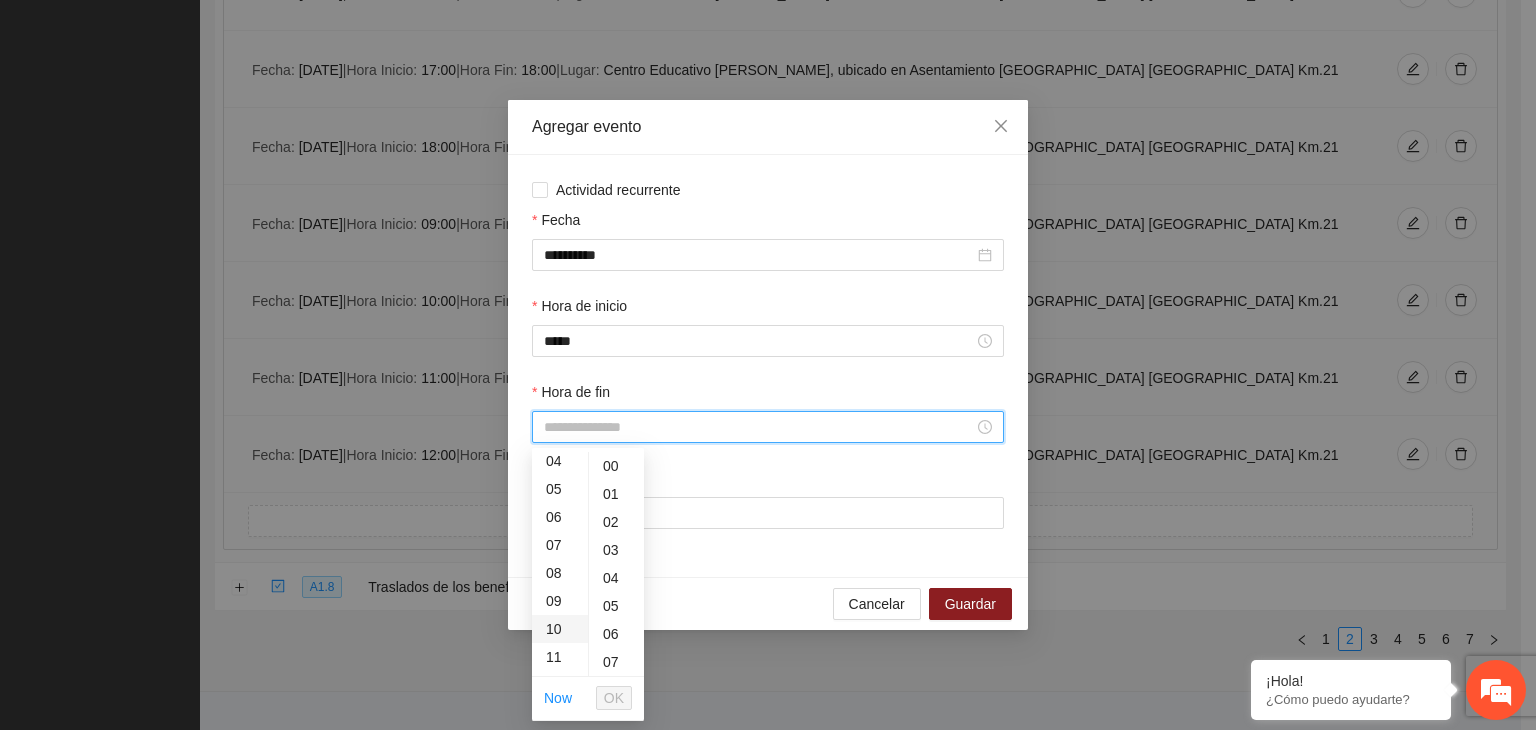 click on "10" at bounding box center (560, 629) 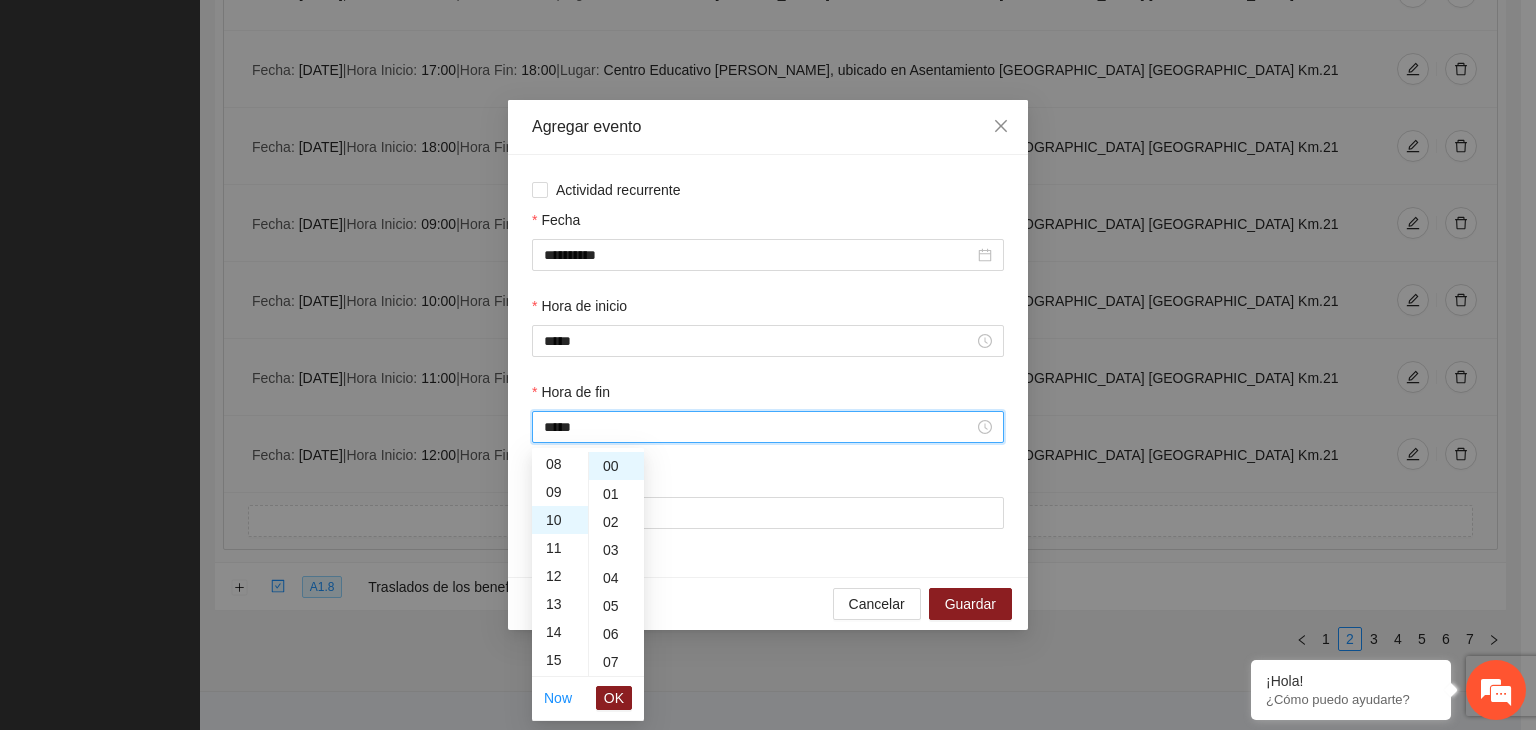 scroll, scrollTop: 280, scrollLeft: 0, axis: vertical 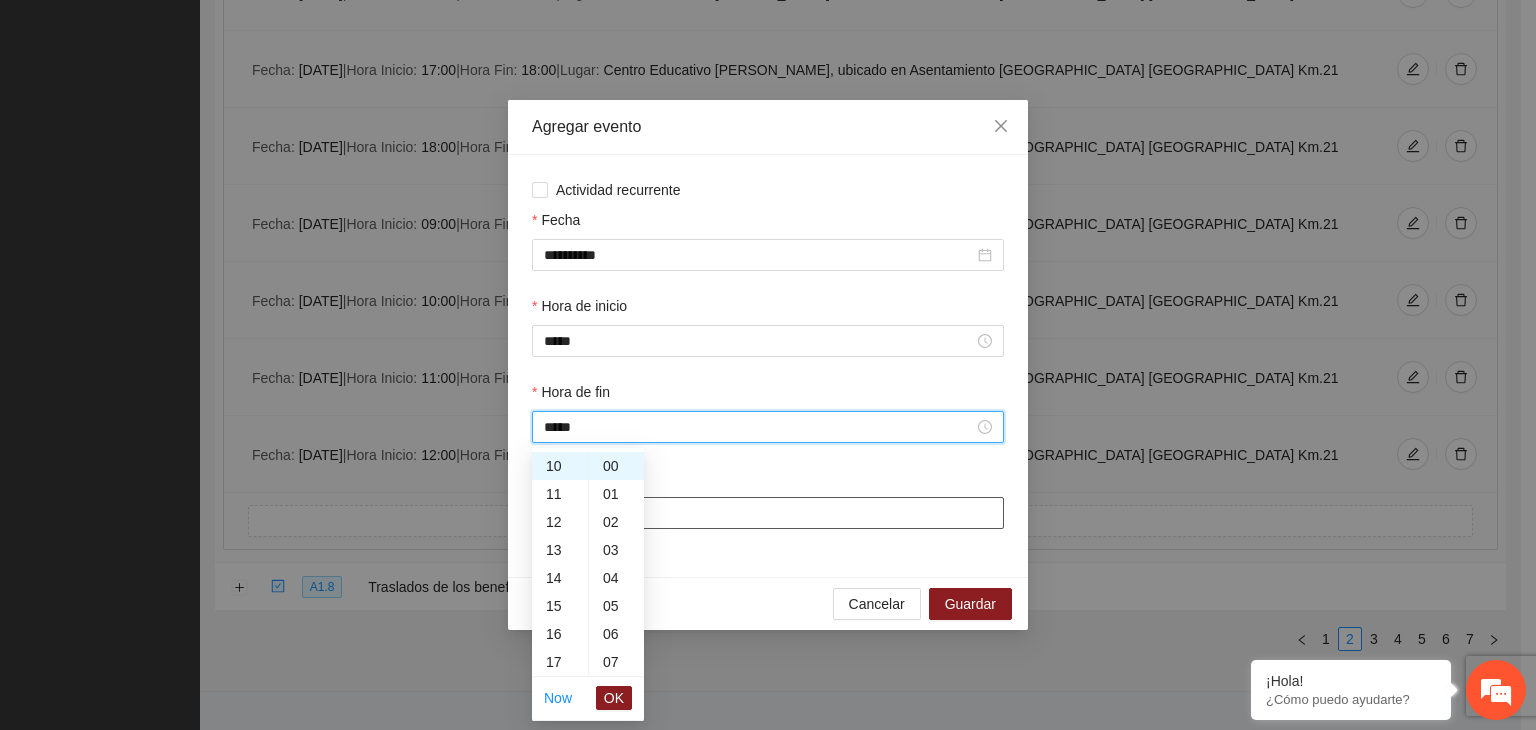 type 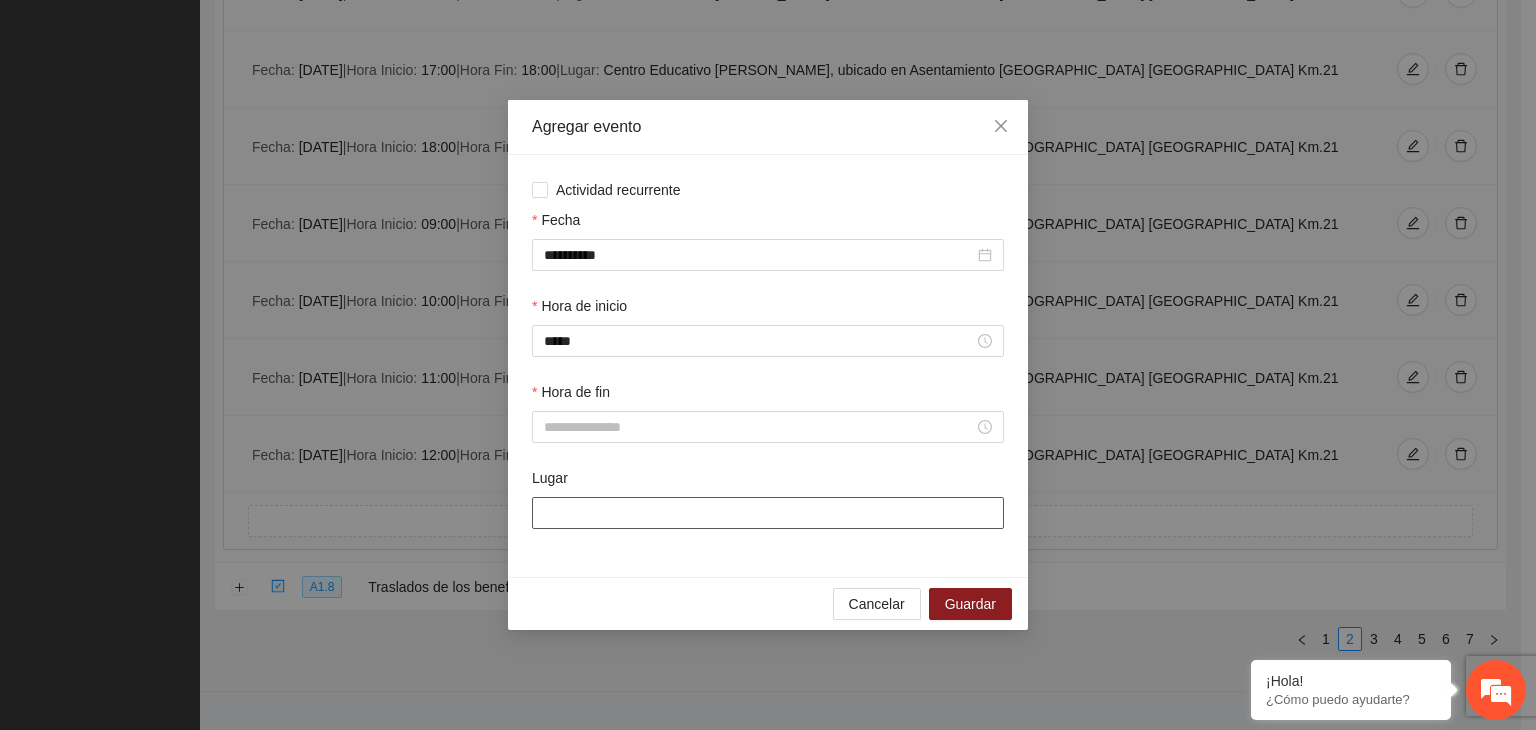 click on "Lugar" at bounding box center (768, 513) 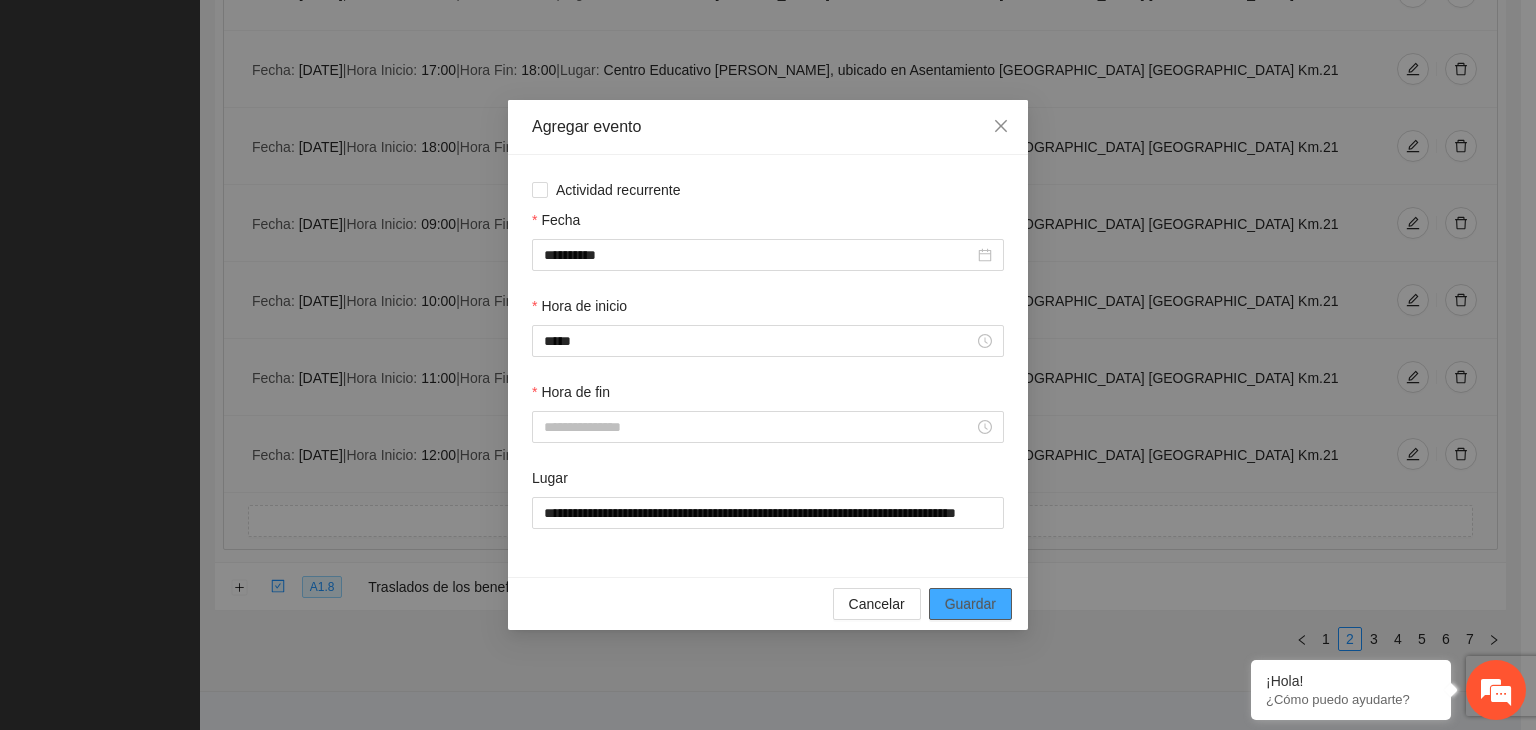 click on "Guardar" at bounding box center [970, 604] 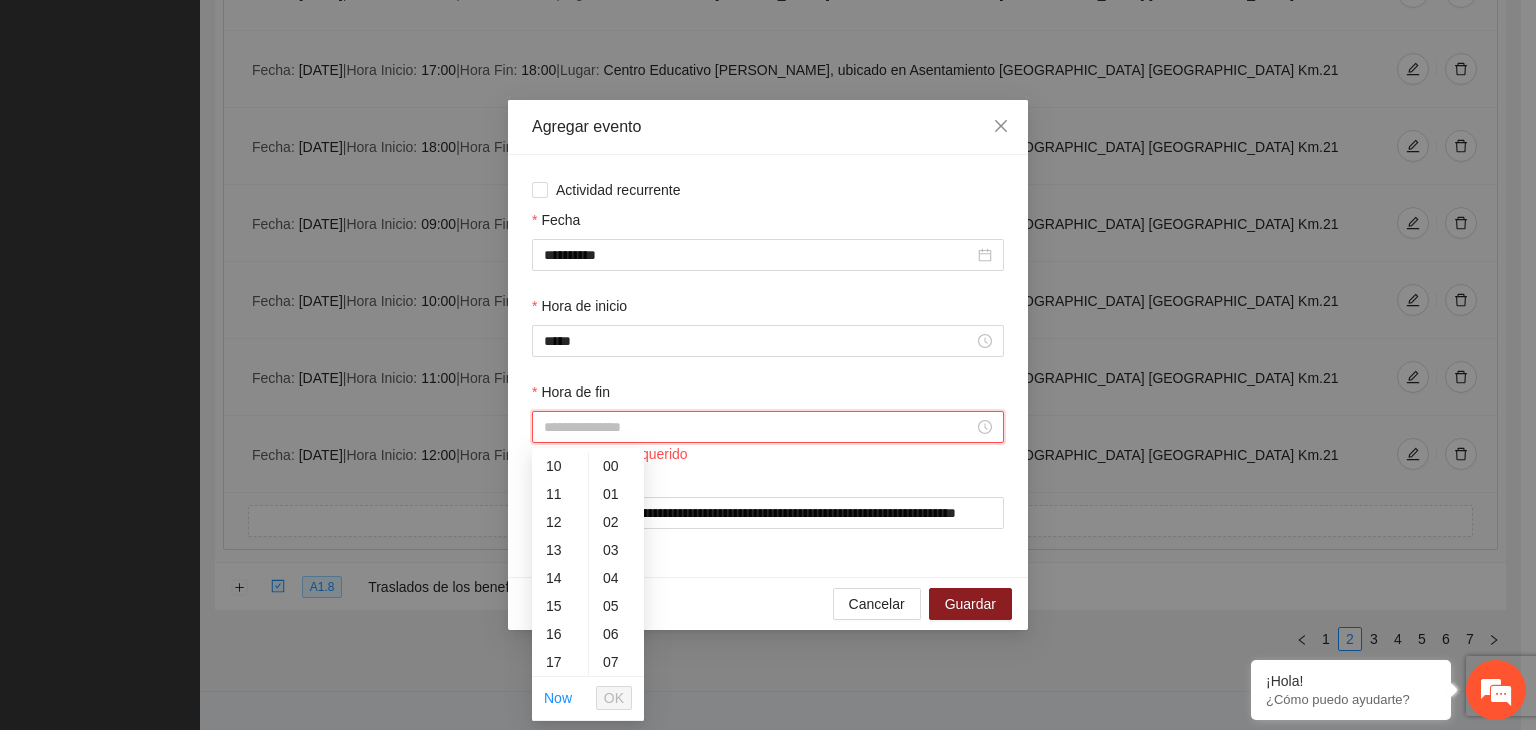 click on "Hora de fin" at bounding box center (759, 427) 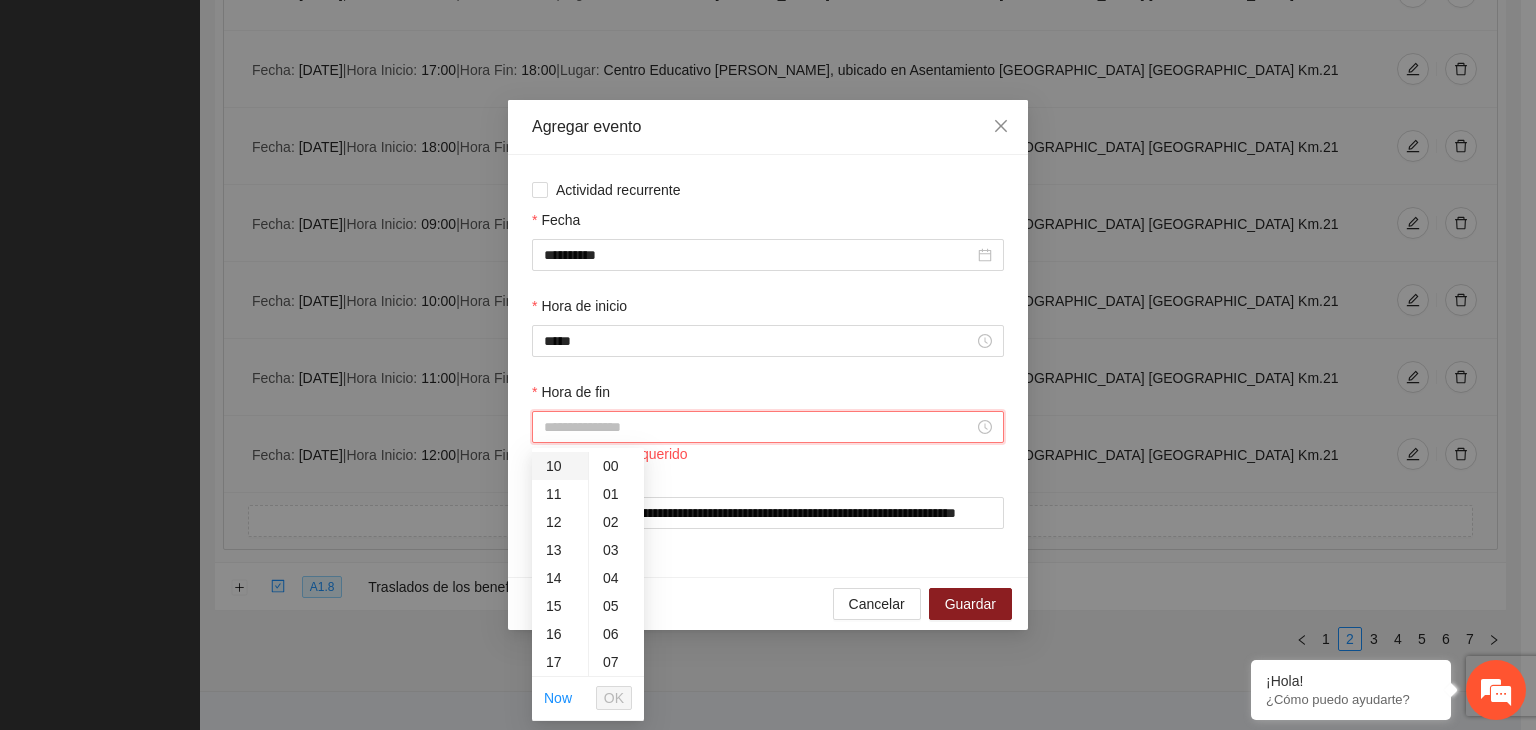 click on "10" at bounding box center (560, 466) 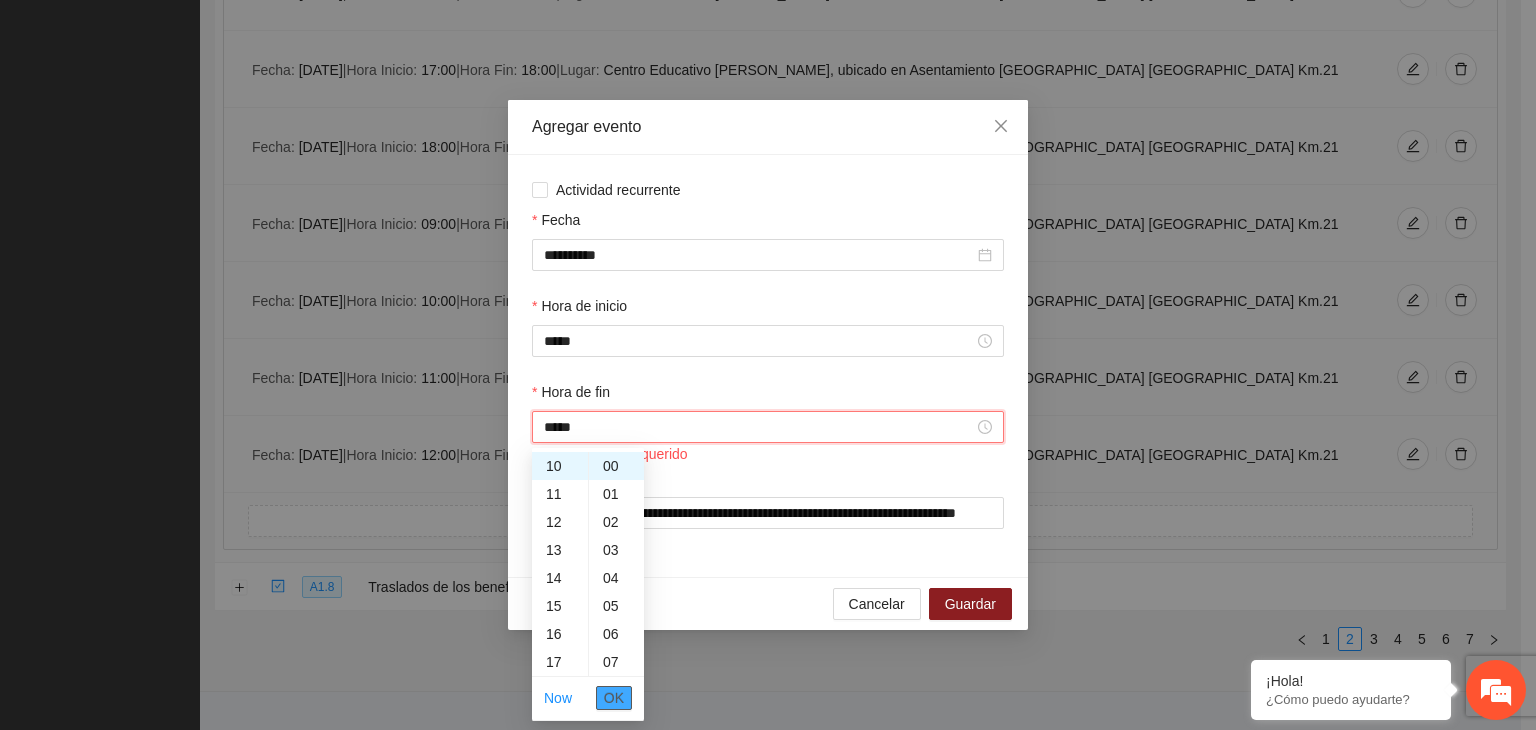 click on "OK" at bounding box center [614, 698] 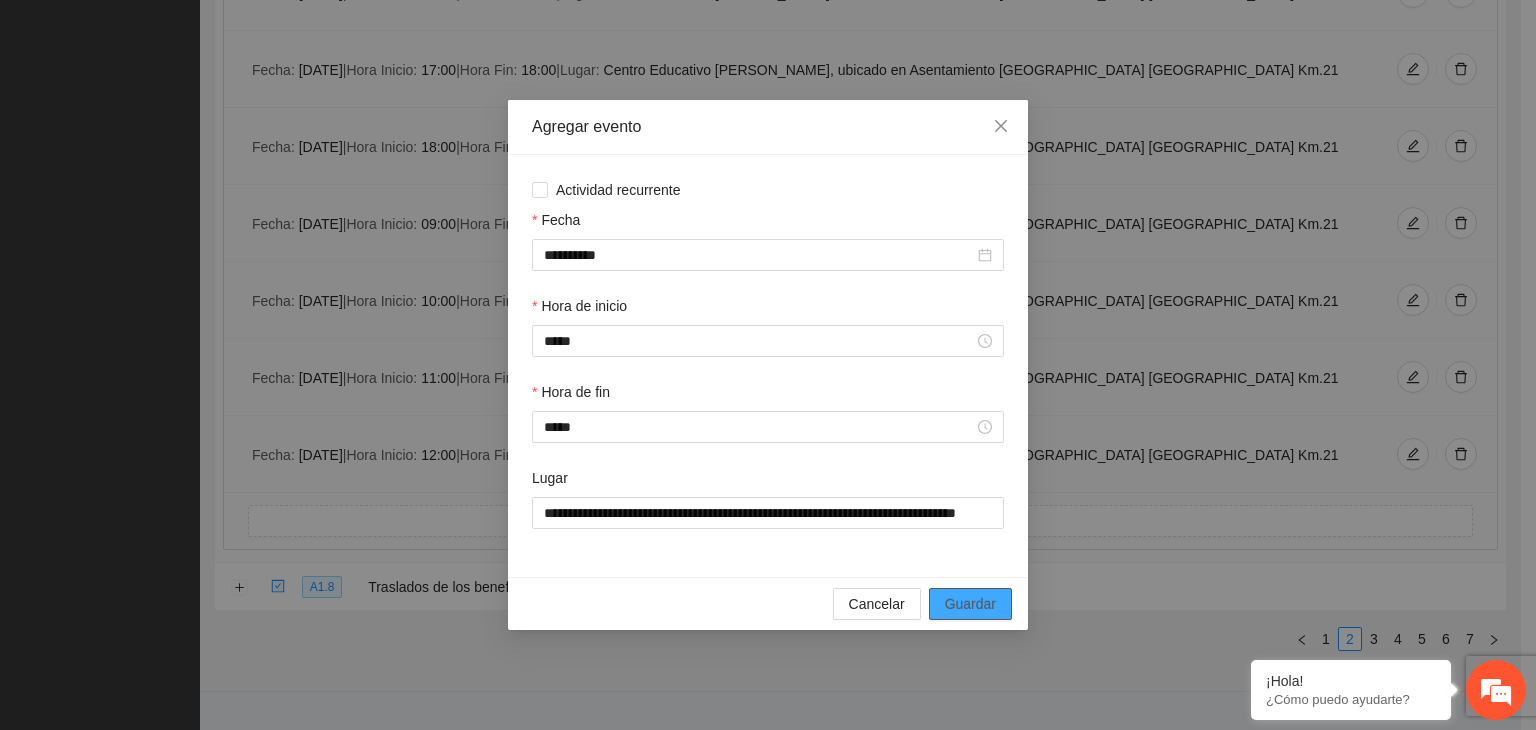 click on "Guardar" at bounding box center (970, 604) 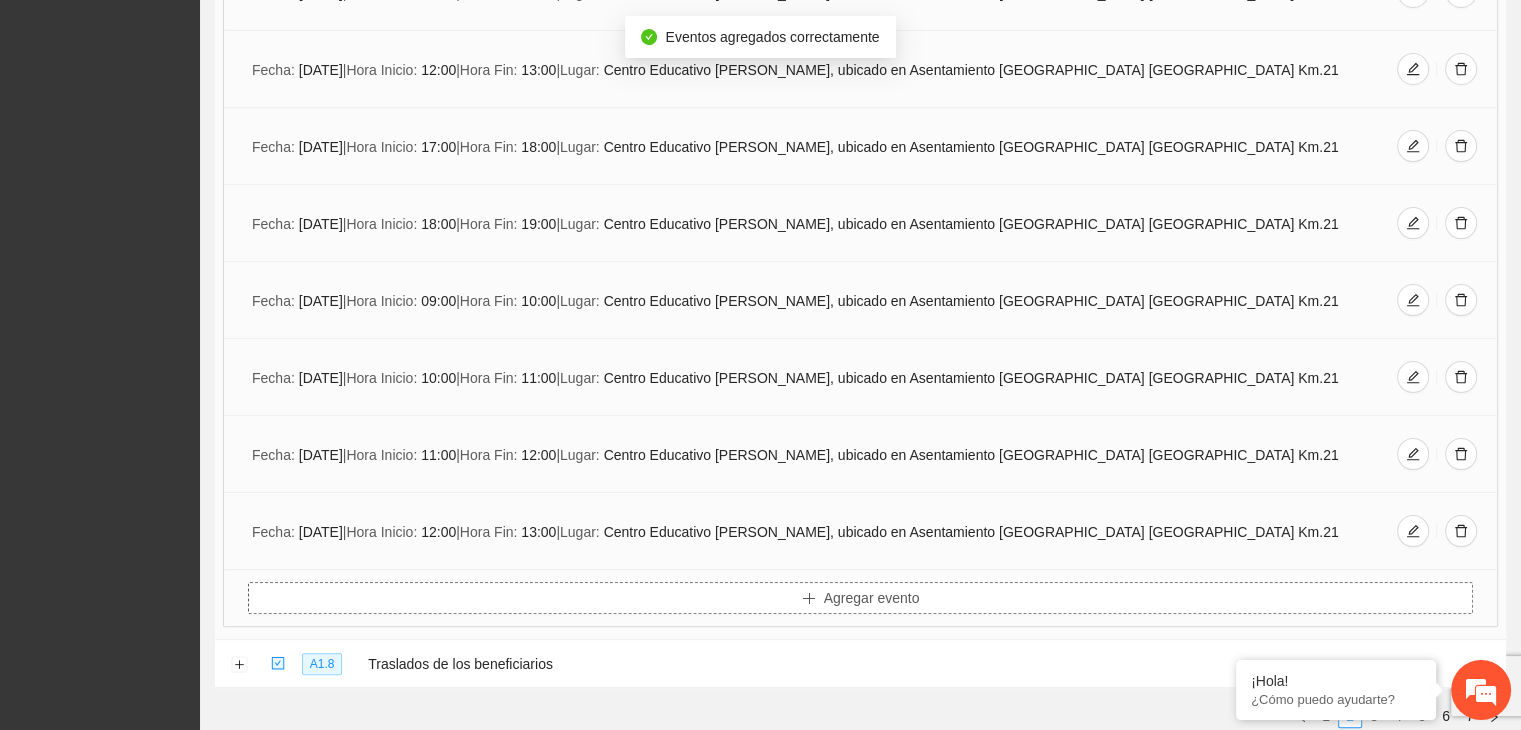 click 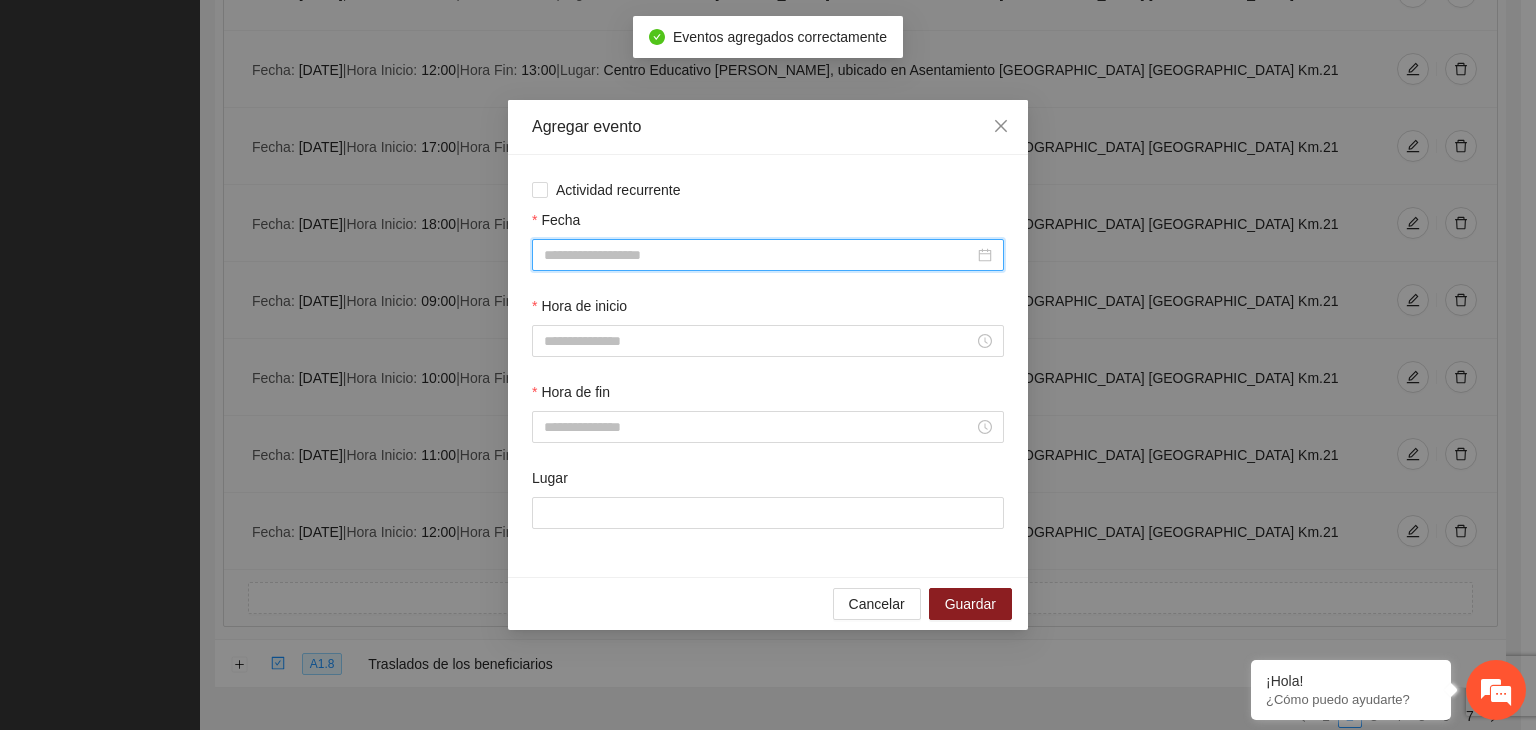 click on "Fecha" at bounding box center (759, 255) 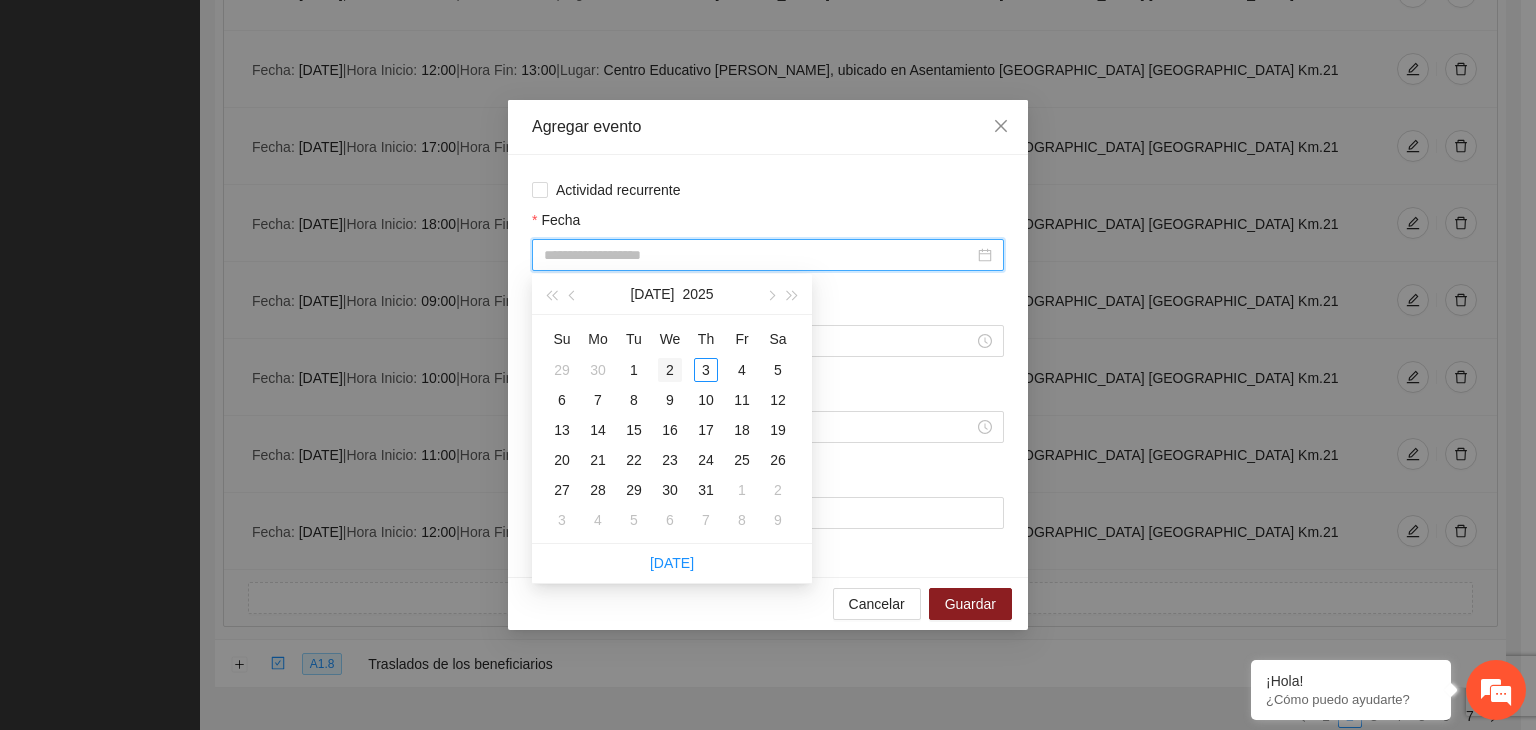 type on "**********" 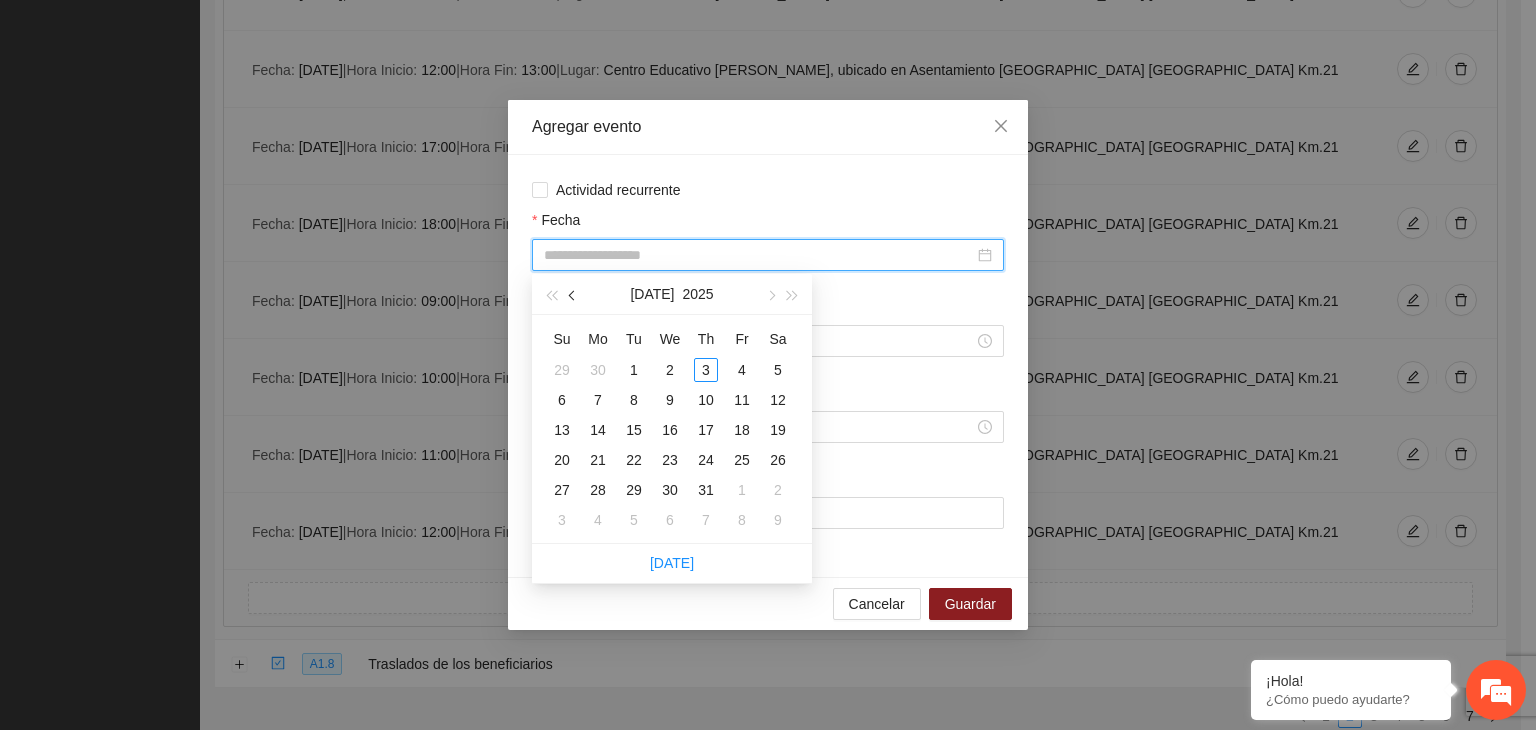 click at bounding box center (574, 296) 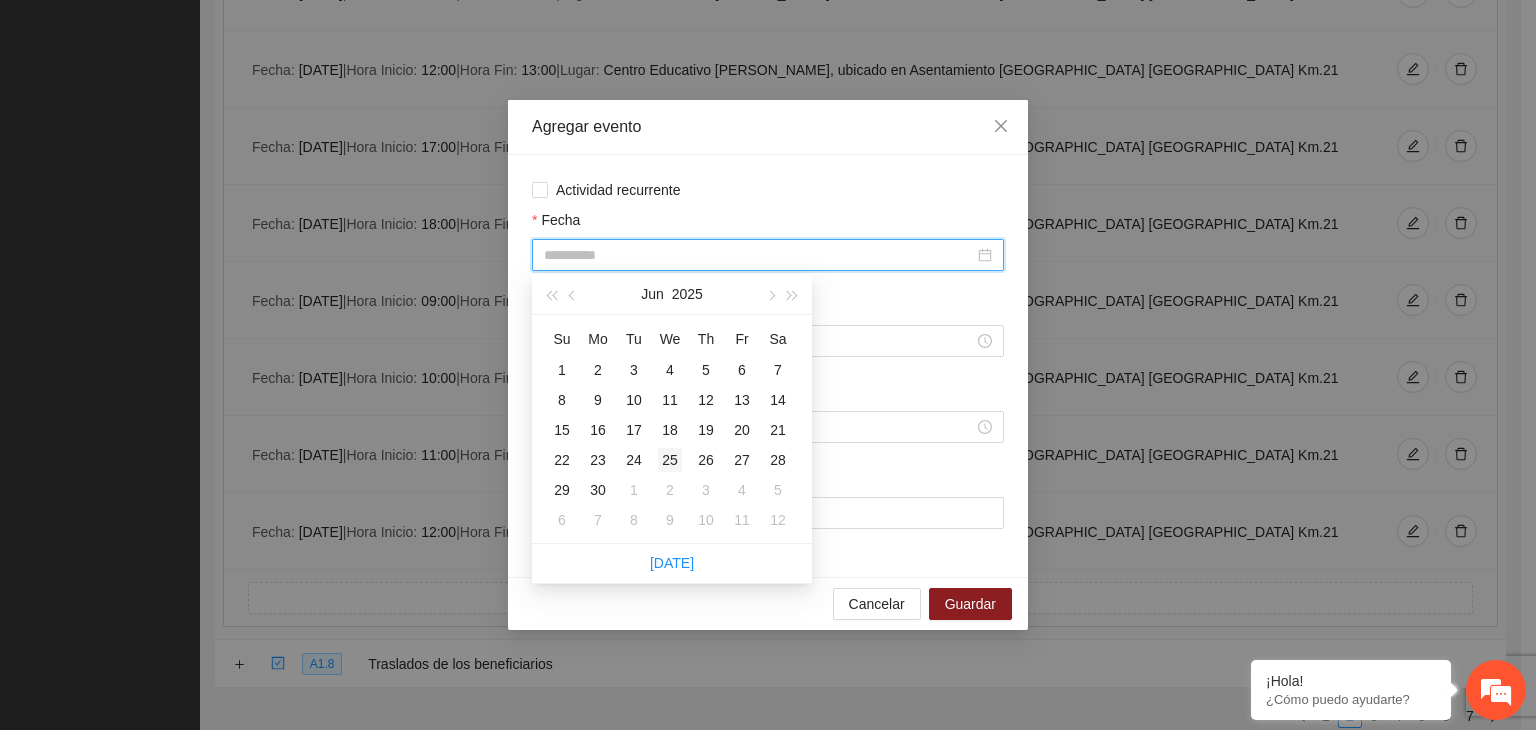 type on "**********" 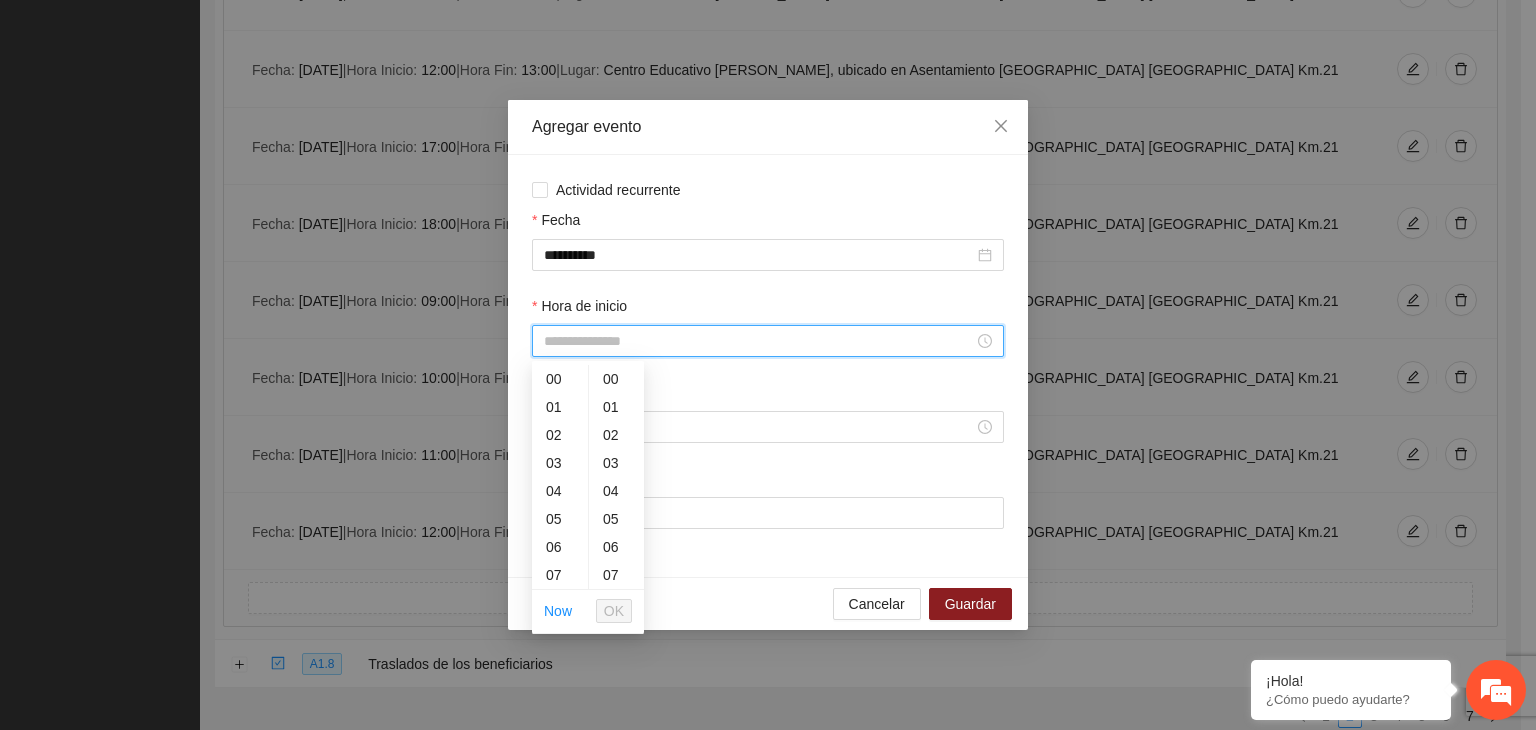 click on "Hora de inicio" at bounding box center (759, 341) 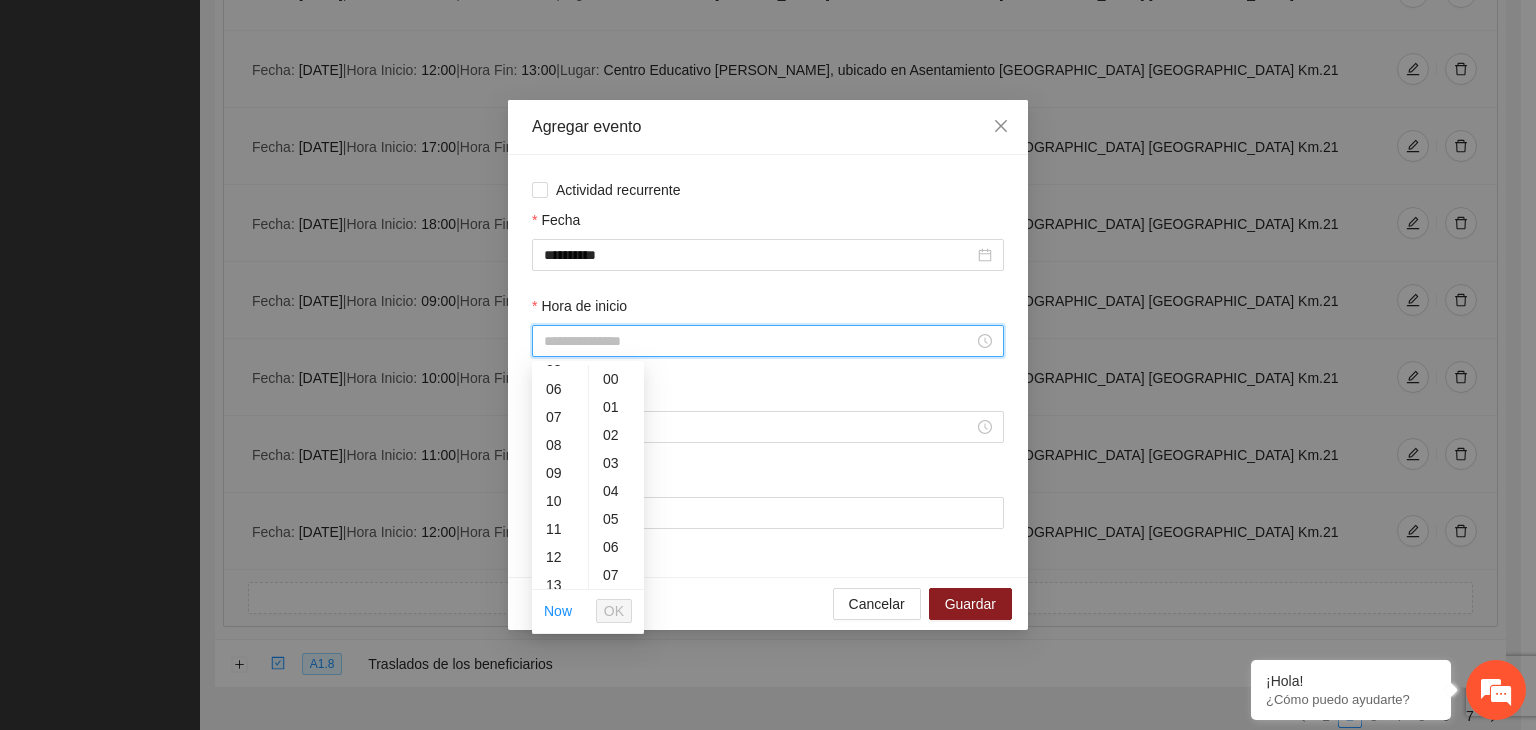 scroll, scrollTop: 154, scrollLeft: 0, axis: vertical 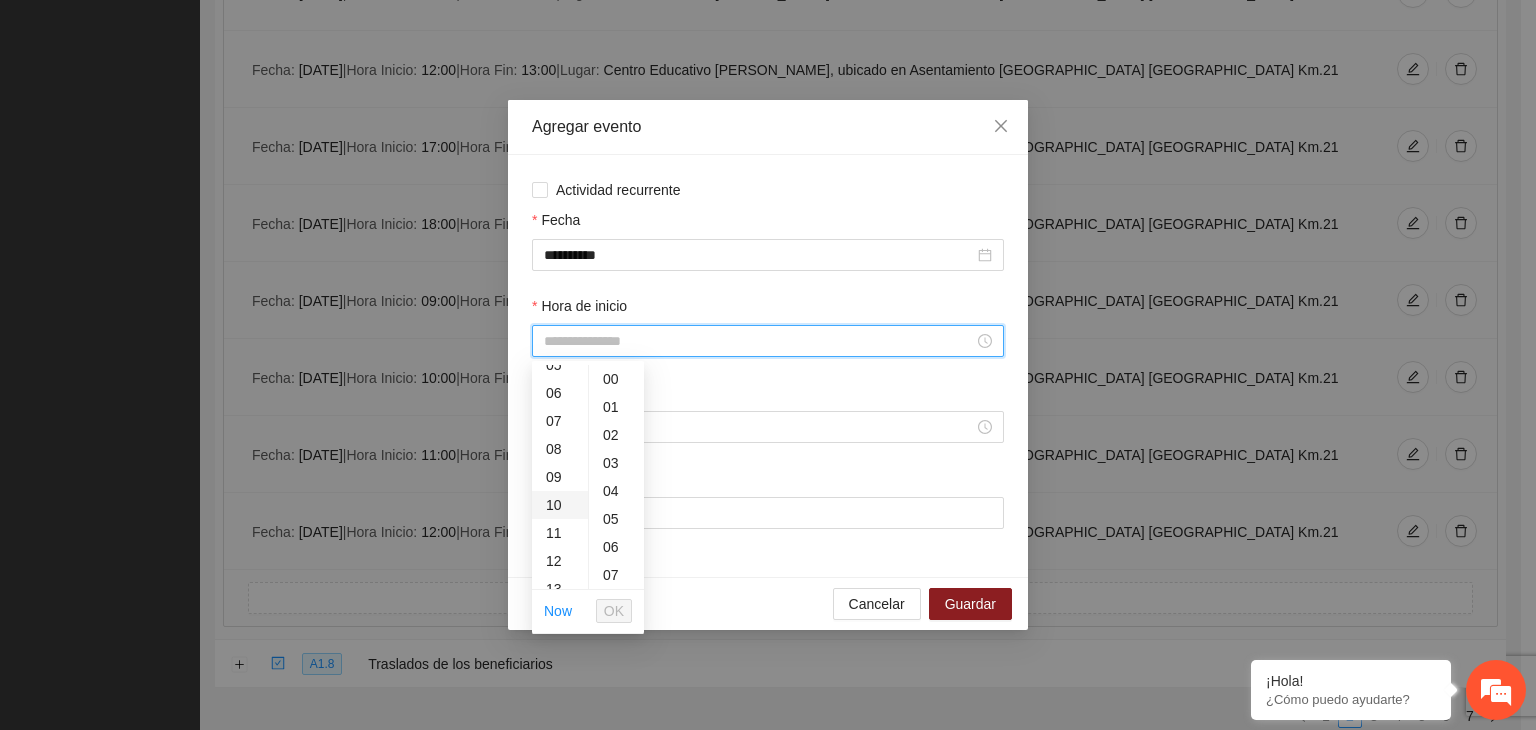 click on "10" at bounding box center (560, 505) 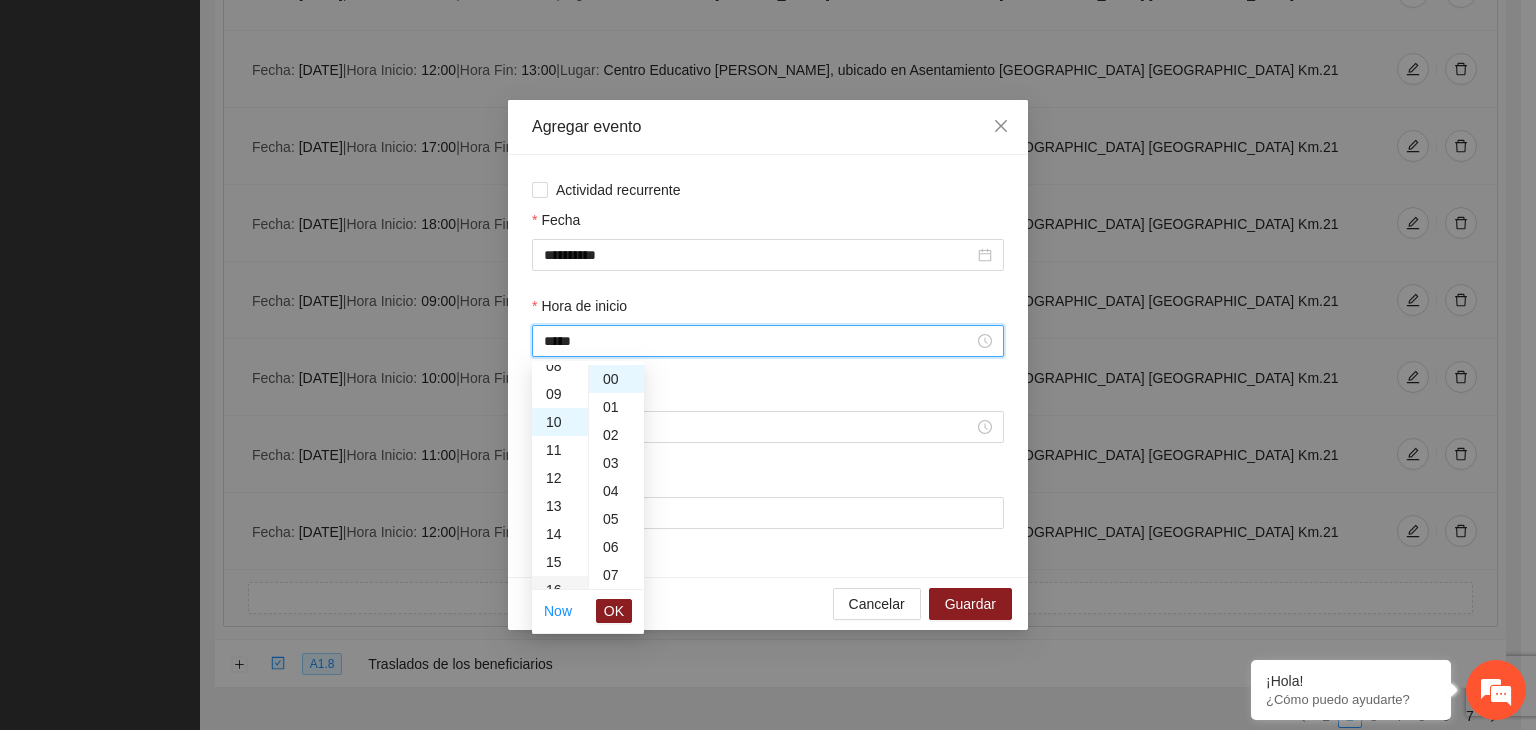 scroll, scrollTop: 280, scrollLeft: 0, axis: vertical 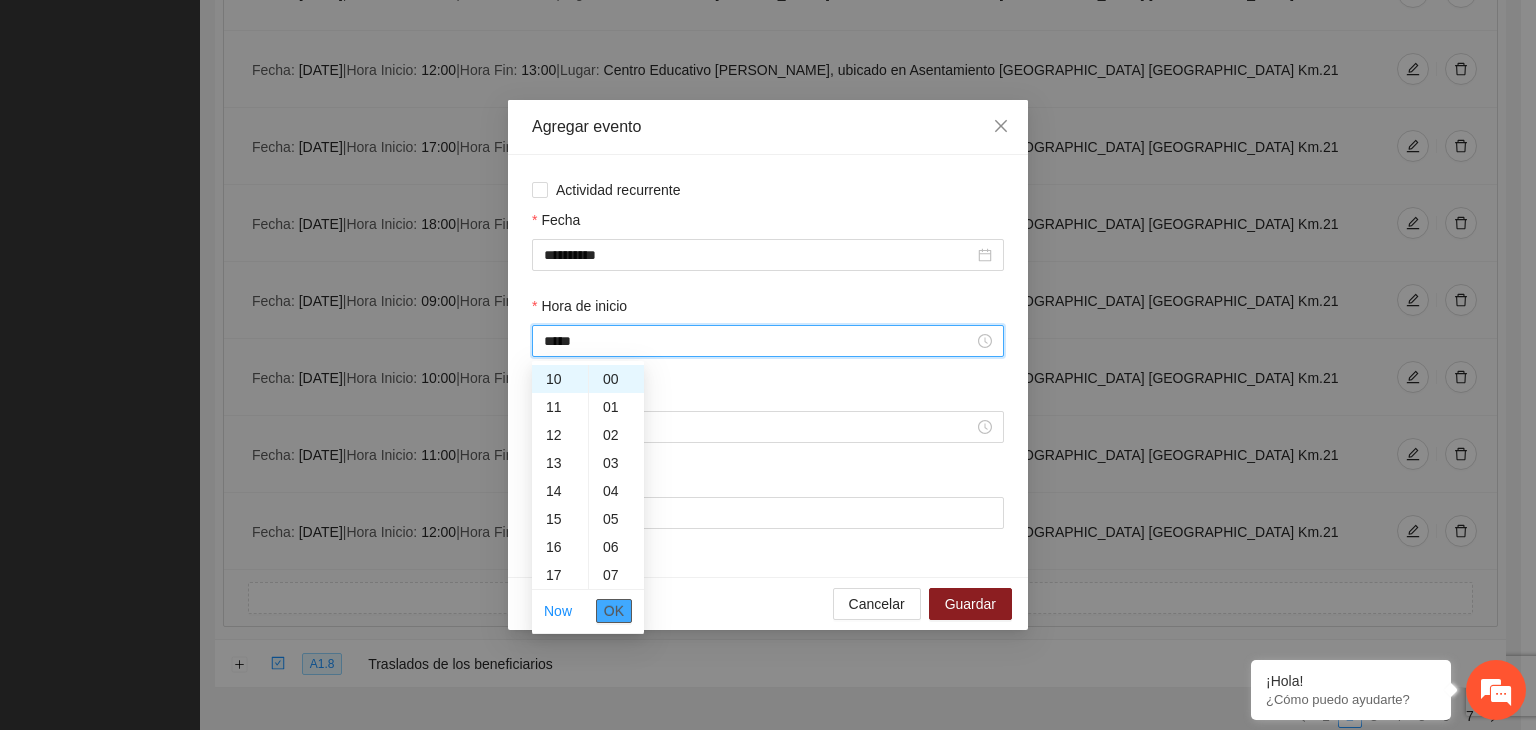 click on "OK" at bounding box center [614, 611] 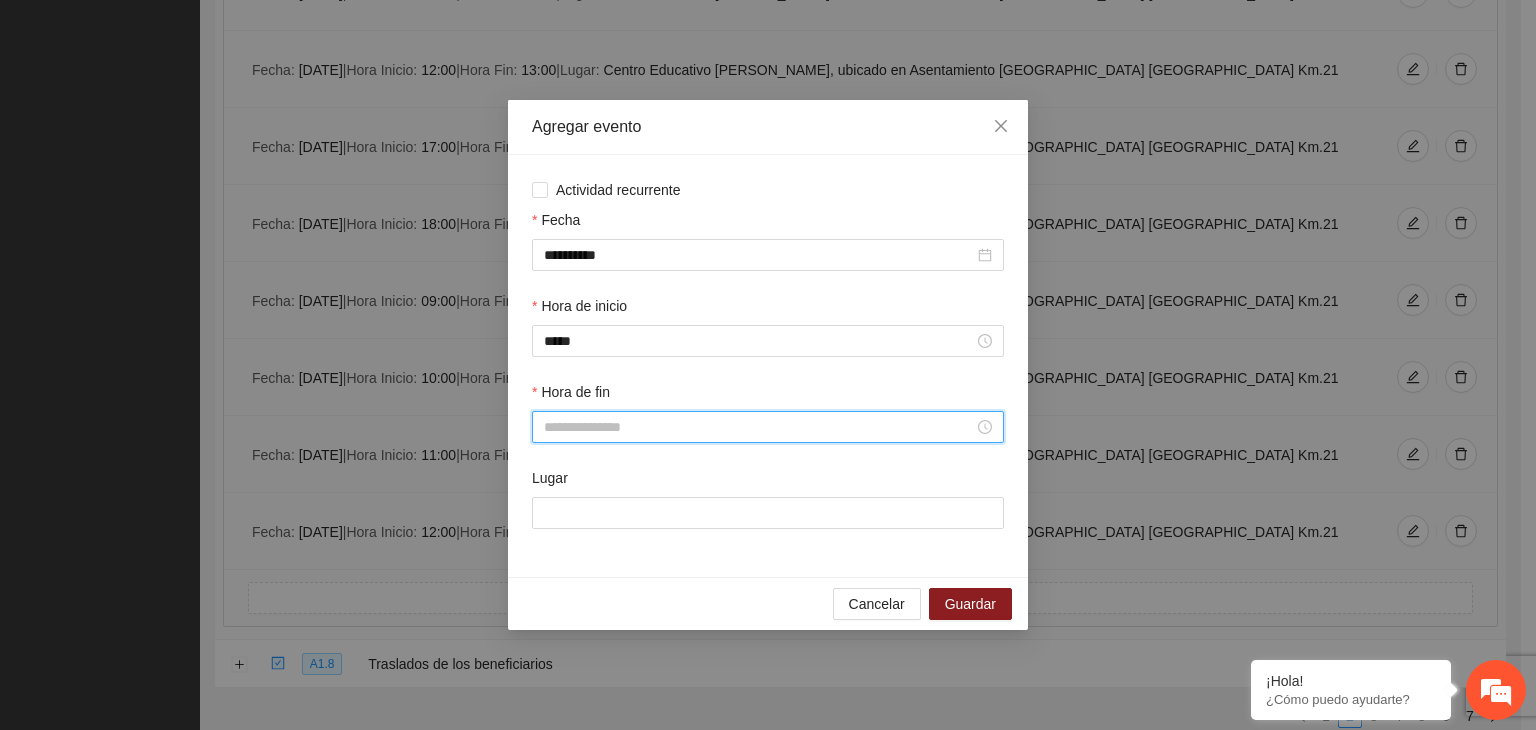 click on "Hora de fin" at bounding box center (759, 427) 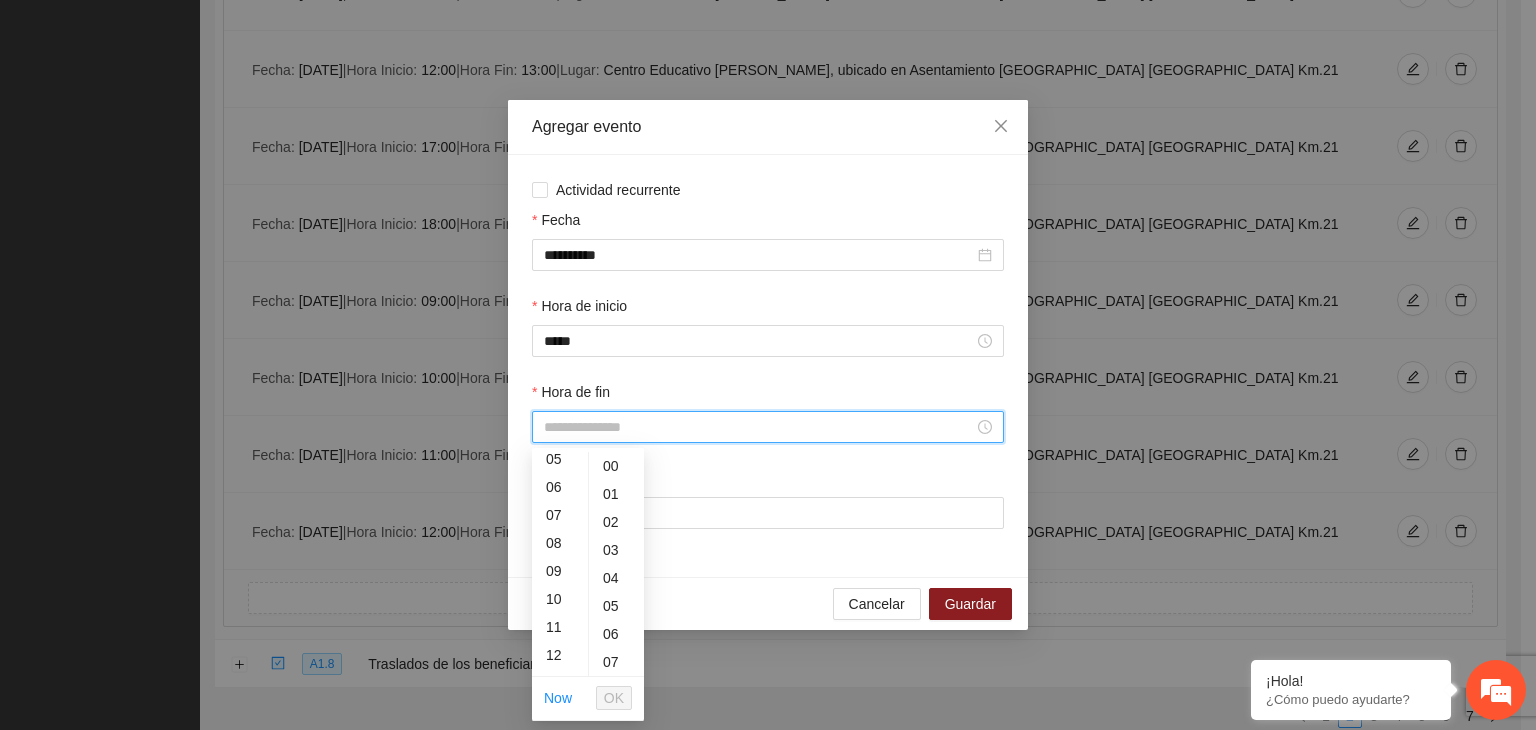 scroll, scrollTop: 176, scrollLeft: 0, axis: vertical 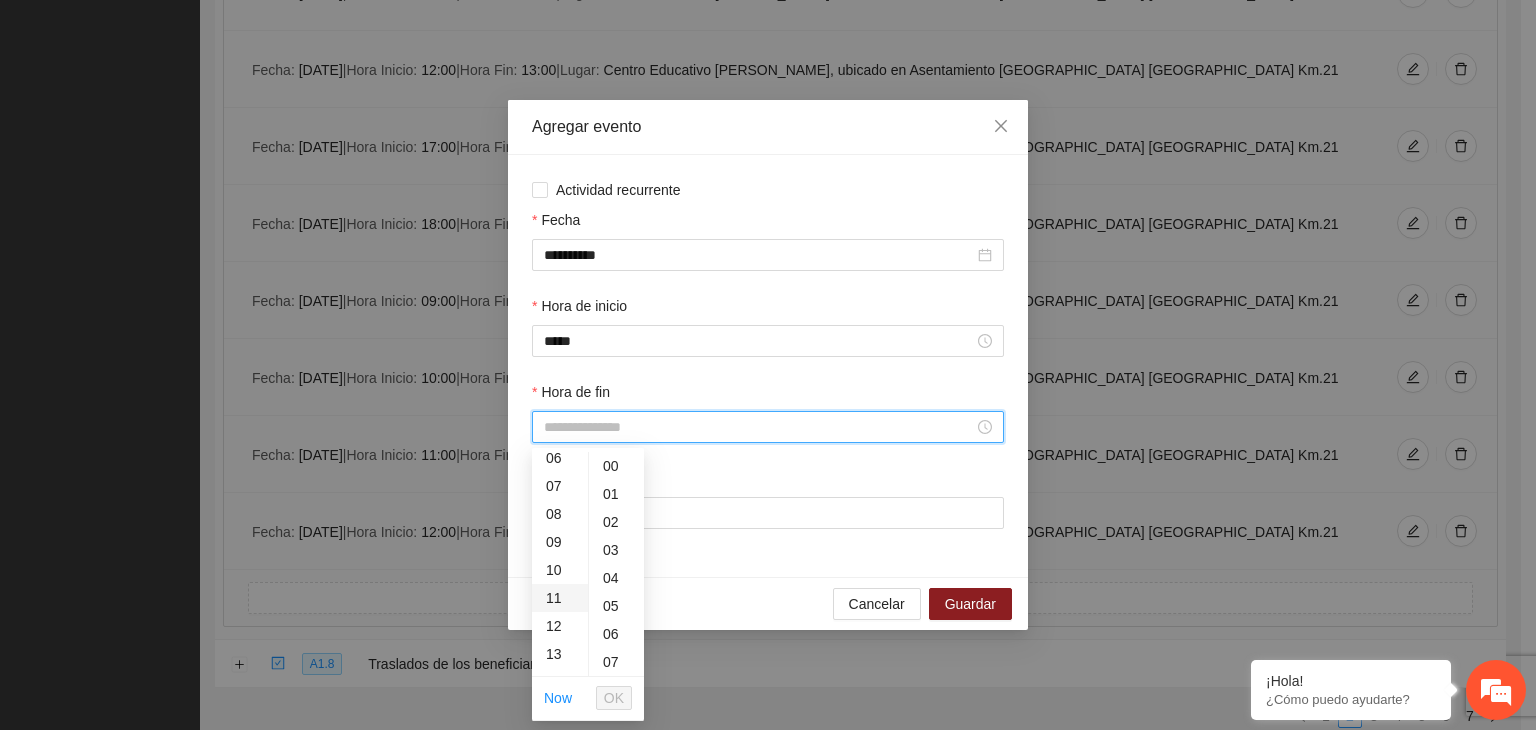 click on "11" at bounding box center (560, 598) 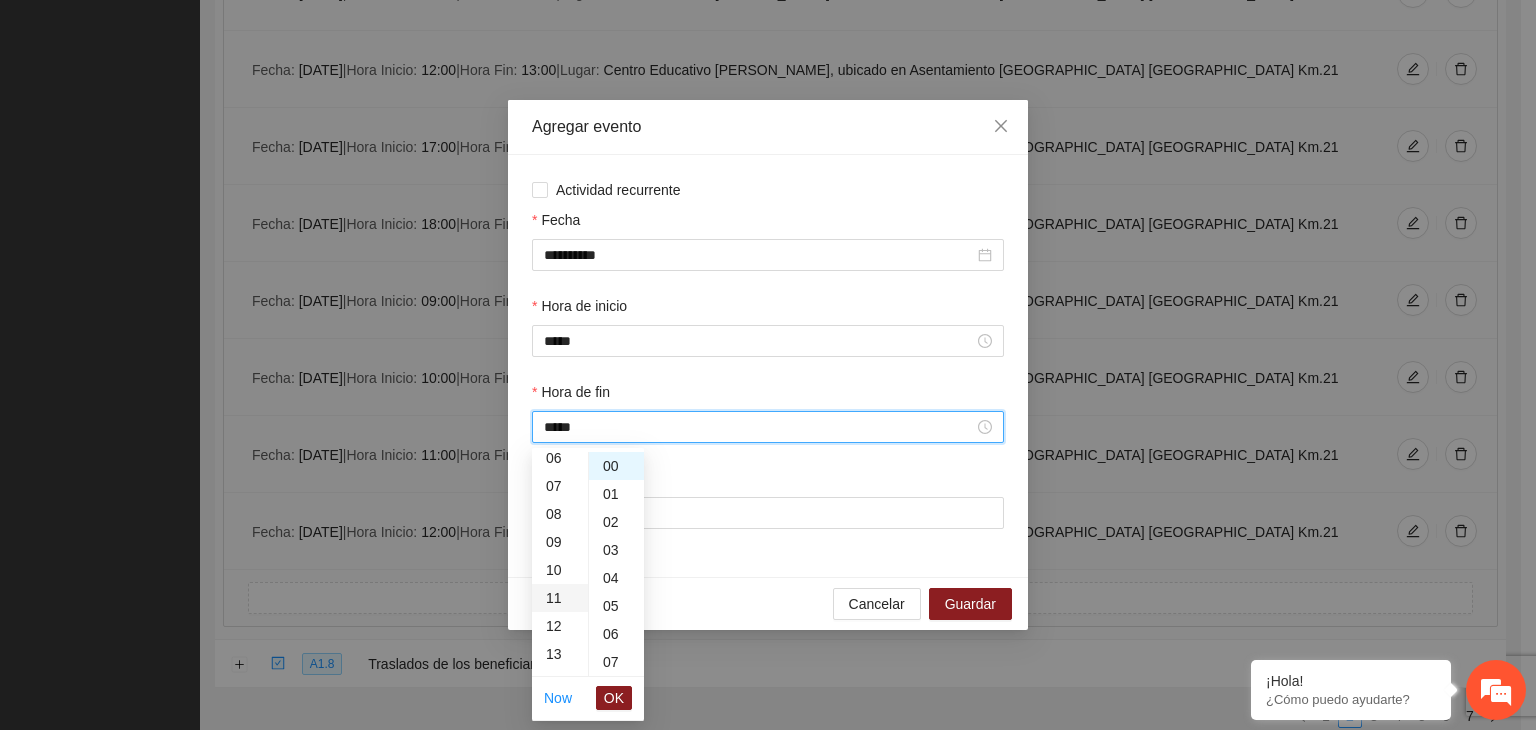 type on "*****" 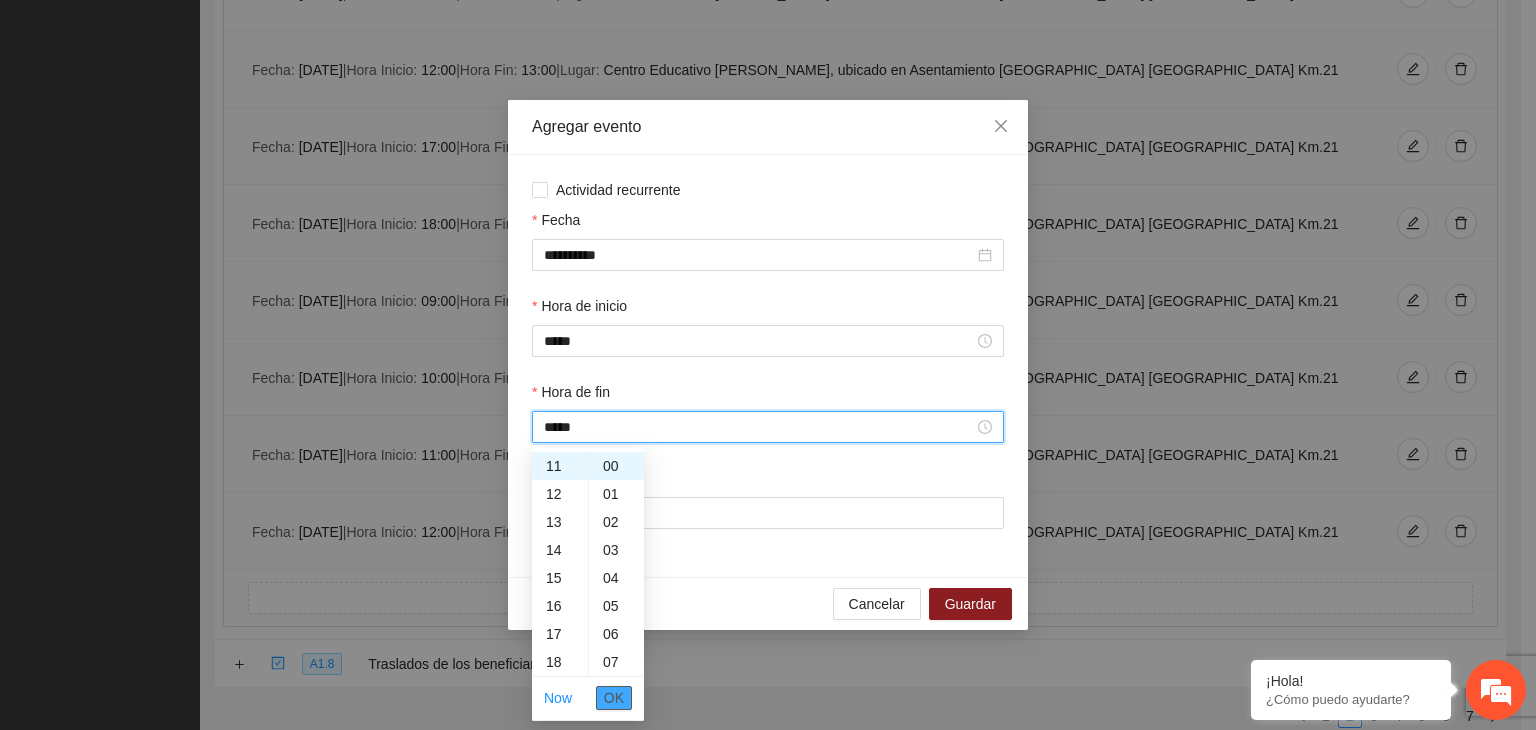 click on "OK" at bounding box center [614, 698] 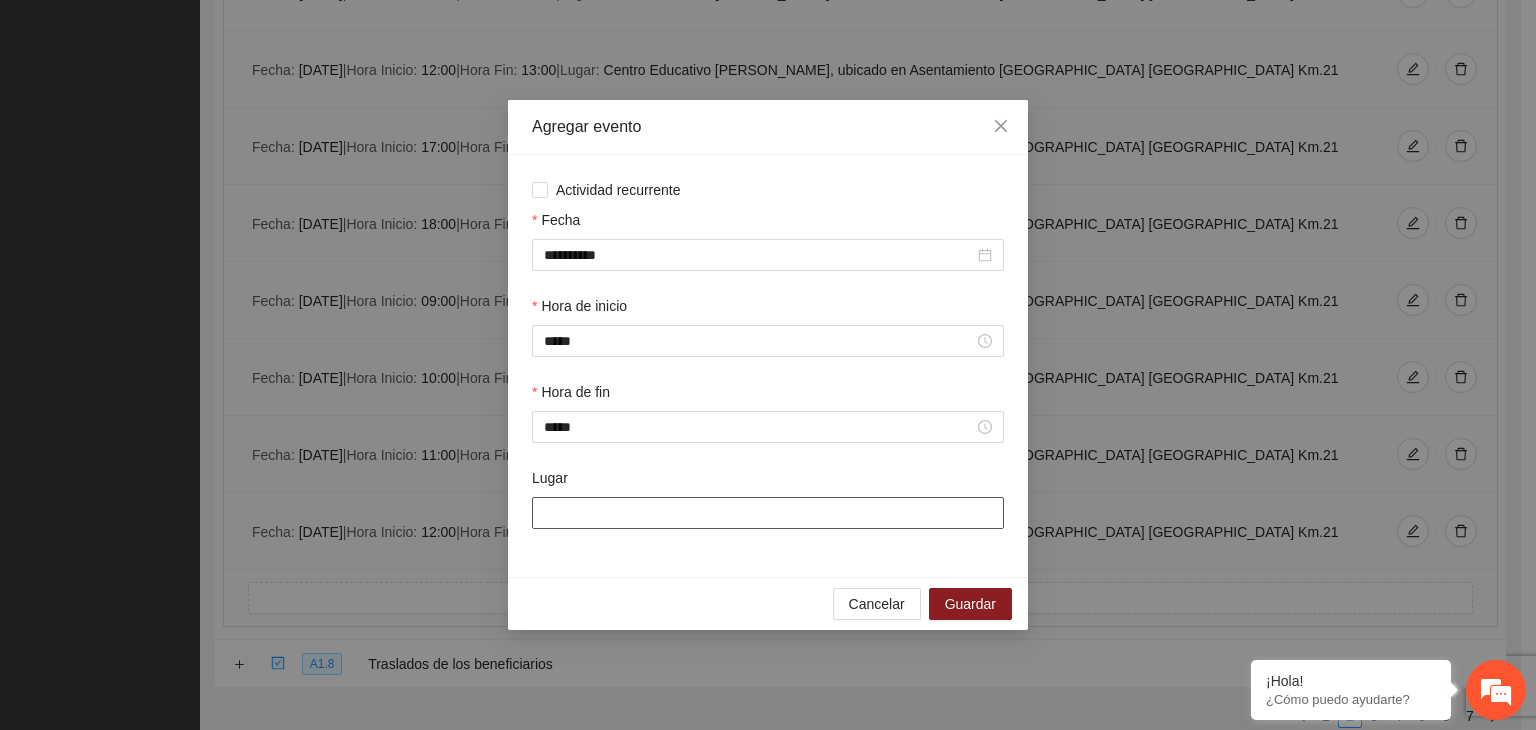 click on "Lugar" at bounding box center (768, 513) 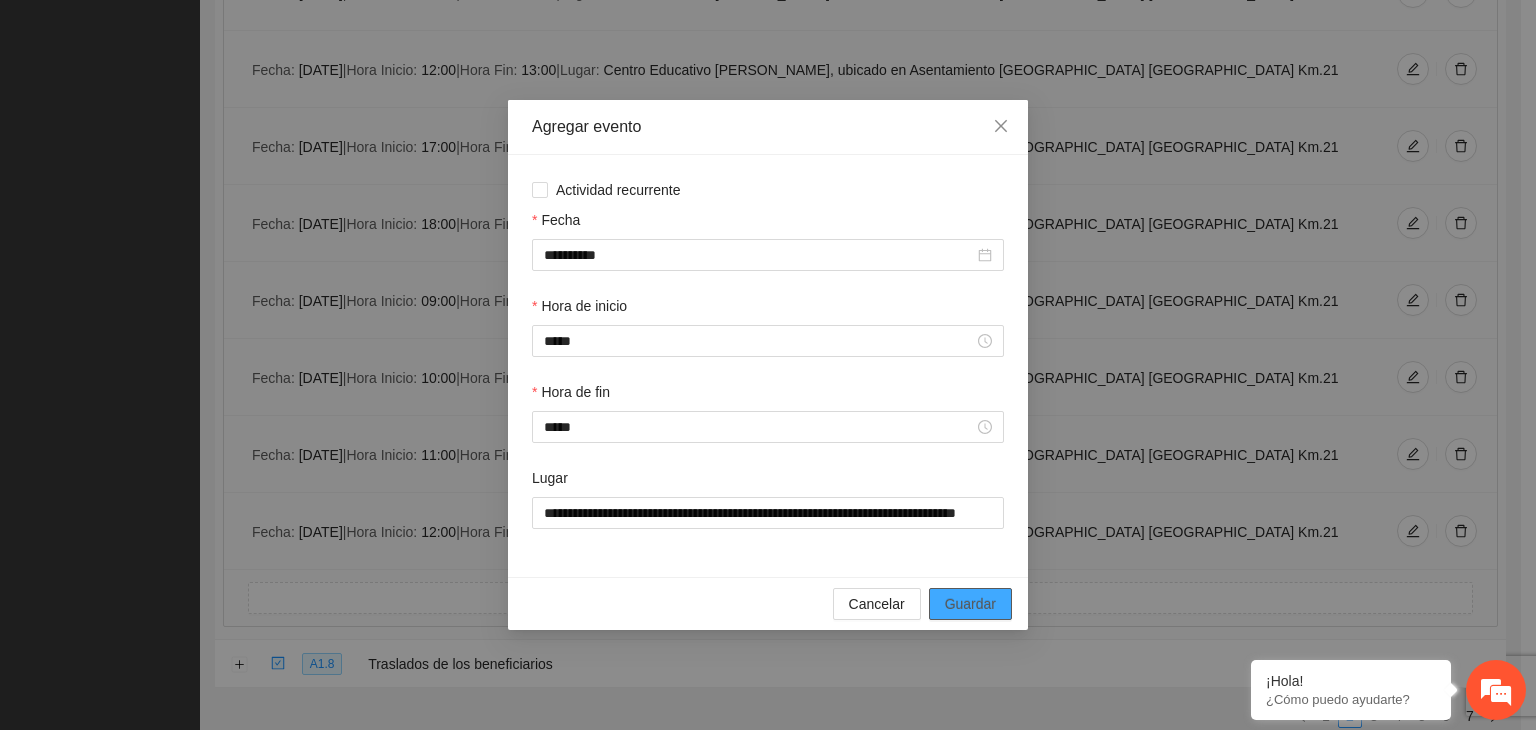 click on "Guardar" at bounding box center [970, 604] 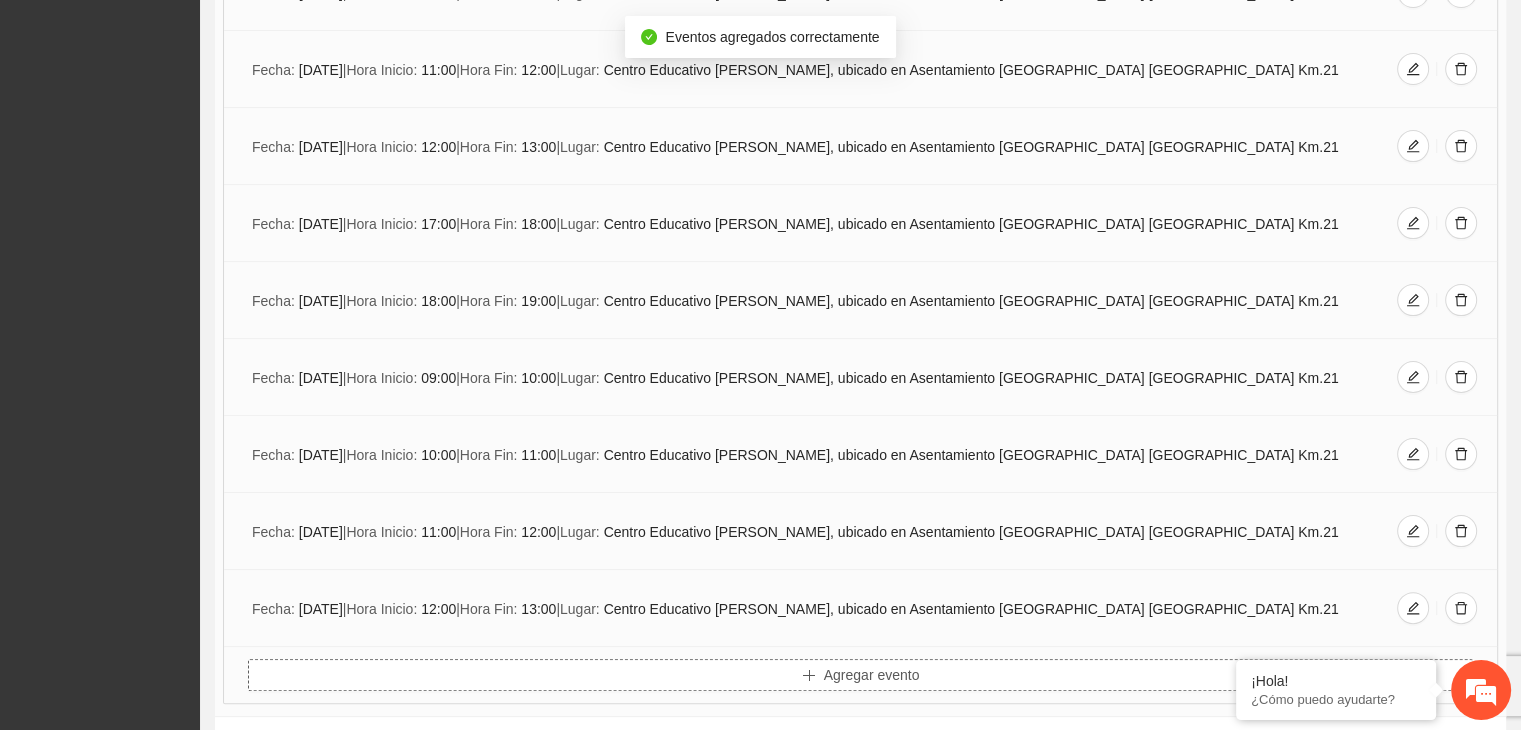 click on "Agregar evento" at bounding box center [872, 675] 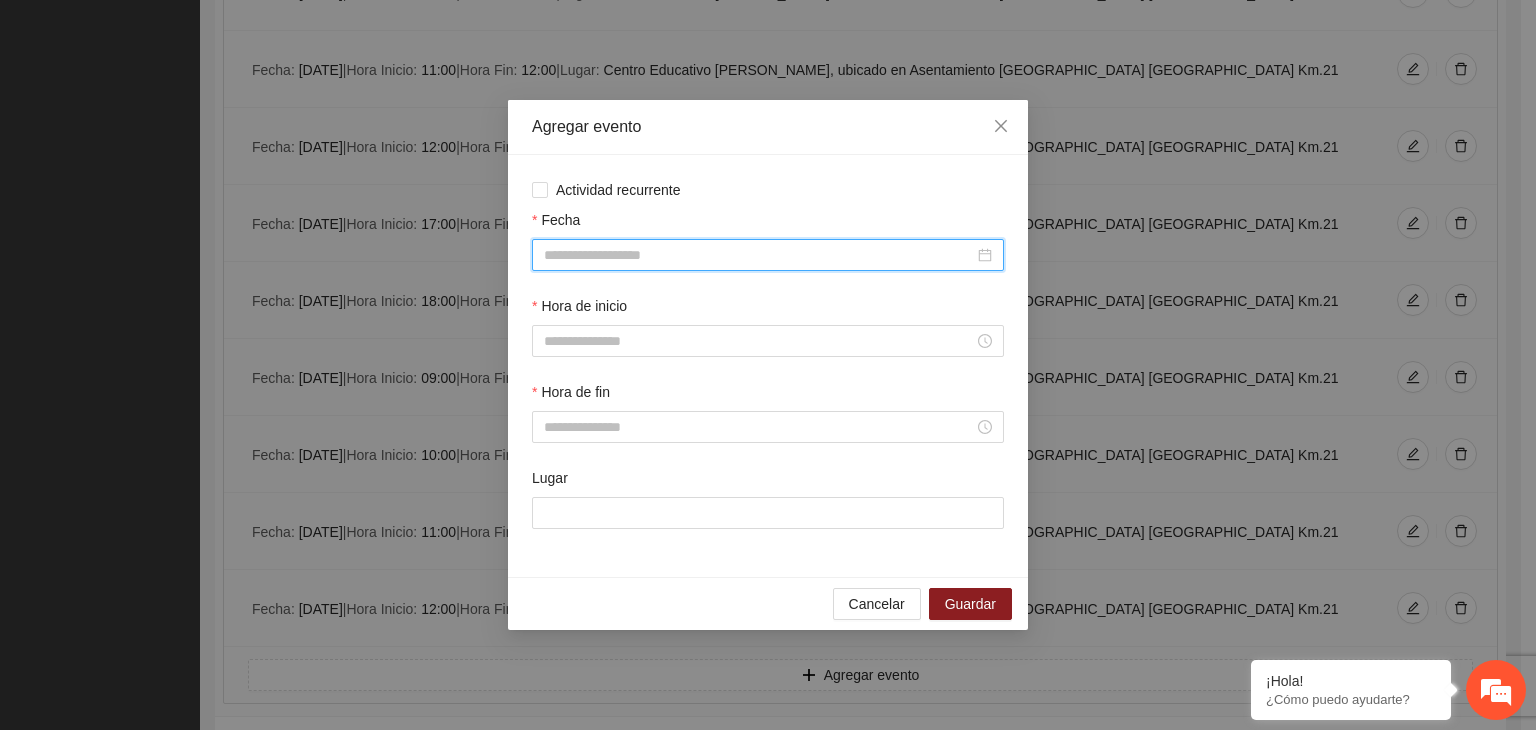 click on "Fecha" at bounding box center [759, 255] 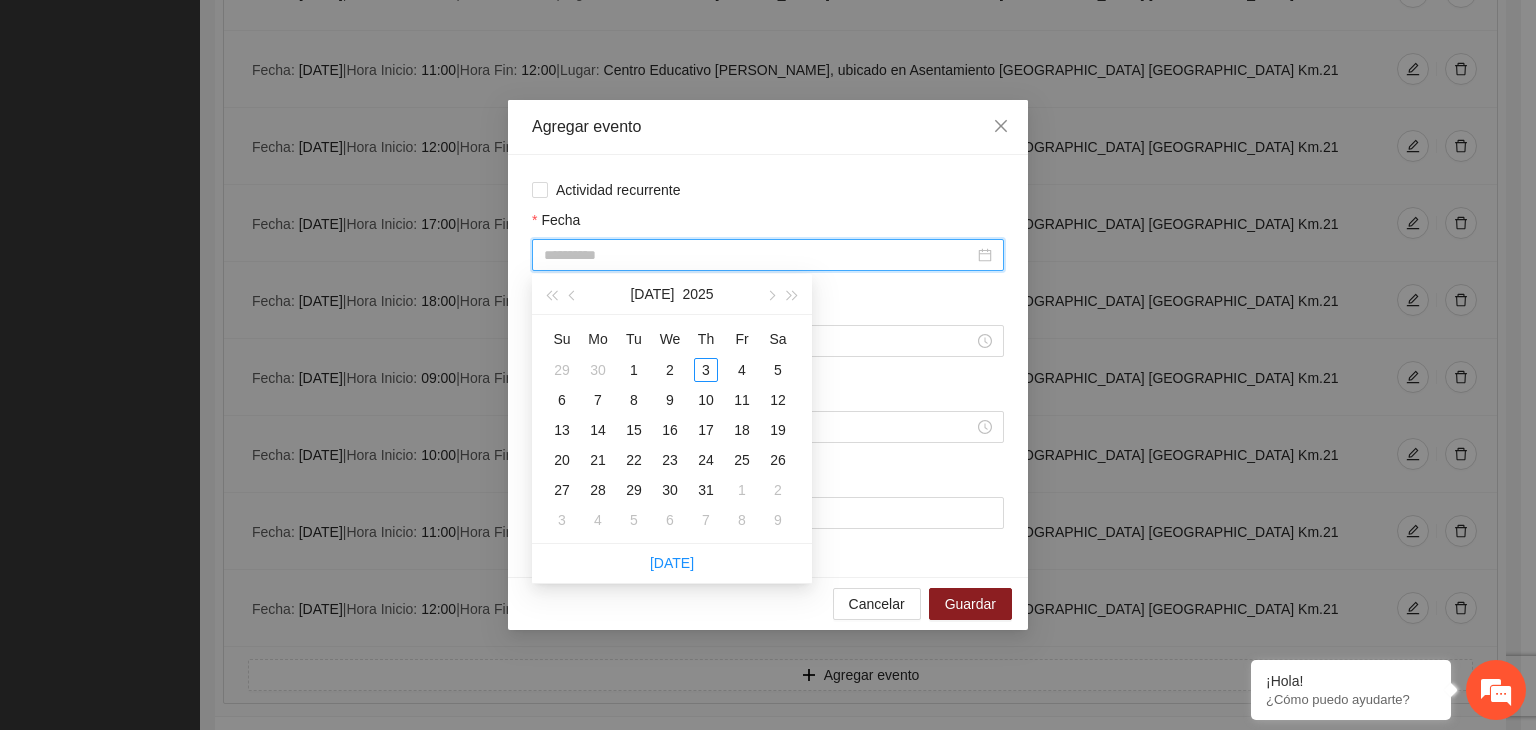type on "**********" 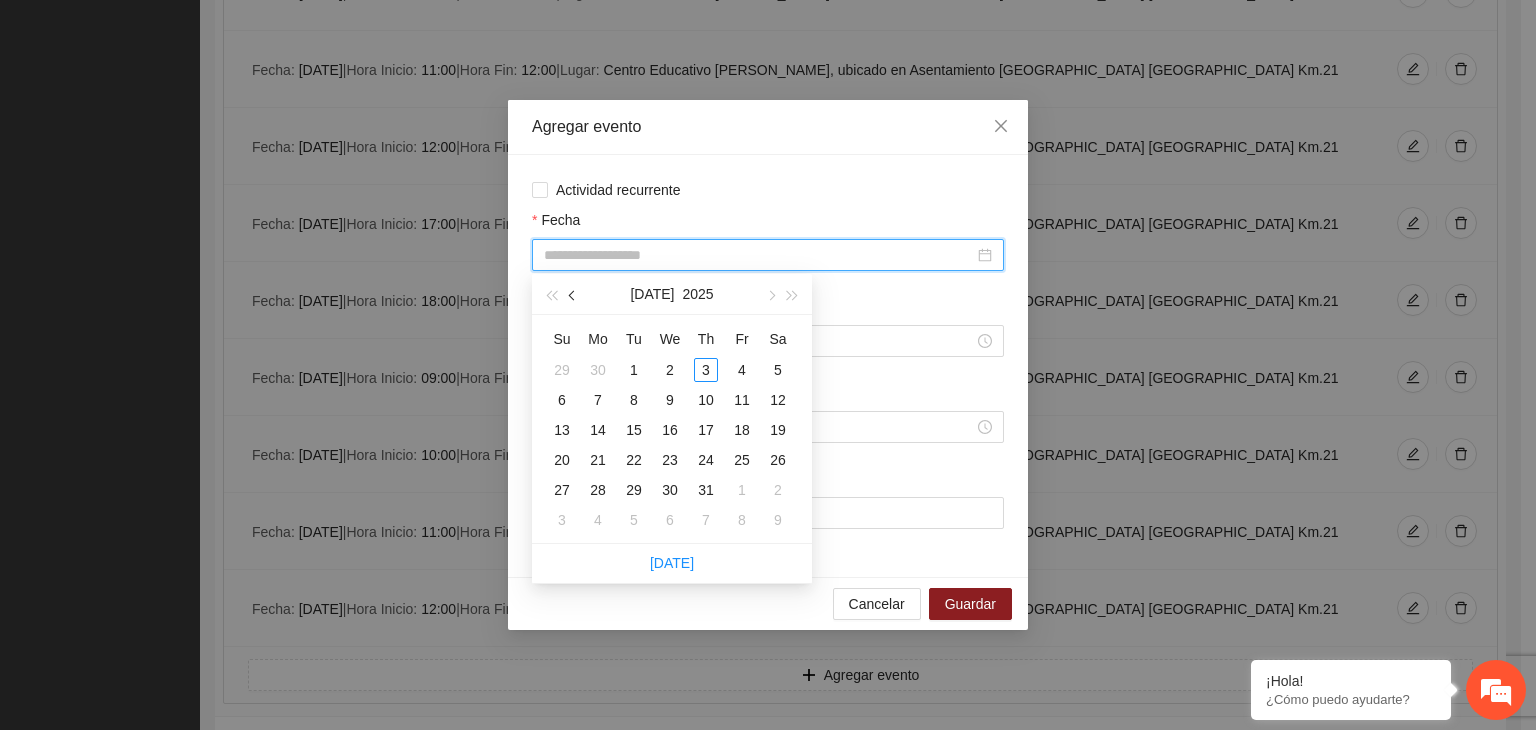 click at bounding box center [574, 296] 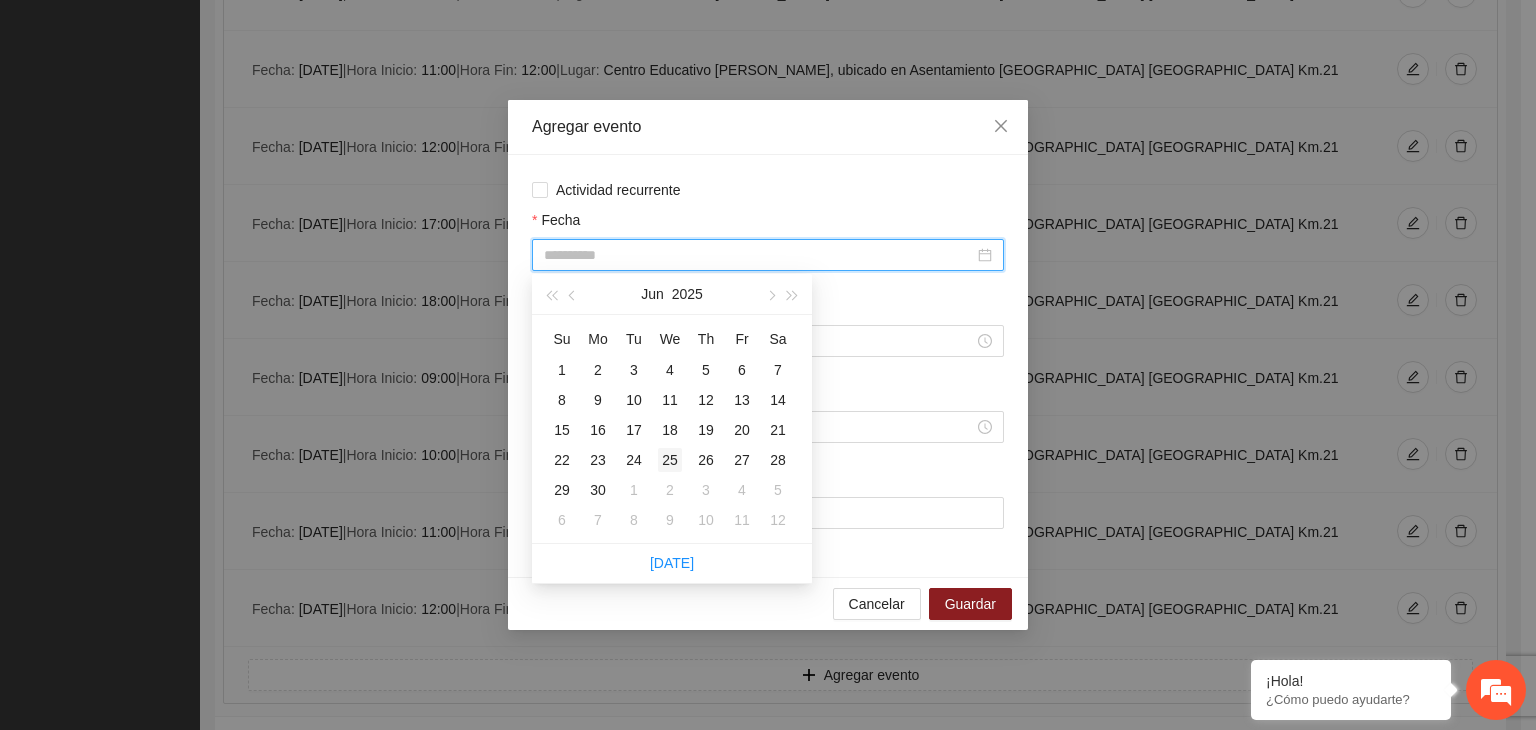 type on "**********" 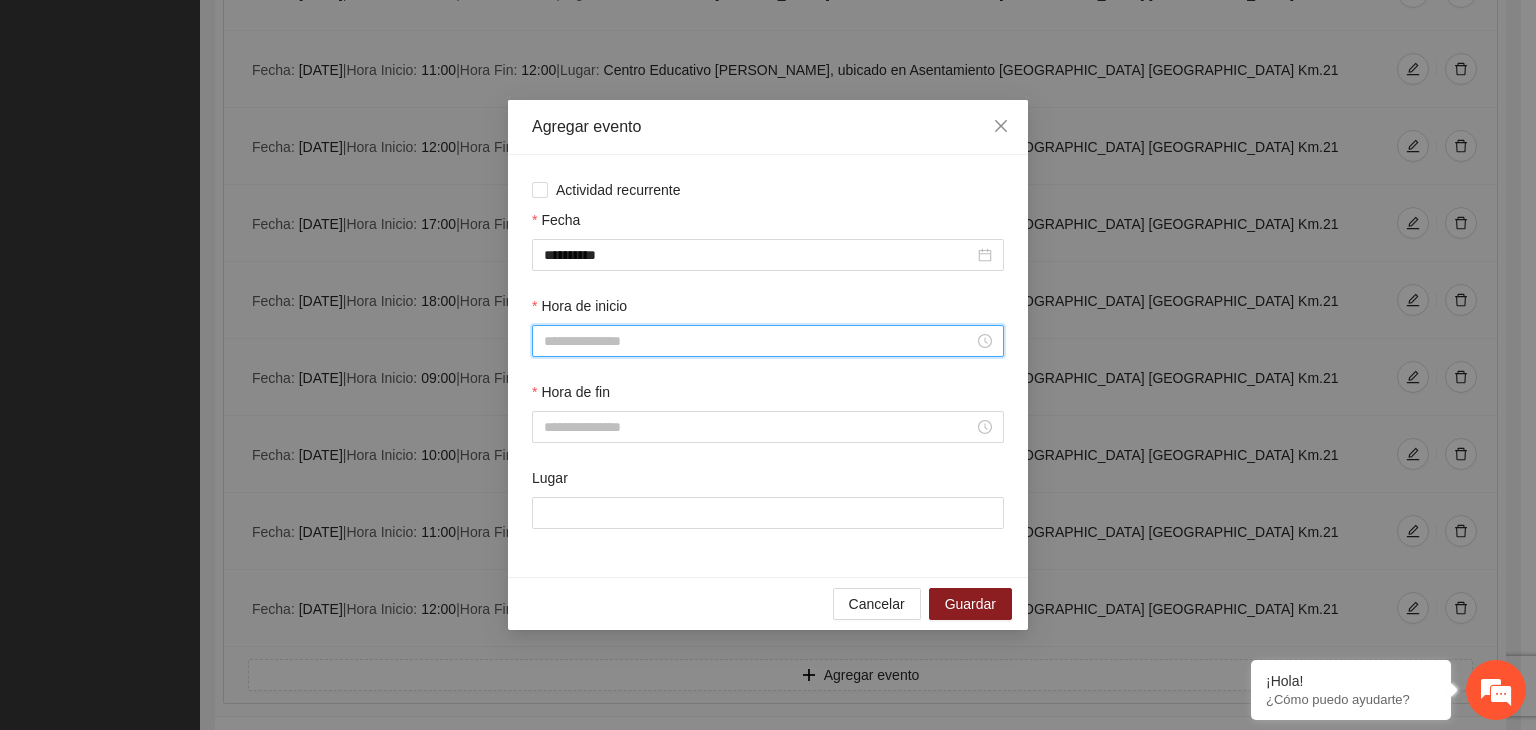 click on "Hora de inicio" at bounding box center [759, 341] 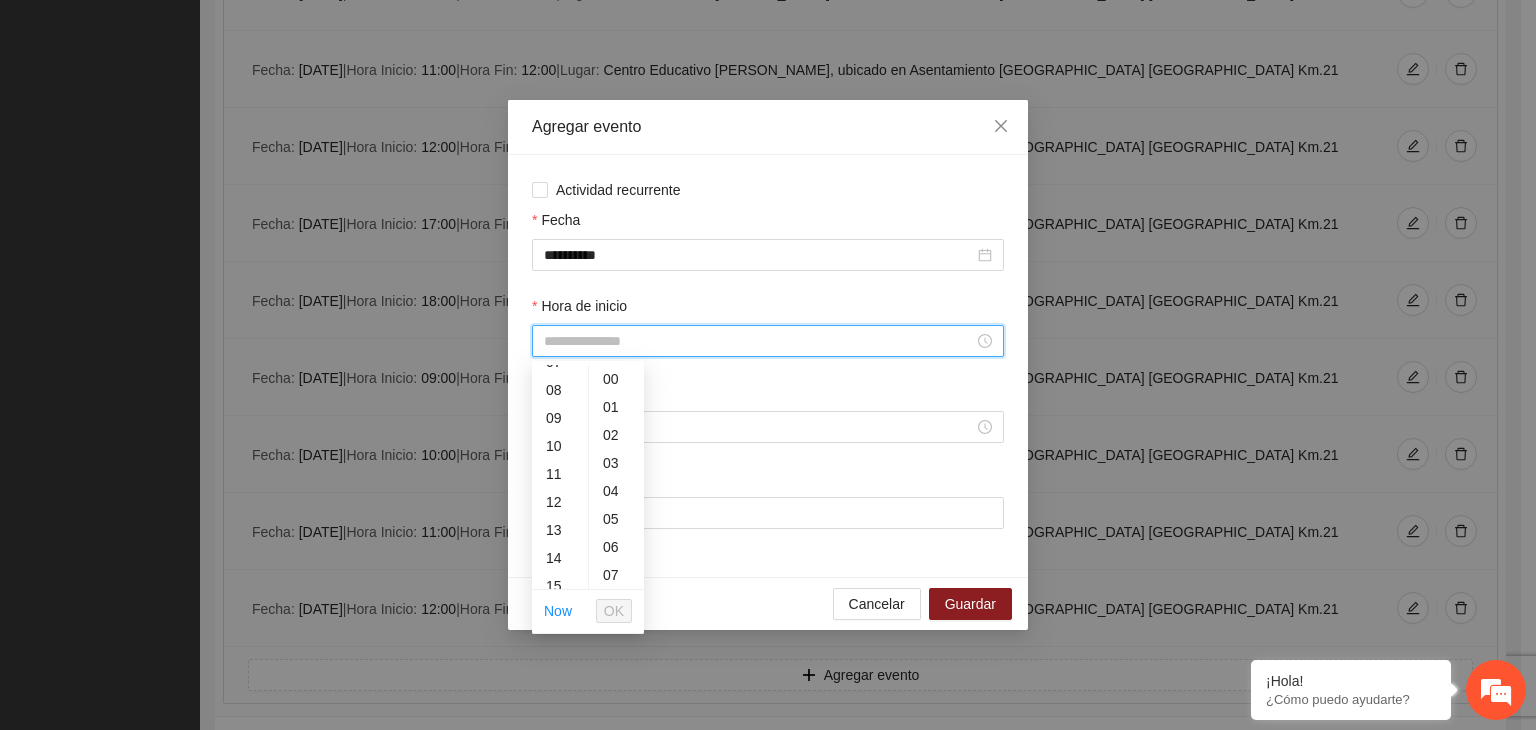 scroll, scrollTop: 232, scrollLeft: 0, axis: vertical 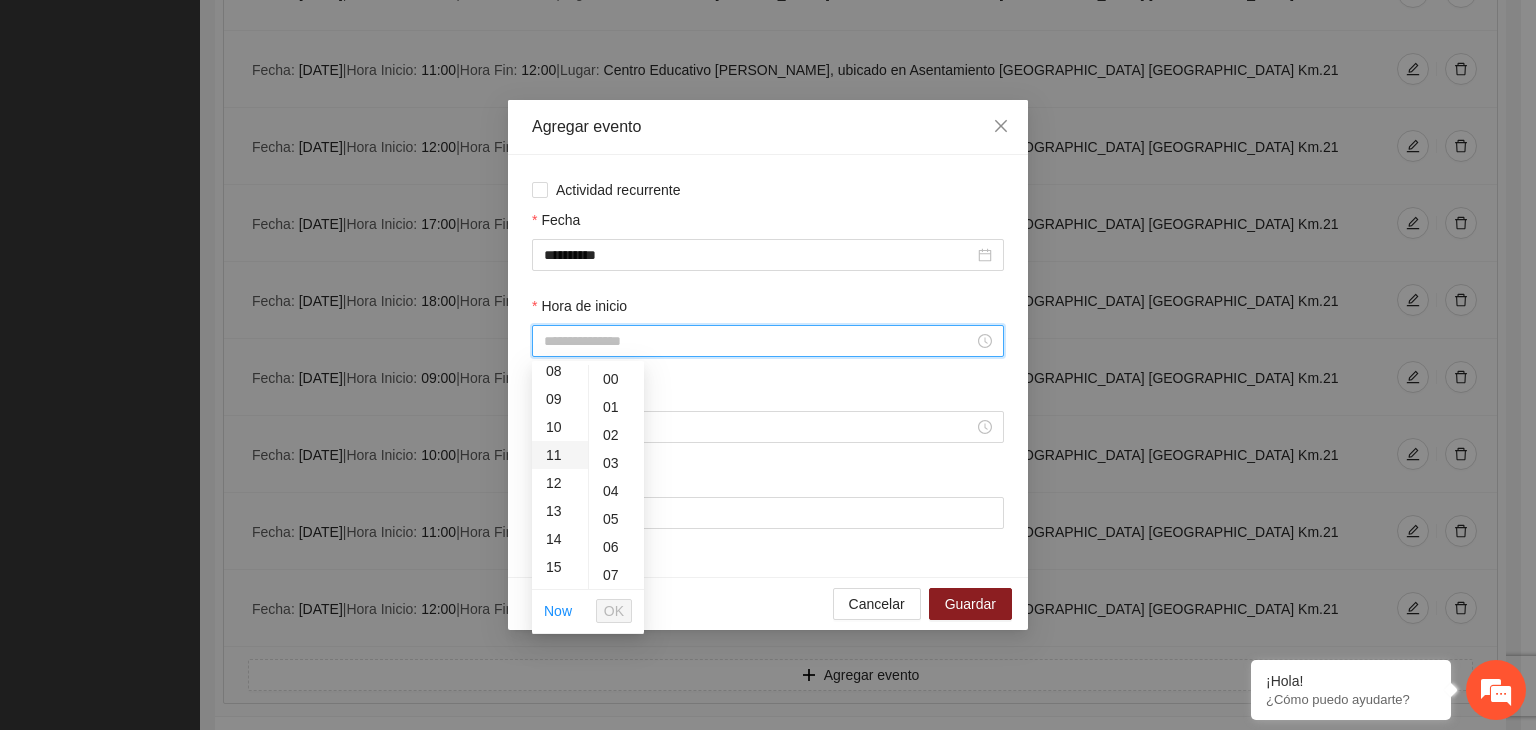 click on "11" at bounding box center (560, 455) 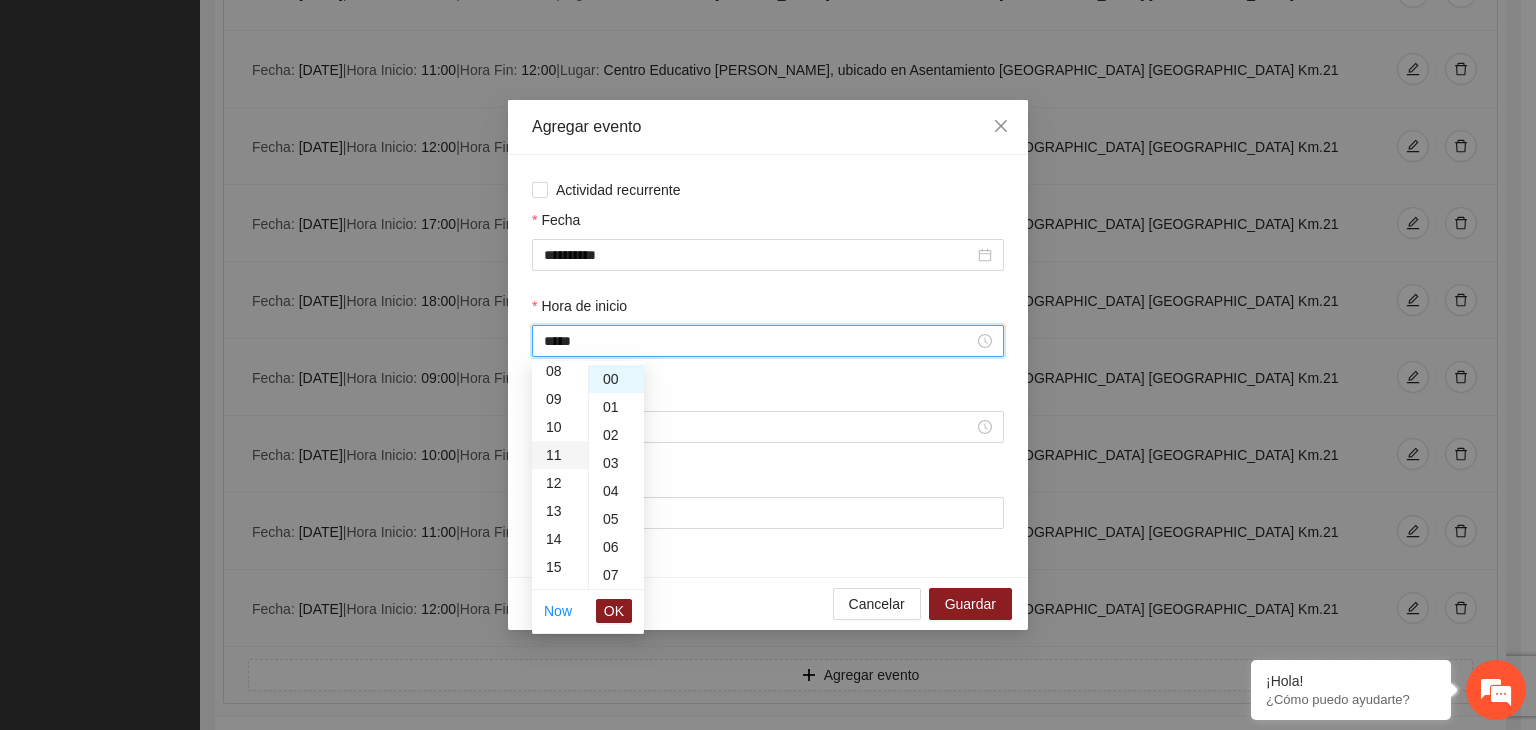 scroll, scrollTop: 308, scrollLeft: 0, axis: vertical 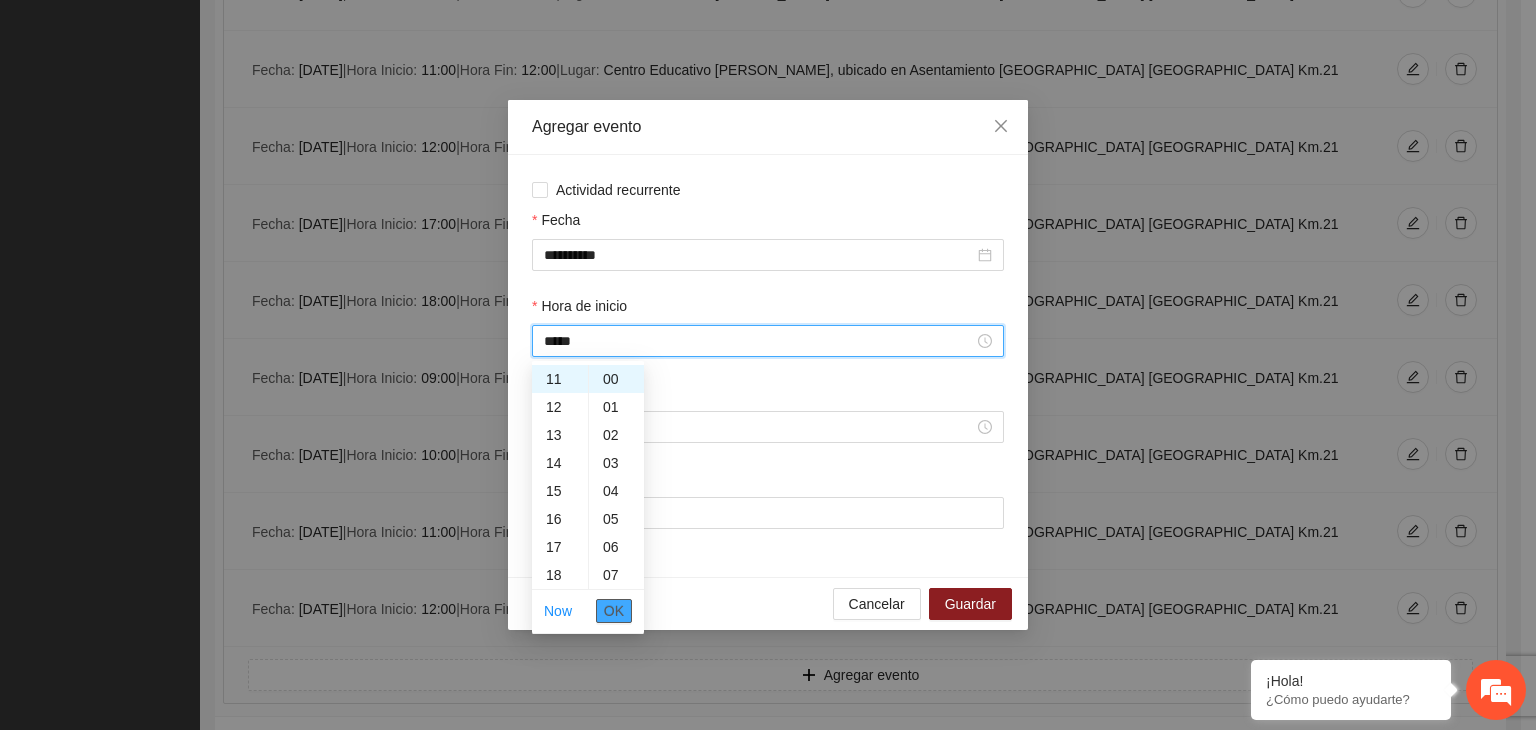 click on "OK" at bounding box center (614, 611) 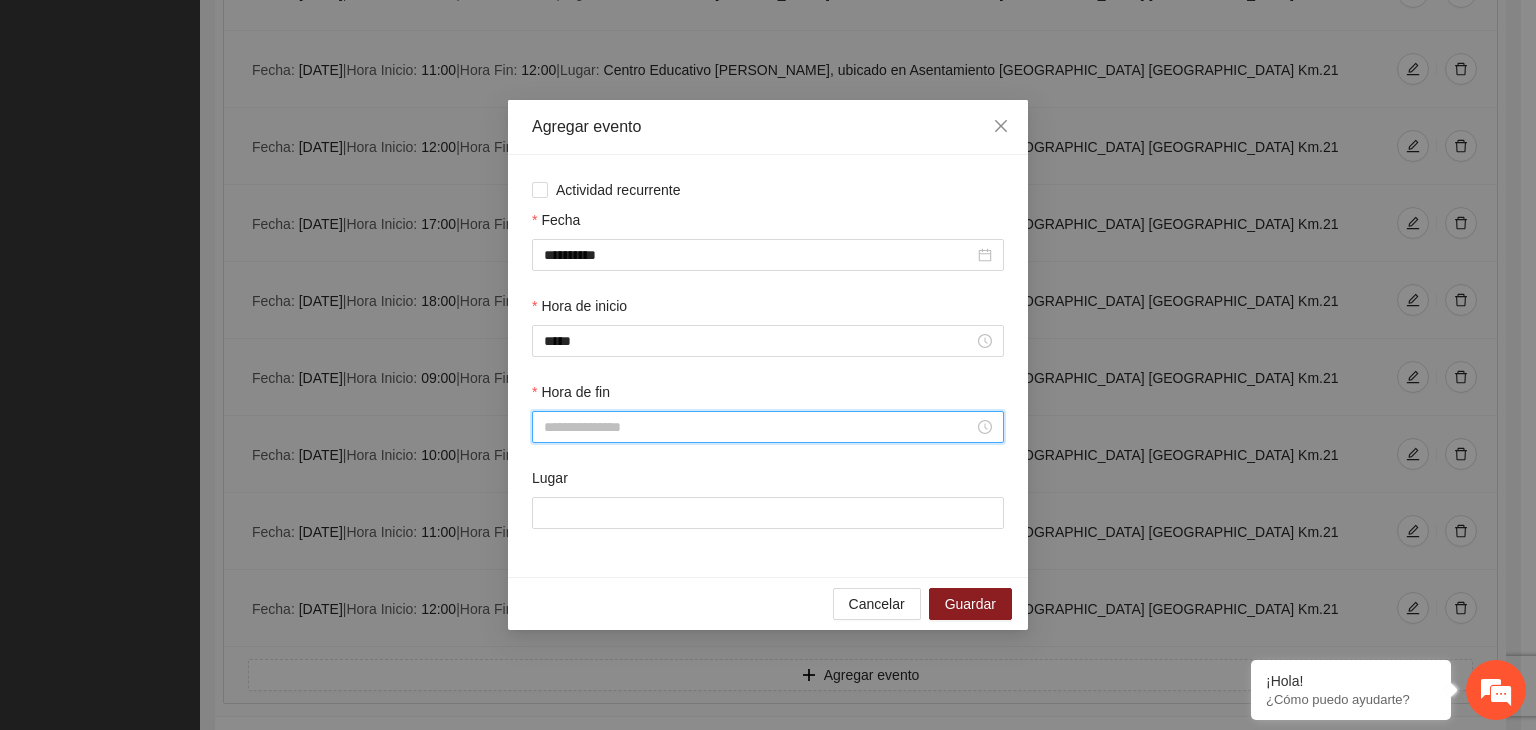 click on "Hora de fin" at bounding box center [759, 427] 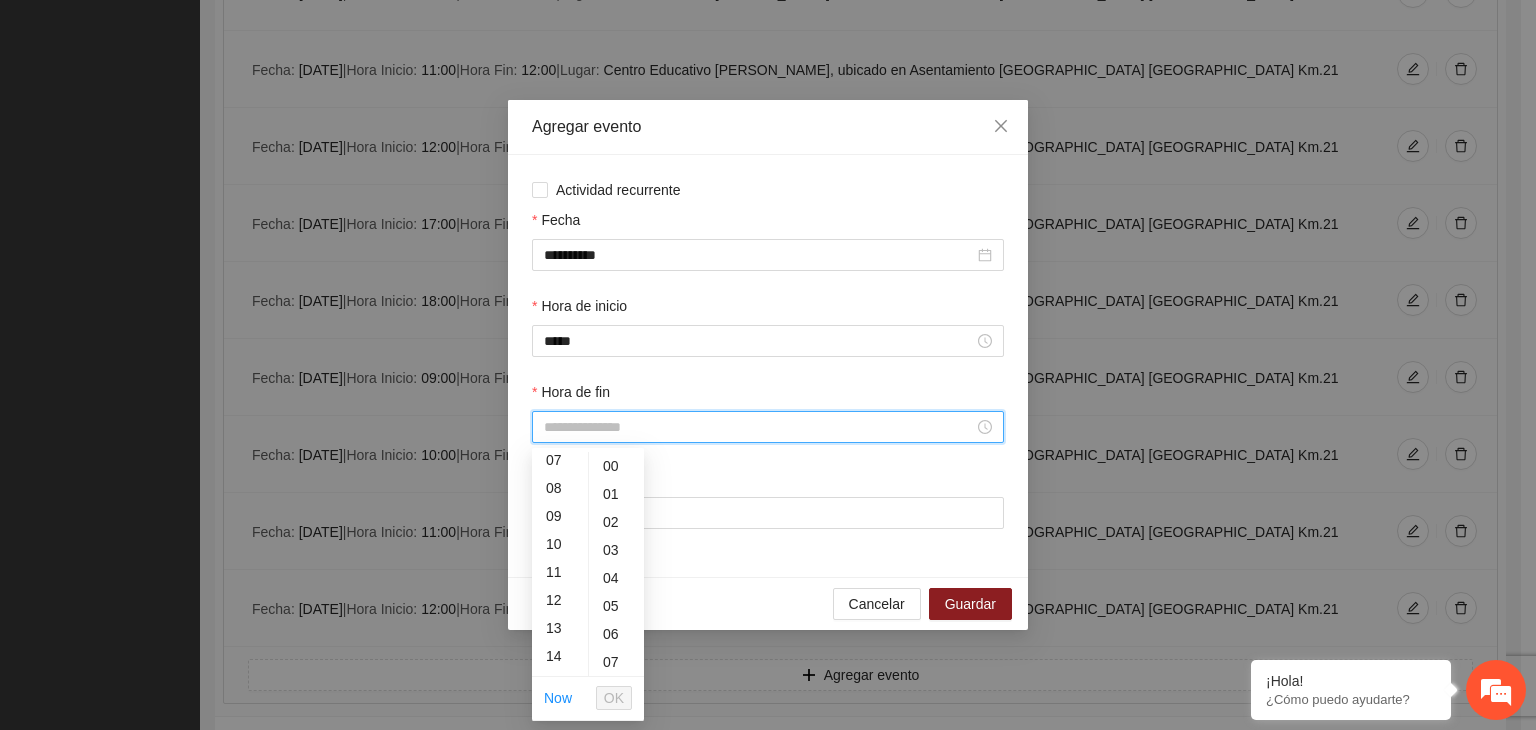 scroll, scrollTop: 228, scrollLeft: 0, axis: vertical 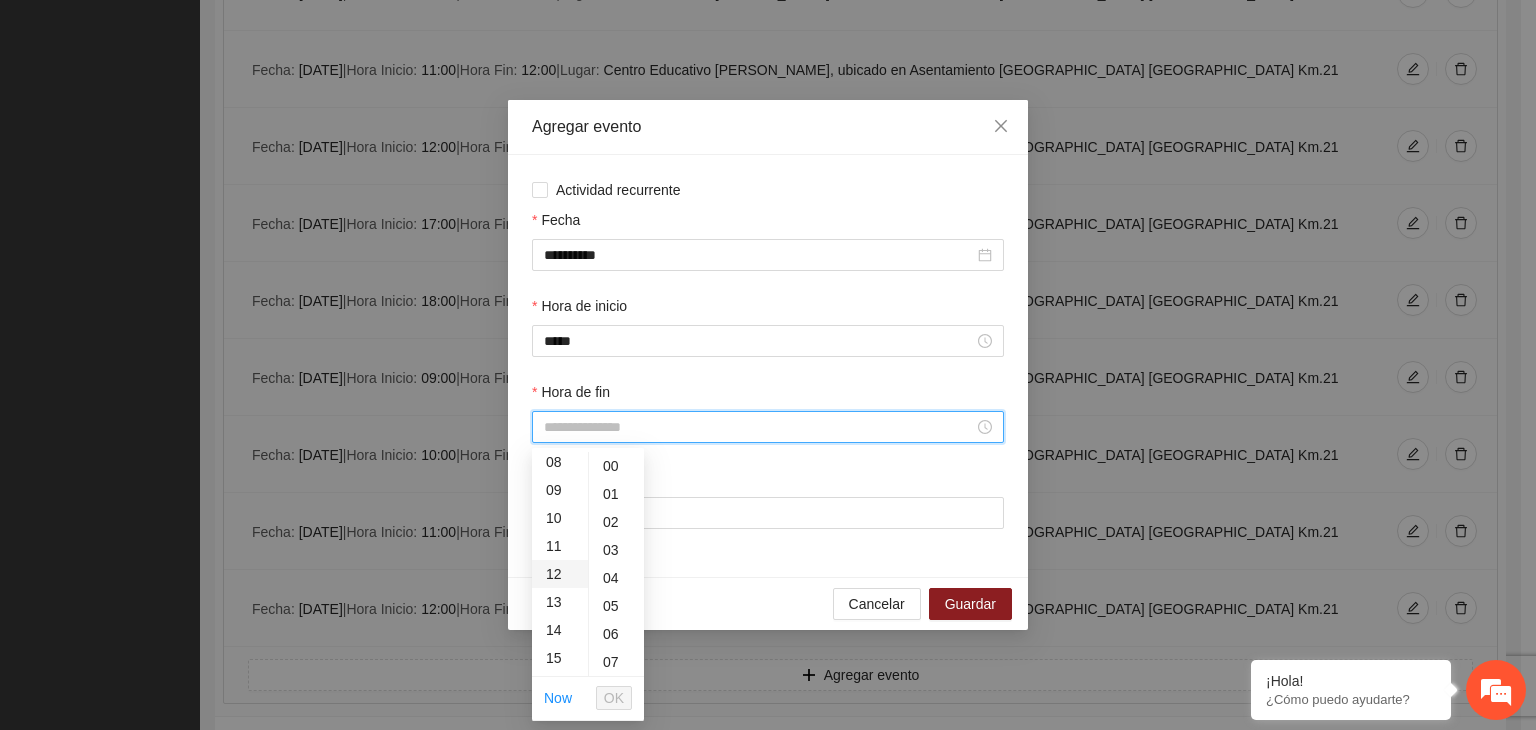 click on "12" at bounding box center [560, 574] 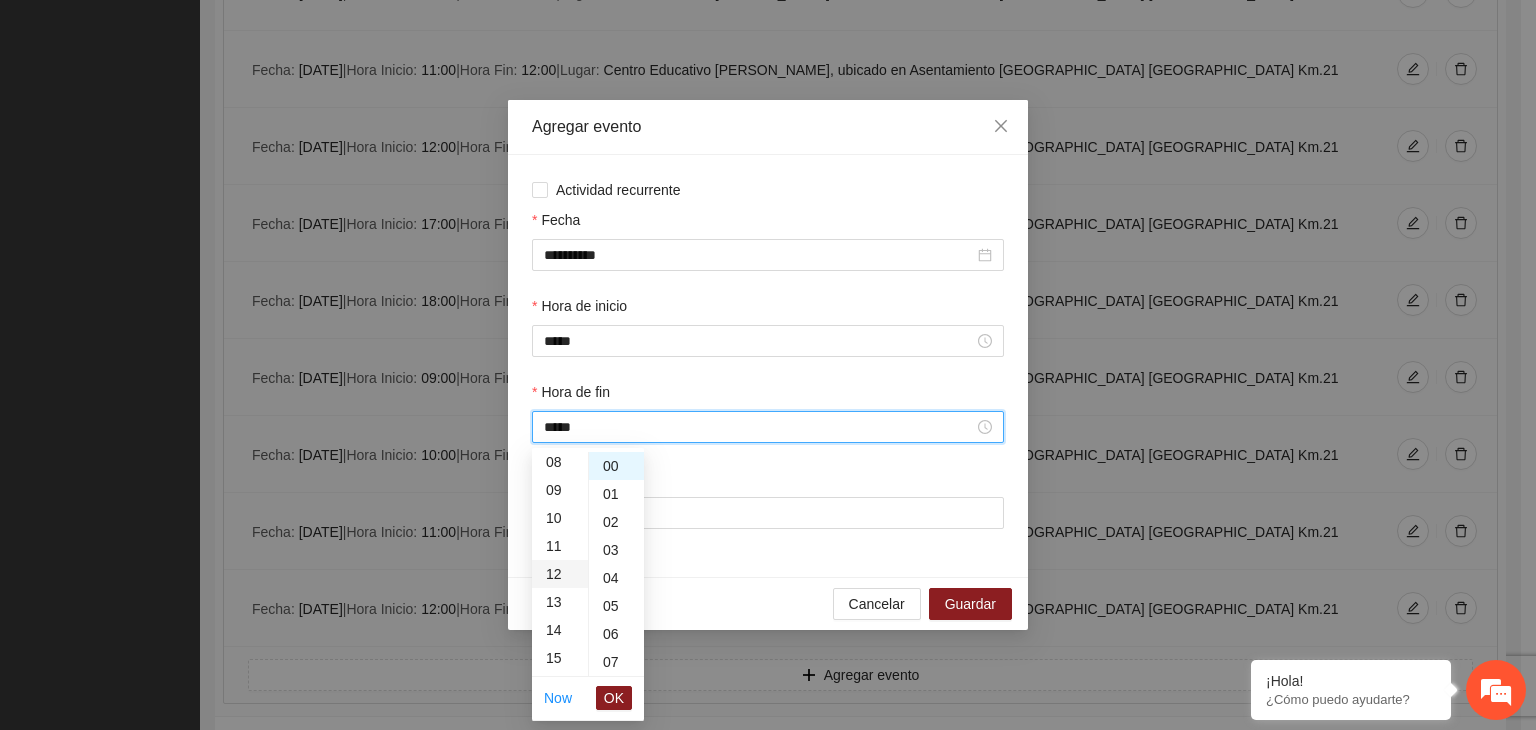 scroll, scrollTop: 336, scrollLeft: 0, axis: vertical 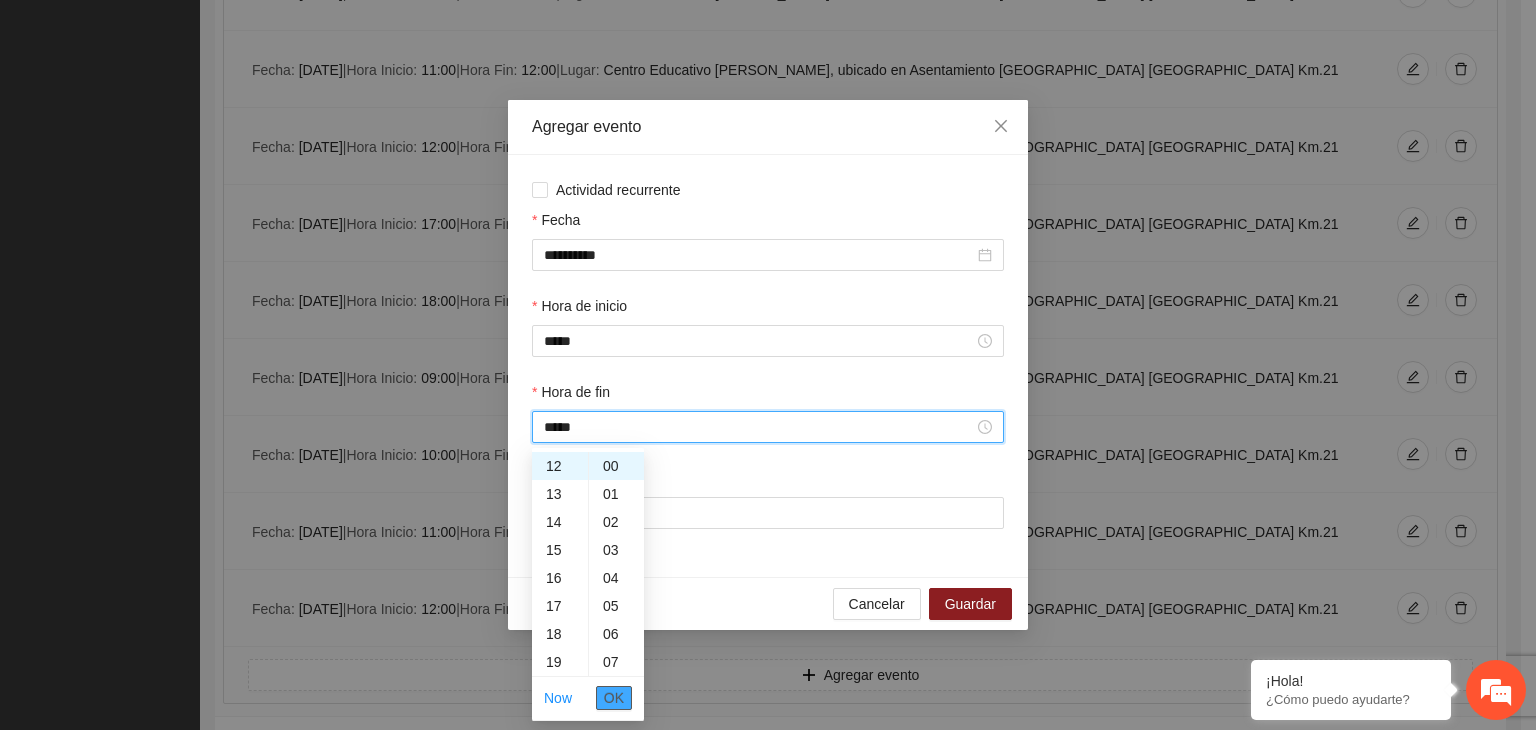 click on "OK" at bounding box center (614, 698) 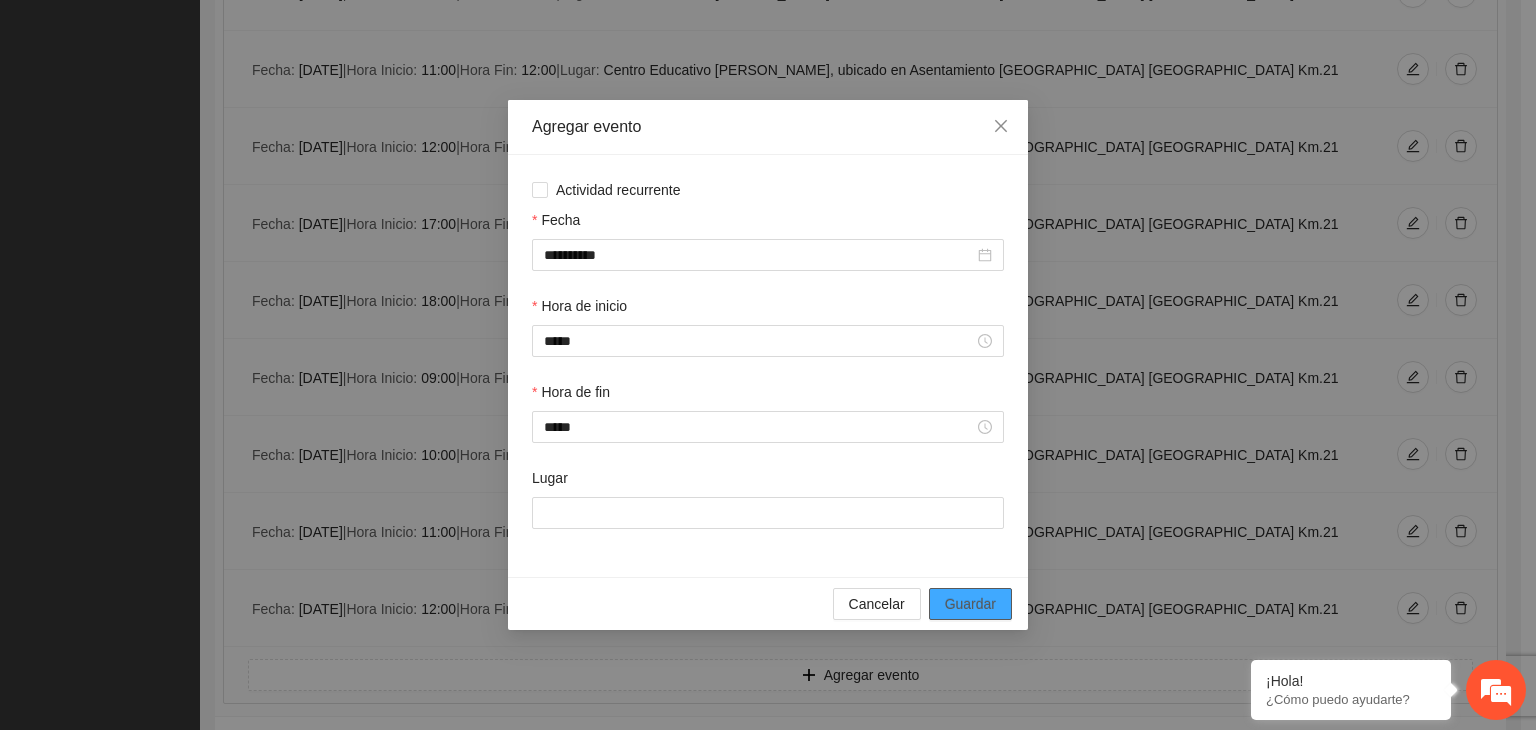 click on "Guardar" at bounding box center [970, 604] 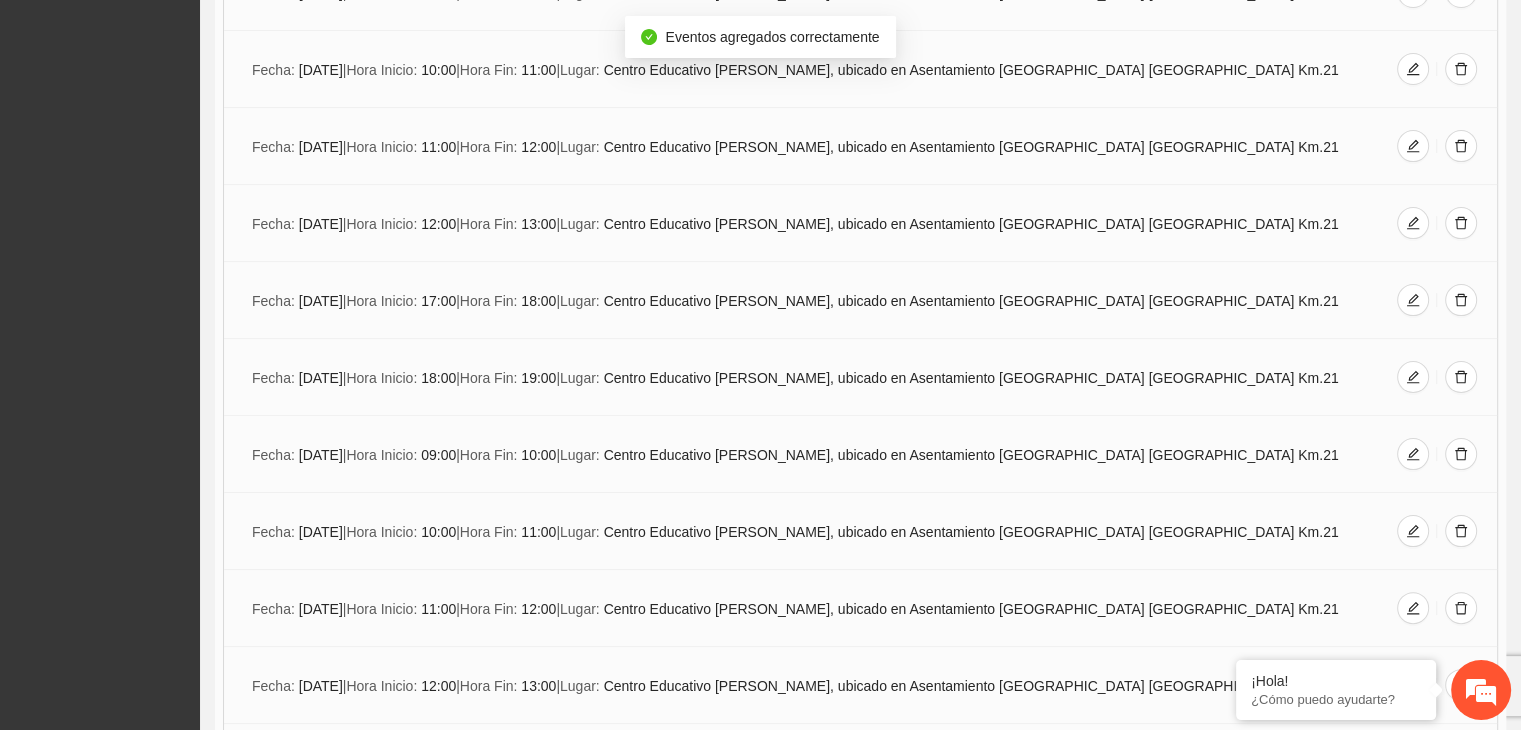 click on "Agregar evento" at bounding box center (860, 752) 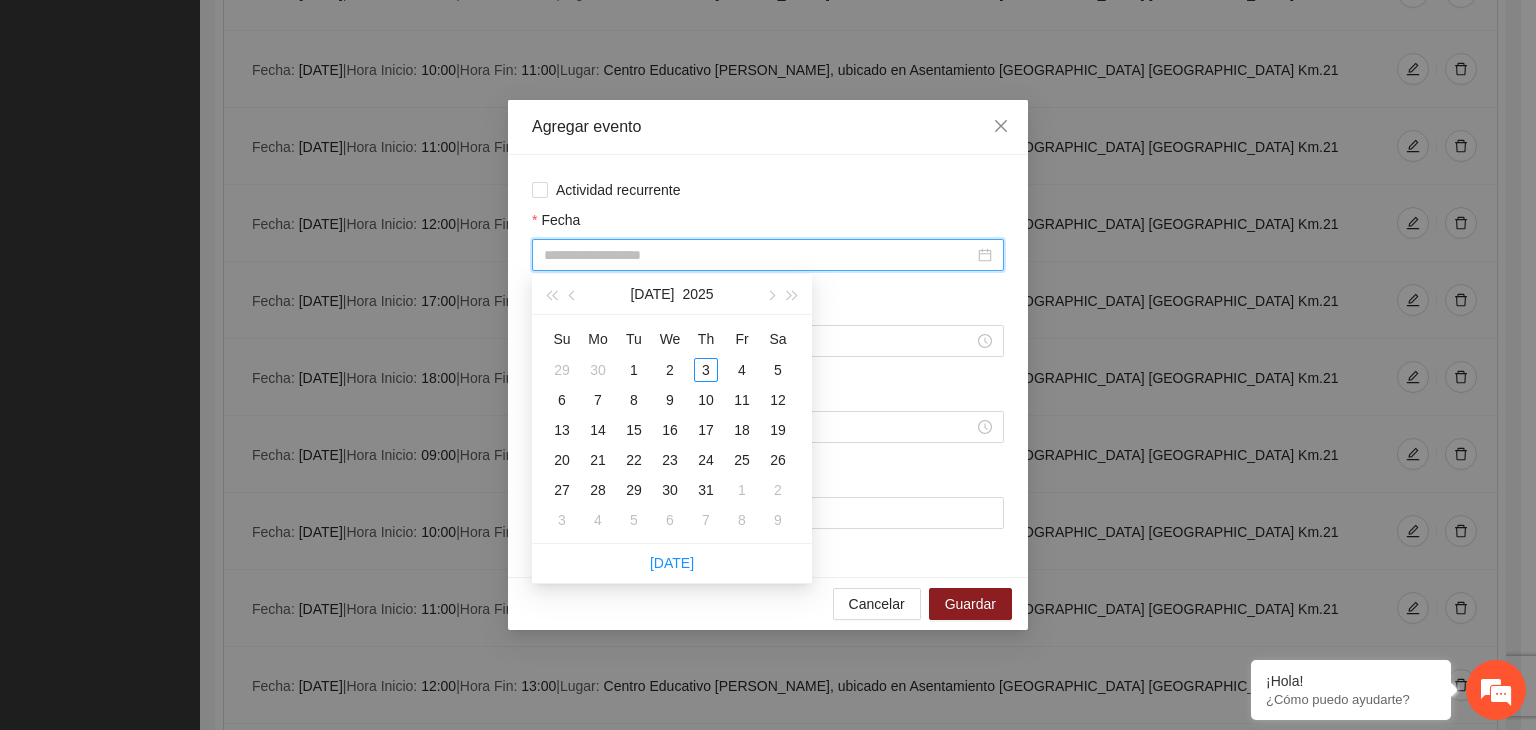 click on "Fecha" at bounding box center [759, 255] 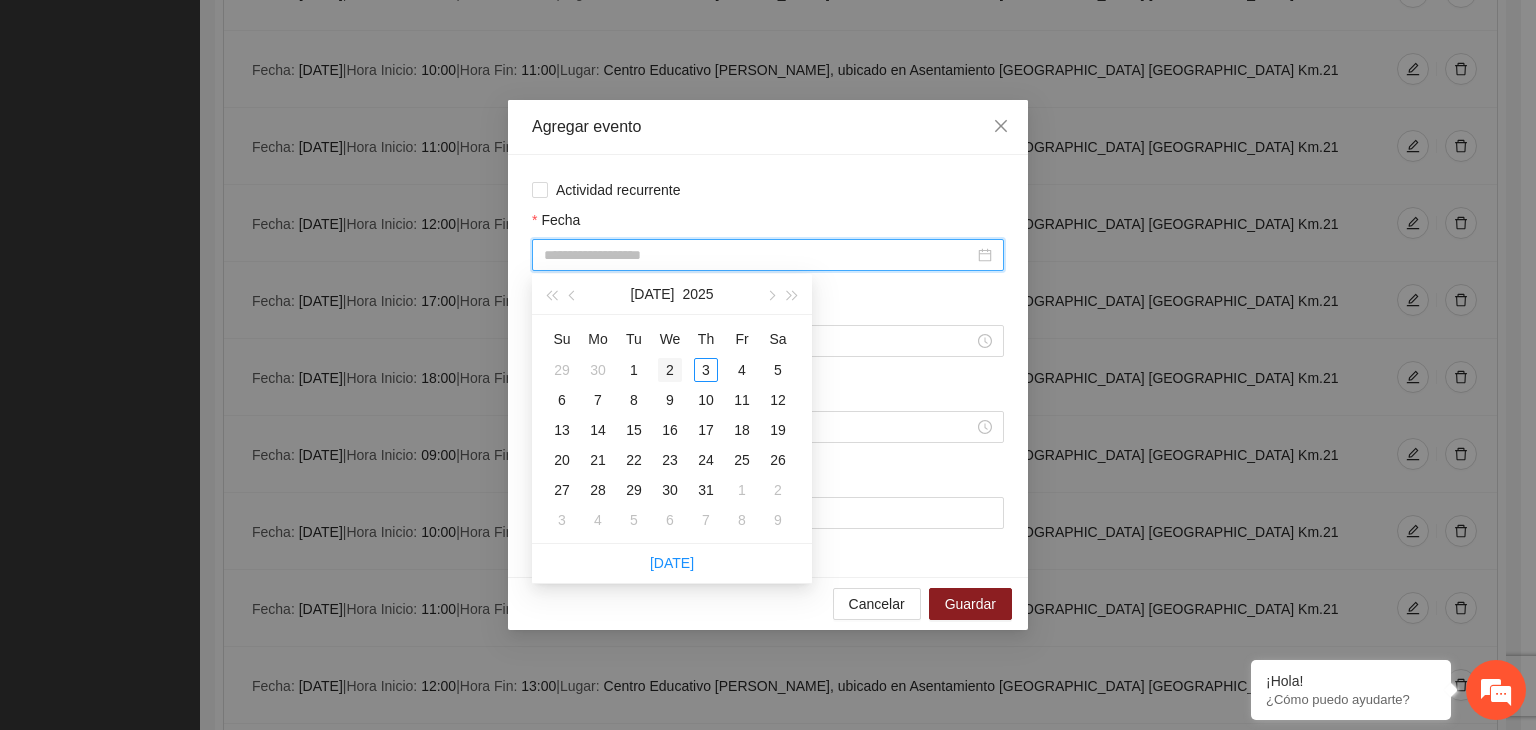 type on "**********" 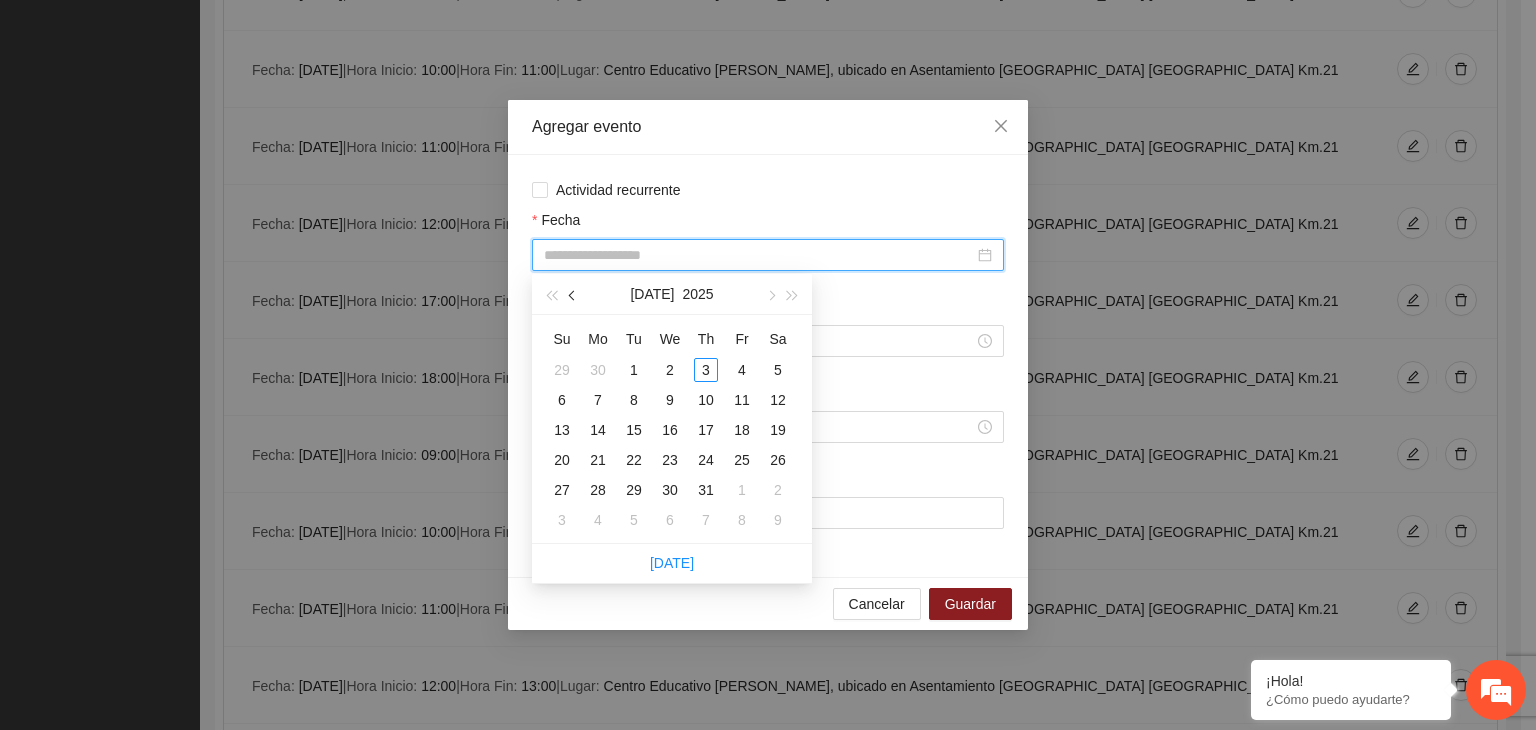 click at bounding box center [574, 296] 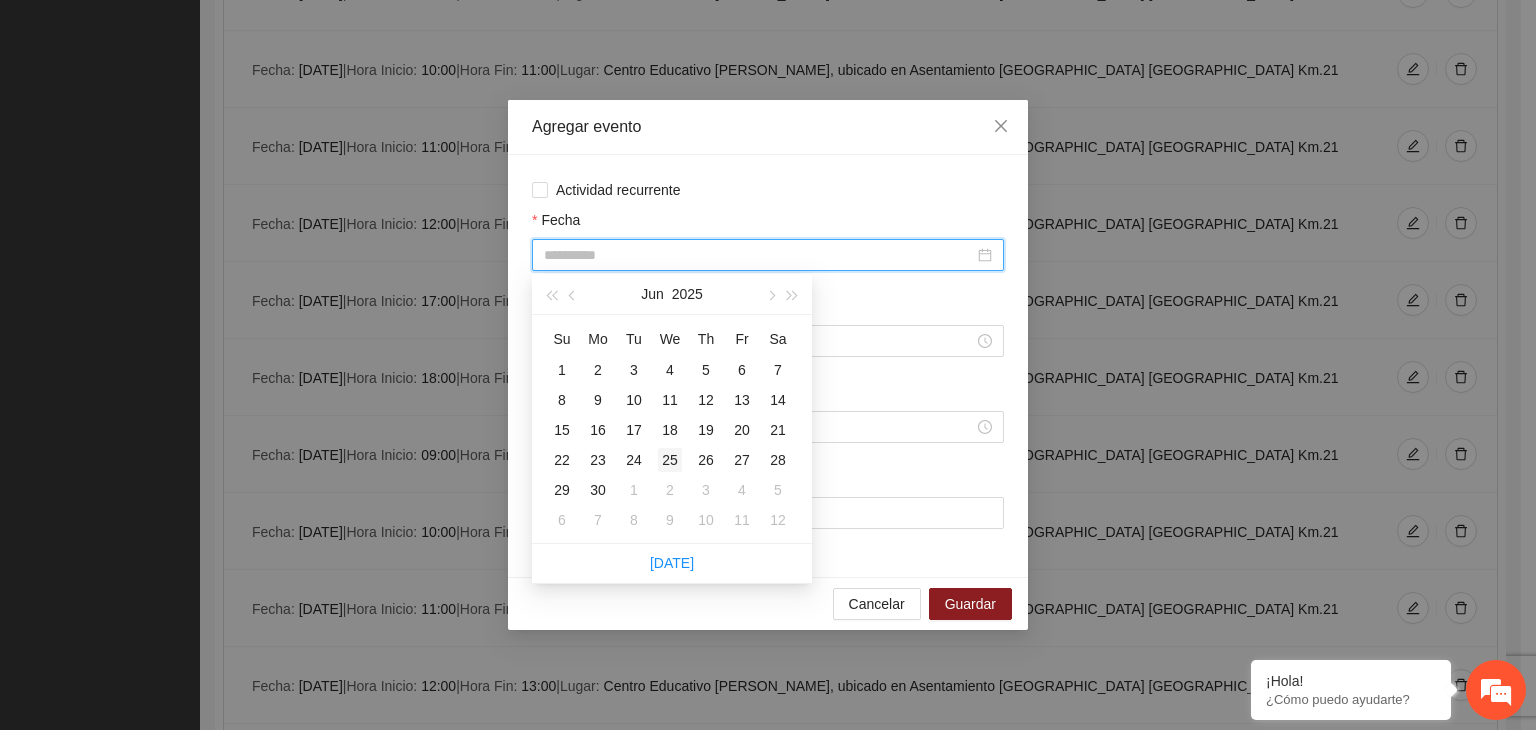 type on "**********" 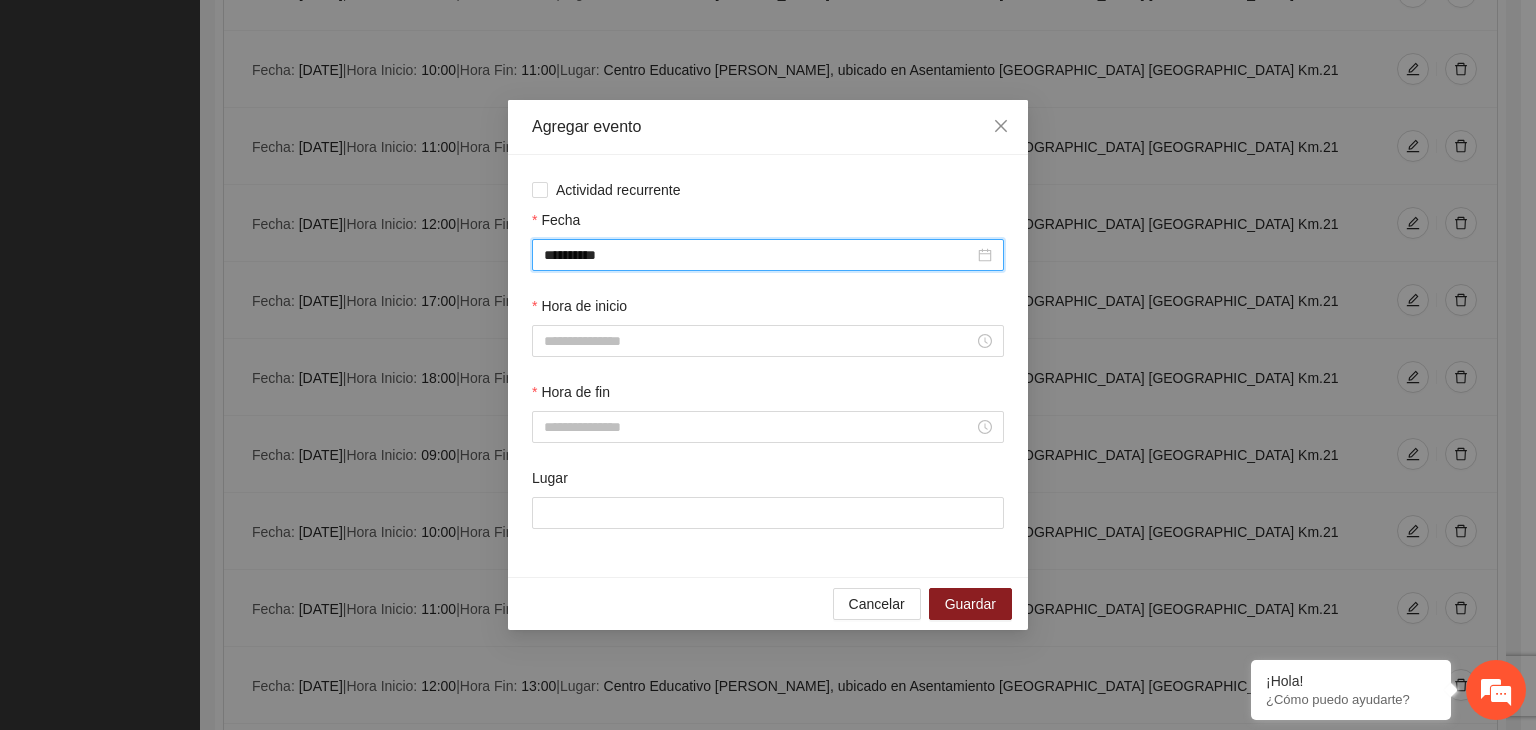 click on "Hora de inicio" at bounding box center (768, 310) 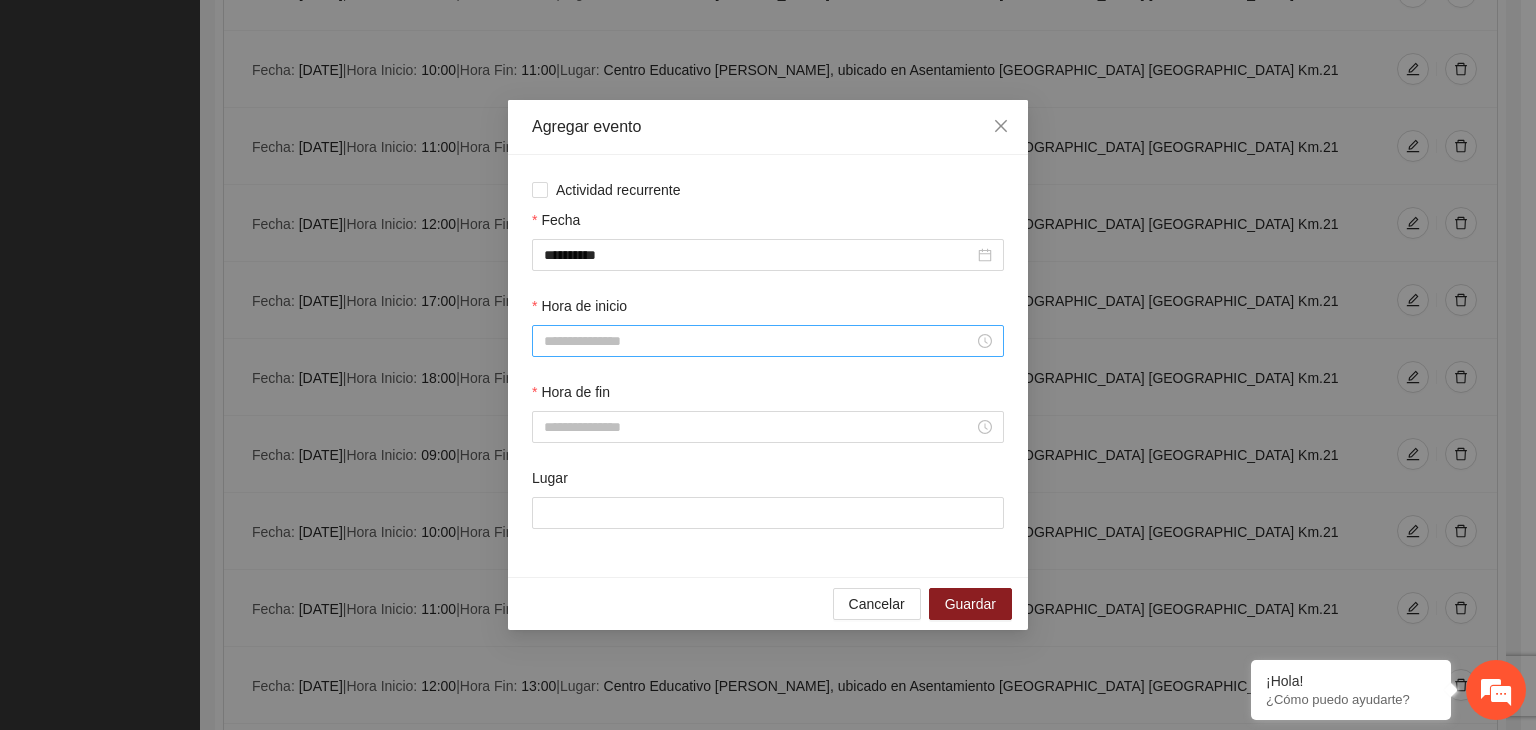 click on "Hora de inicio" at bounding box center [759, 341] 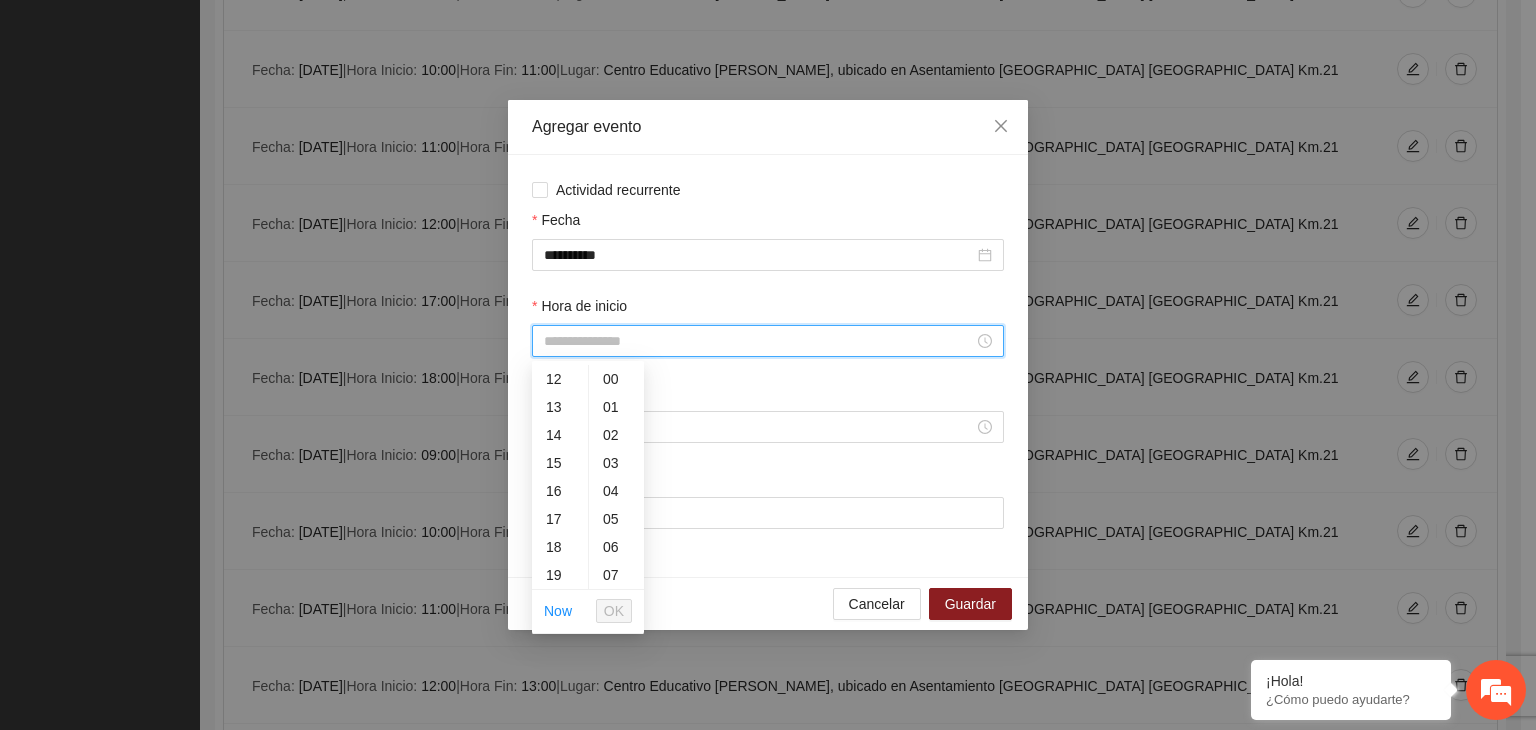 scroll, scrollTop: 328, scrollLeft: 0, axis: vertical 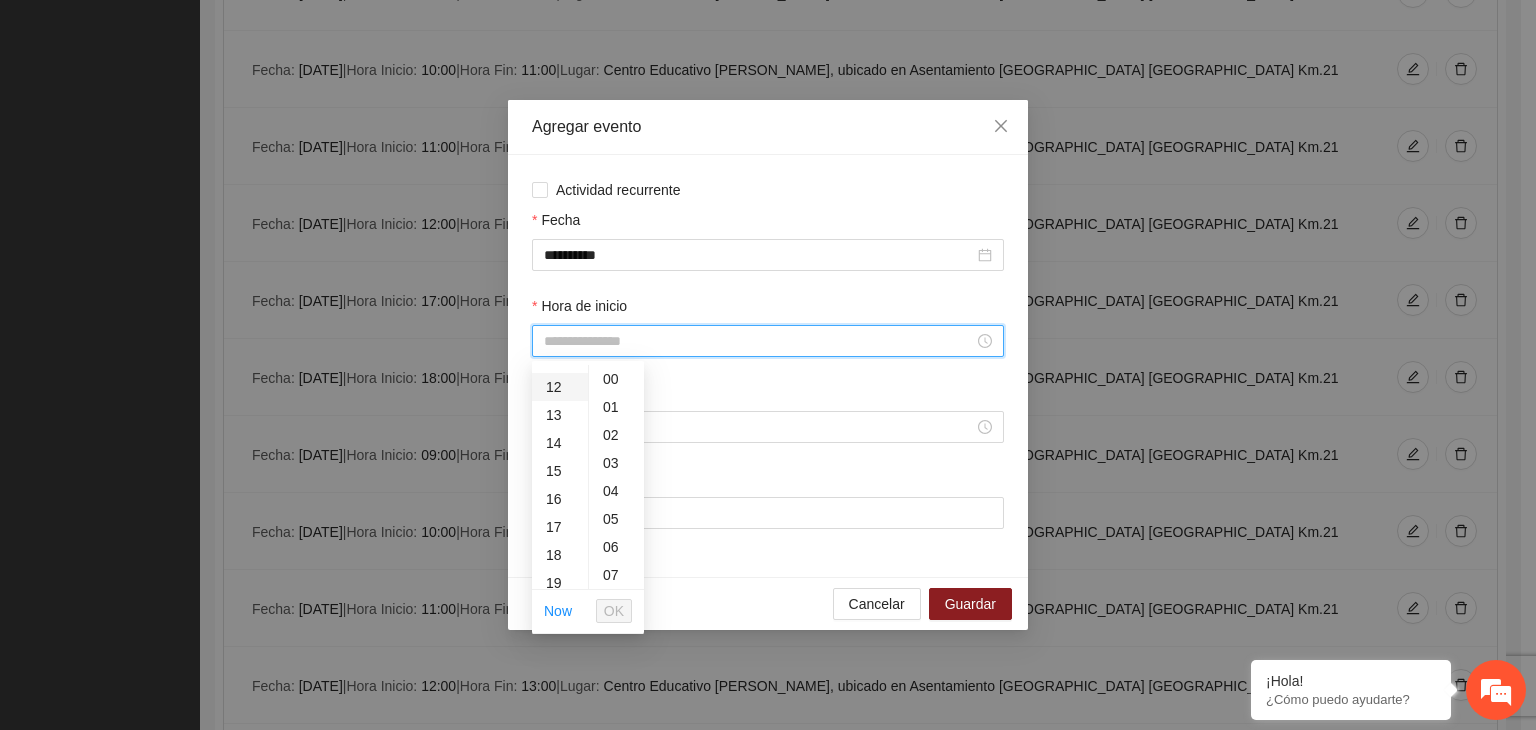 click on "12" at bounding box center [560, 387] 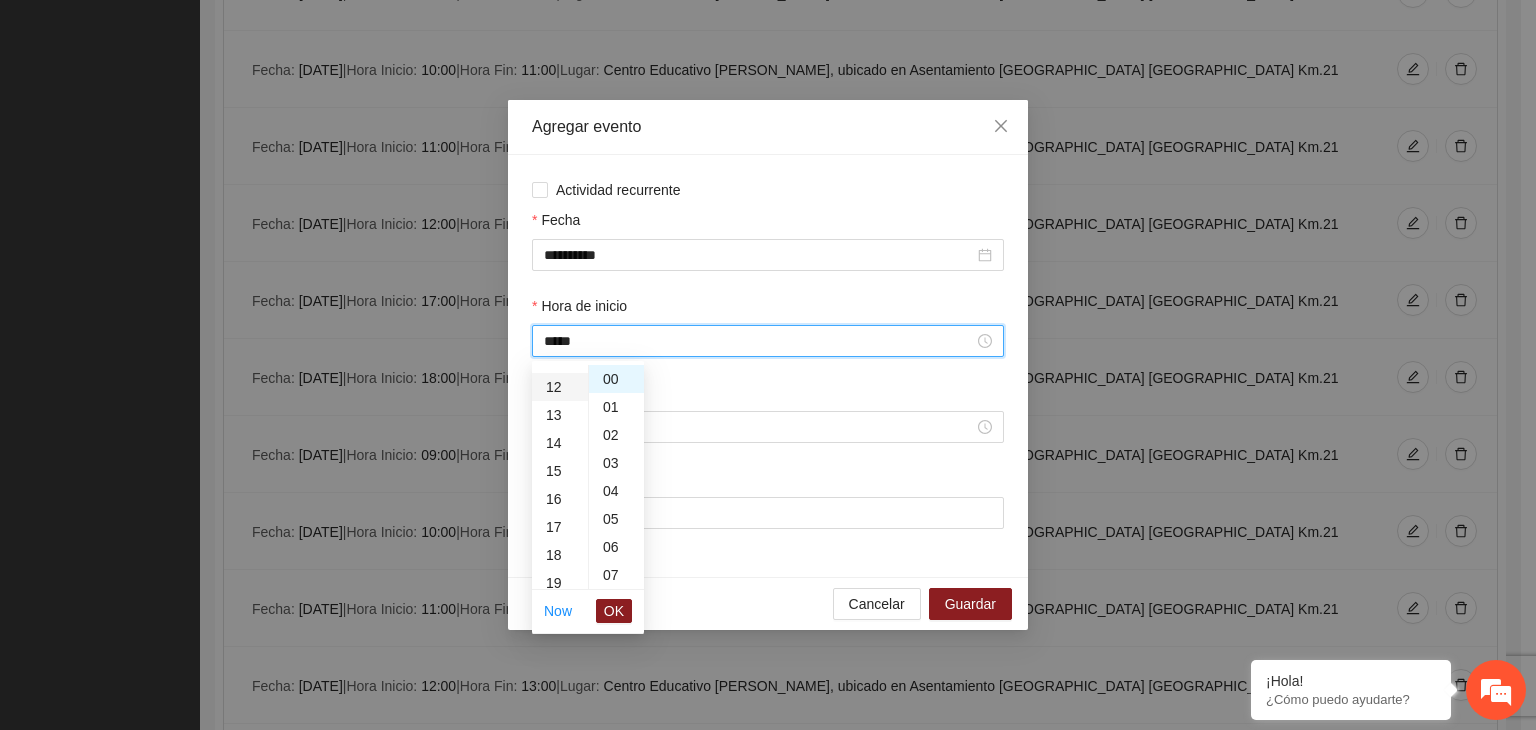 scroll, scrollTop: 336, scrollLeft: 0, axis: vertical 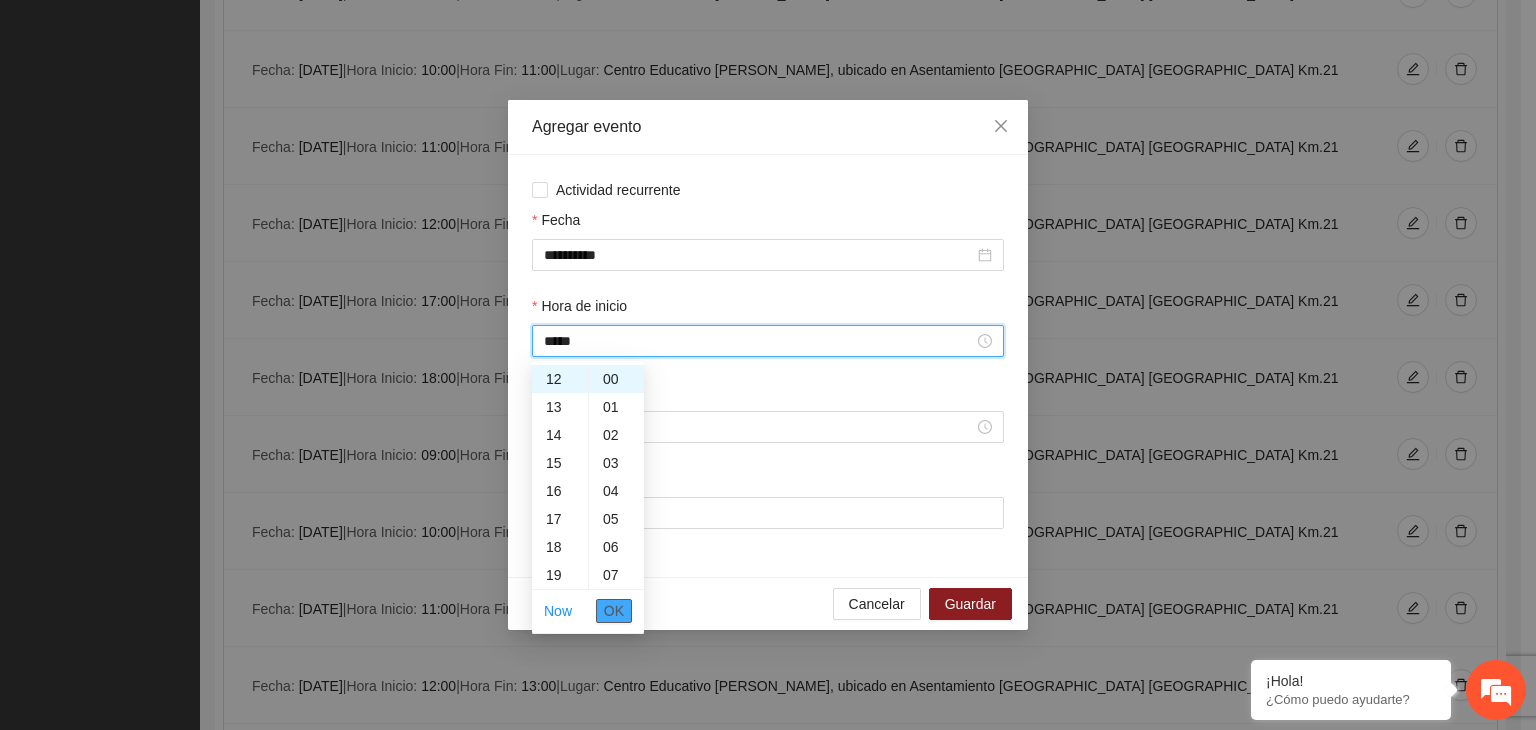 click on "OK" at bounding box center (614, 611) 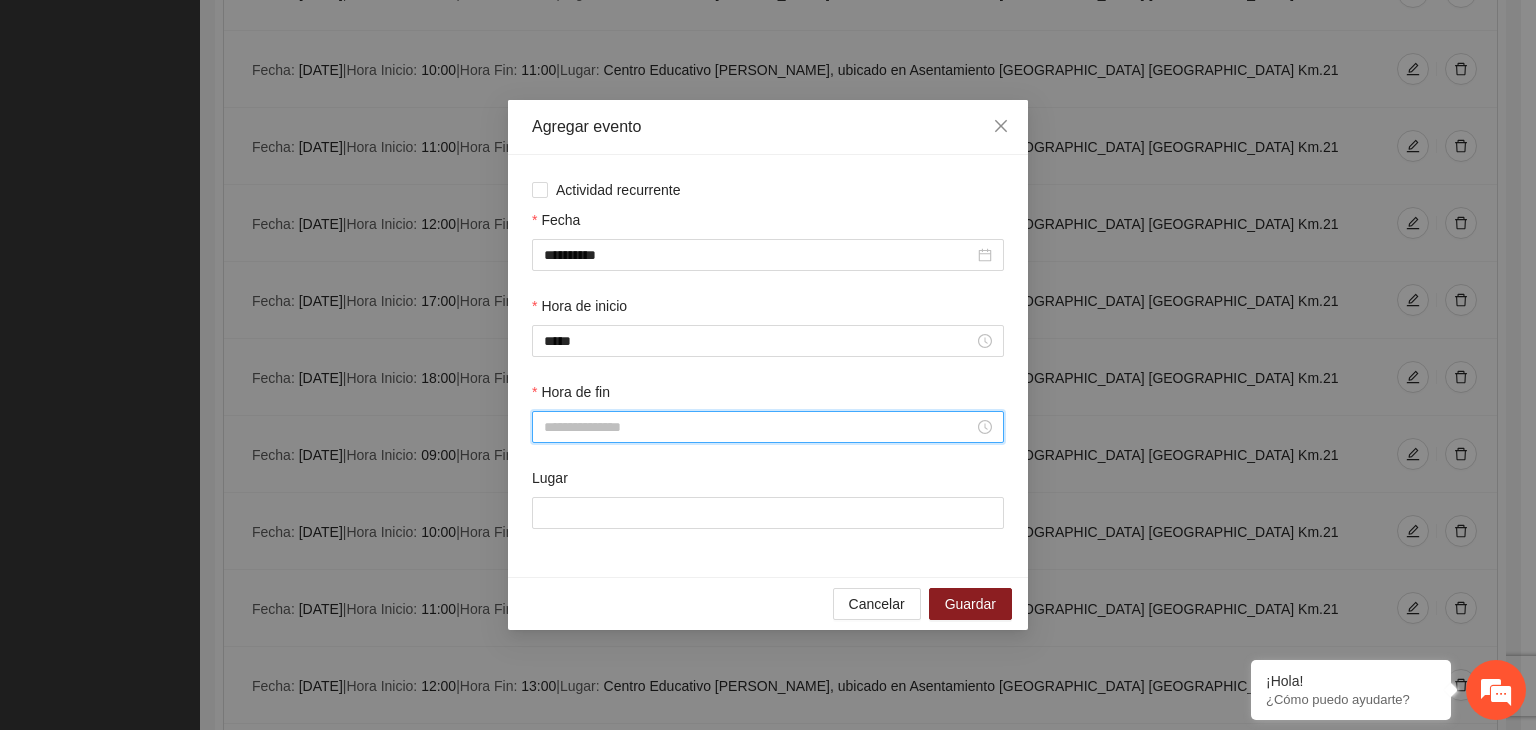 click on "Hora de fin" at bounding box center [759, 427] 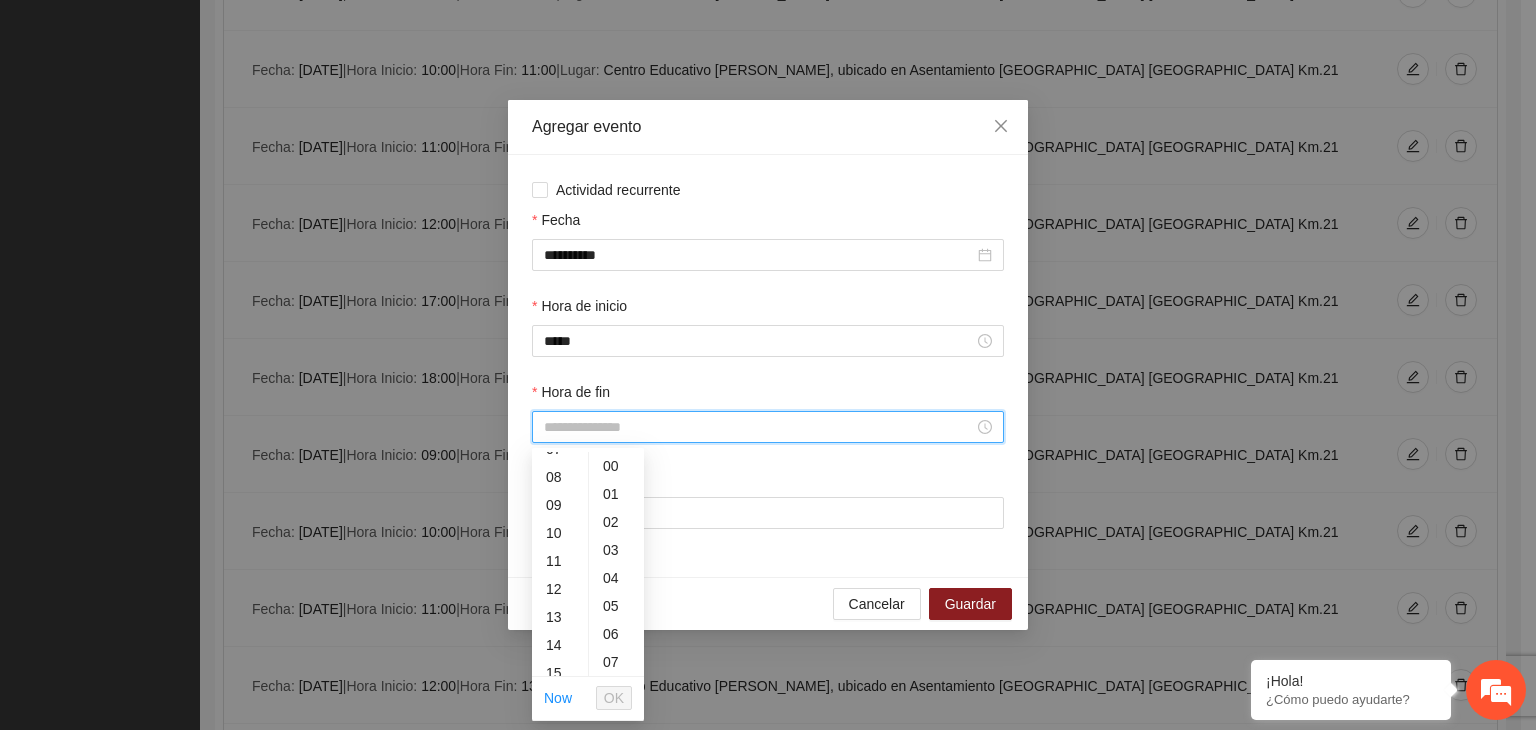 scroll, scrollTop: 220, scrollLeft: 0, axis: vertical 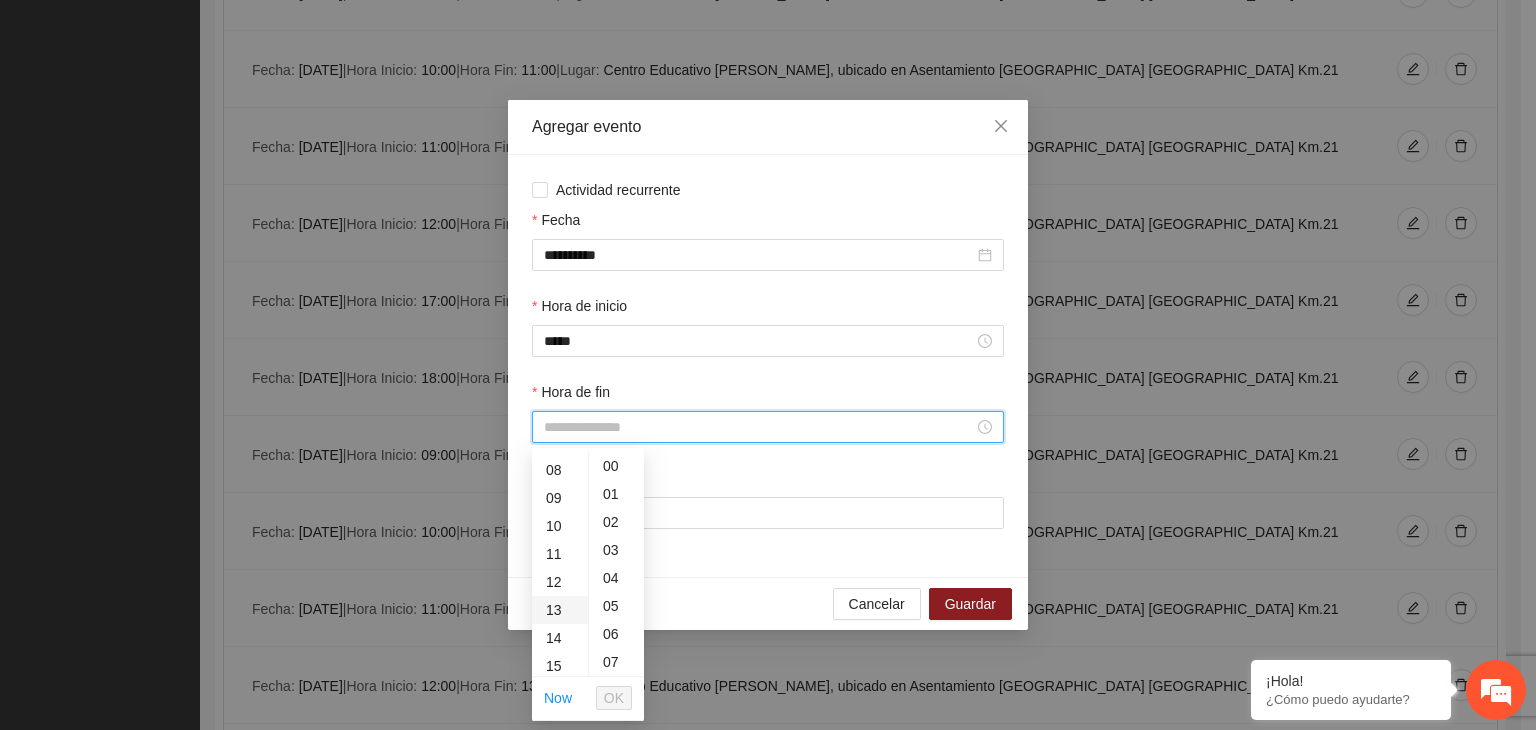 click on "13" at bounding box center (560, 610) 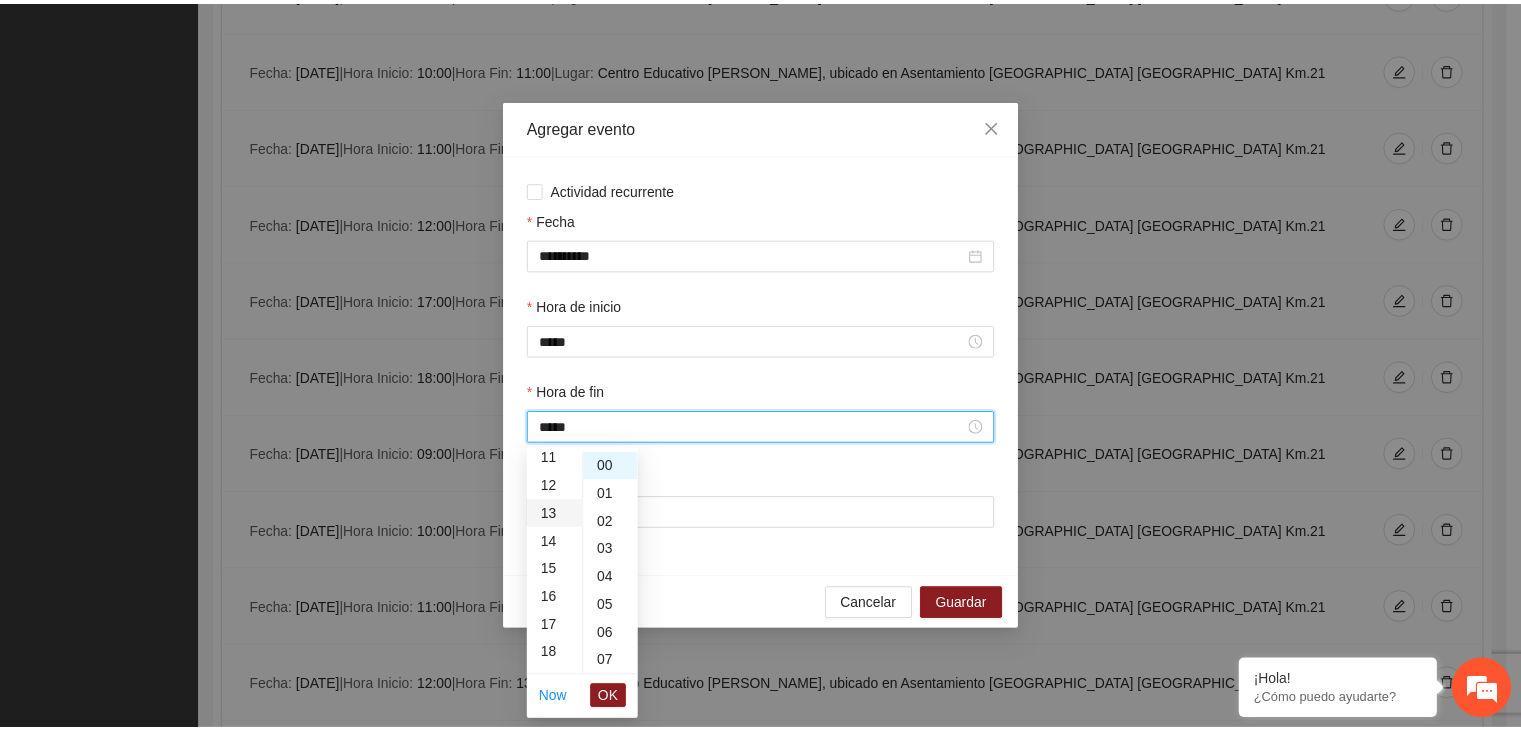 scroll, scrollTop: 364, scrollLeft: 0, axis: vertical 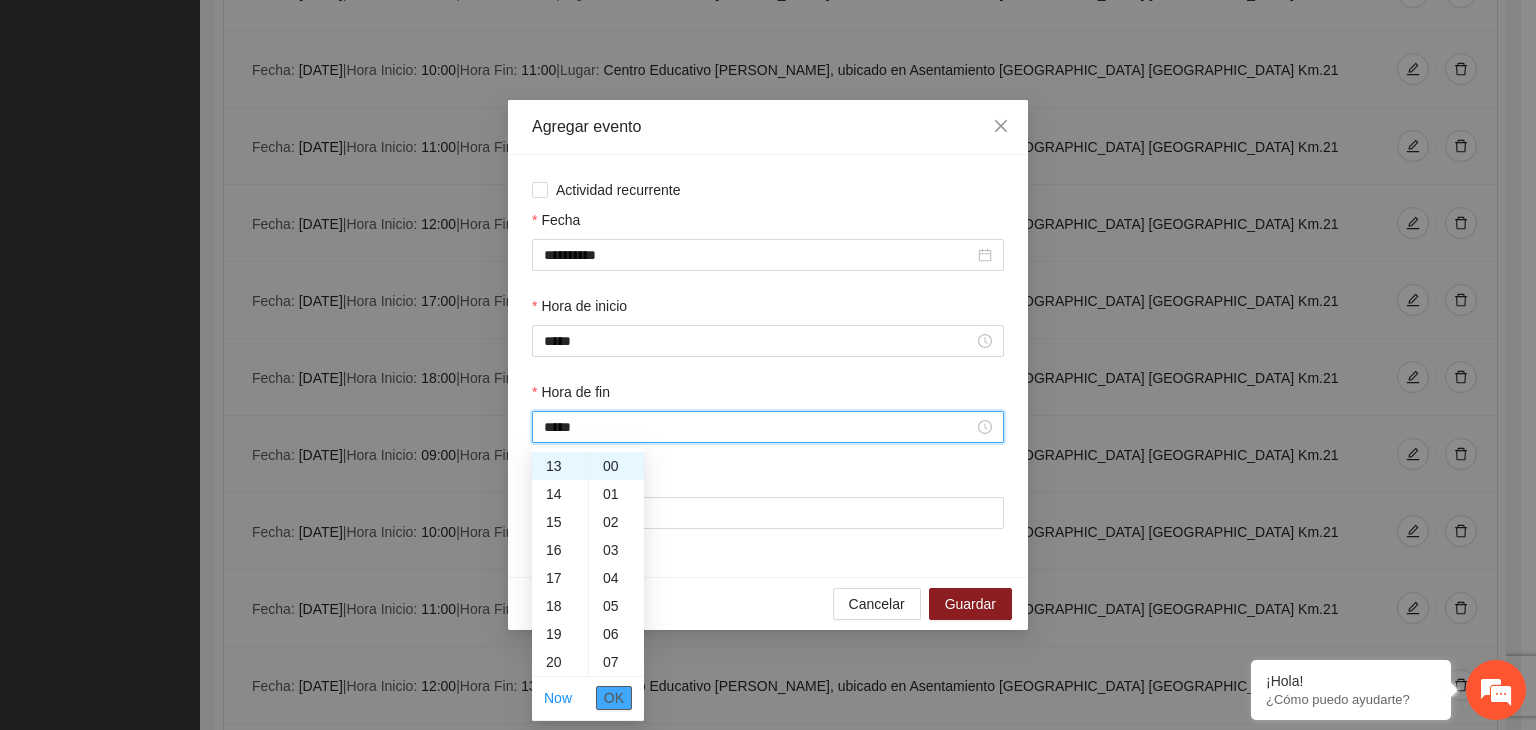 click on "OK" at bounding box center [614, 698] 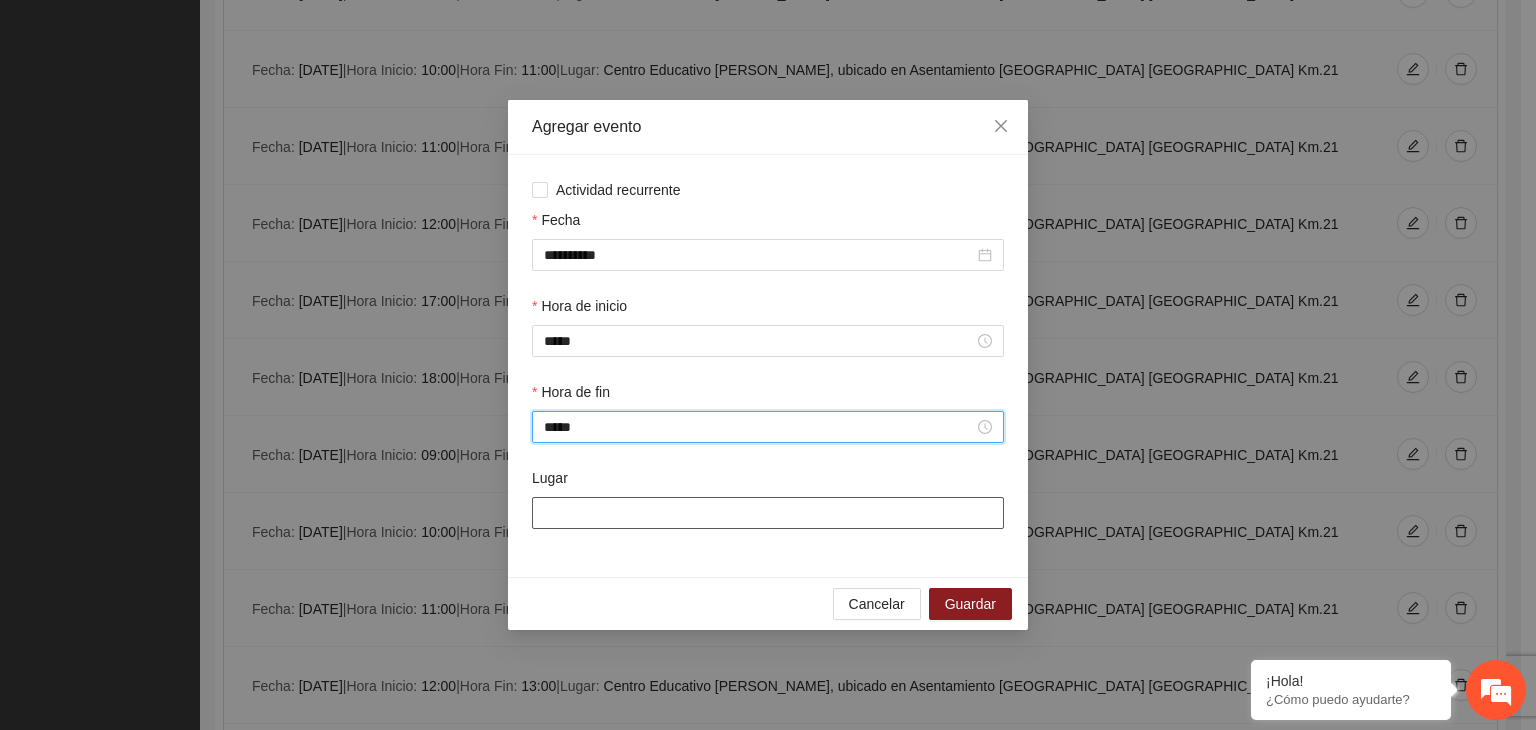 click on "Lugar" at bounding box center [768, 513] 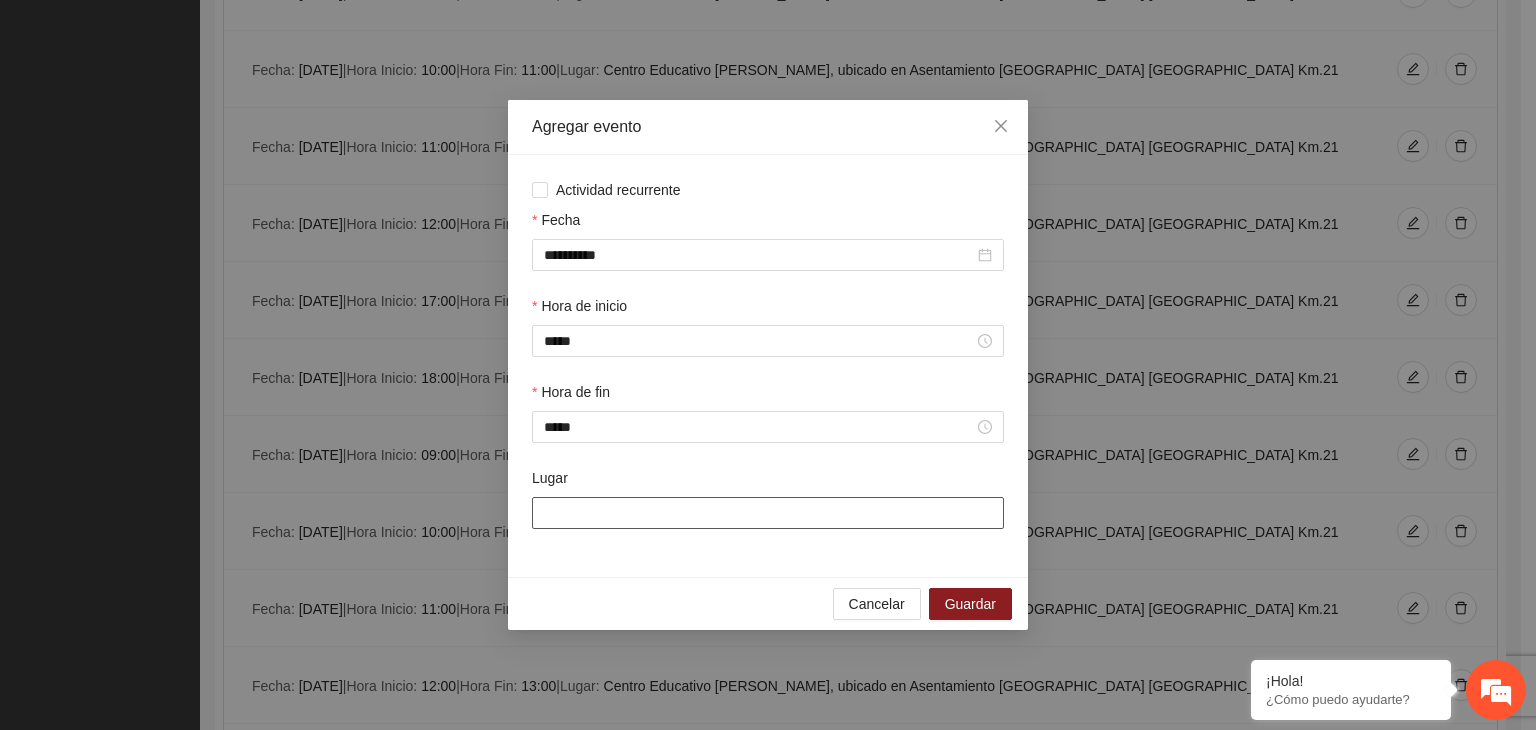 type on "**********" 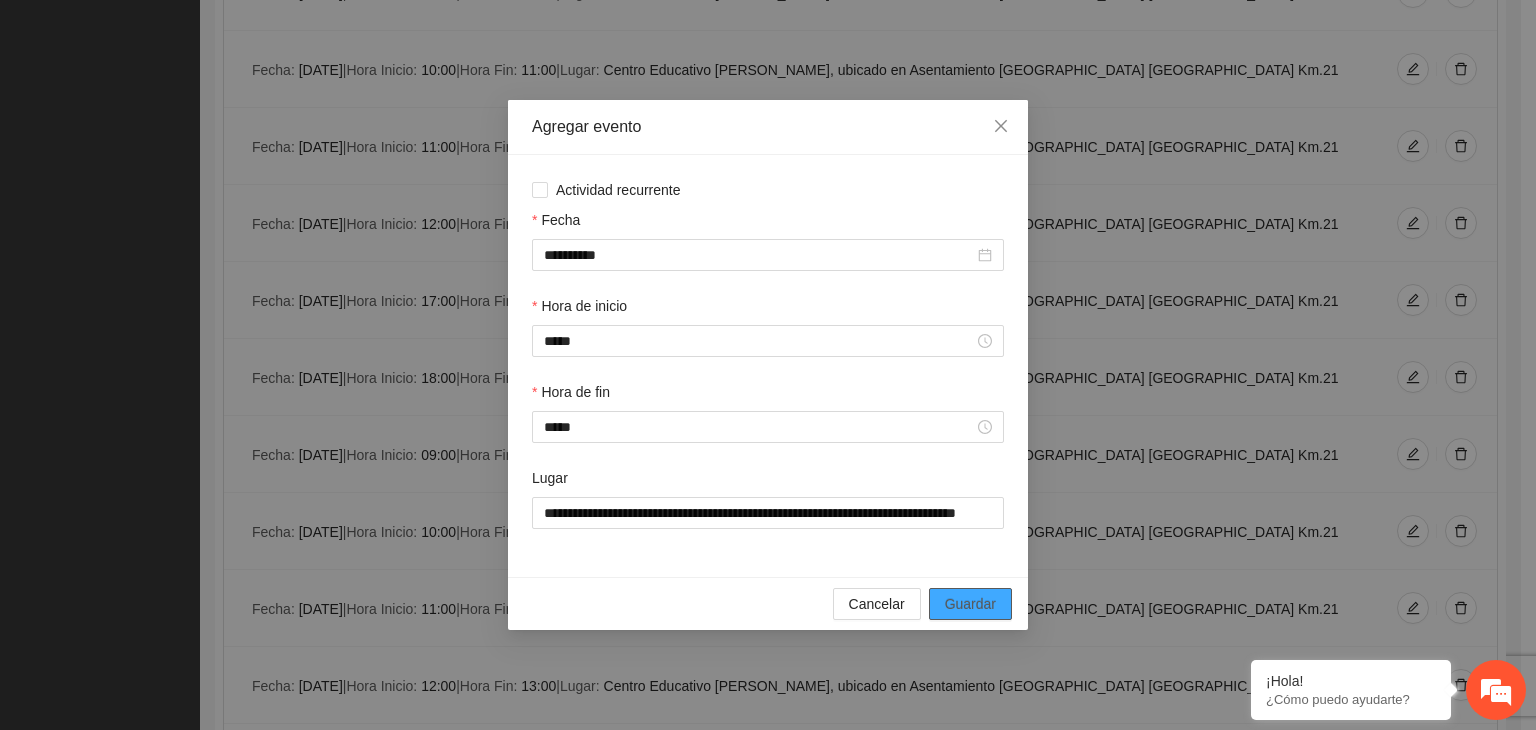 click on "Guardar" at bounding box center (970, 604) 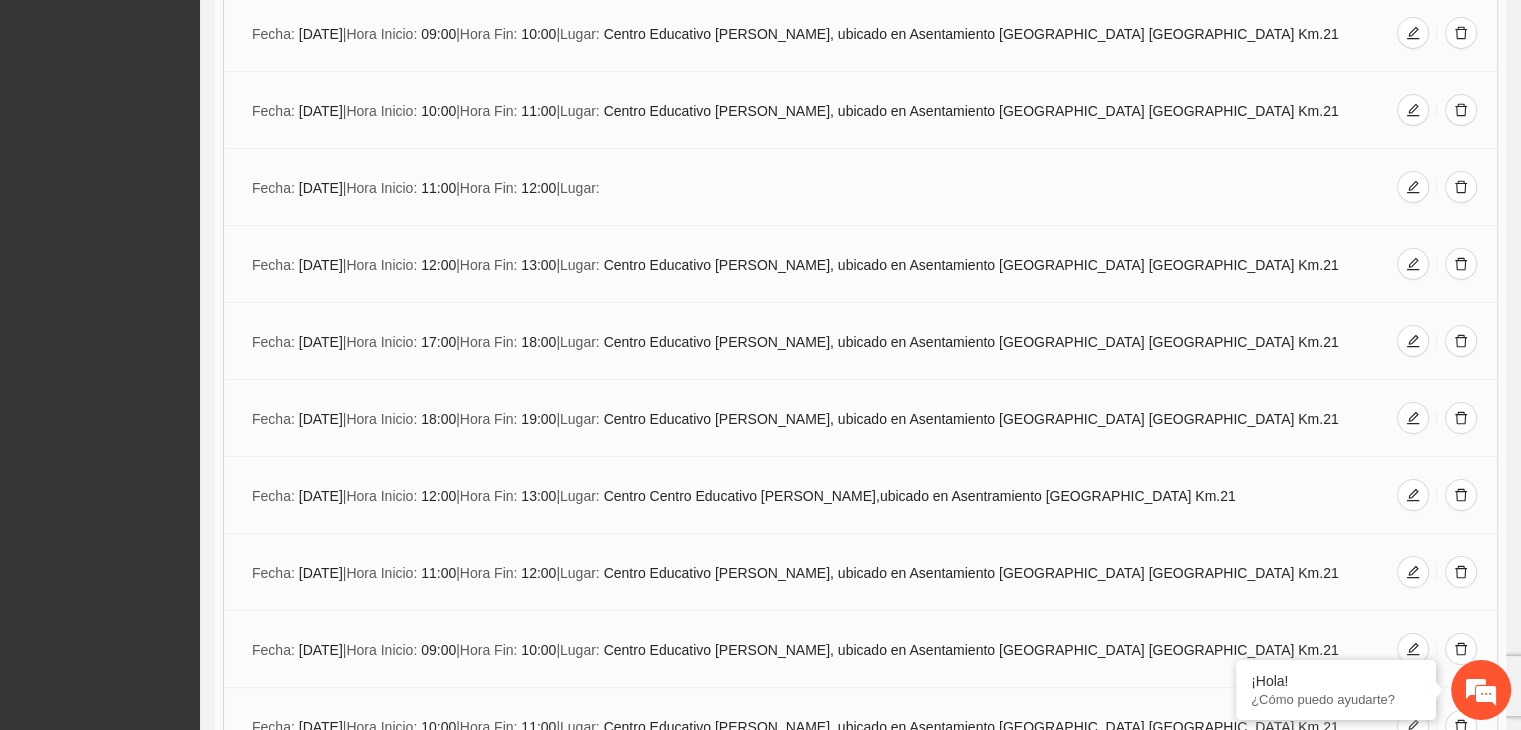 scroll, scrollTop: 15015, scrollLeft: 0, axis: vertical 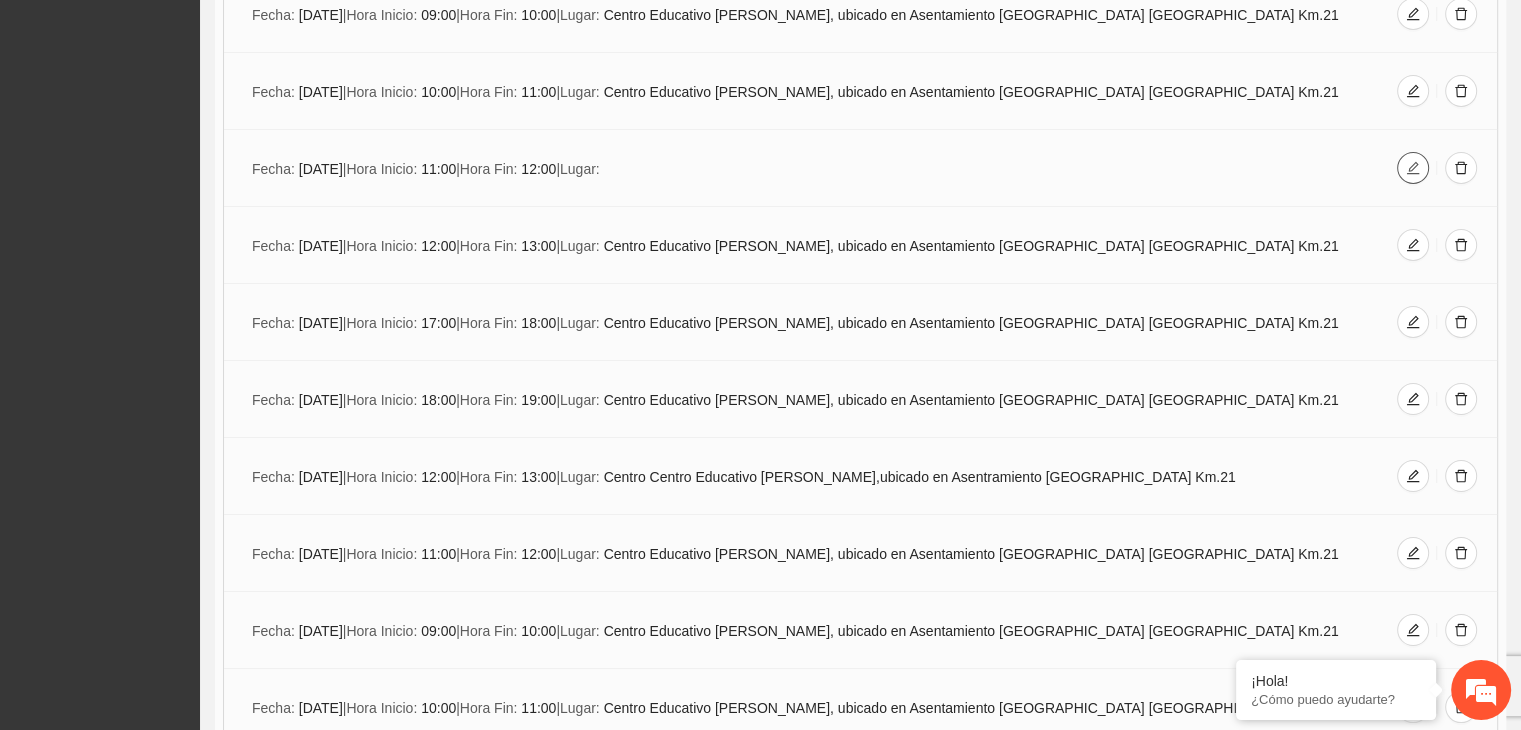 click 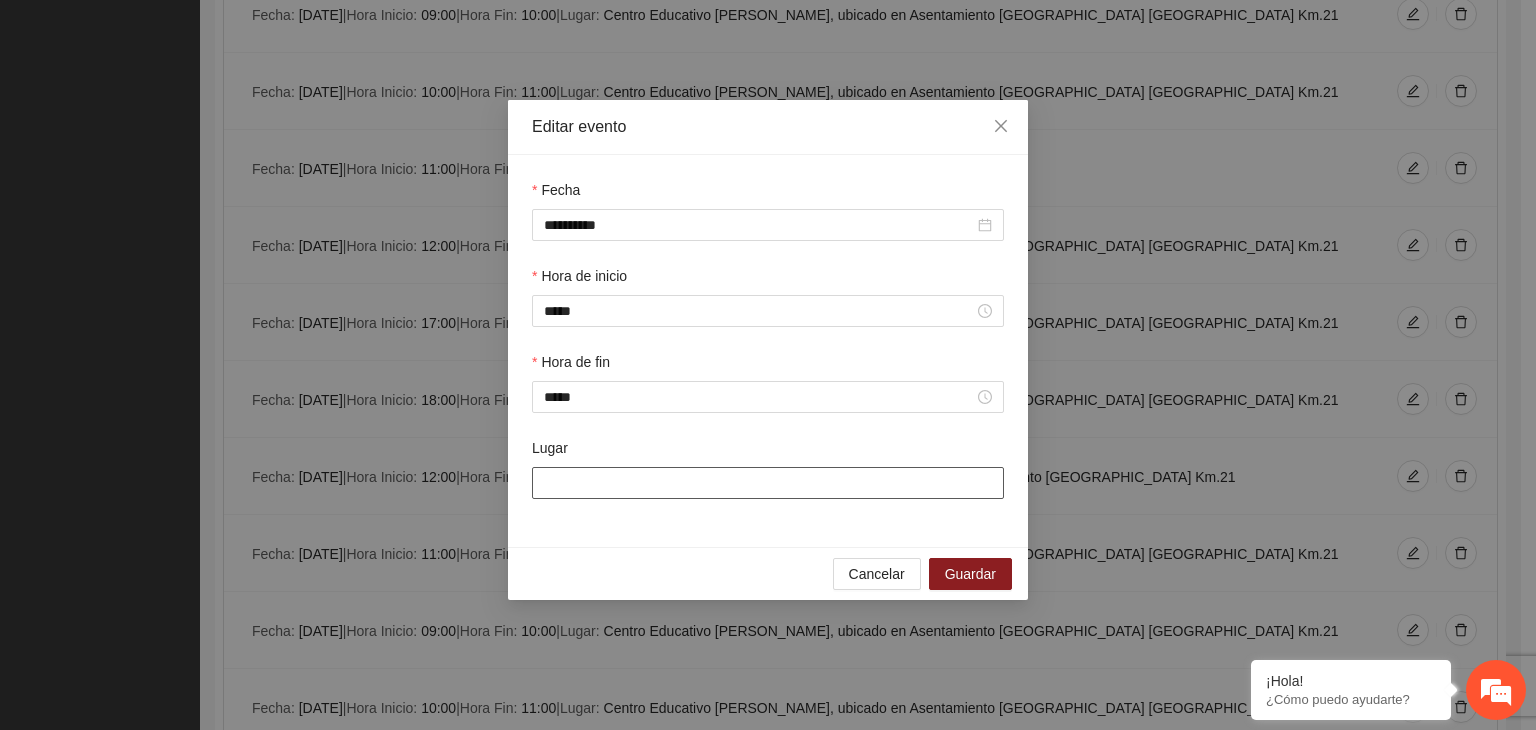 click on "Lugar" at bounding box center [768, 483] 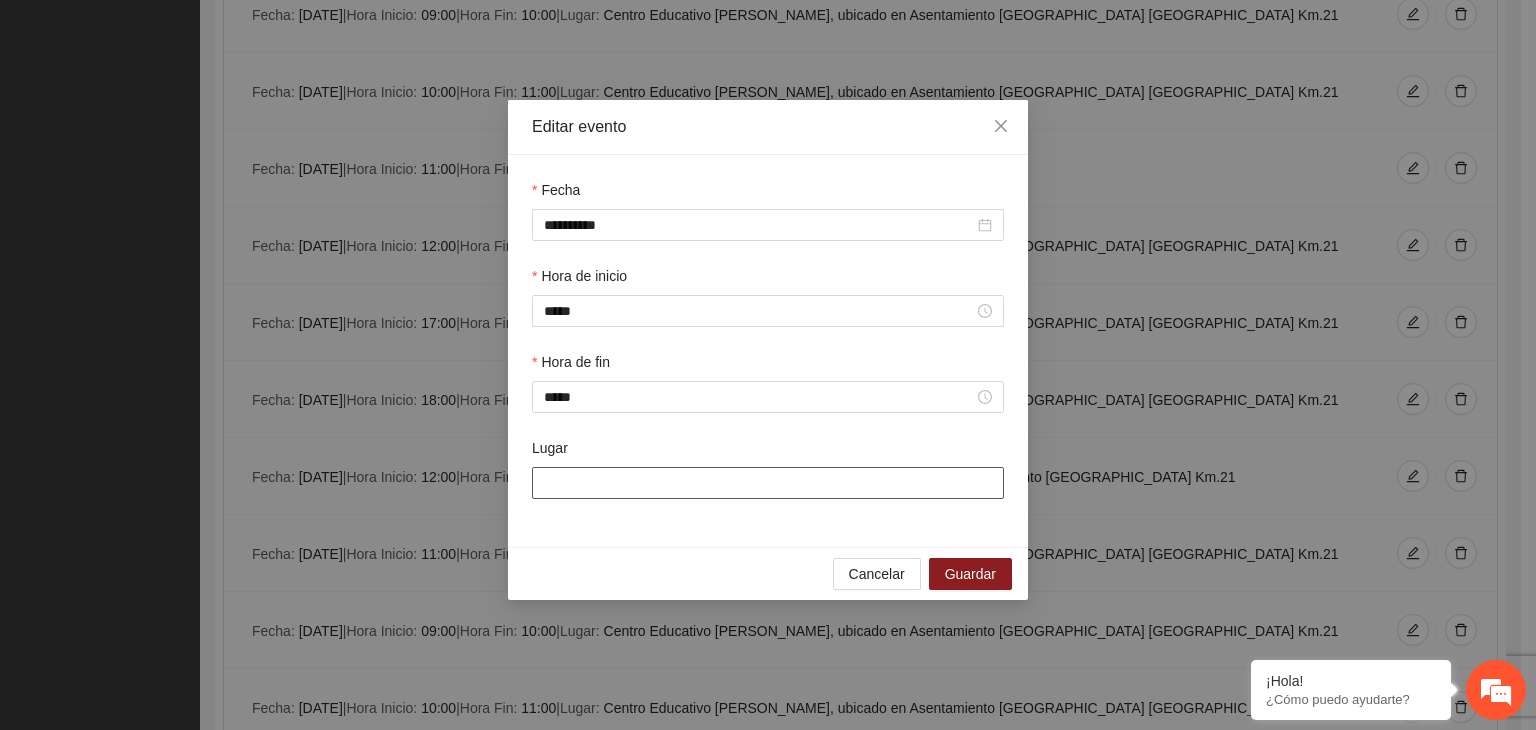 type on "**********" 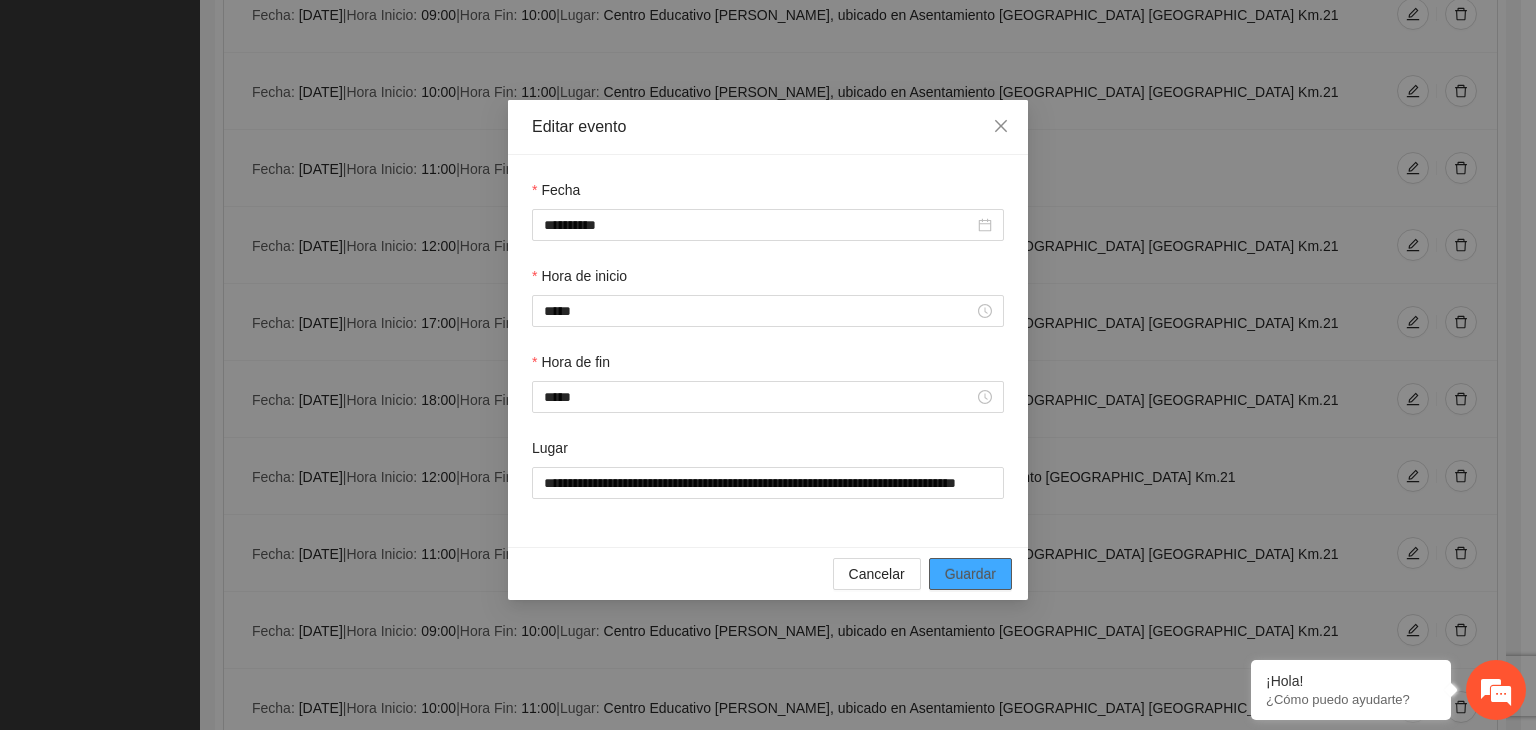 click on "Guardar" at bounding box center (970, 574) 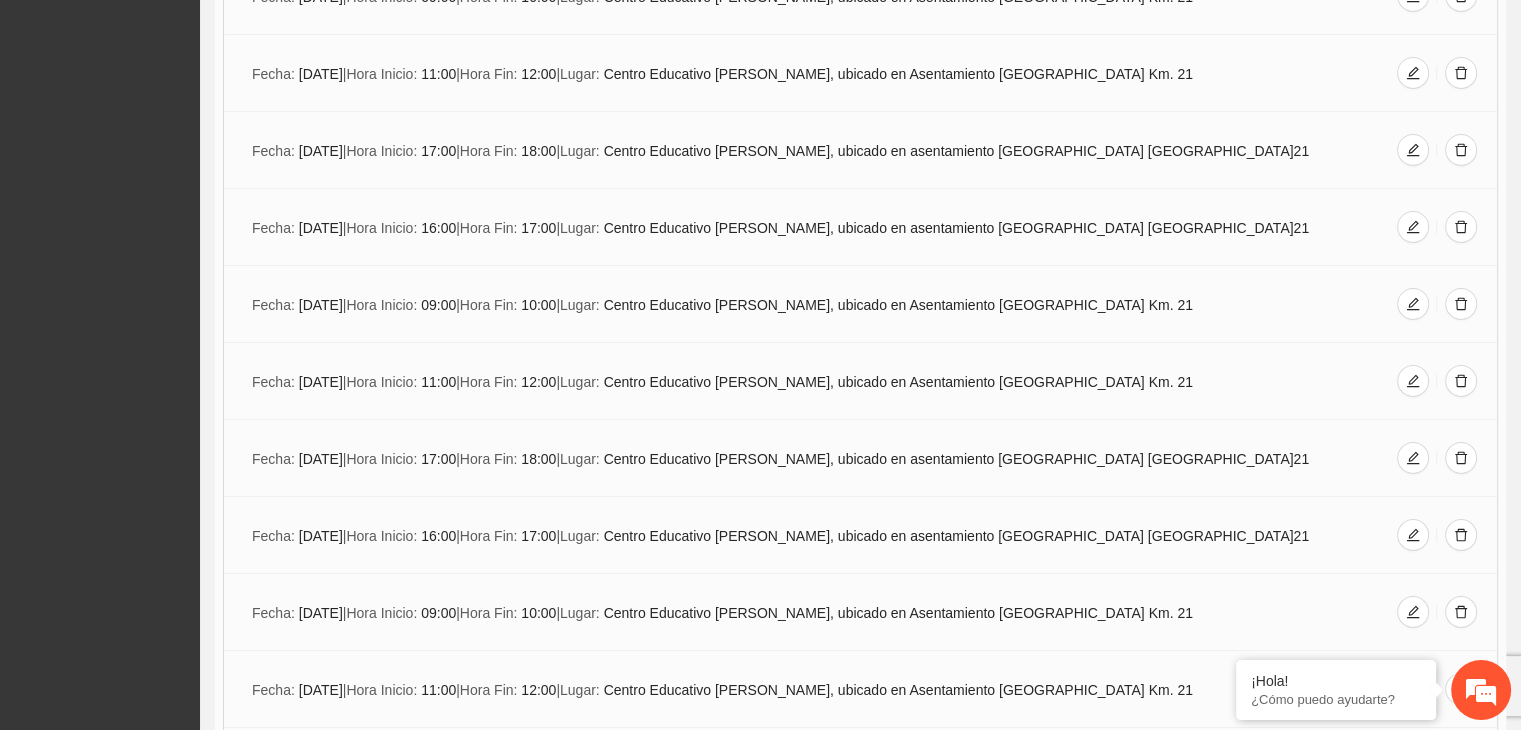 scroll, scrollTop: 349, scrollLeft: 0, axis: vertical 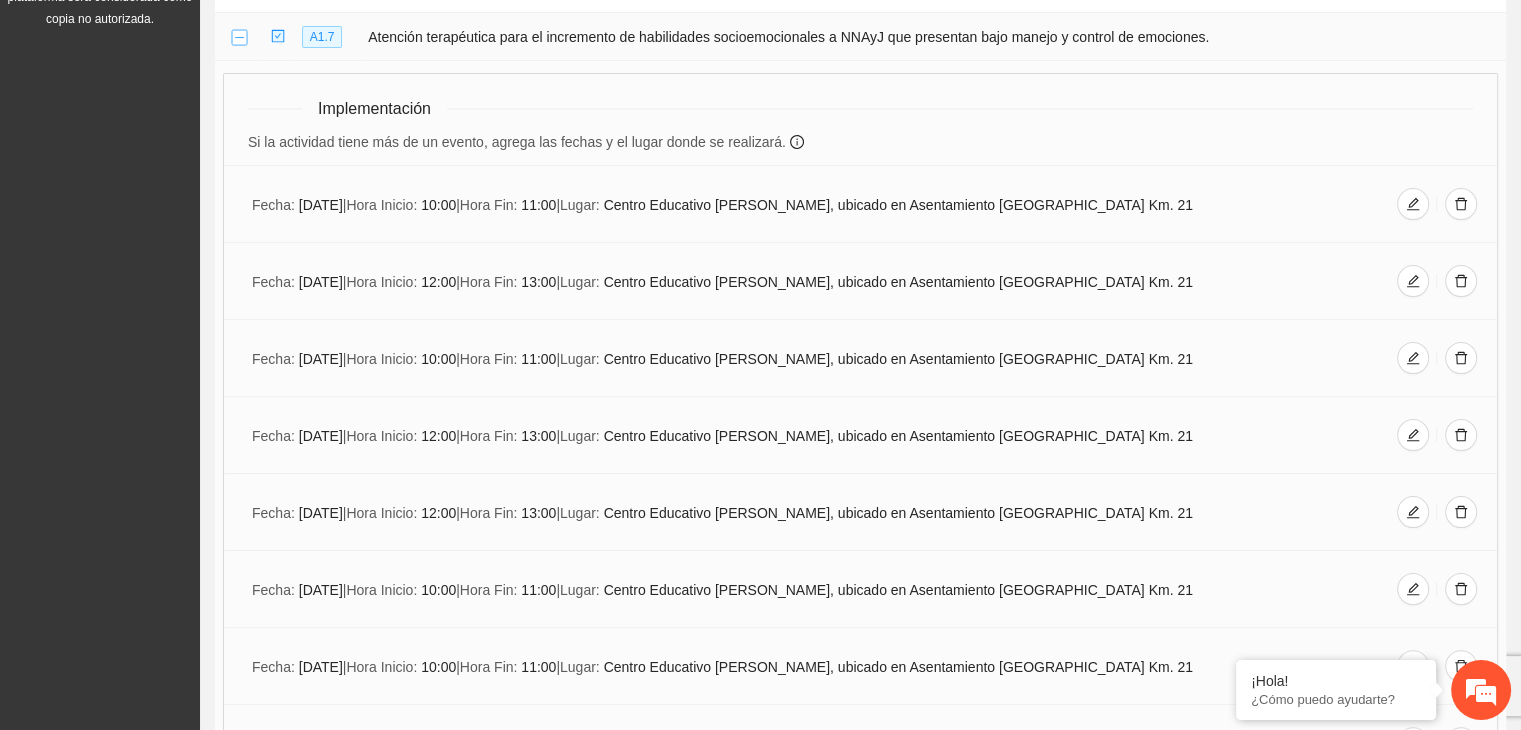 click at bounding box center (239, 38) 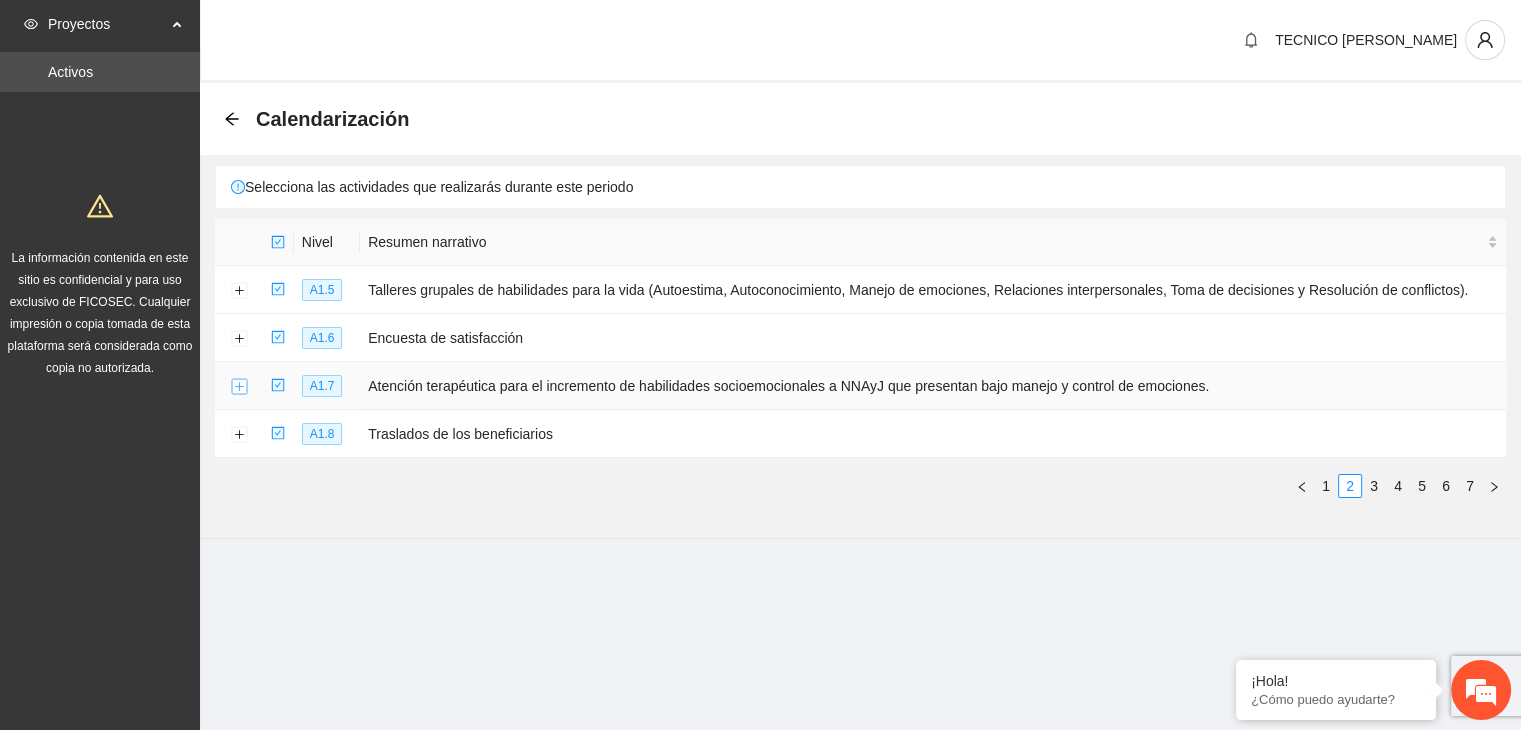 scroll, scrollTop: 0, scrollLeft: 0, axis: both 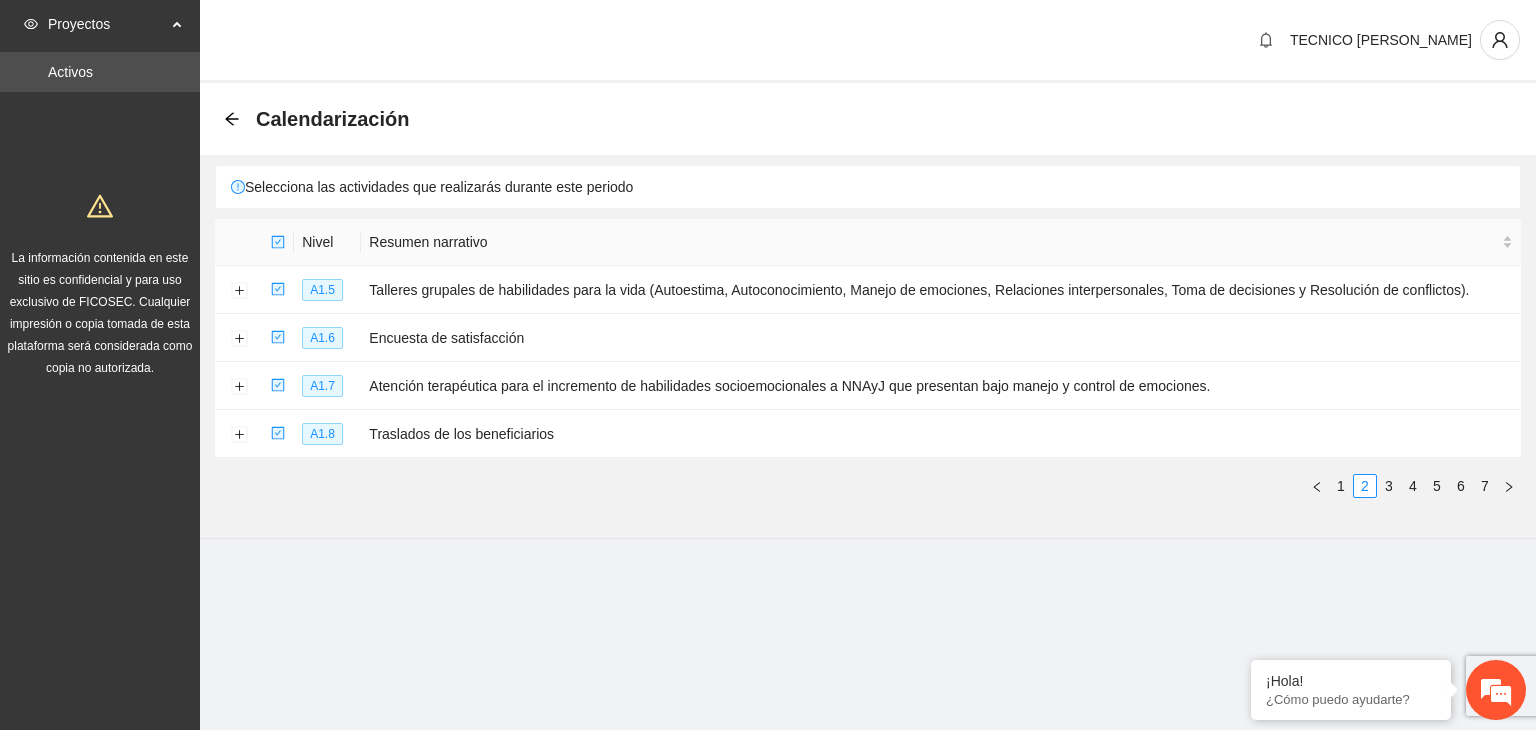 click on "Calendarización" at bounding box center (322, 119) 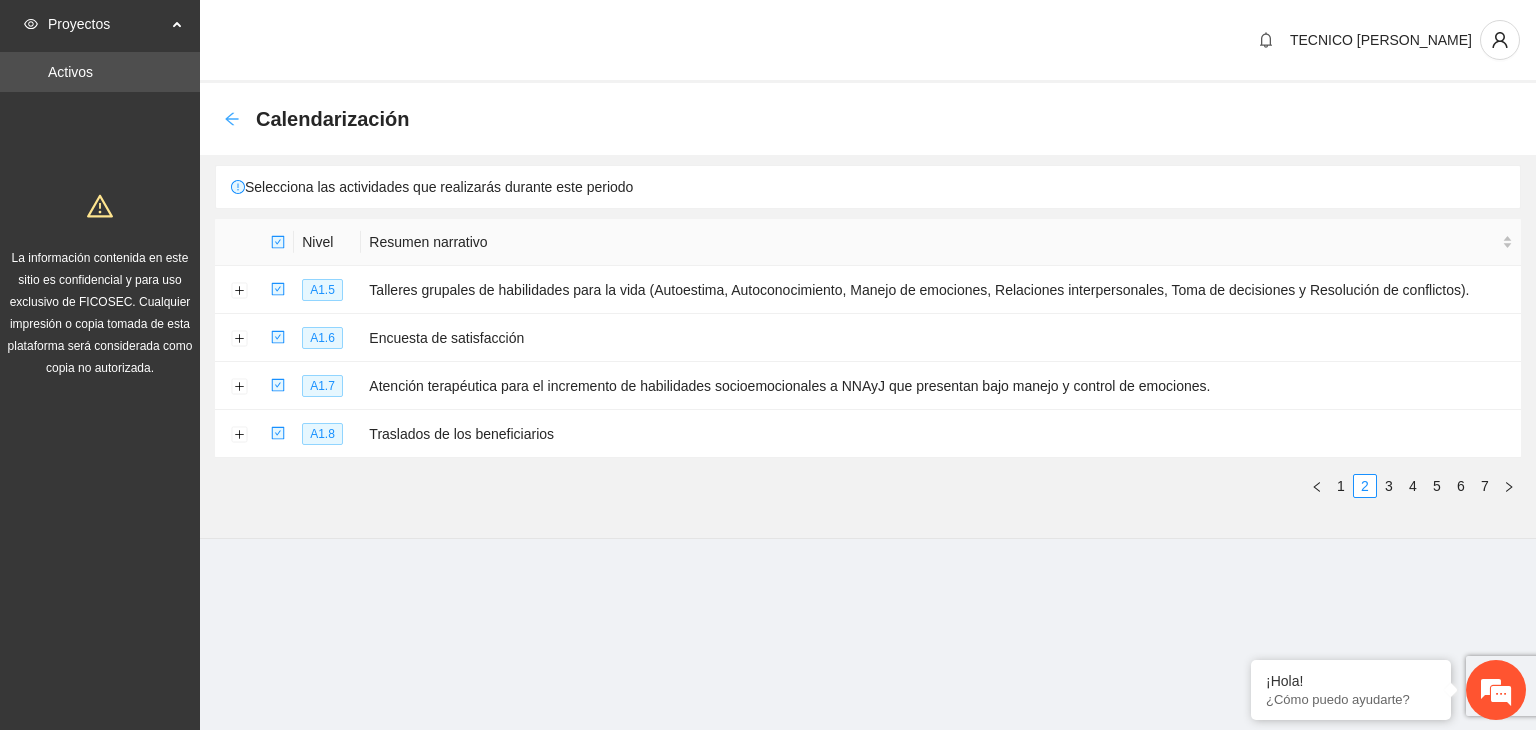 click 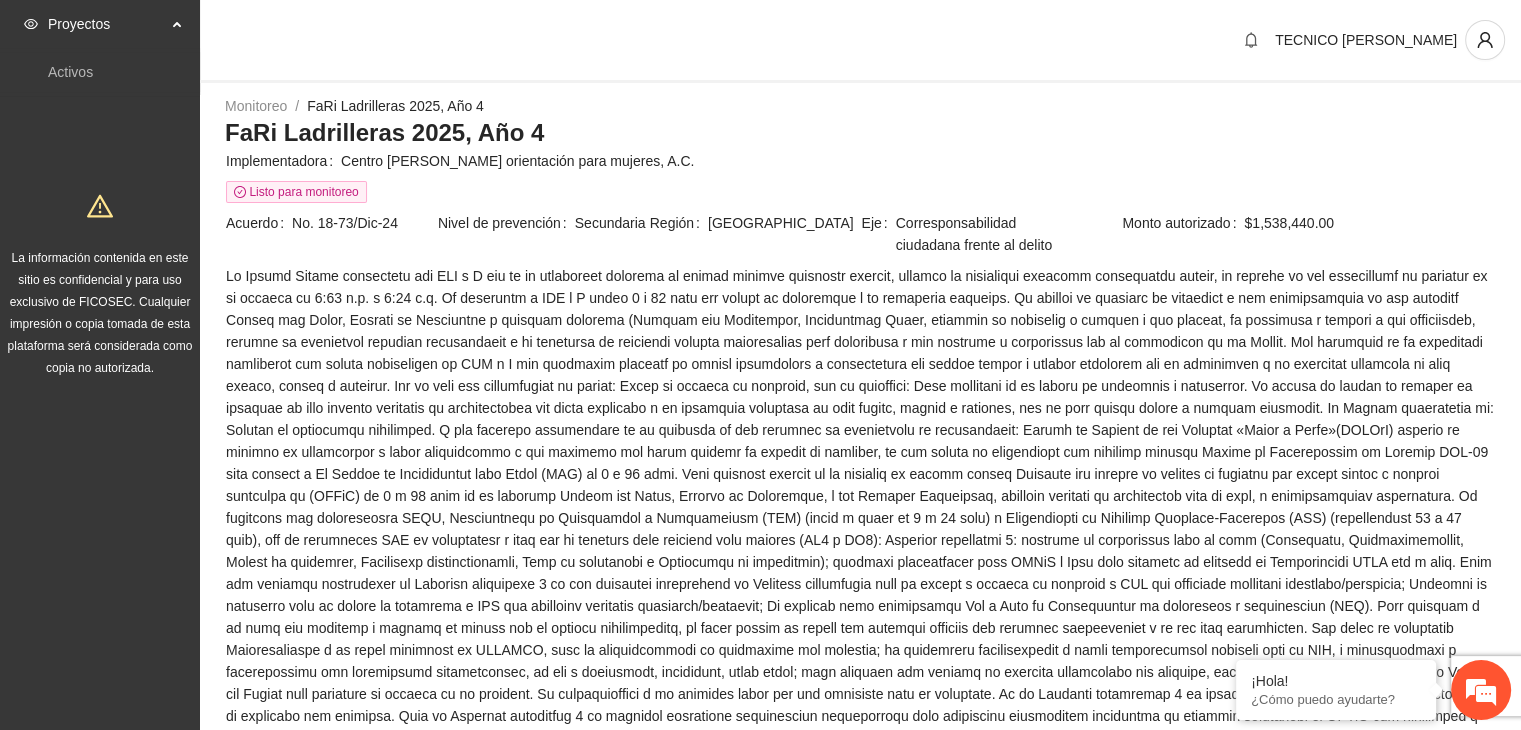 scroll, scrollTop: 1516, scrollLeft: 0, axis: vertical 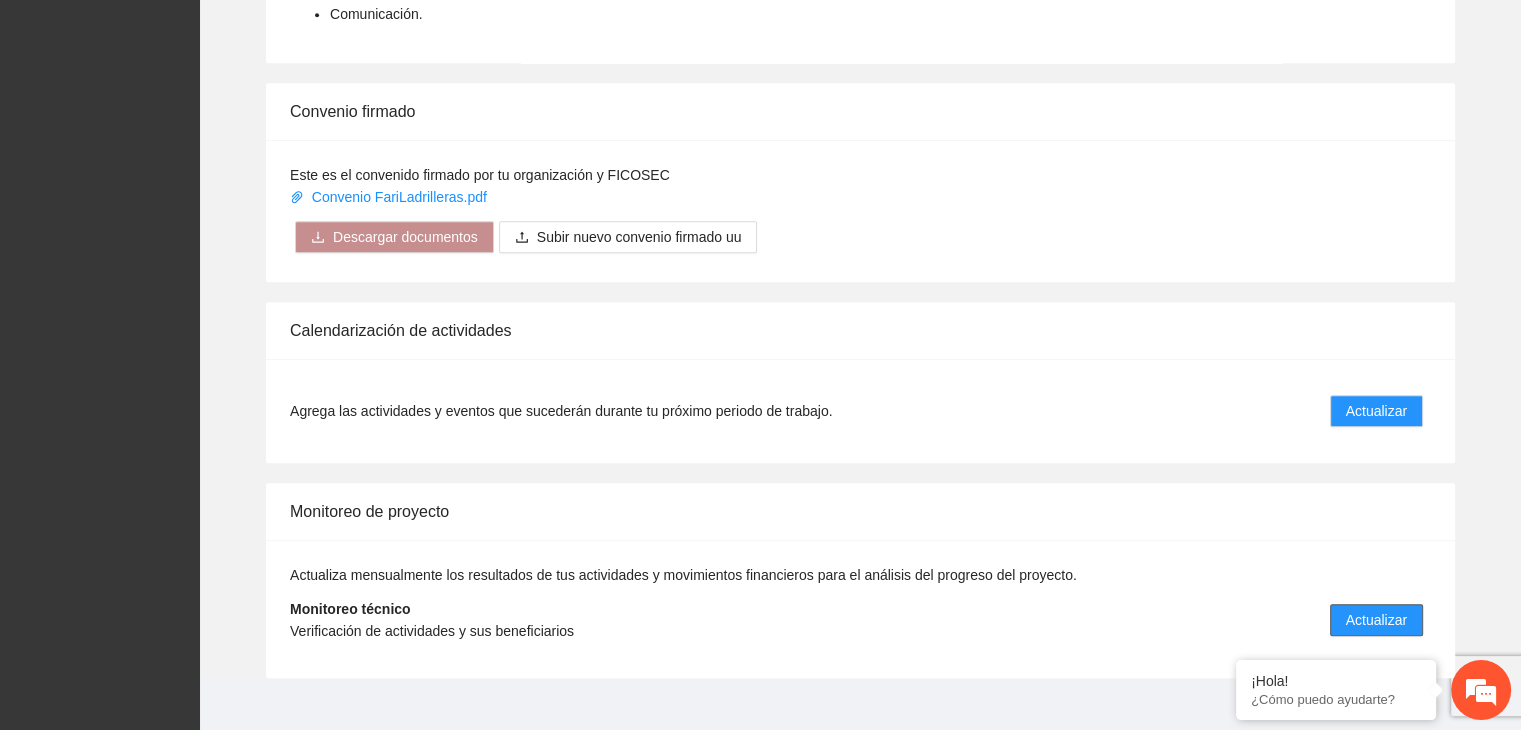 click on "Actualizar" at bounding box center [1376, 620] 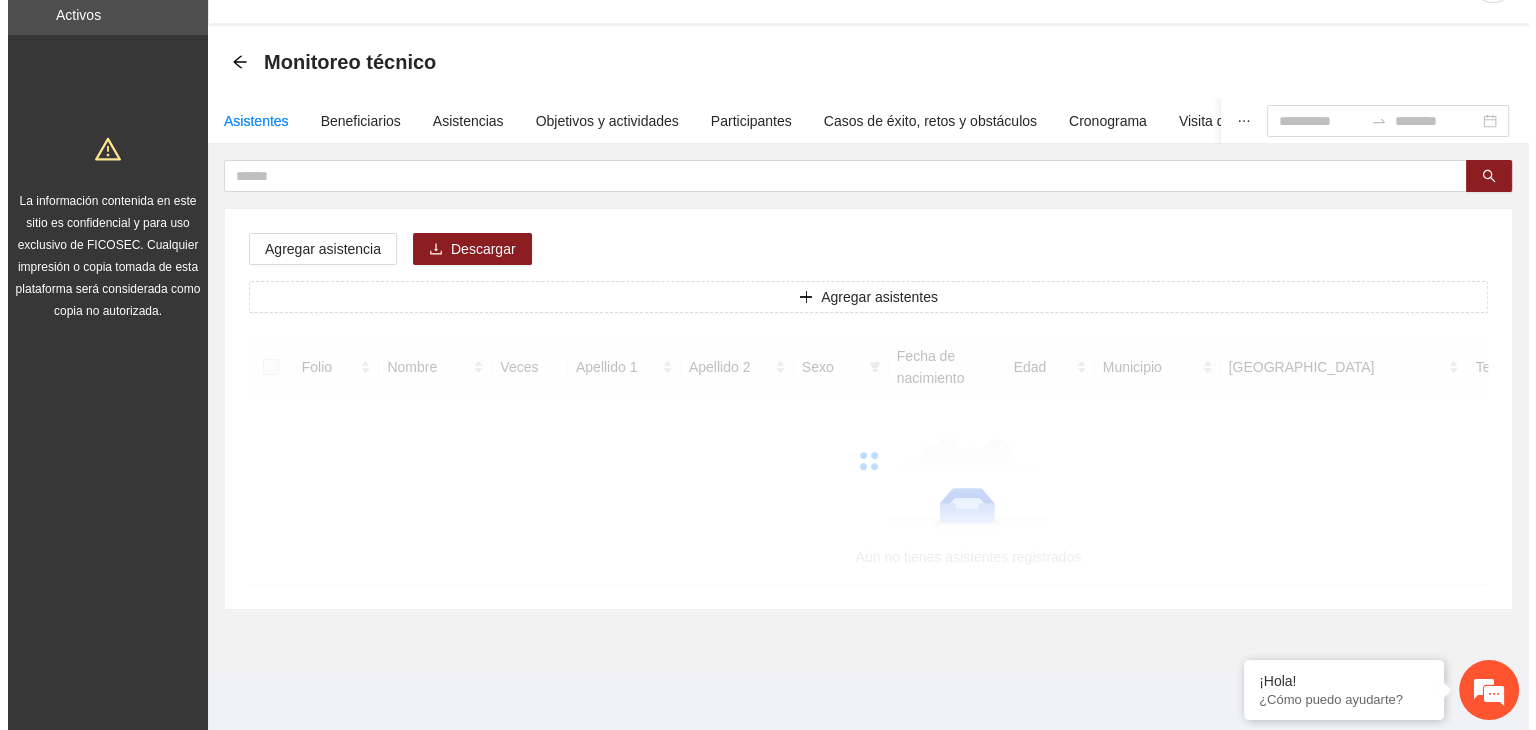 scroll, scrollTop: 0, scrollLeft: 0, axis: both 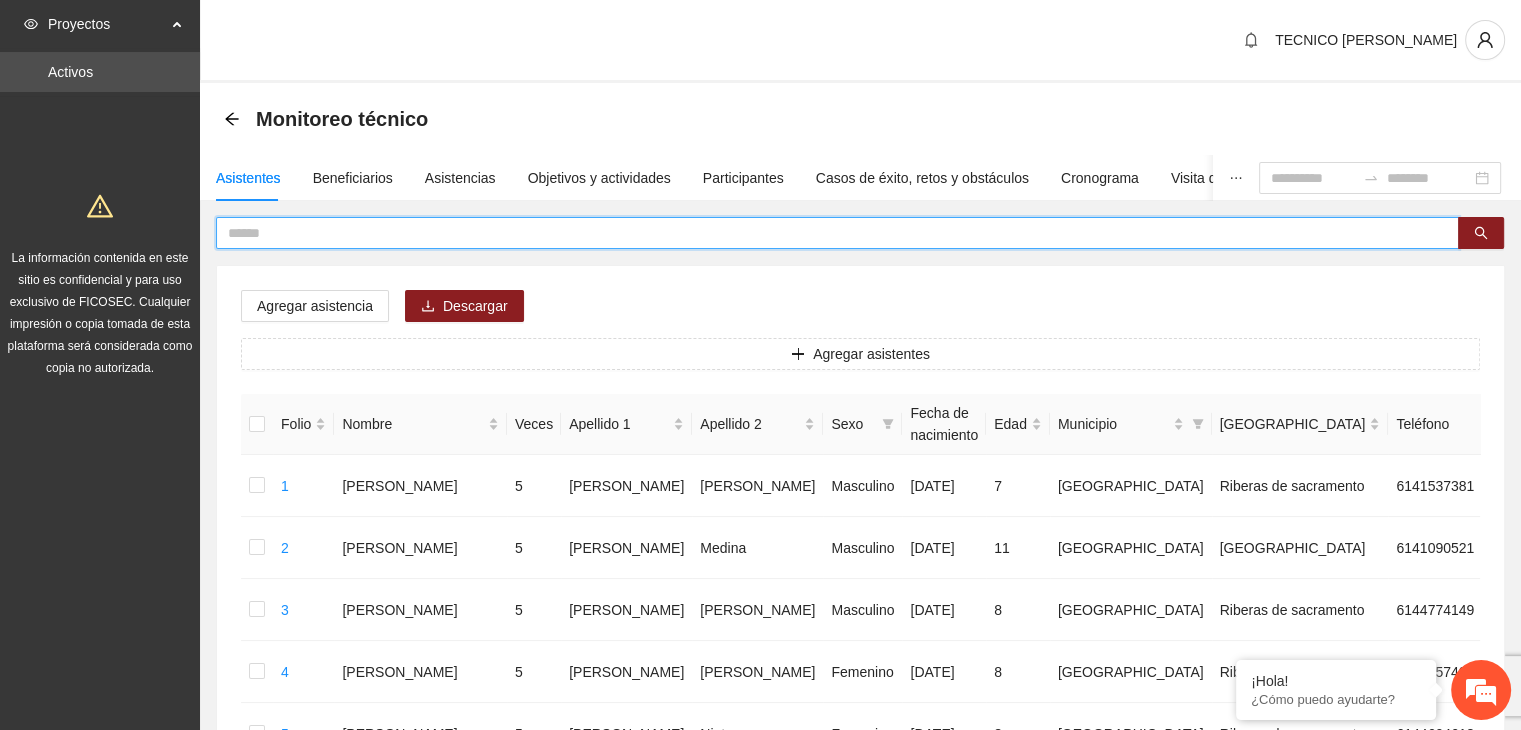 click at bounding box center [829, 233] 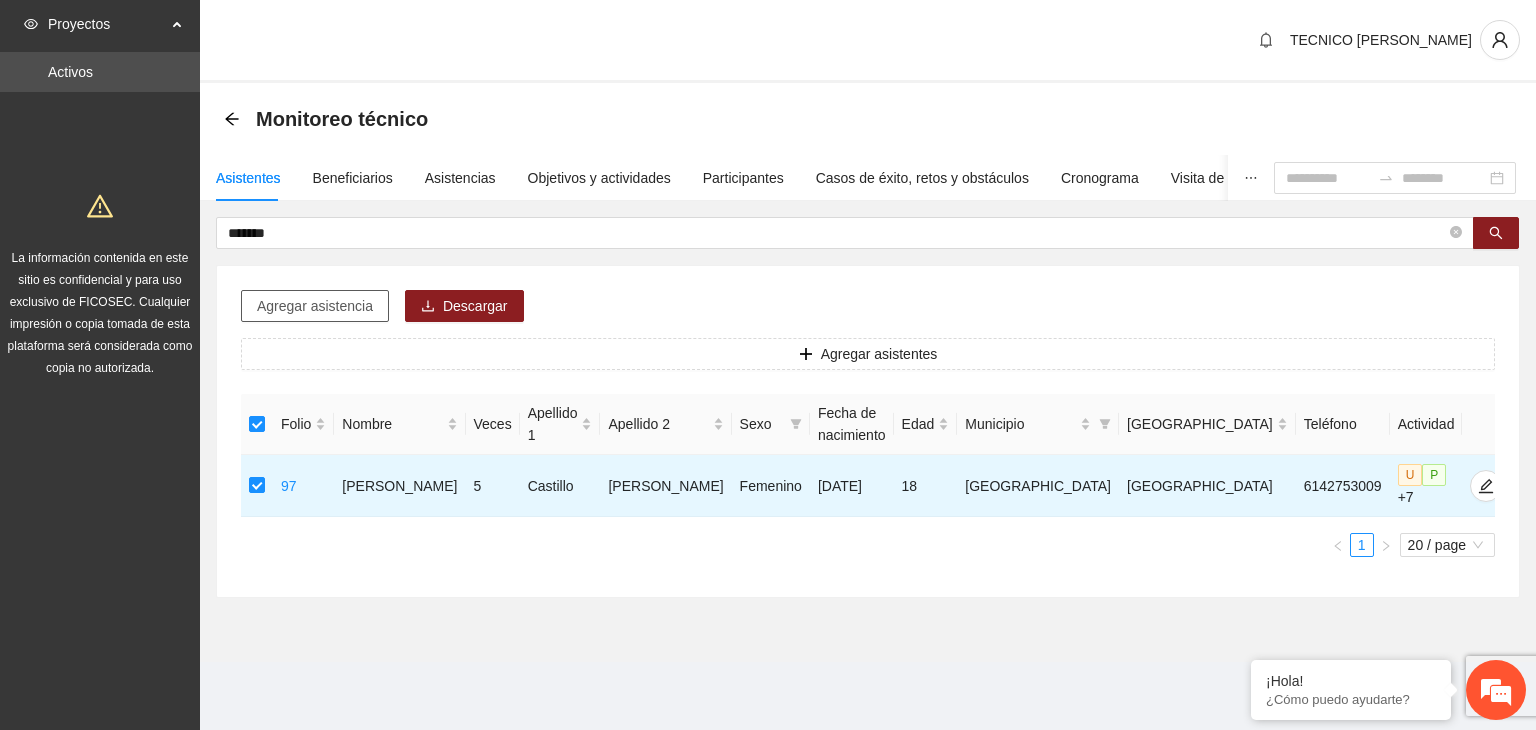 click on "Agregar asistencia" at bounding box center (315, 306) 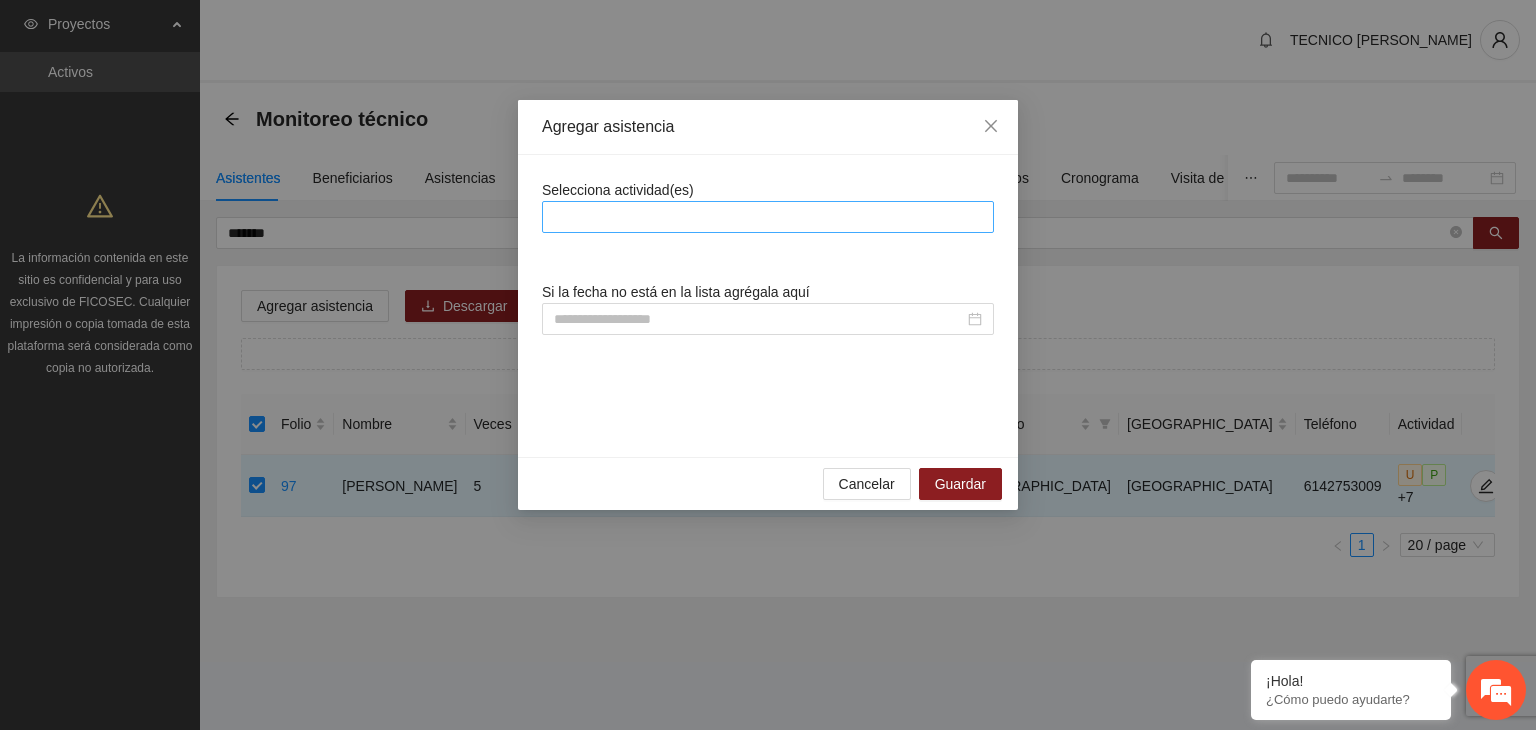 click at bounding box center [768, 217] 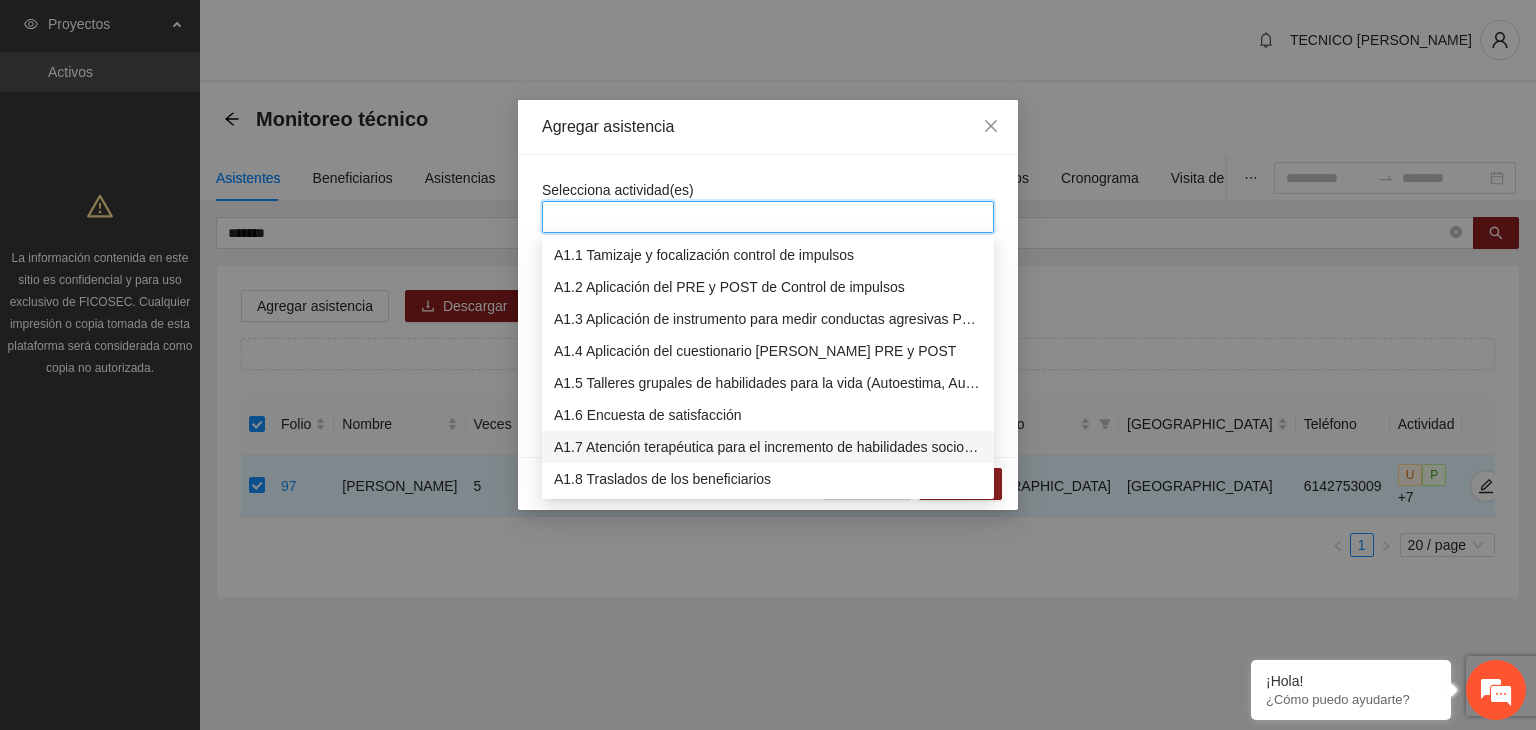 click on "A1.7 Atención terapéutica para el incremento de habilidades socioemocionales a NNAyJ que presentan bajo manejo y control de emociones." at bounding box center [768, 447] 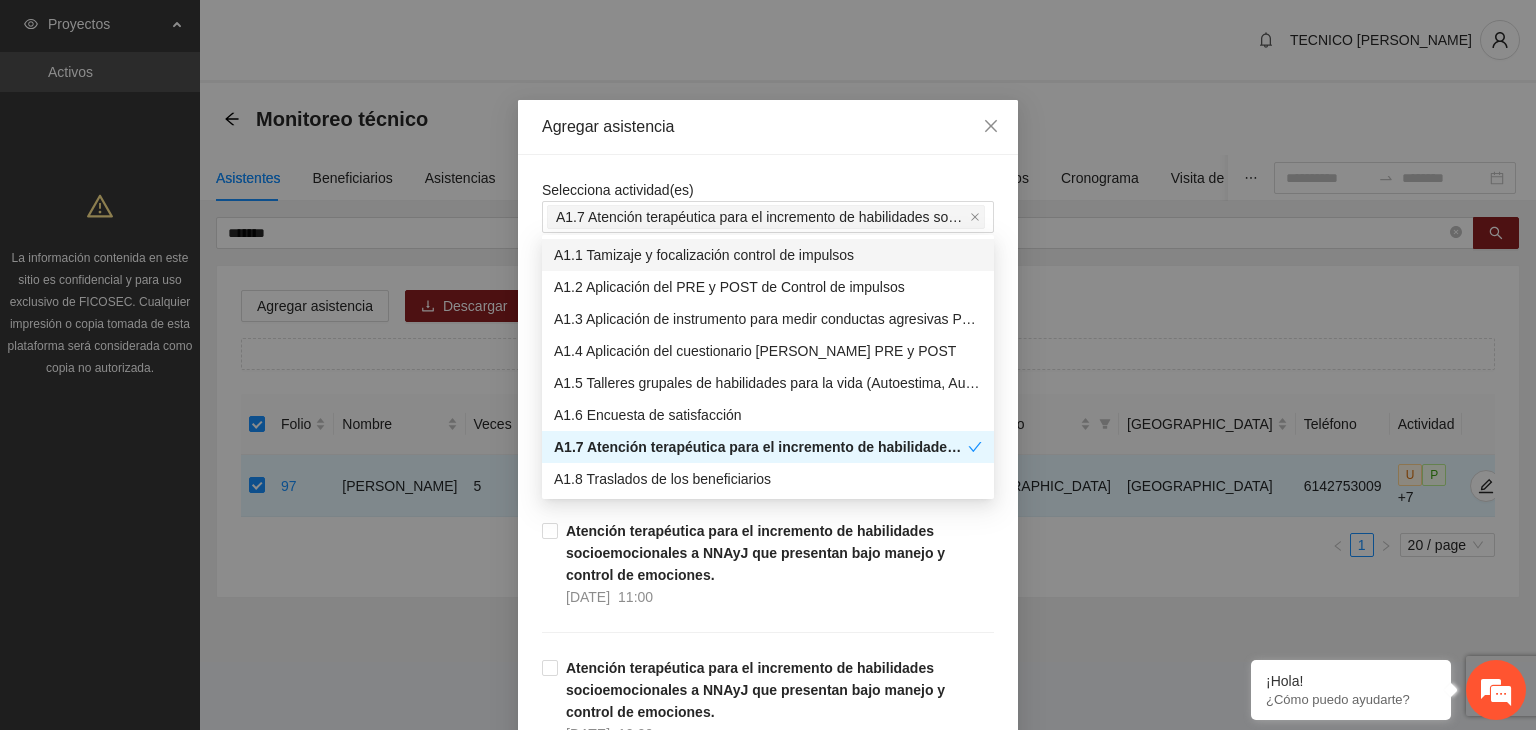 click on "Selecciona actividad(es) A1.7 Atención terapéutica para el incremento de habilidades socioemocionales a NNAyJ que presentan bajo manejo y control de emociones.   Si la fecha no está en la lista agrégala aquí Atención terapéutica para el incremento de habilidades socioemocionales a NNAyJ que presentan bajo manejo y control de emociones. [DATE] 12:00 Atención terapéutica para el incremento de habilidades socioemocionales a NNAyJ que presentan bajo manejo y control de emociones. [DATE] 11:00 Atención terapéutica para el incremento de habilidades socioemocionales a NNAyJ que presentan bajo manejo y control de emociones. [DATE] 10:00 Atención terapéutica para el incremento de habilidades socioemocionales a NNAyJ que presentan bajo manejo y control de emociones. [DATE] 09:00 Atención terapéutica para el incremento de habilidades socioemocionales a NNAyJ que presentan bajo manejo y control de emociones. [DATE] 18:00 [DATE] 17:00 [DATE] 12:00 [DATE] 11:00 30/06/2025" at bounding box center (768, 14416) 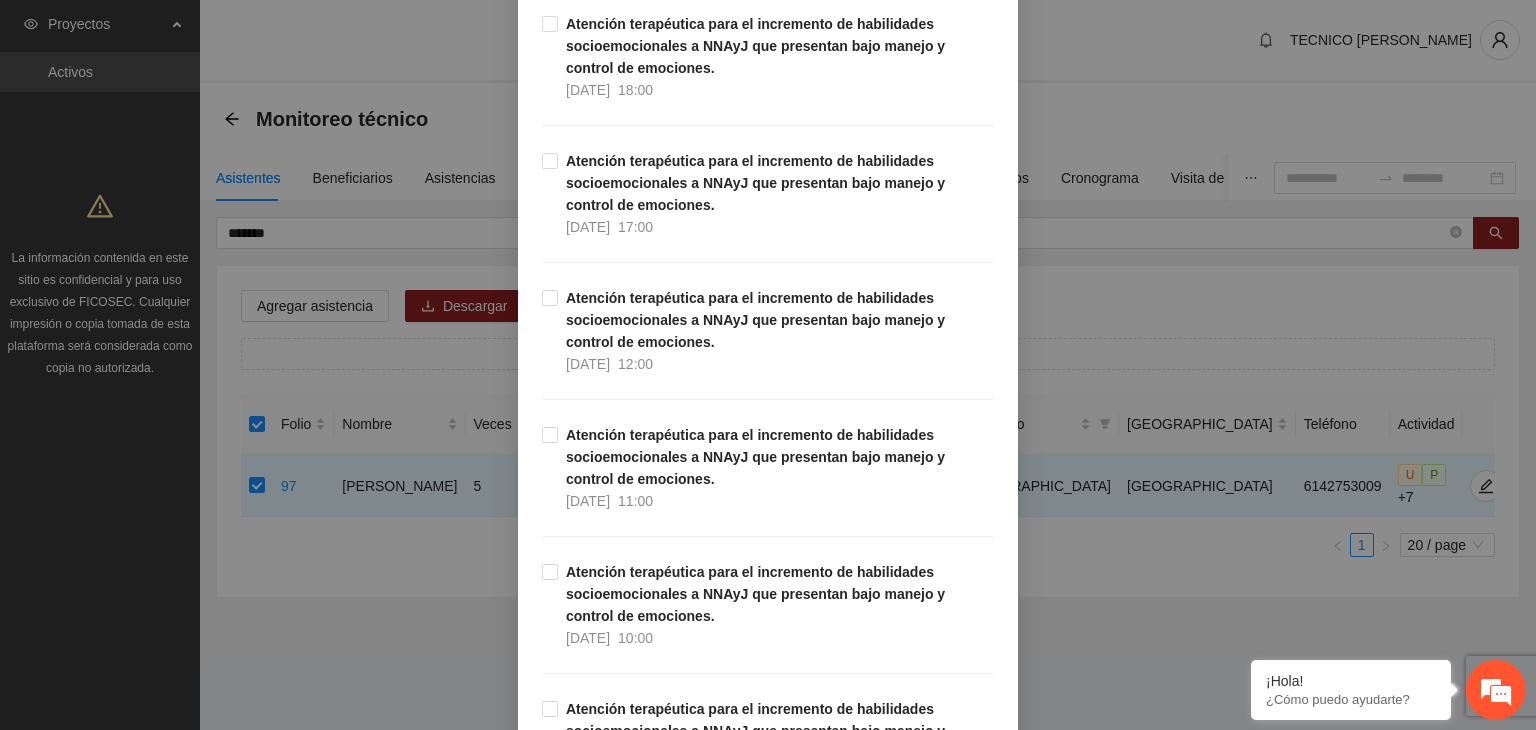 scroll, scrollTop: 2080, scrollLeft: 0, axis: vertical 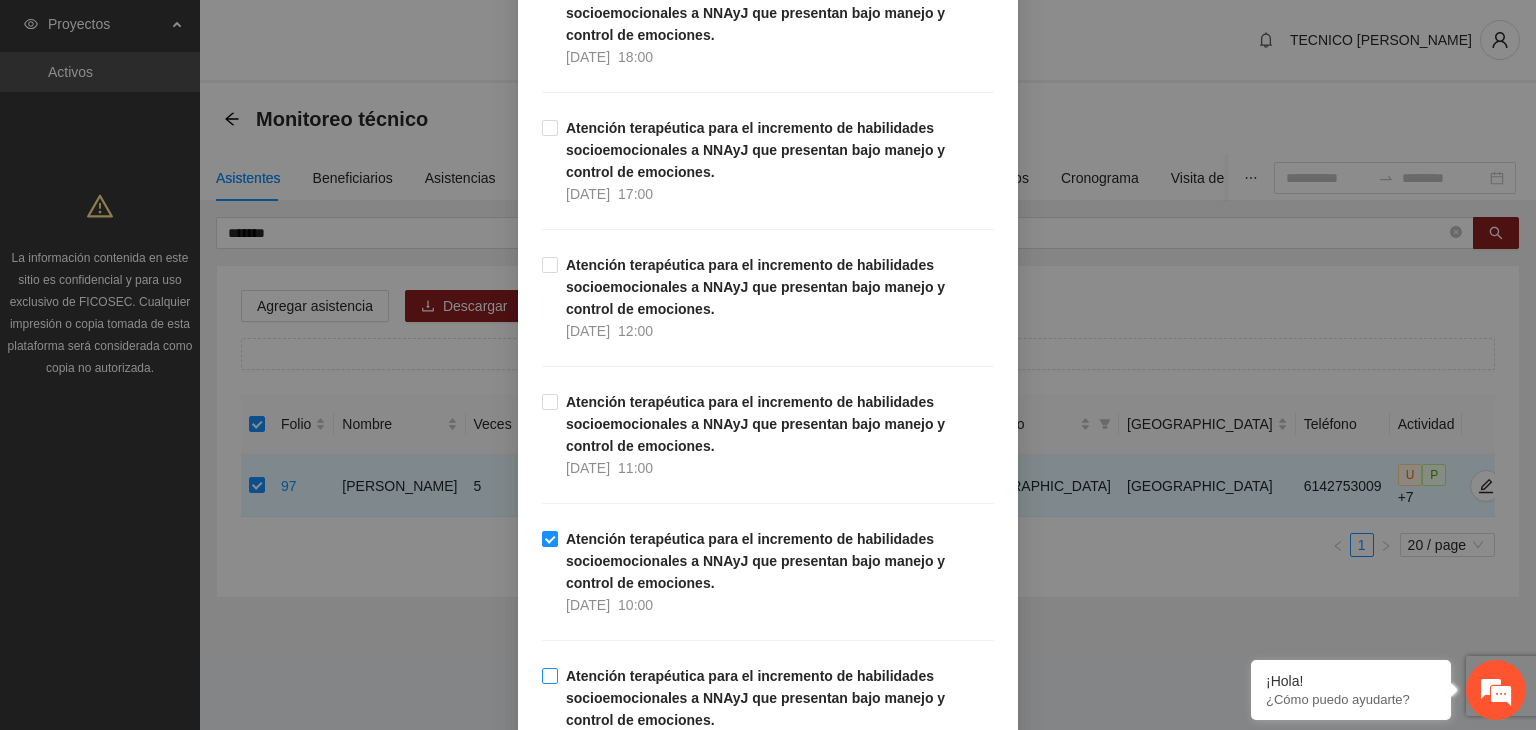 click on "Atención terapéutica para el incremento de habilidades socioemocionales a NNAyJ que presentan bajo manejo y control de emociones. [DATE] 09:00" at bounding box center [768, 709] 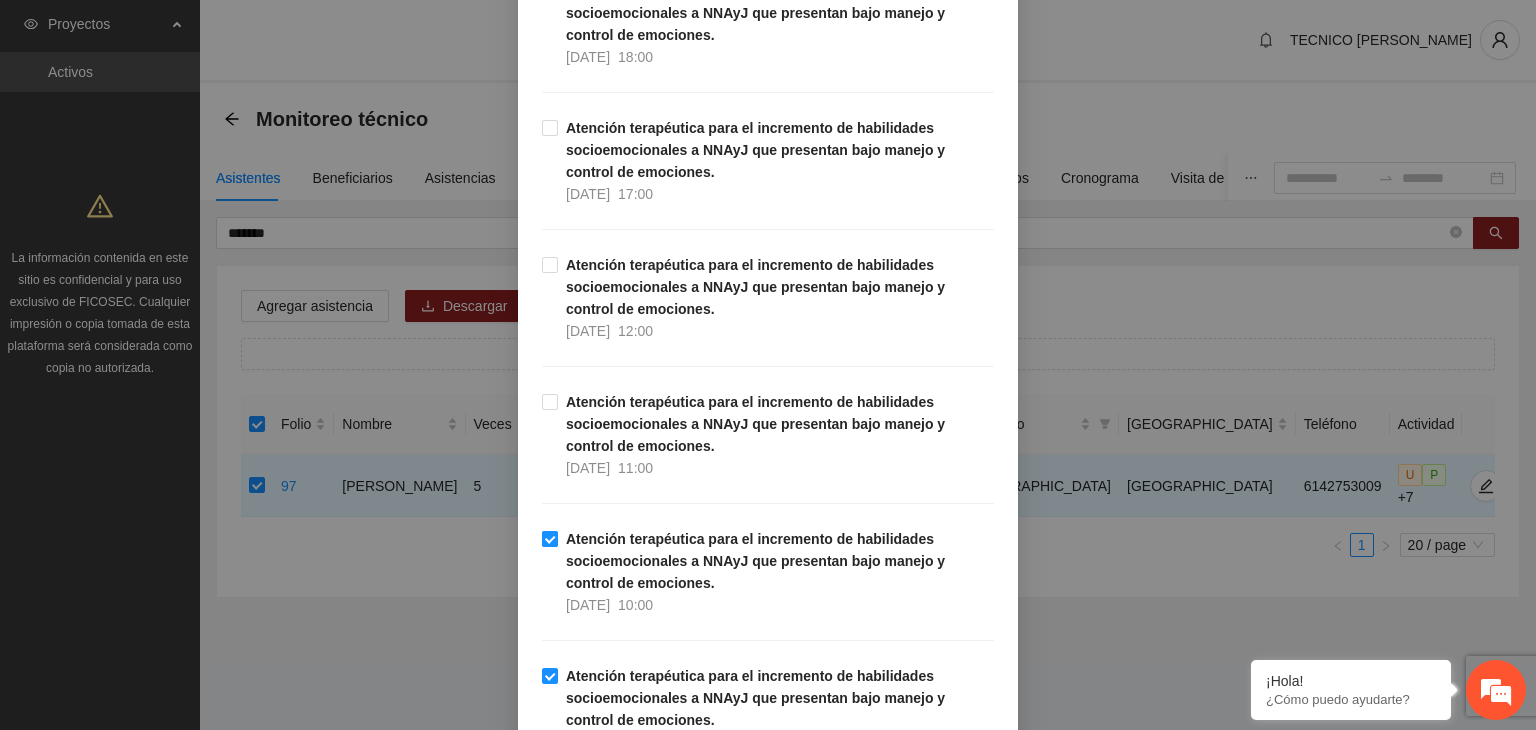 click on "Atención terapéutica para el incremento de habilidades socioemocionales a NNAyJ que presentan bajo manejo y control de emociones. [DATE] 10:00" at bounding box center (768, 572) 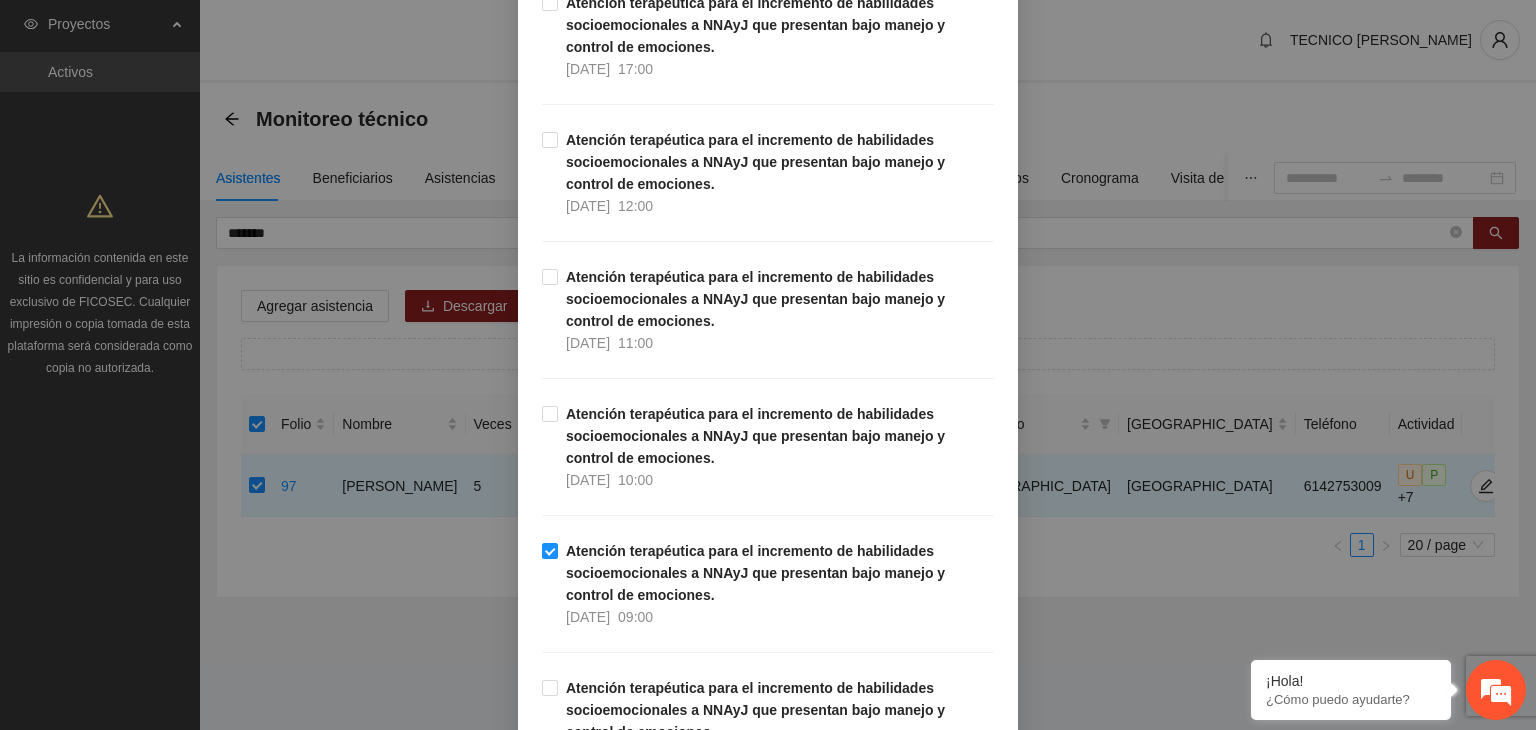 scroll, scrollTop: 2204, scrollLeft: 0, axis: vertical 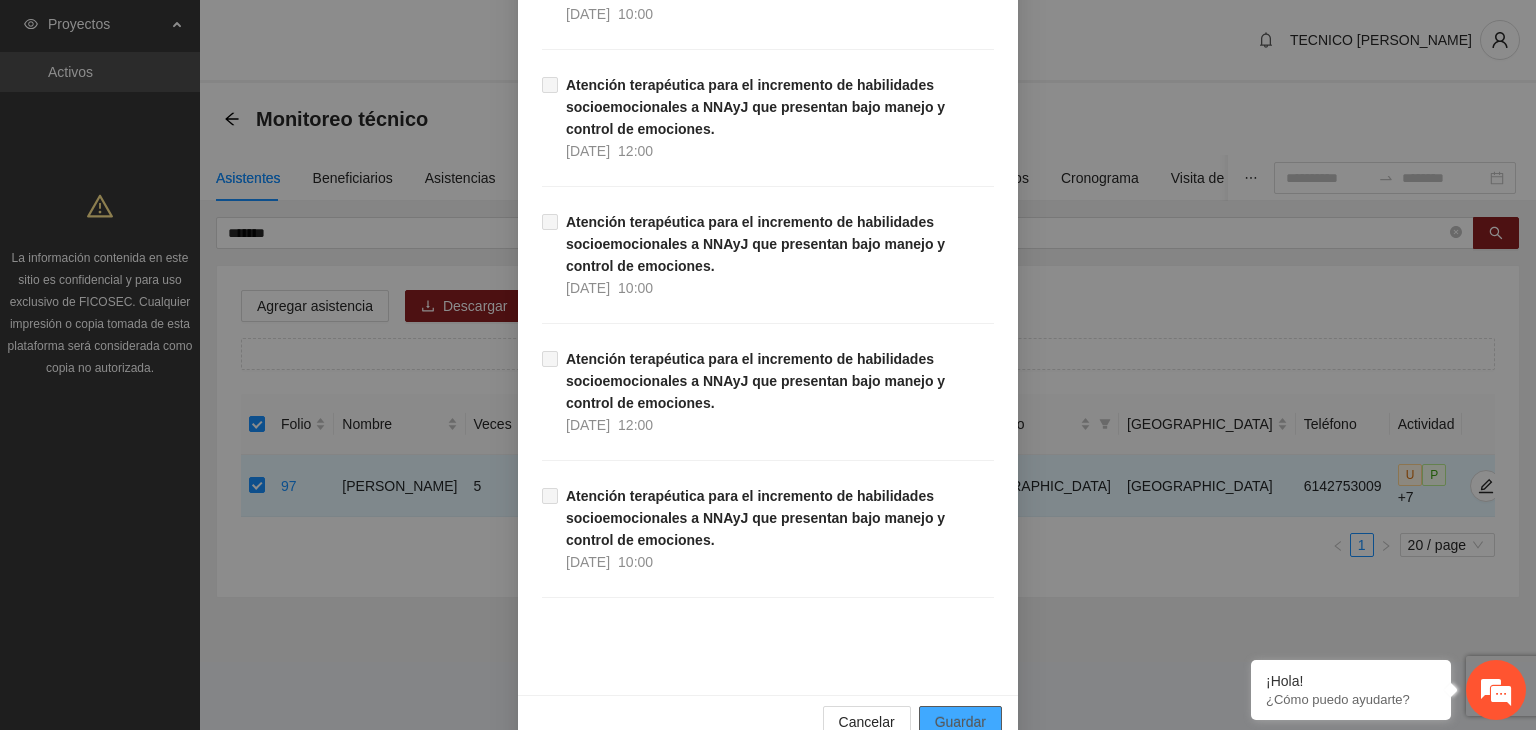 click on "Guardar" at bounding box center (960, 722) 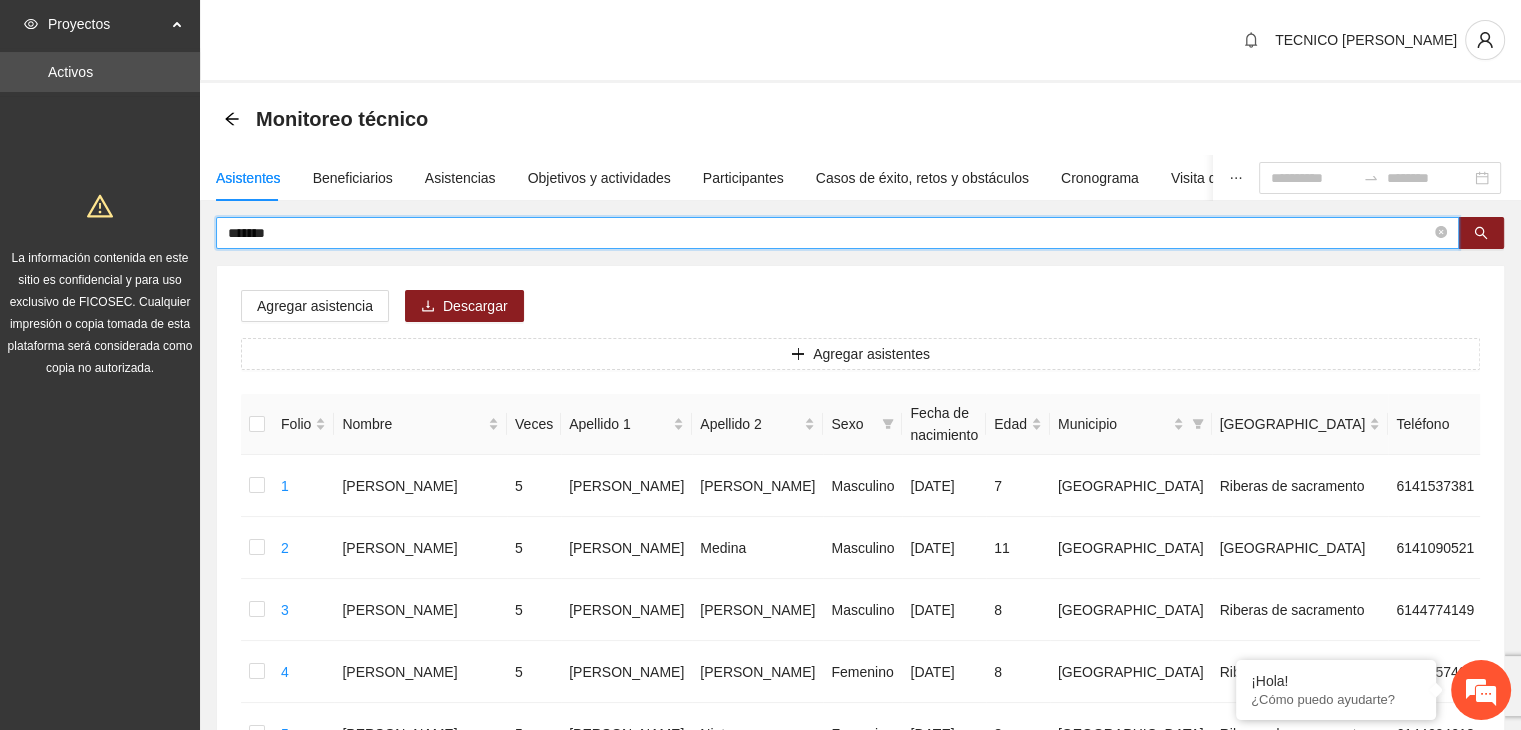 drag, startPoint x: 379, startPoint y: 233, endPoint x: 152, endPoint y: 217, distance: 227.56317 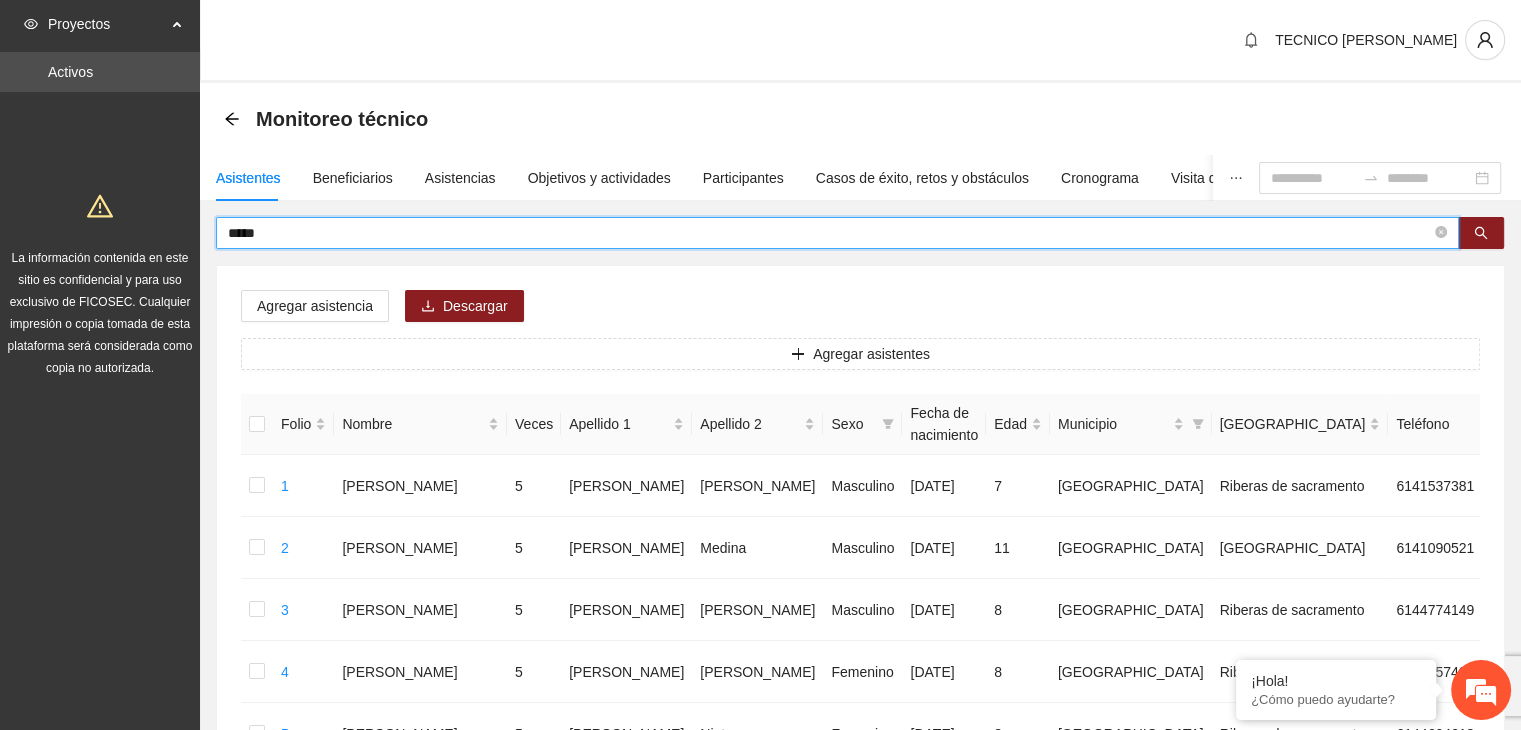 type on "*****" 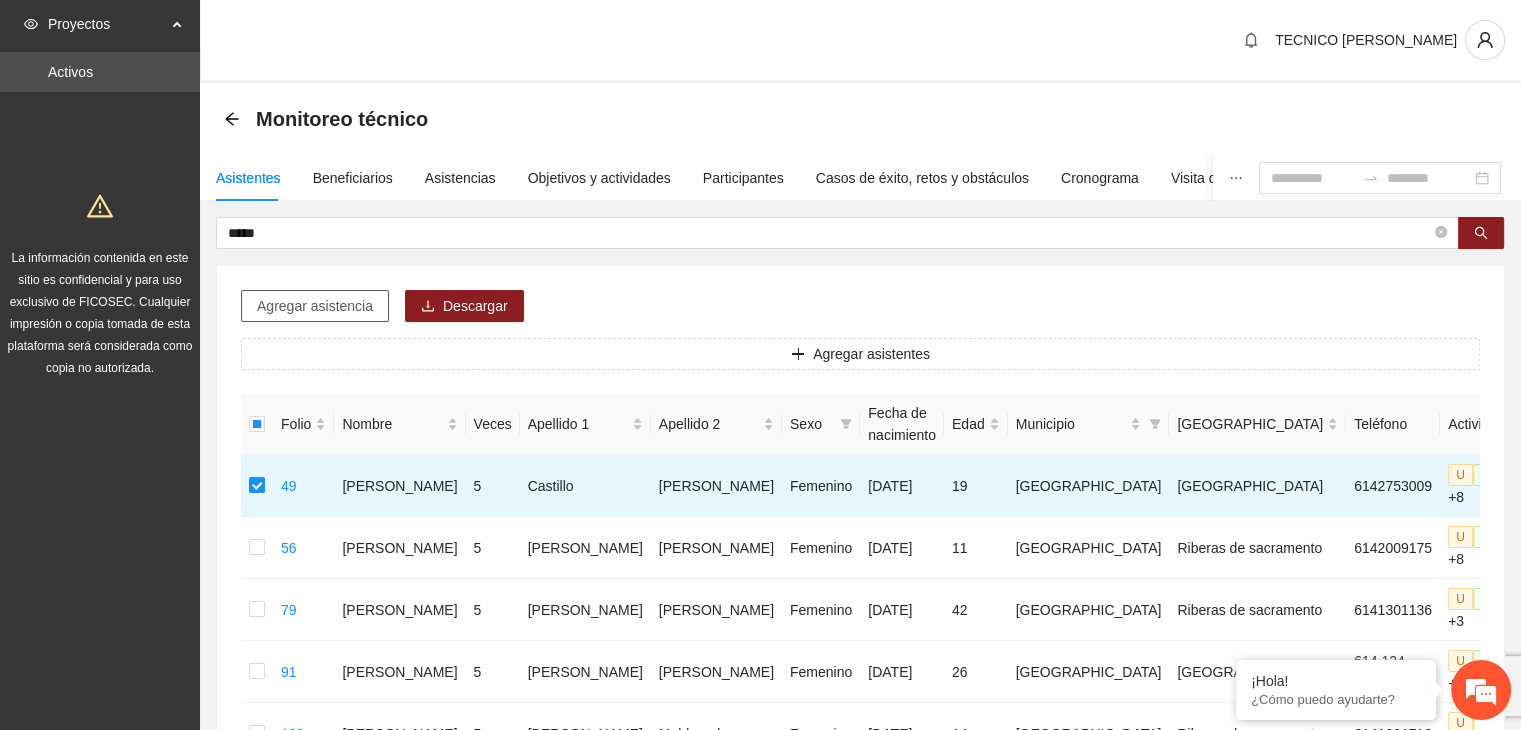 click on "Agregar asistencia" at bounding box center [315, 306] 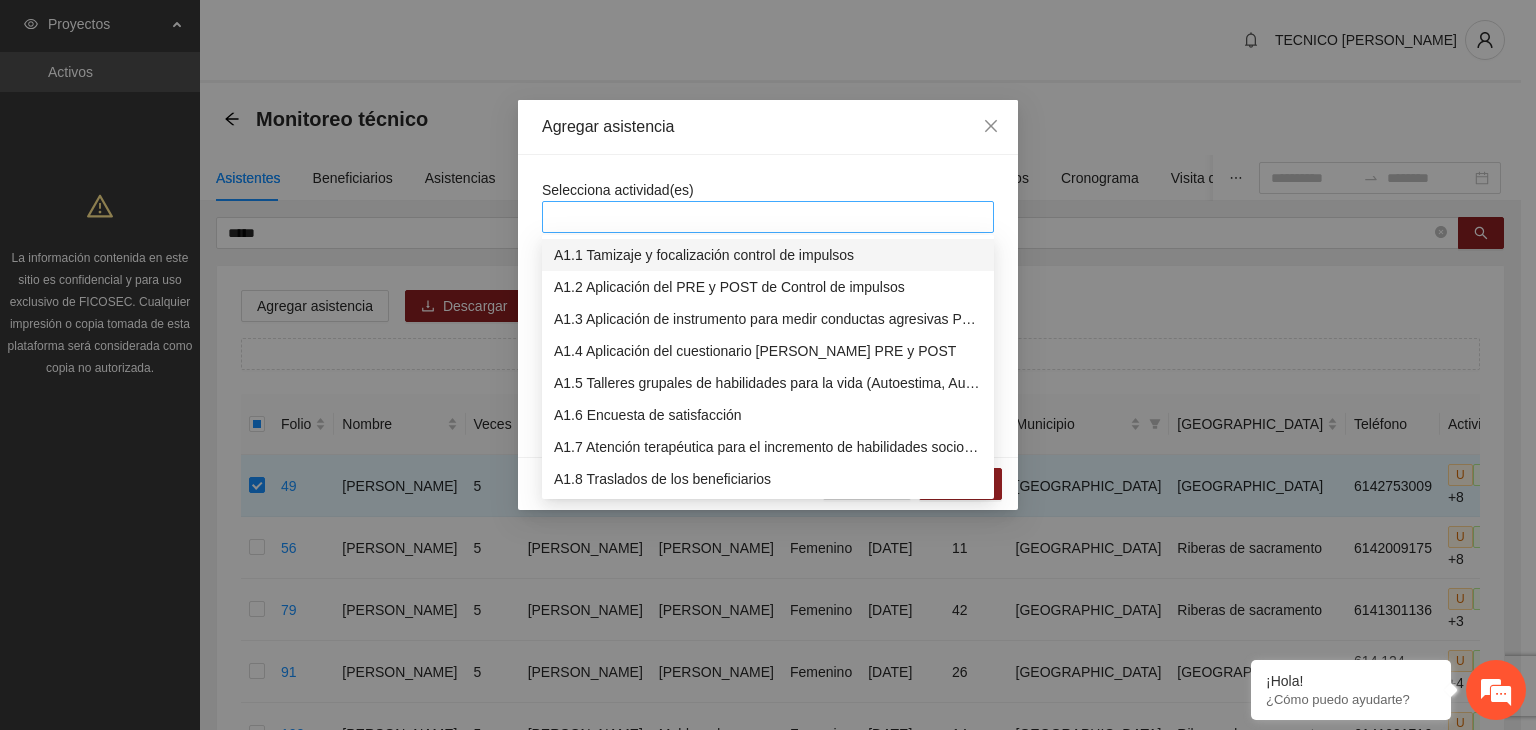 click at bounding box center [768, 217] 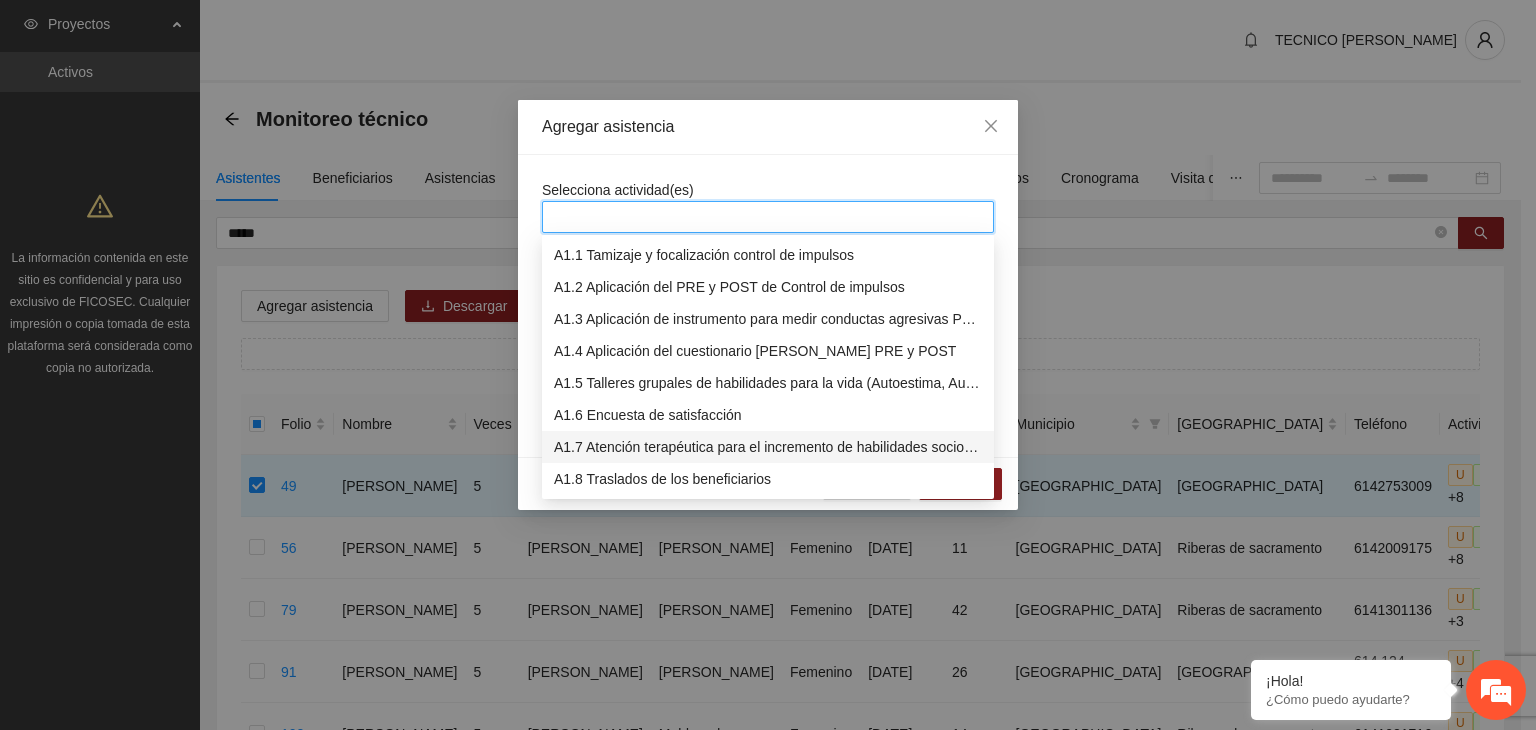 click on "A1.7 Atención terapéutica para el incremento de habilidades socioemocionales a NNAyJ que presentan bajo manejo y control de emociones." at bounding box center (768, 447) 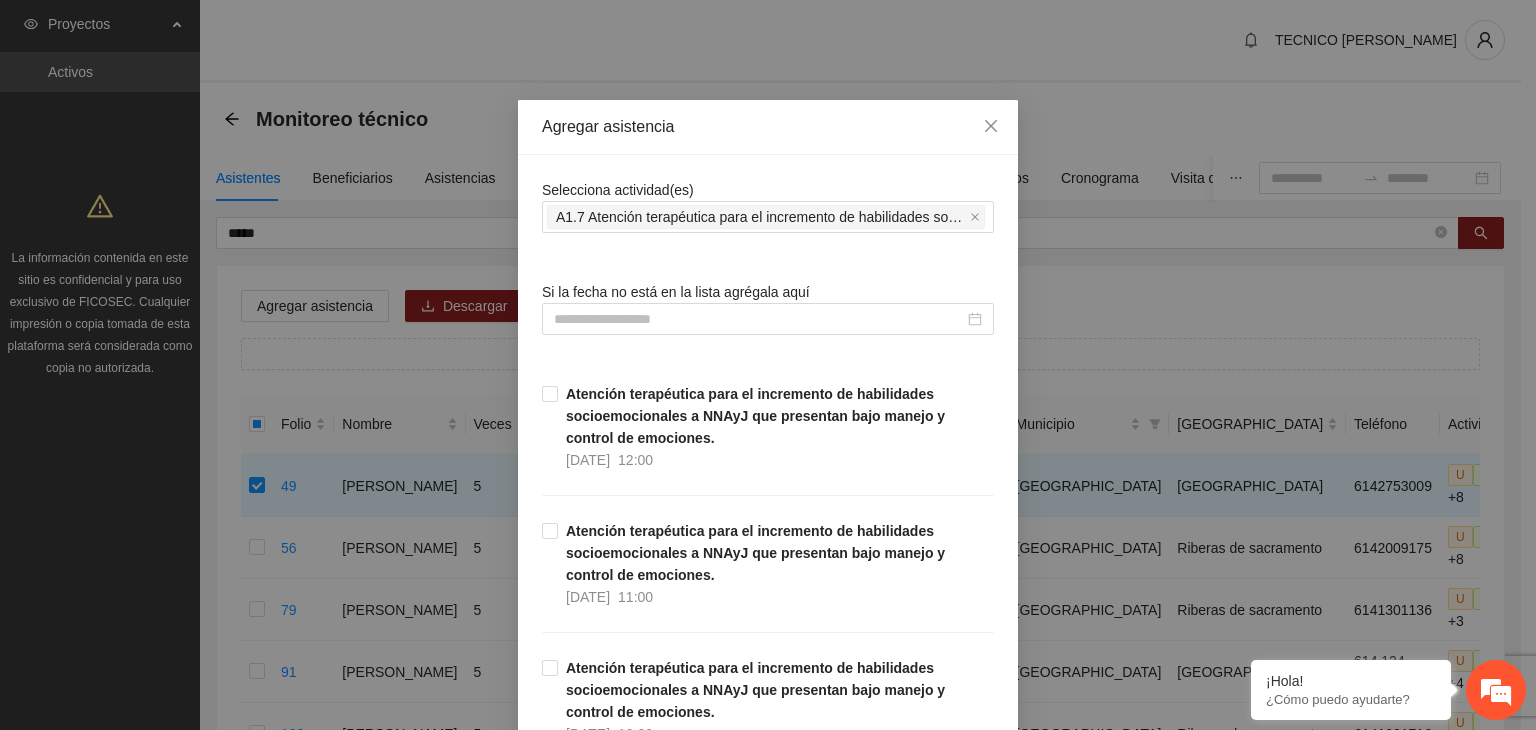 click on "Selecciona actividad(es) A1.7 Atención terapéutica para el incremento de habilidades socioemocionales a NNAyJ que presentan bajo manejo y control de emociones.   Si la fecha no está en la lista agrégala aquí Atención terapéutica para el incremento de habilidades socioemocionales a NNAyJ que presentan bajo manejo y control de emociones. [DATE] 12:00 Atención terapéutica para el incremento de habilidades socioemocionales a NNAyJ que presentan bajo manejo y control de emociones. [DATE] 11:00 Atención terapéutica para el incremento de habilidades socioemocionales a NNAyJ que presentan bajo manejo y control de emociones. [DATE] 10:00 Atención terapéutica para el incremento de habilidades socioemocionales a NNAyJ que presentan bajo manejo y control de emociones. [DATE] 09:00 Atención terapéutica para el incremento de habilidades socioemocionales a NNAyJ que presentan bajo manejo y control de emociones. [DATE] 18:00 [DATE] 17:00 [DATE] 12:00 [DATE] 11:00 30/06/2025" at bounding box center (768, 14416) 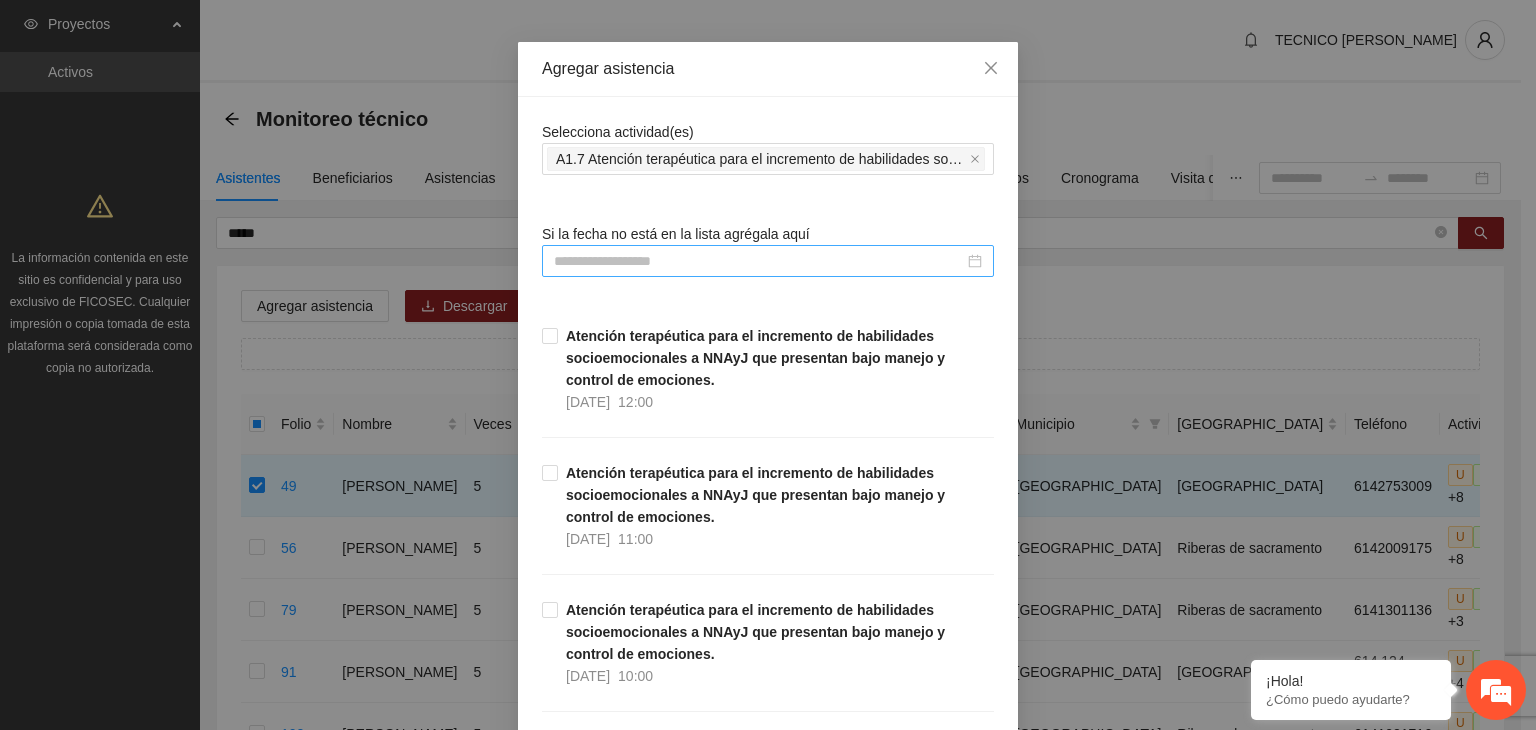 click at bounding box center [759, 261] 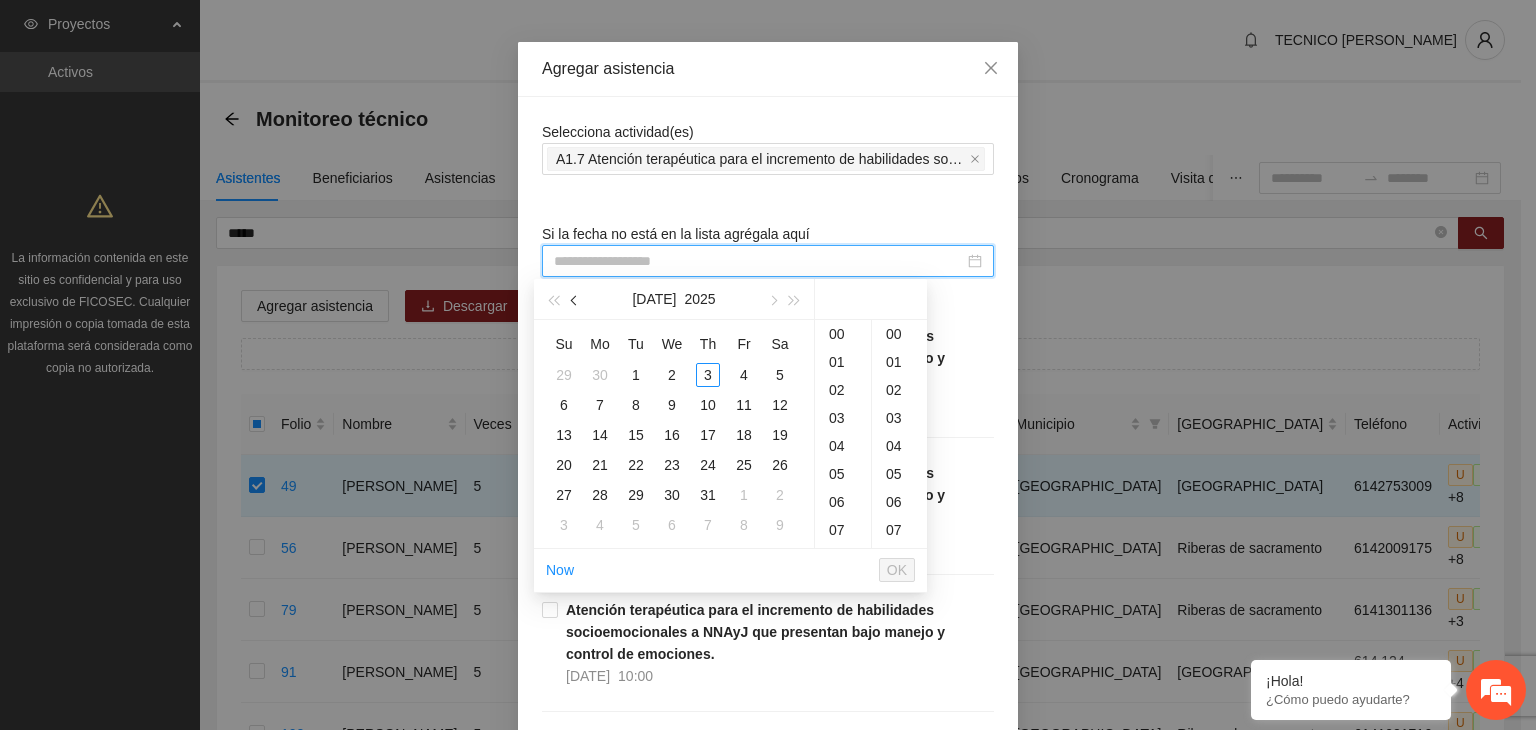 click at bounding box center (576, 301) 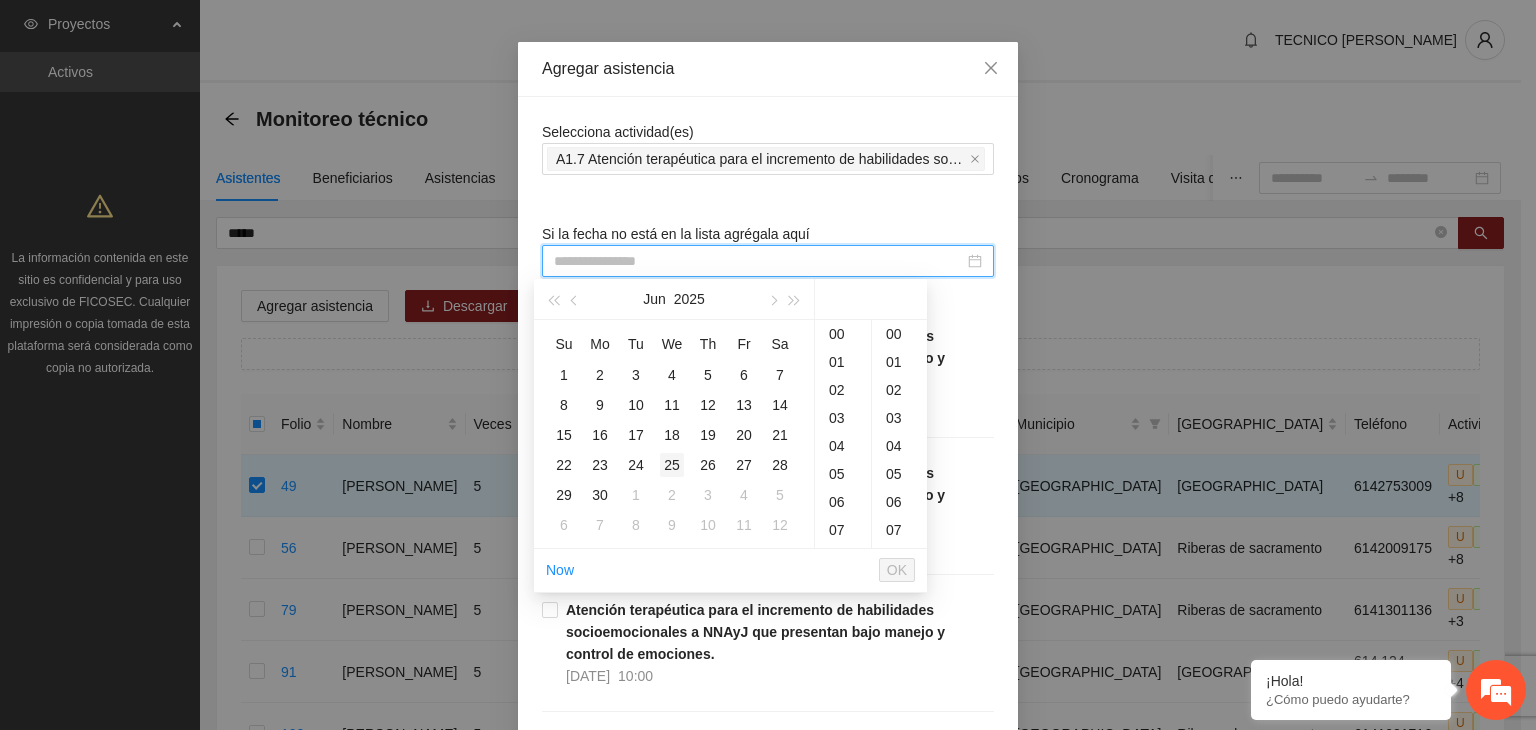 click on "25" at bounding box center (672, 465) 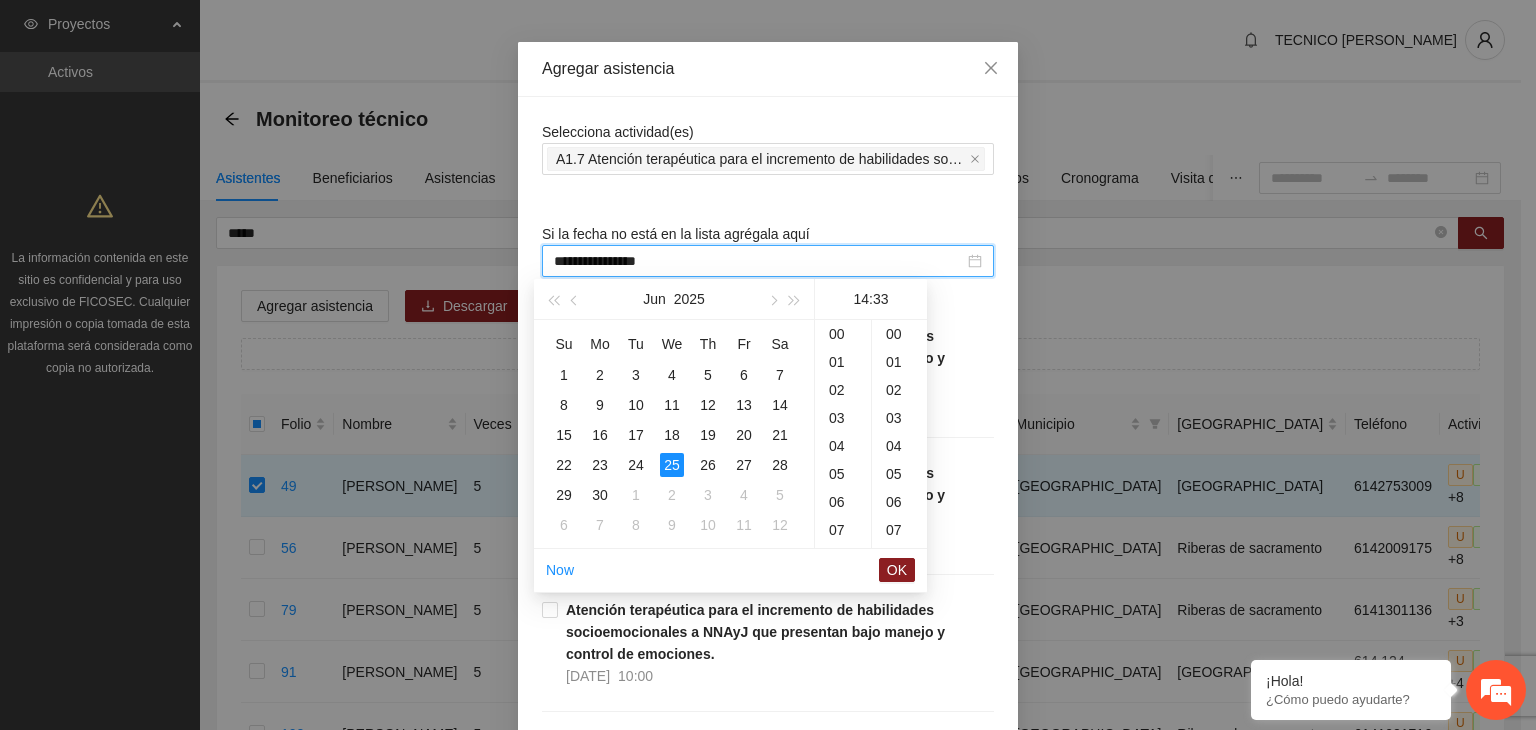 scroll, scrollTop: 392, scrollLeft: 0, axis: vertical 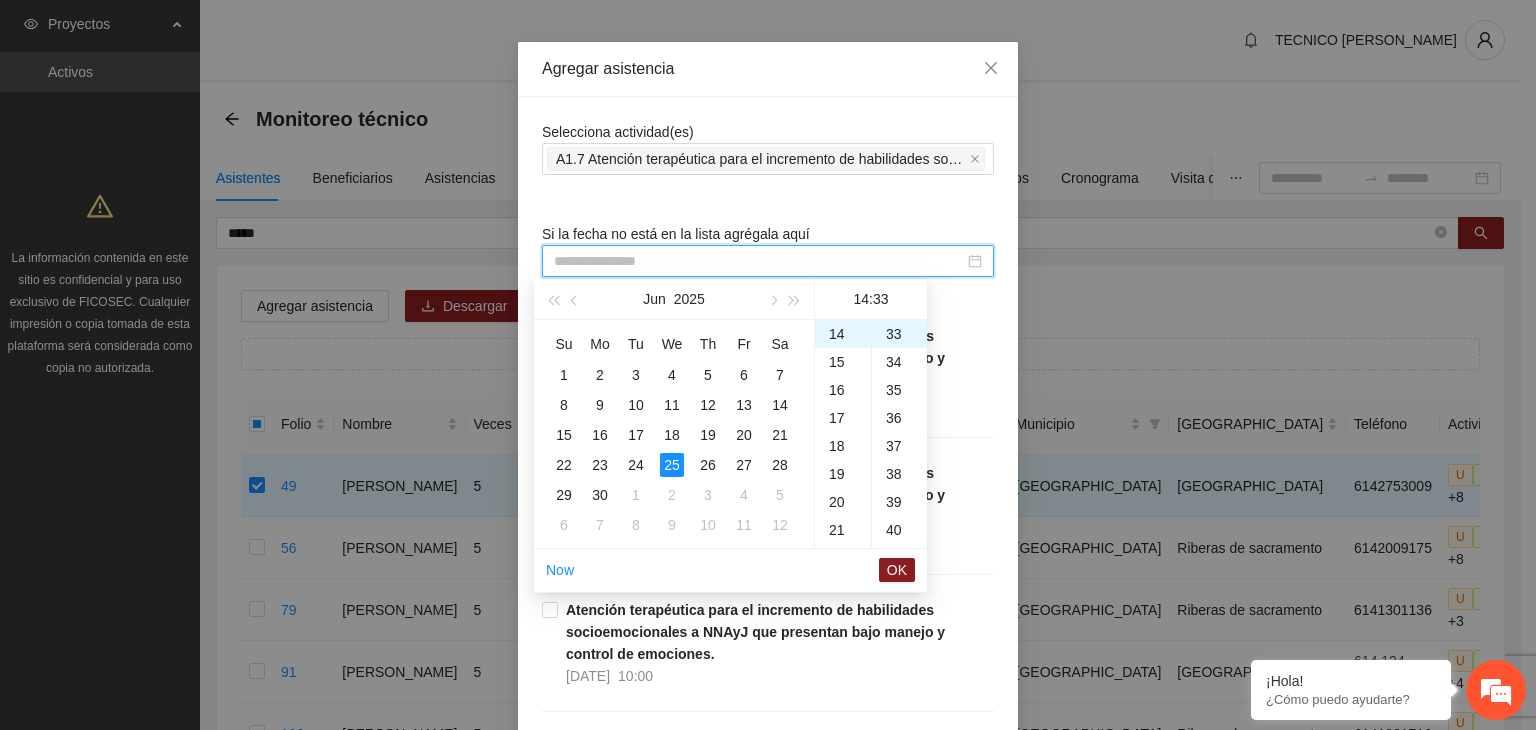 type on "**********" 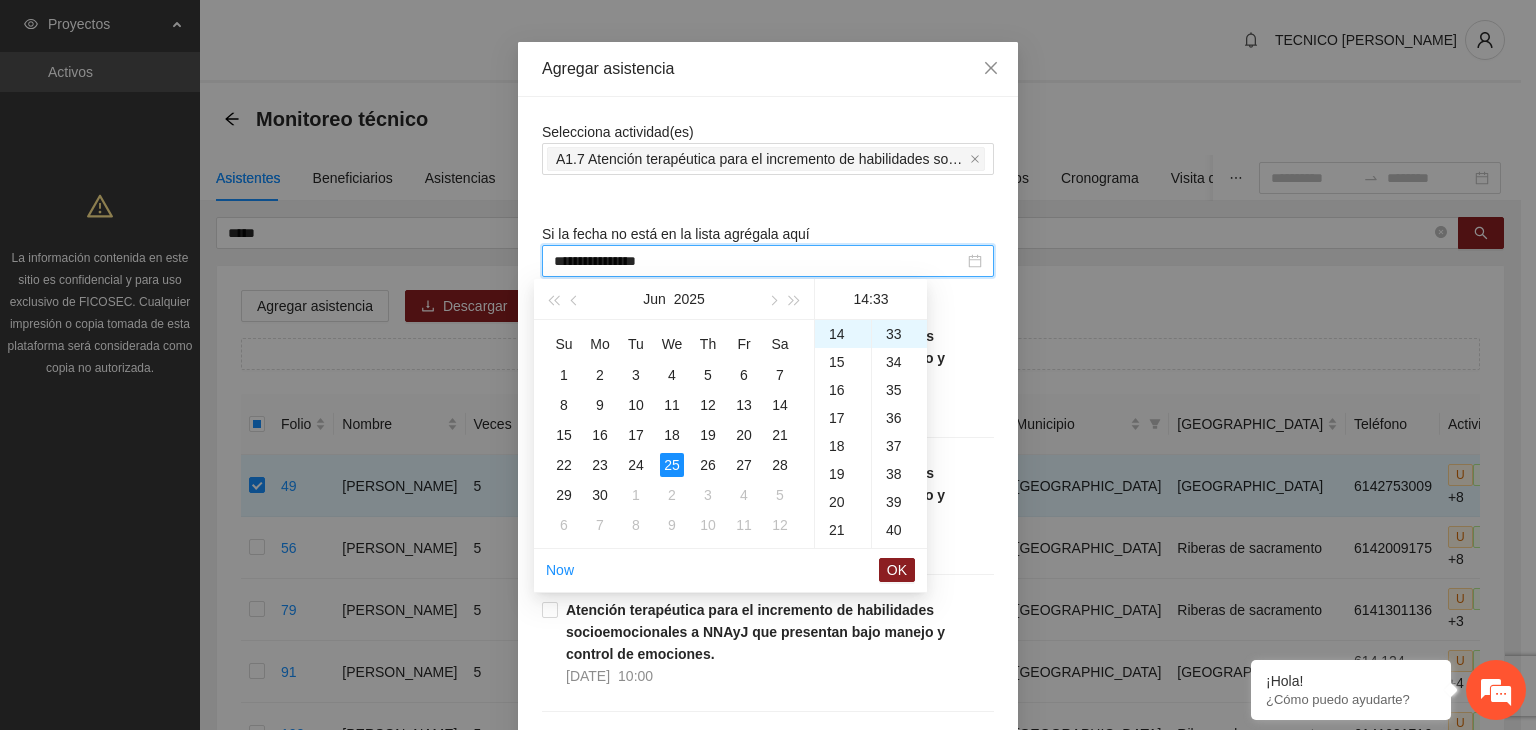 type 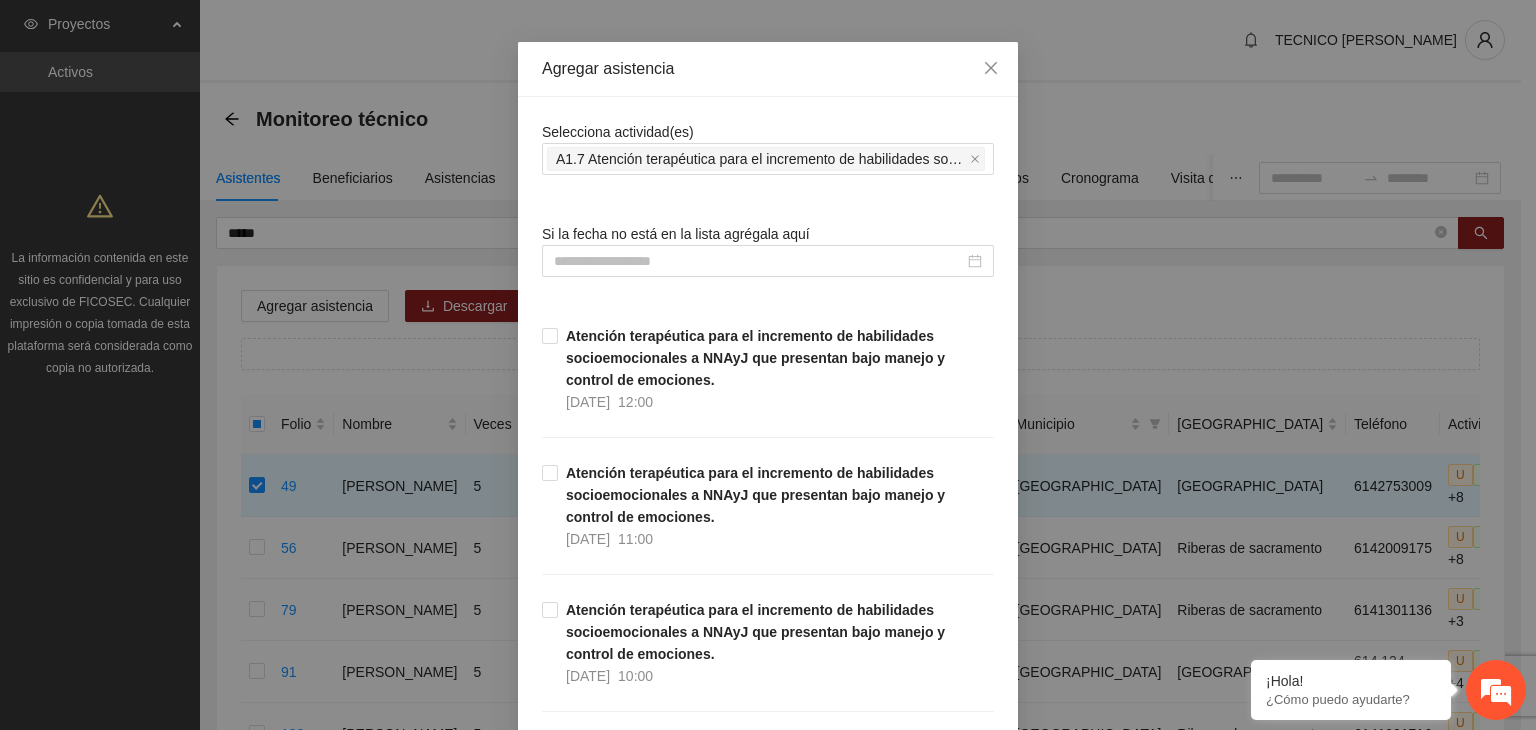 click on "Si la fecha no está en la lista agrégala aquí" at bounding box center [768, 250] 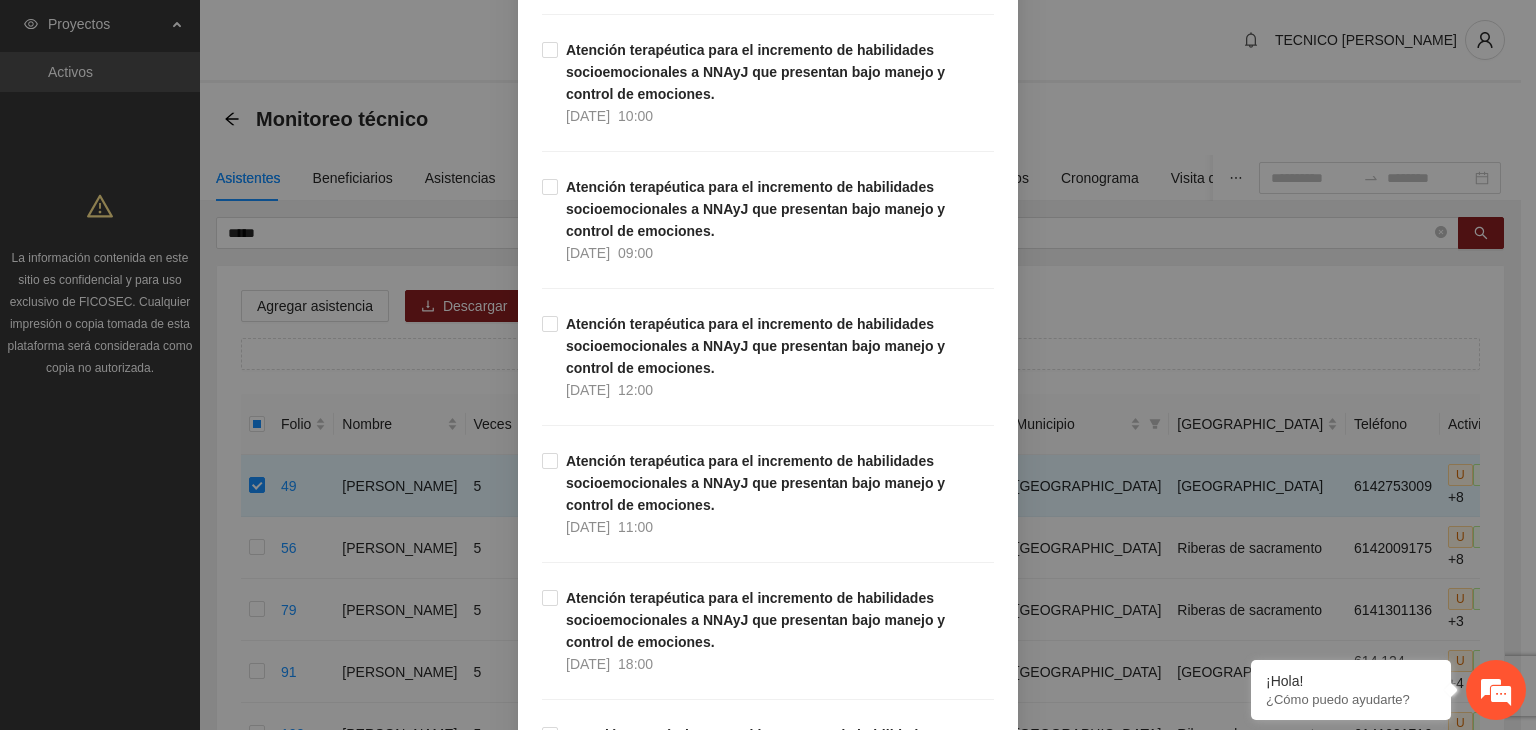 scroll, scrollTop: 2569, scrollLeft: 0, axis: vertical 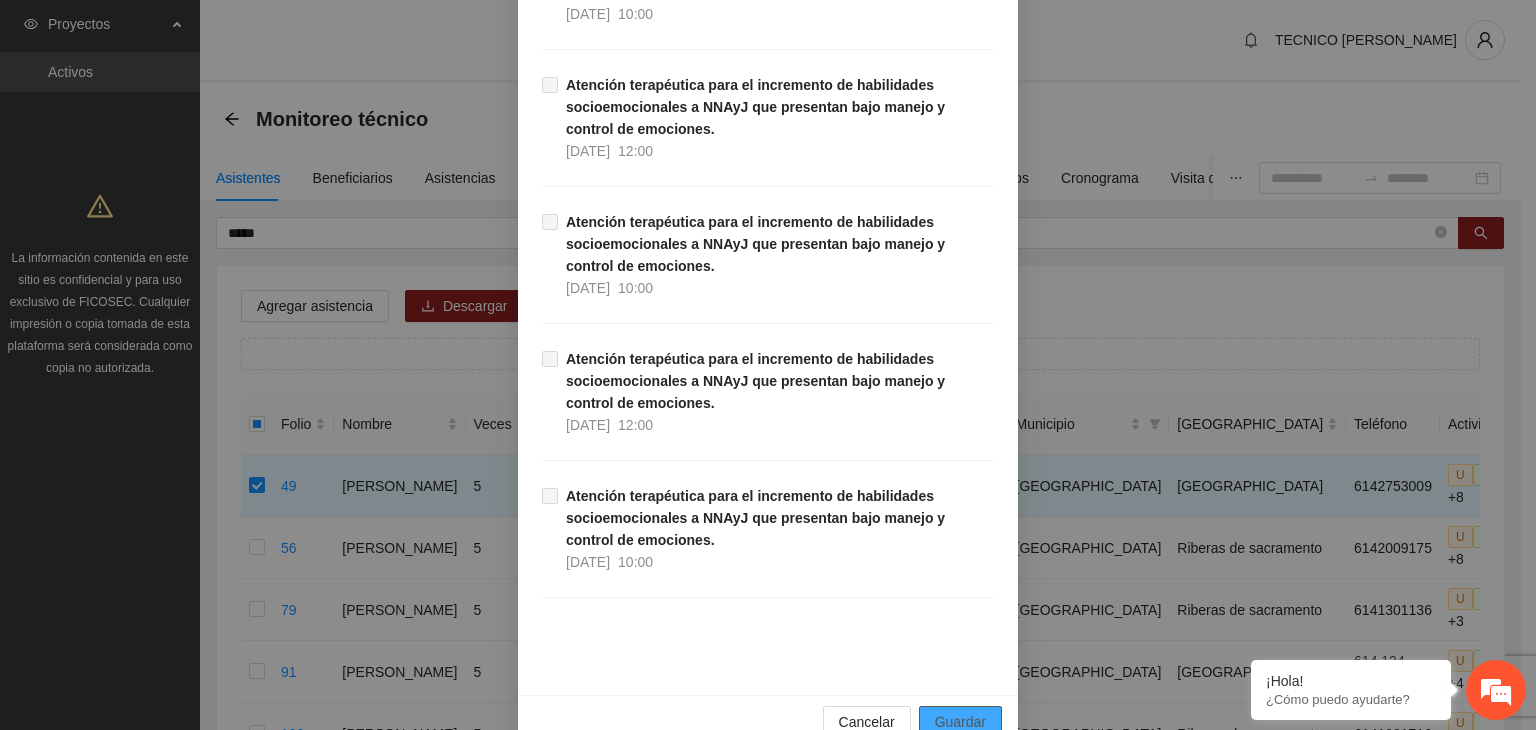 click on "Guardar" at bounding box center (960, 722) 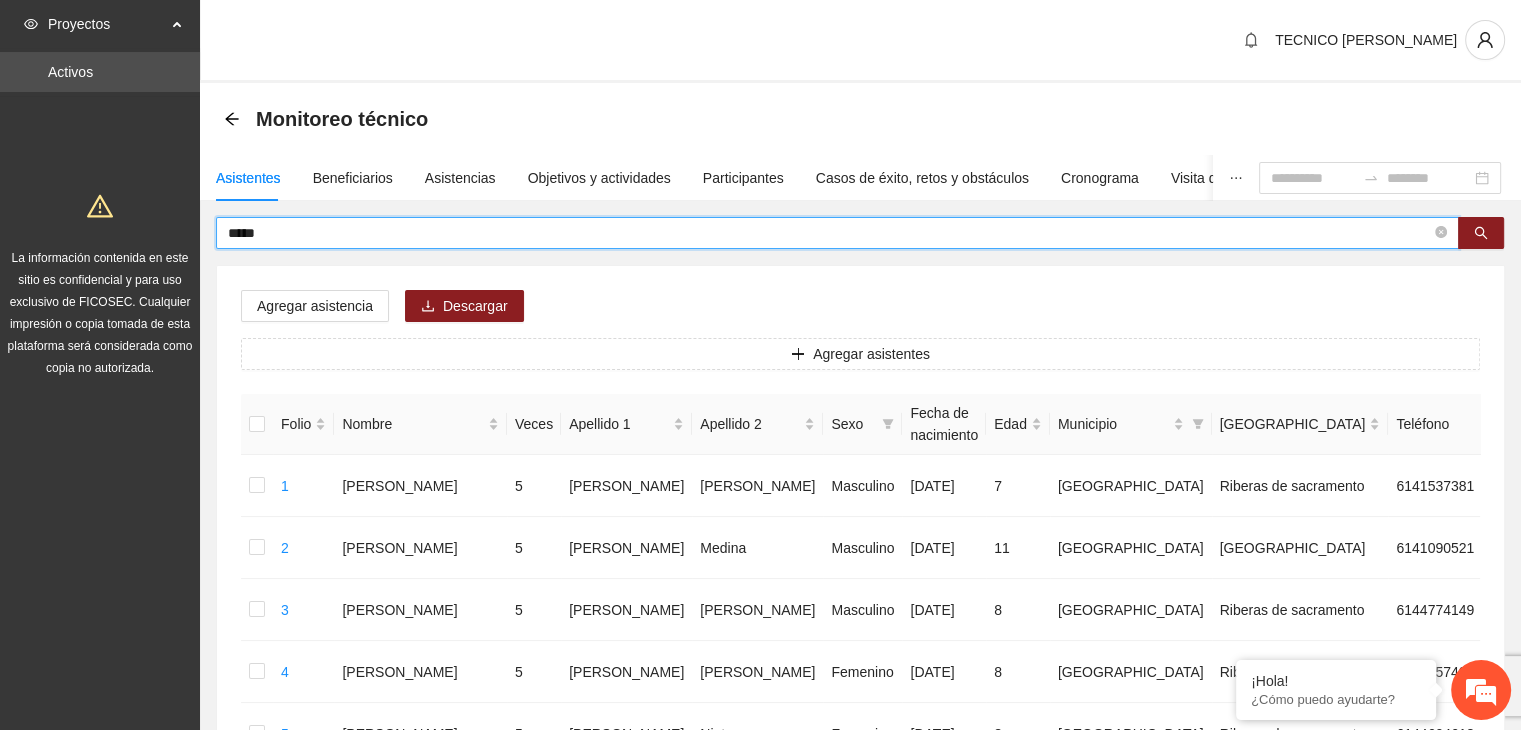 click on "*****" at bounding box center (829, 233) 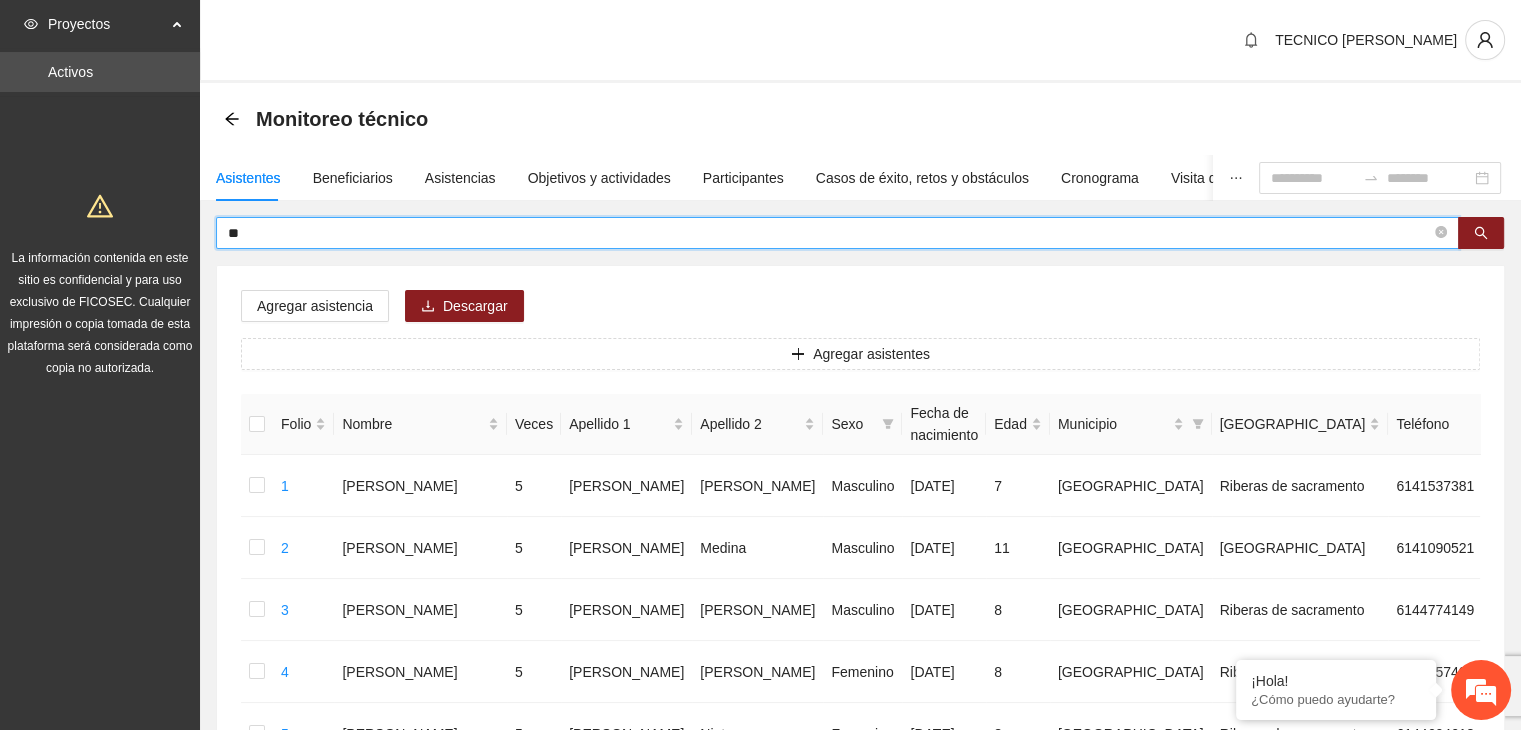 type on "*" 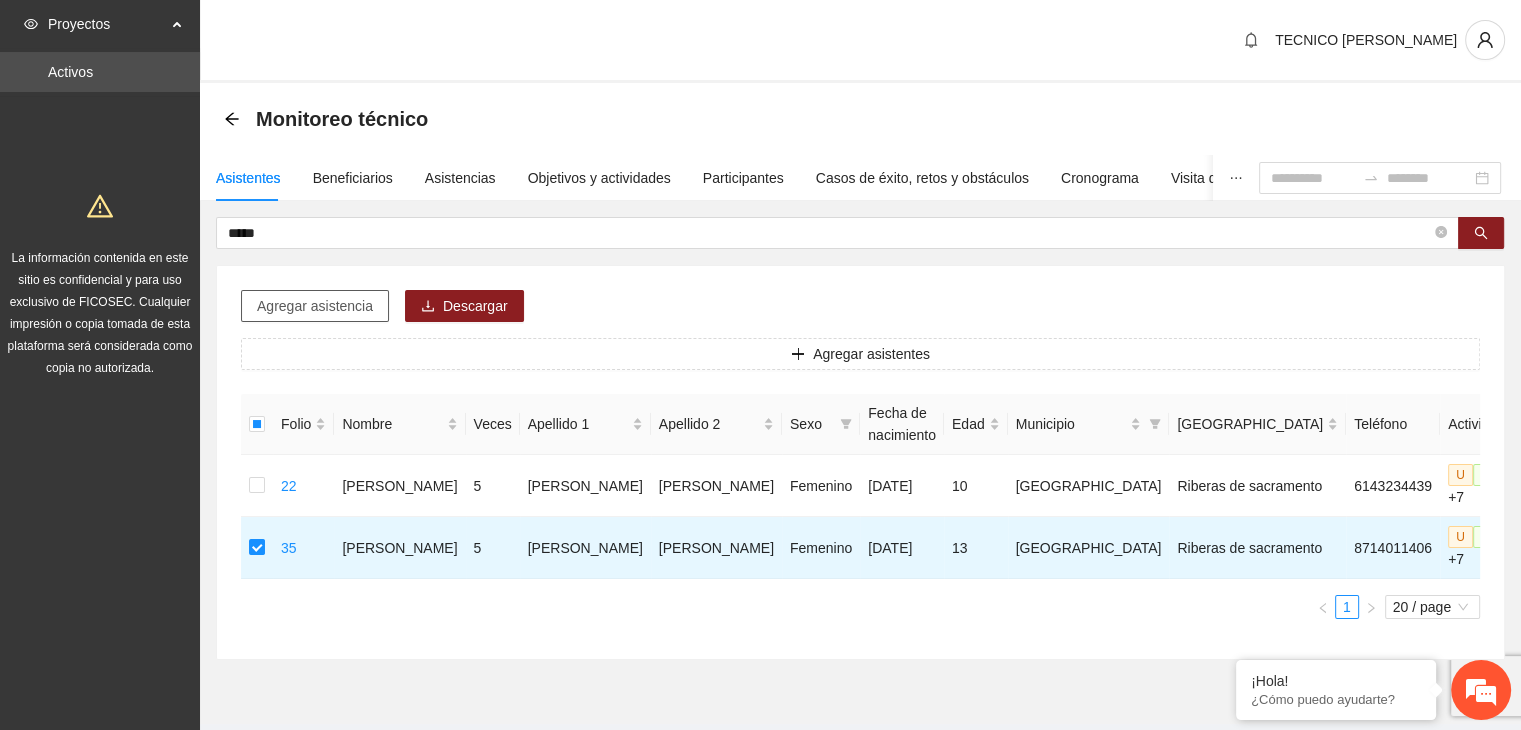 click on "Agregar asistencia" at bounding box center (315, 306) 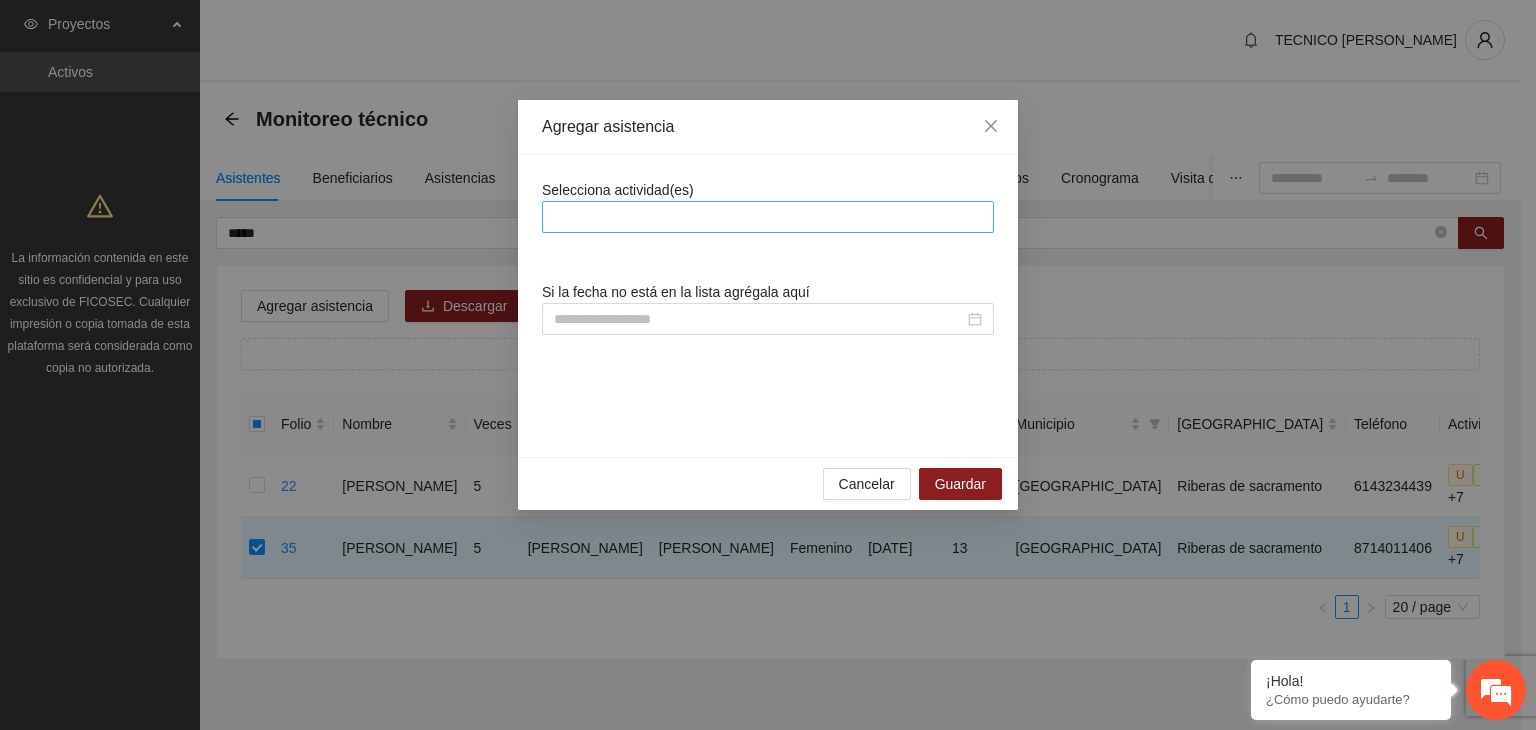 click at bounding box center (768, 217) 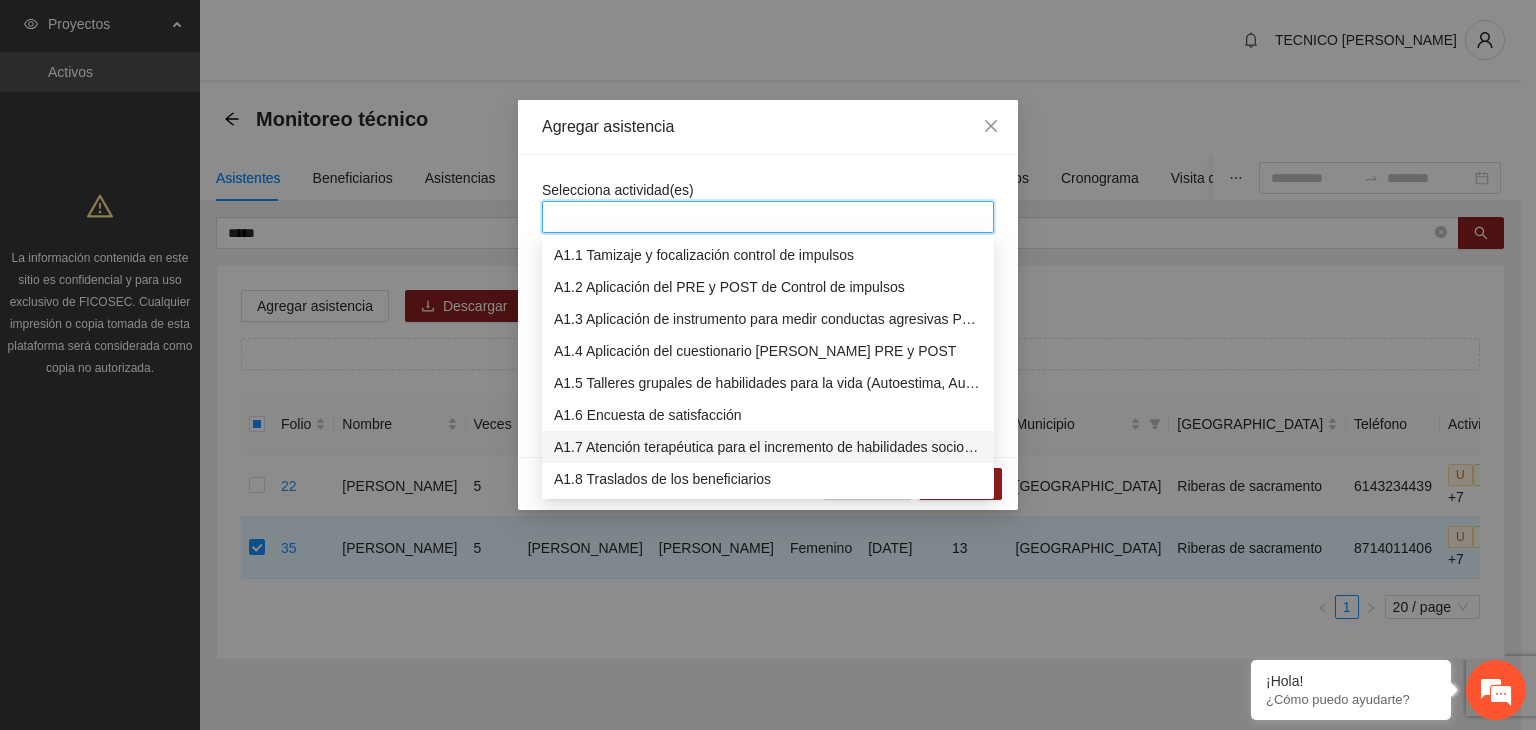 click on "A1.7 Atención terapéutica para el incremento de habilidades socioemocionales a NNAyJ que presentan bajo manejo y control de emociones." at bounding box center (768, 447) 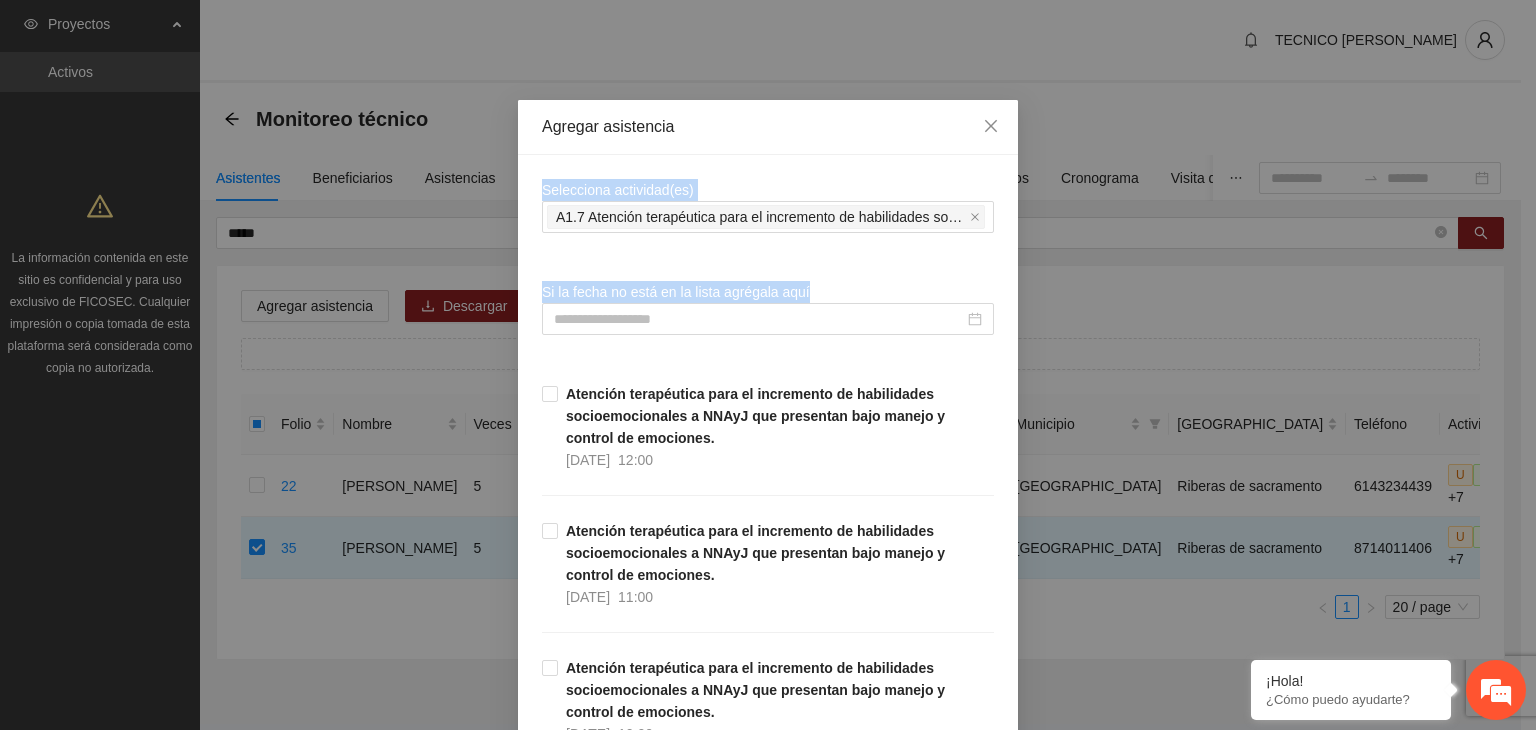 drag, startPoint x: 690, startPoint y: 152, endPoint x: 1092, endPoint y: 231, distance: 409.6889 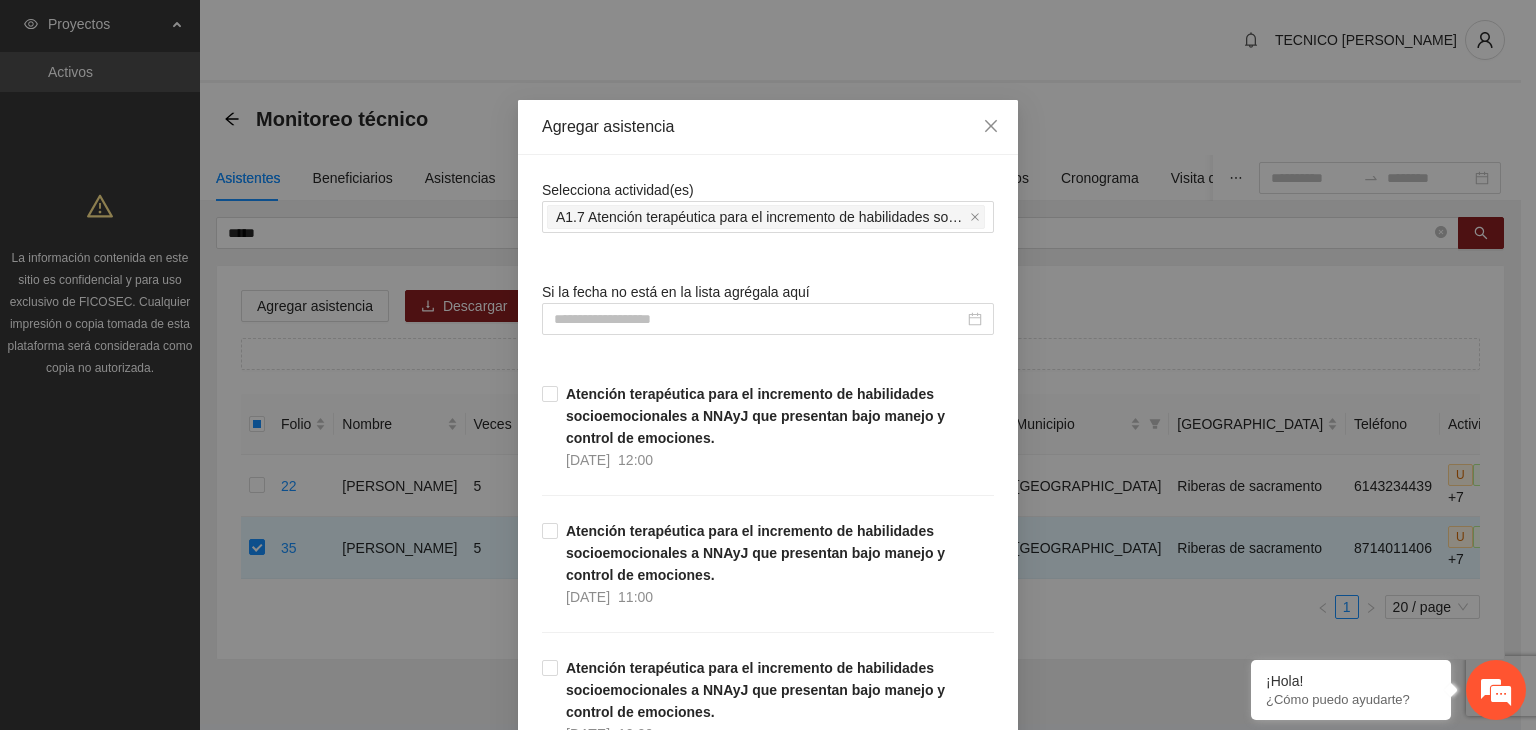 click on "Selecciona actividad(es) A1.7 Atención terapéutica para el incremento de habilidades socioemocionales a NNAyJ que presentan bajo manejo y control de emociones.   Si la fecha no está en la lista agrégala aquí Atención terapéutica para el incremento de habilidades socioemocionales a NNAyJ que presentan bajo manejo y control de emociones. [DATE] 12:00 Atención terapéutica para el incremento de habilidades socioemocionales a NNAyJ que presentan bajo manejo y control de emociones. [DATE] 11:00 Atención terapéutica para el incremento de habilidades socioemocionales a NNAyJ que presentan bajo manejo y control de emociones. [DATE] 10:00 Atención terapéutica para el incremento de habilidades socioemocionales a NNAyJ que presentan bajo manejo y control de emociones. [DATE] 09:00 Atención terapéutica para el incremento de habilidades socioemocionales a NNAyJ que presentan bajo manejo y control de emociones. [DATE] 18:00 [DATE] 17:00 [DATE] 12:00 [DATE] 11:00 30/06/2025" at bounding box center [768, 14416] 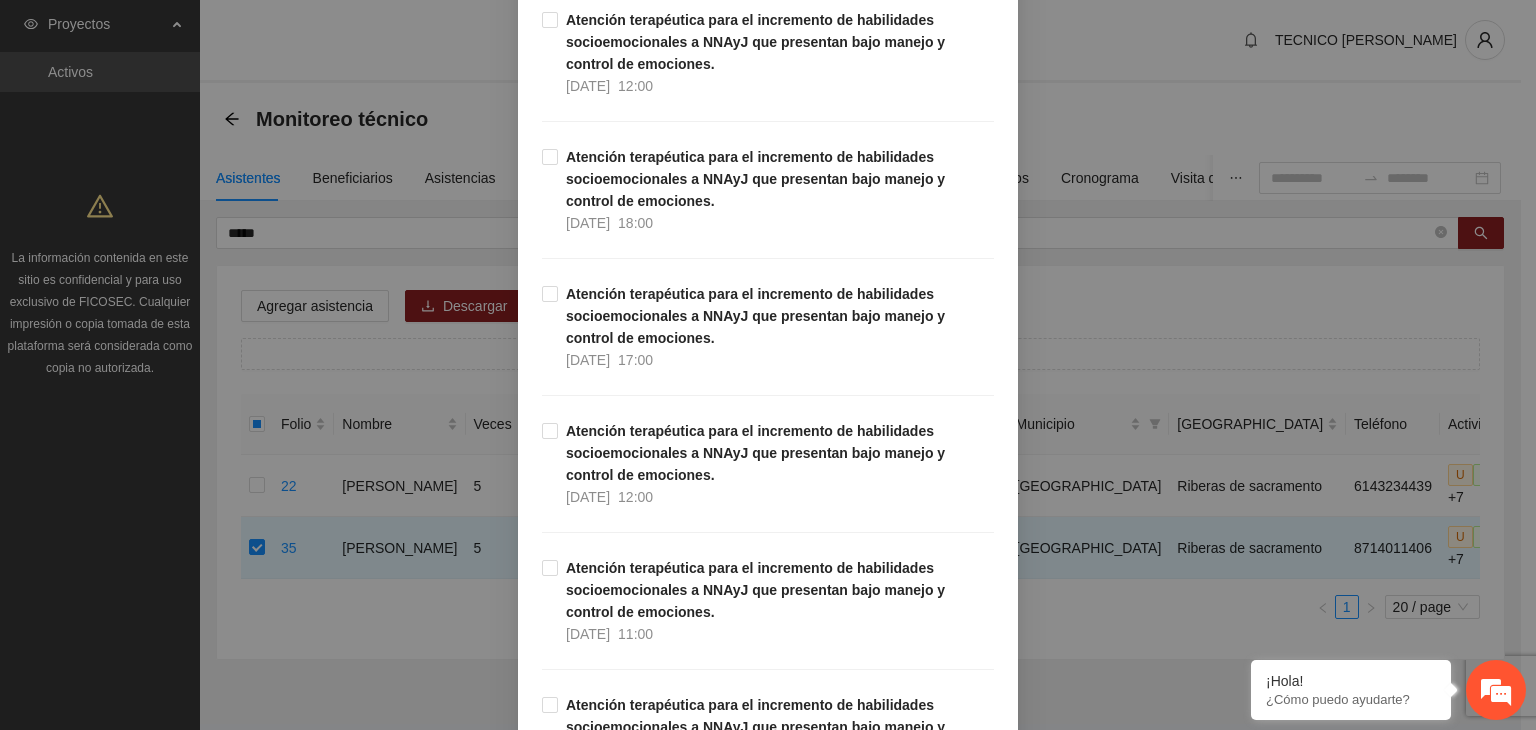 scroll, scrollTop: 1914, scrollLeft: 0, axis: vertical 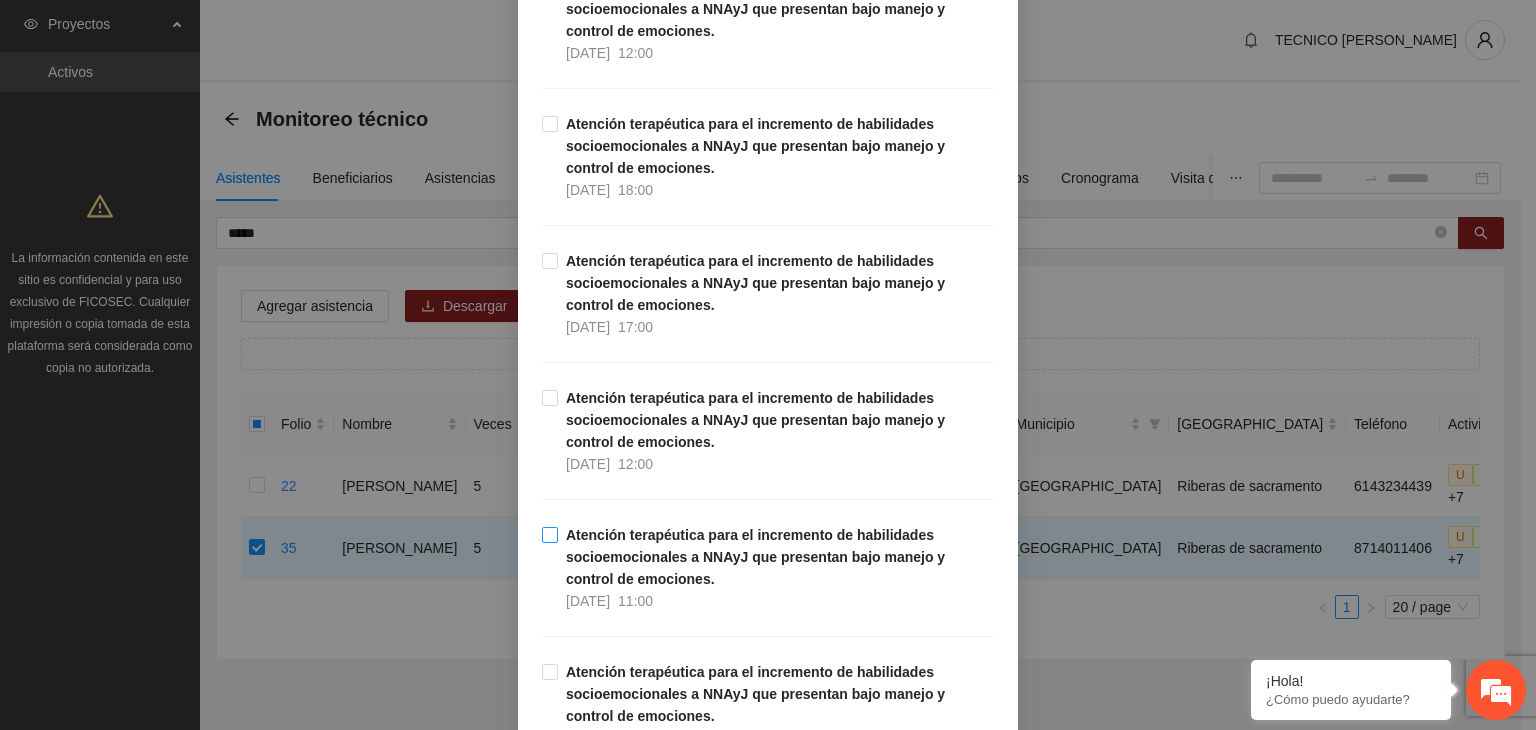 click on "Atención terapéutica para el incremento de habilidades socioemocionales a NNAyJ que presentan bajo manejo y control de emociones. [DATE] 11:00" at bounding box center (776, 568) 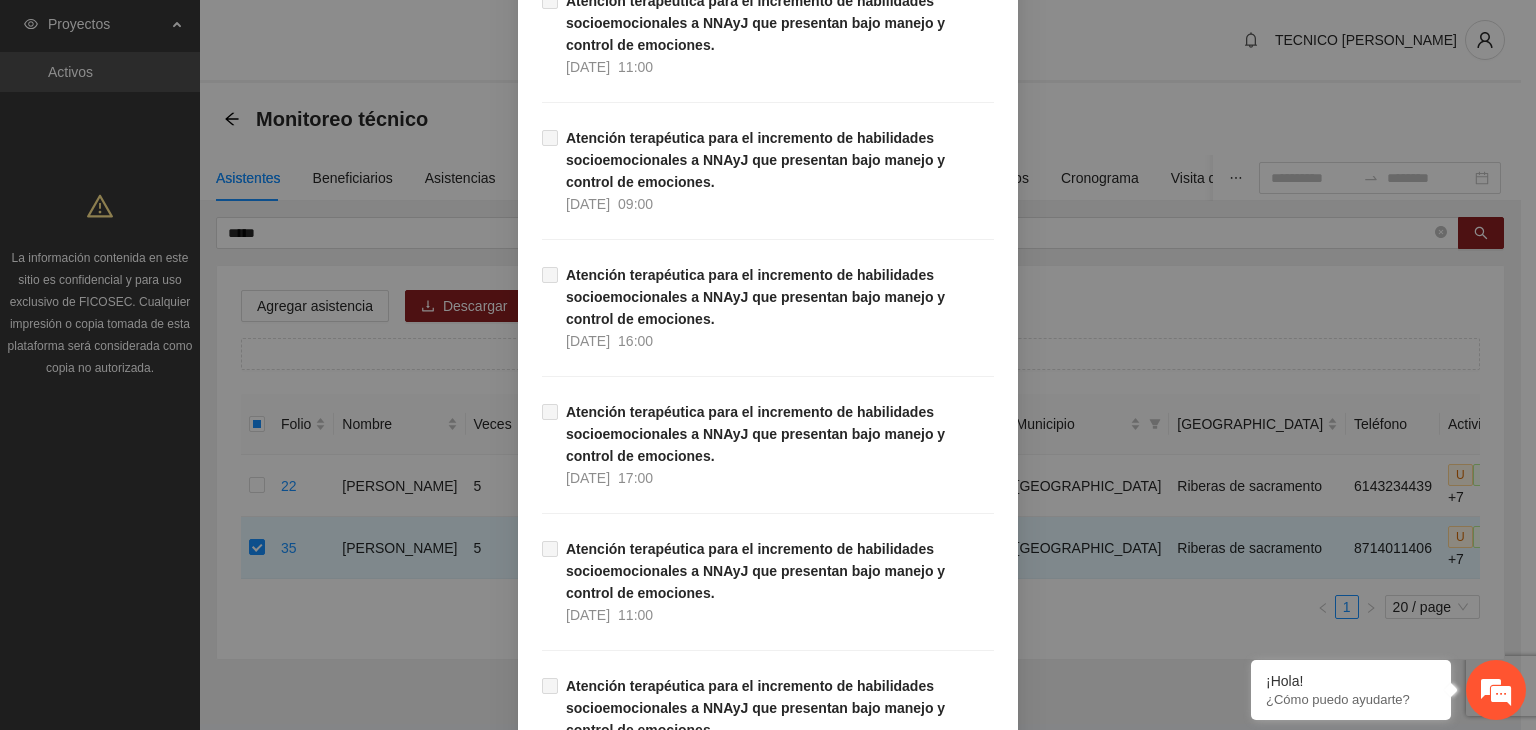 scroll, scrollTop: 27983, scrollLeft: 0, axis: vertical 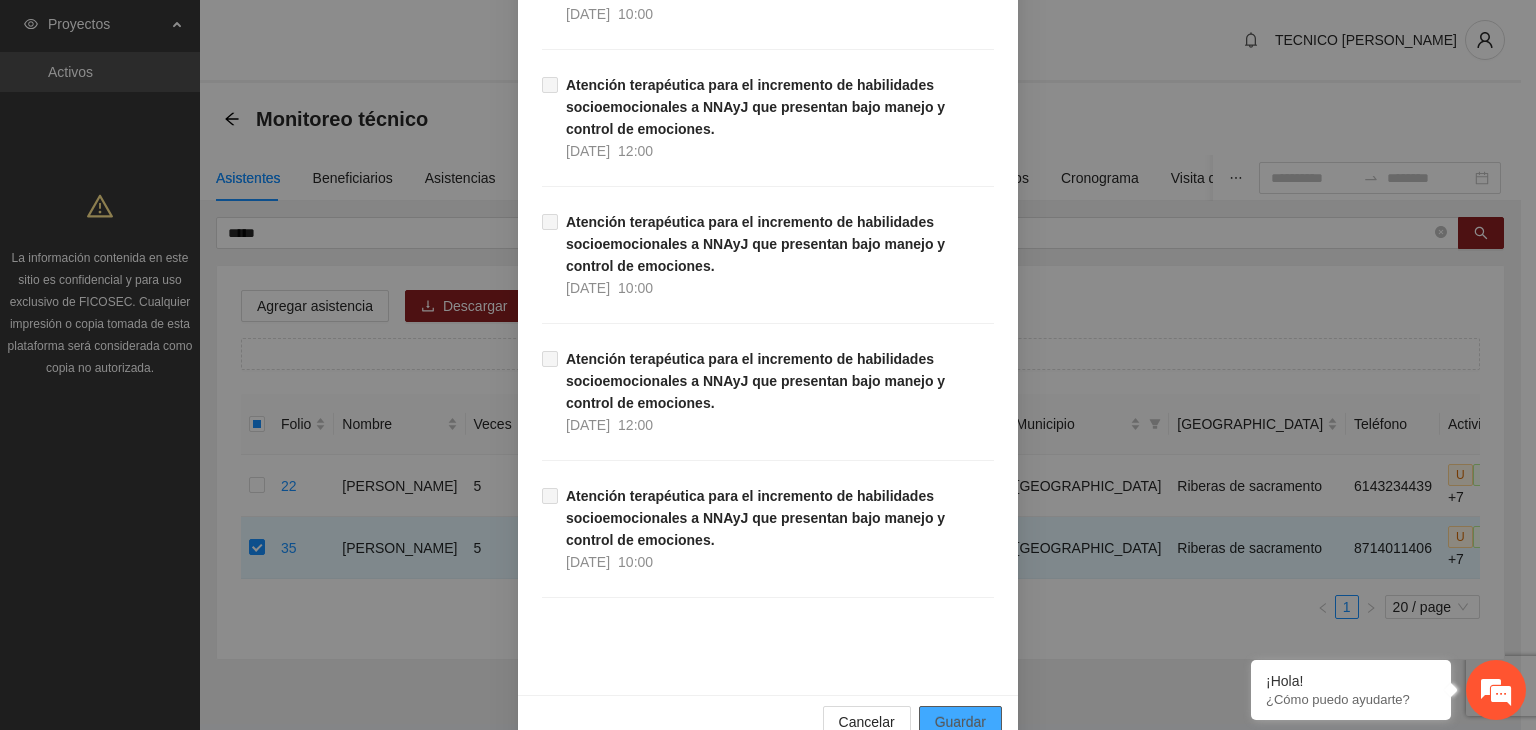 click on "Guardar" at bounding box center [960, 722] 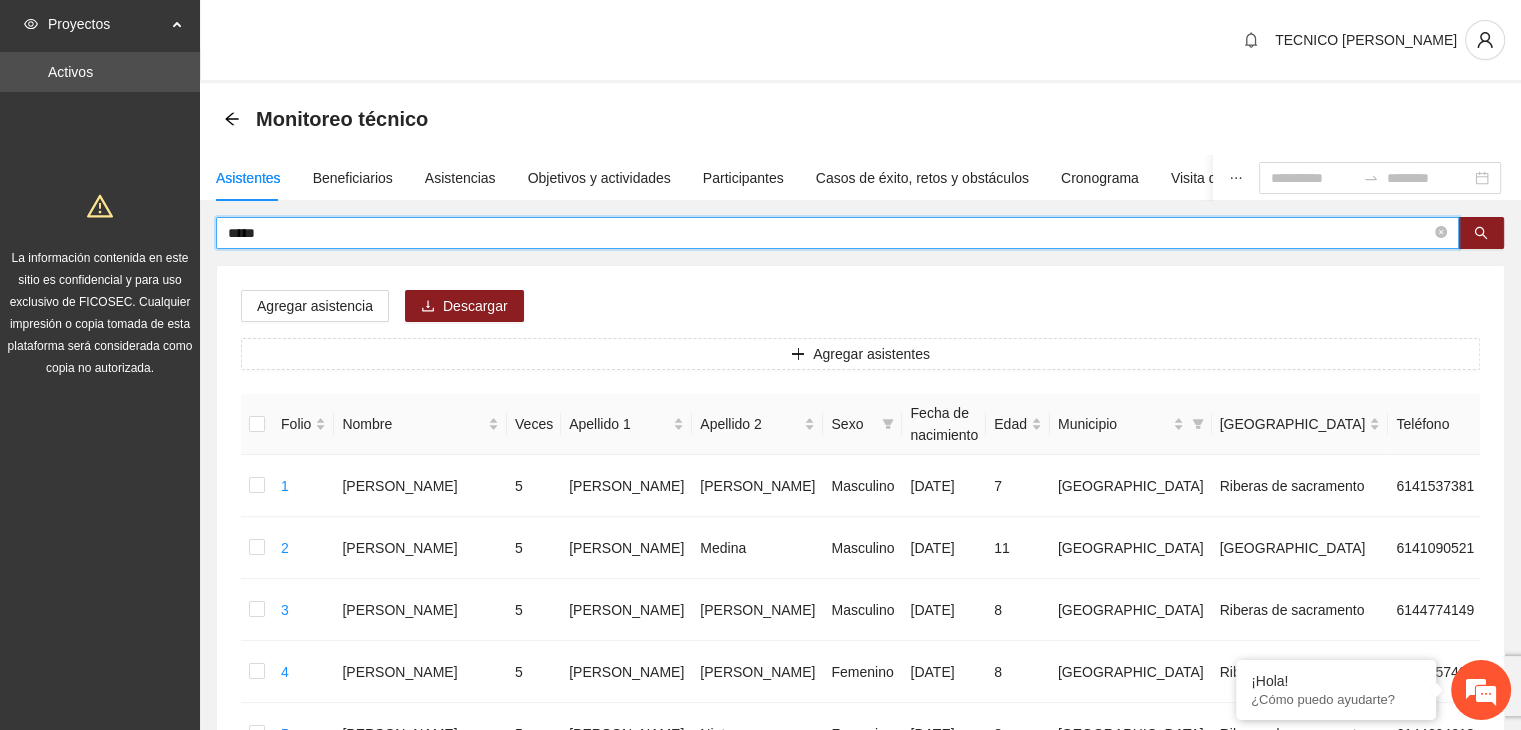 drag, startPoint x: 311, startPoint y: 237, endPoint x: 207, endPoint y: 241, distance: 104.0769 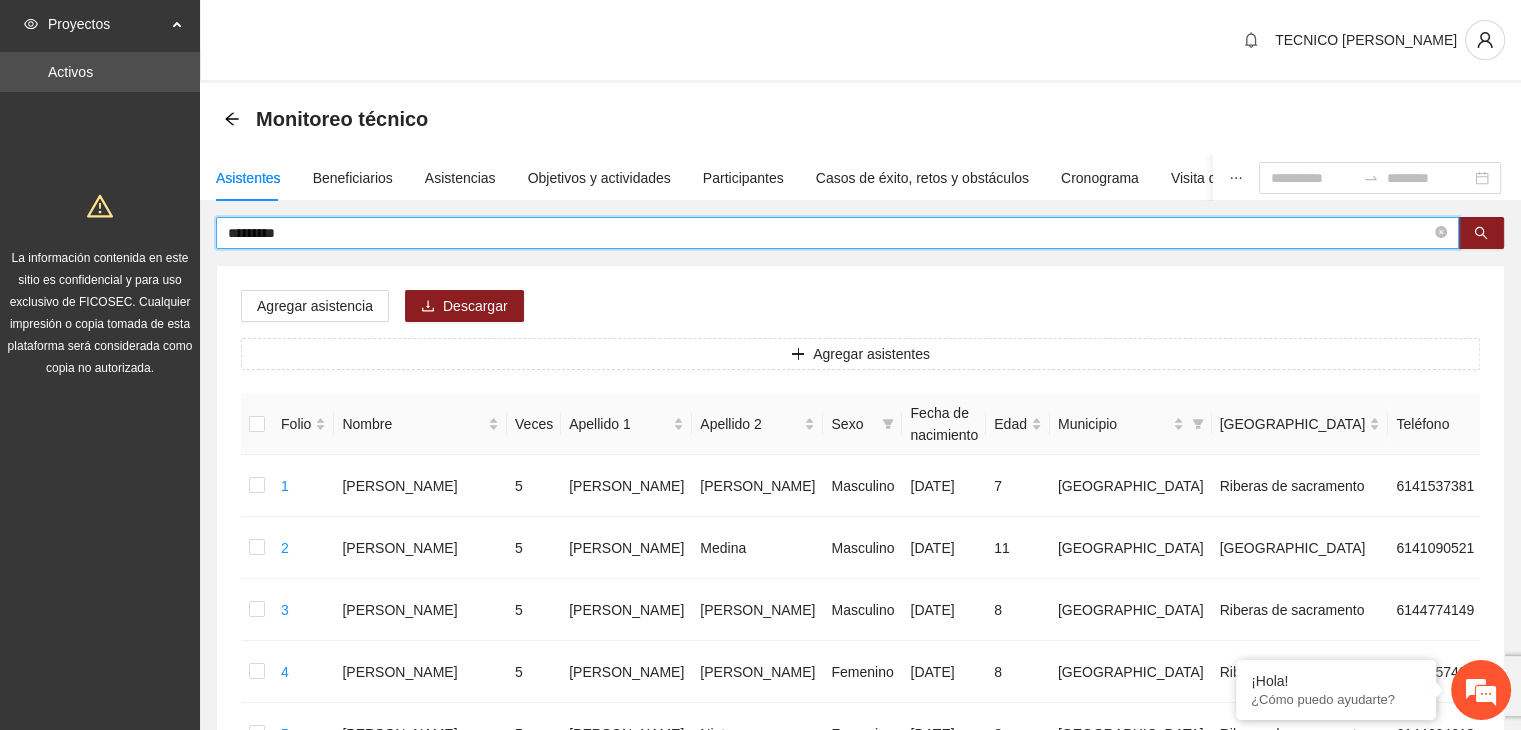 type on "*********" 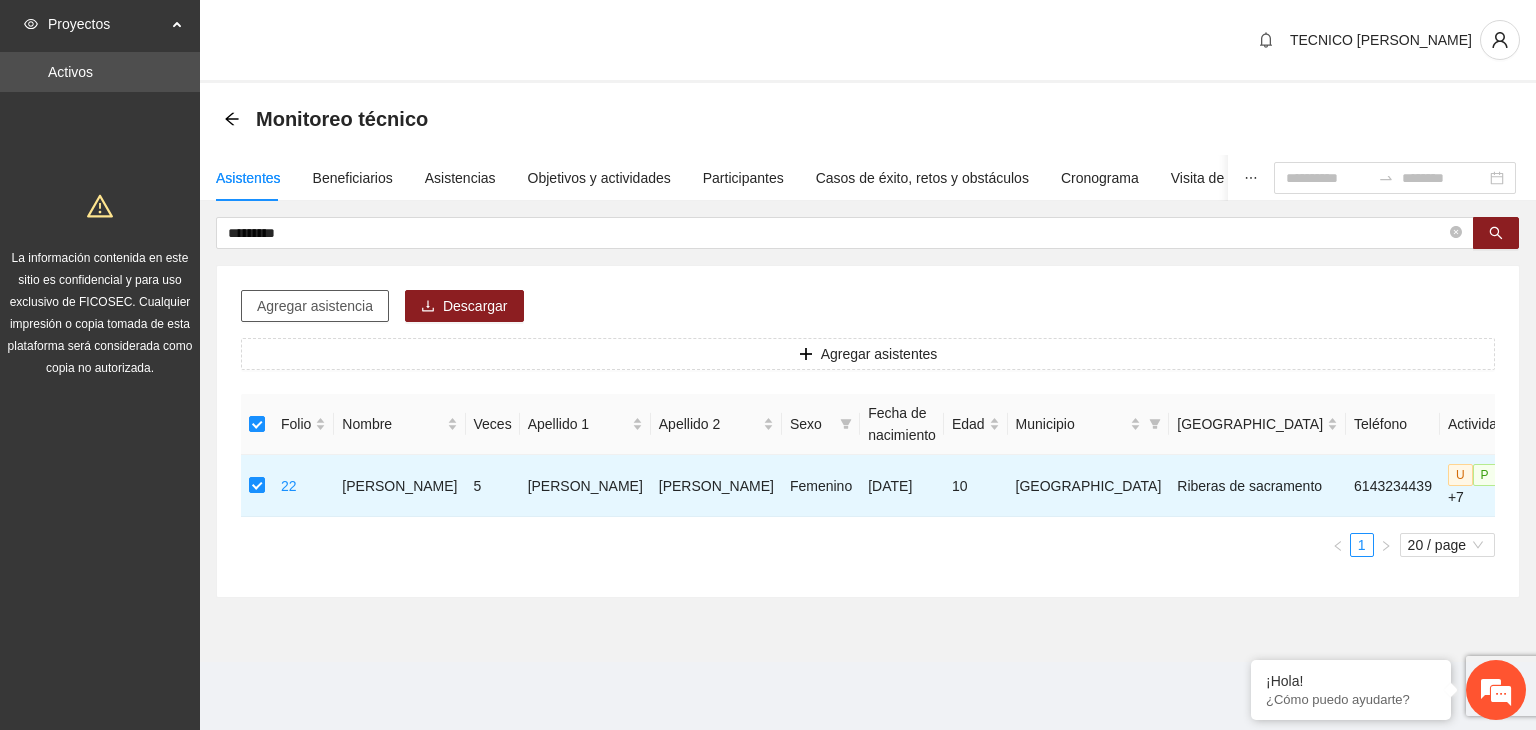 click on "Agregar asistencia" at bounding box center (315, 306) 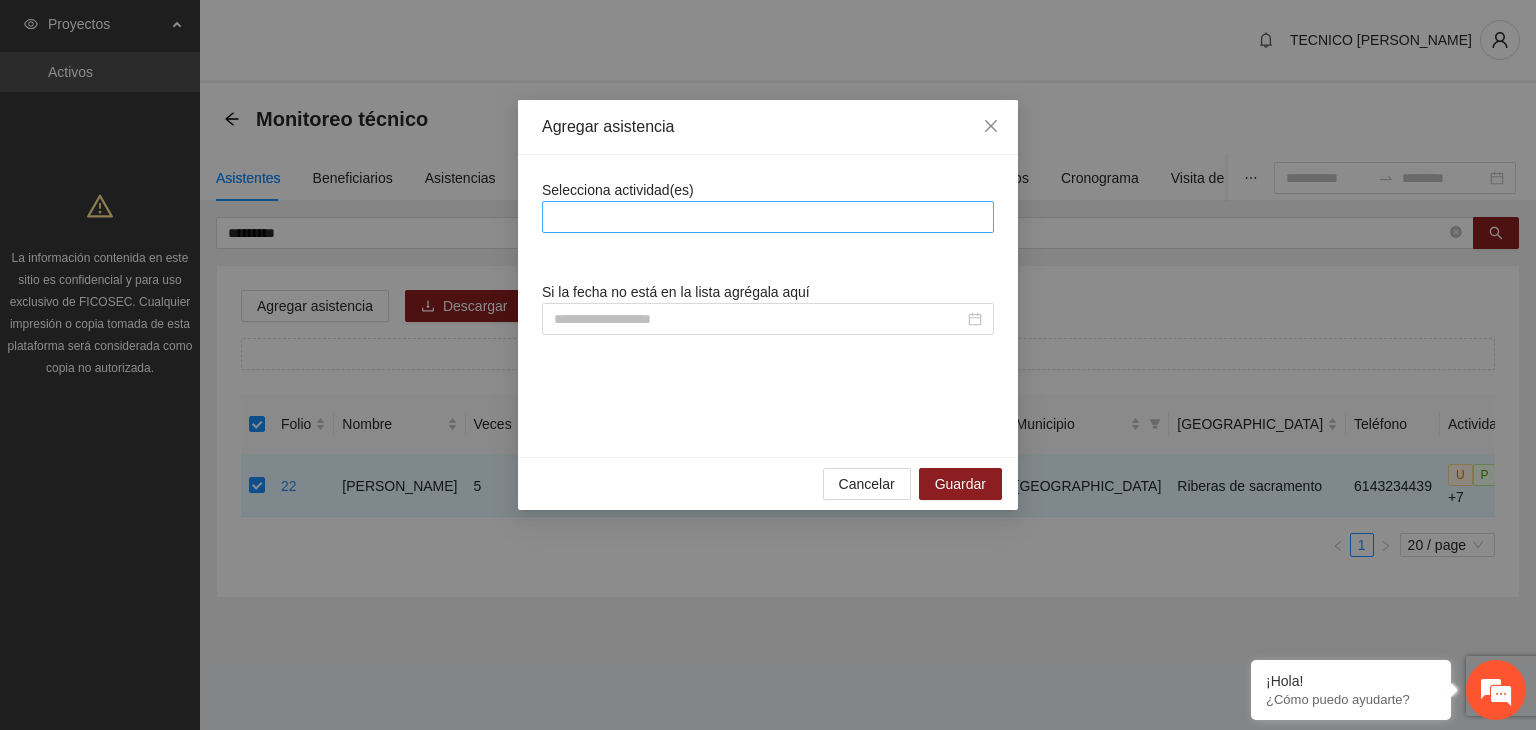 click at bounding box center (768, 217) 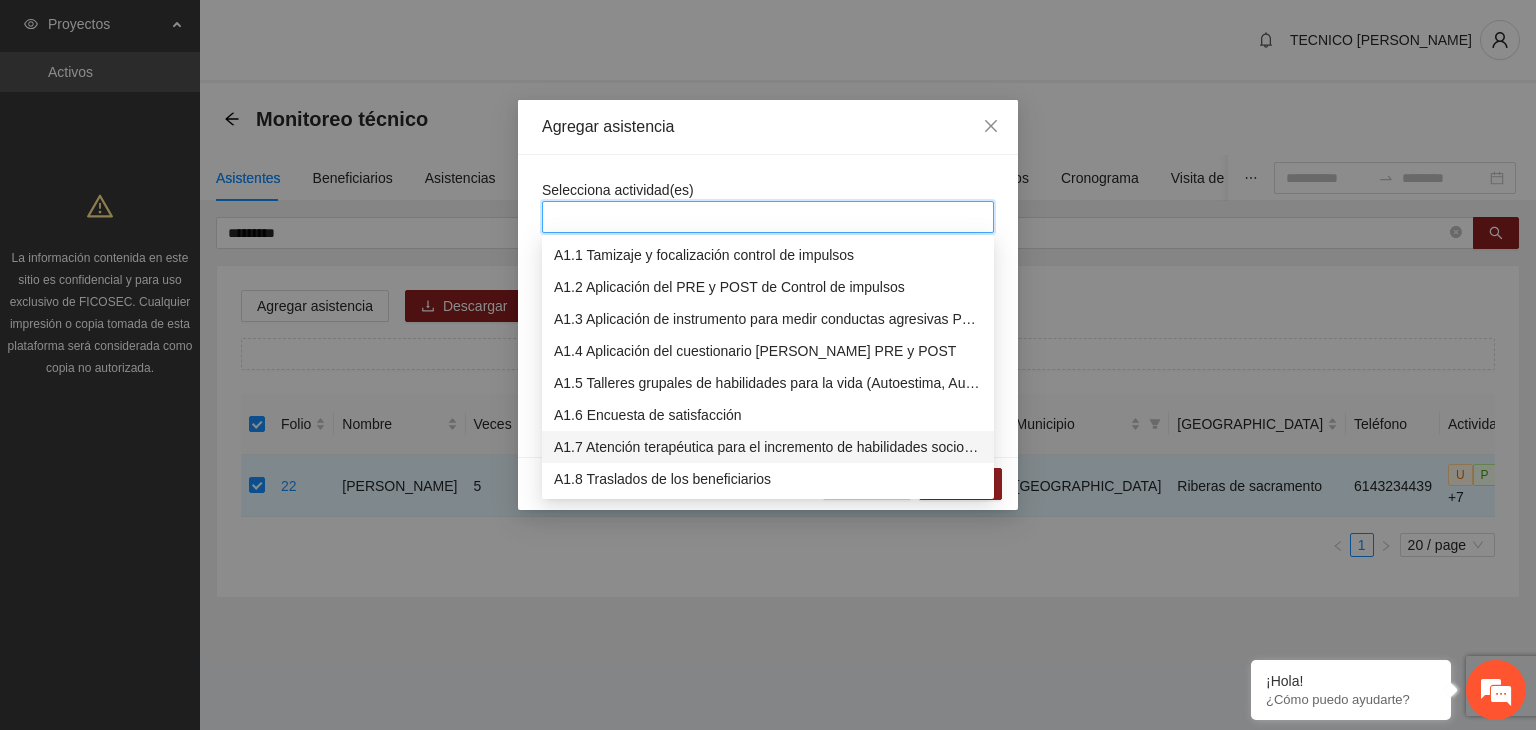 click on "A1.7 Atención terapéutica para el incremento de habilidades socioemocionales a NNAyJ que presentan bajo manejo y control de emociones." at bounding box center (768, 447) 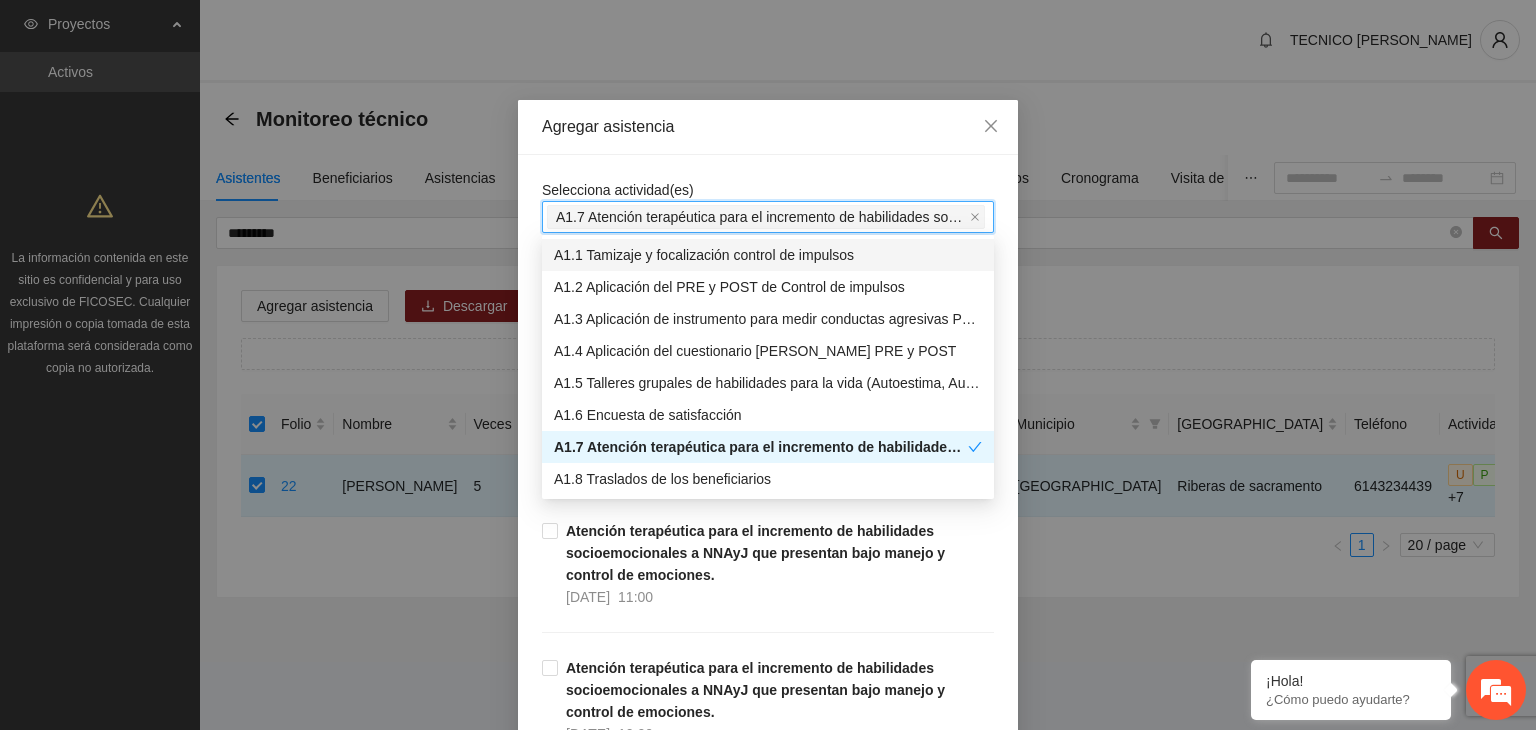 click on "Agregar asistencia" at bounding box center (768, 127) 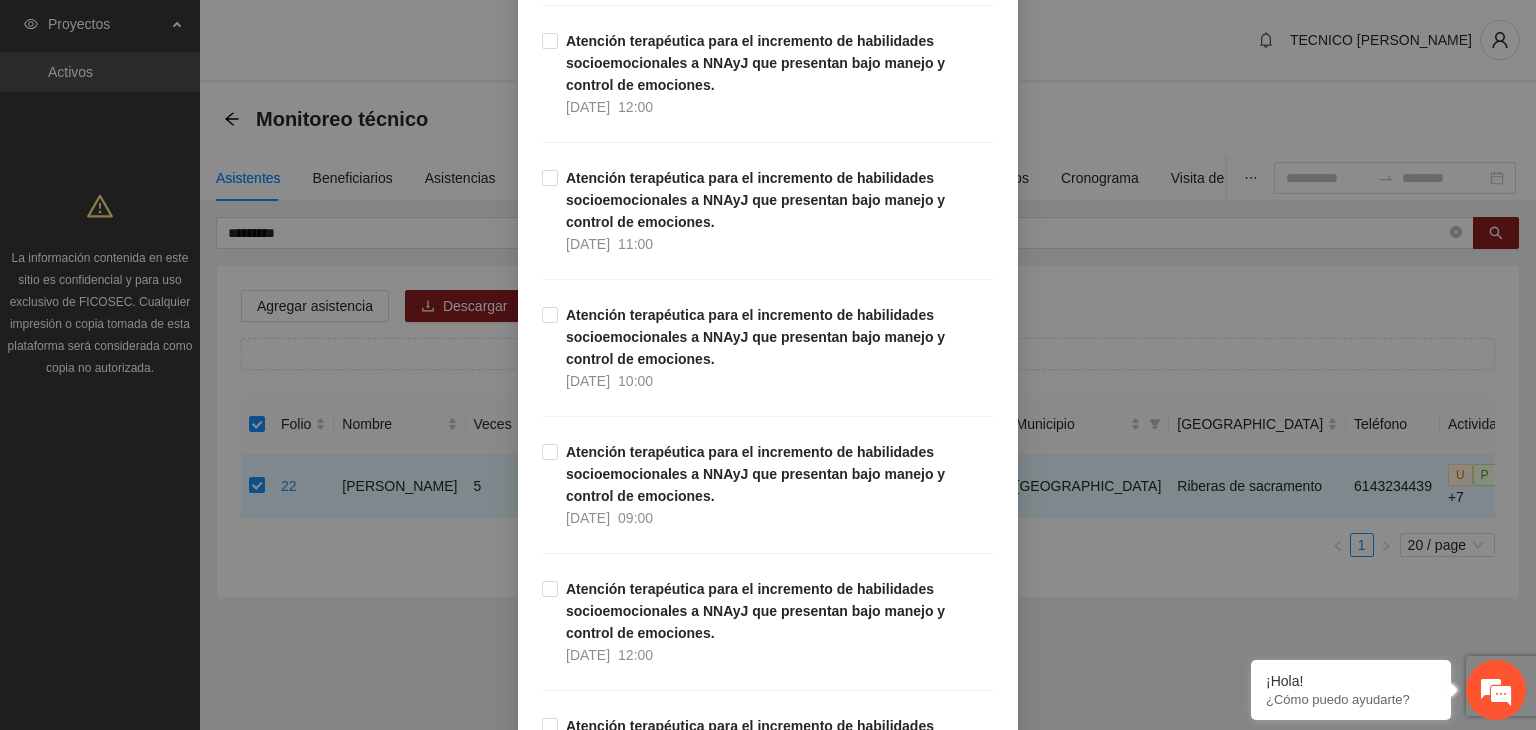 scroll, scrollTop: 2304, scrollLeft: 0, axis: vertical 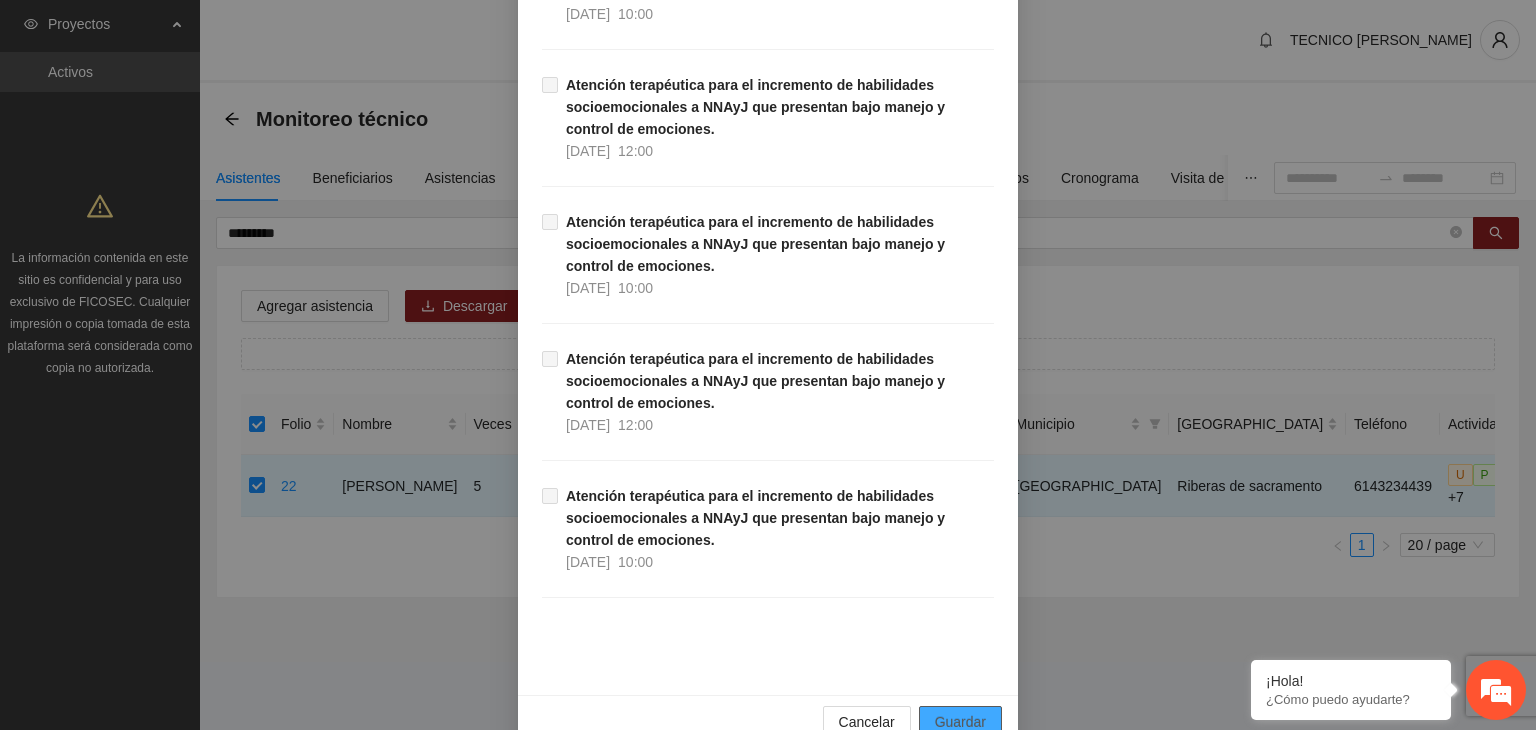 click on "Guardar" at bounding box center (960, 722) 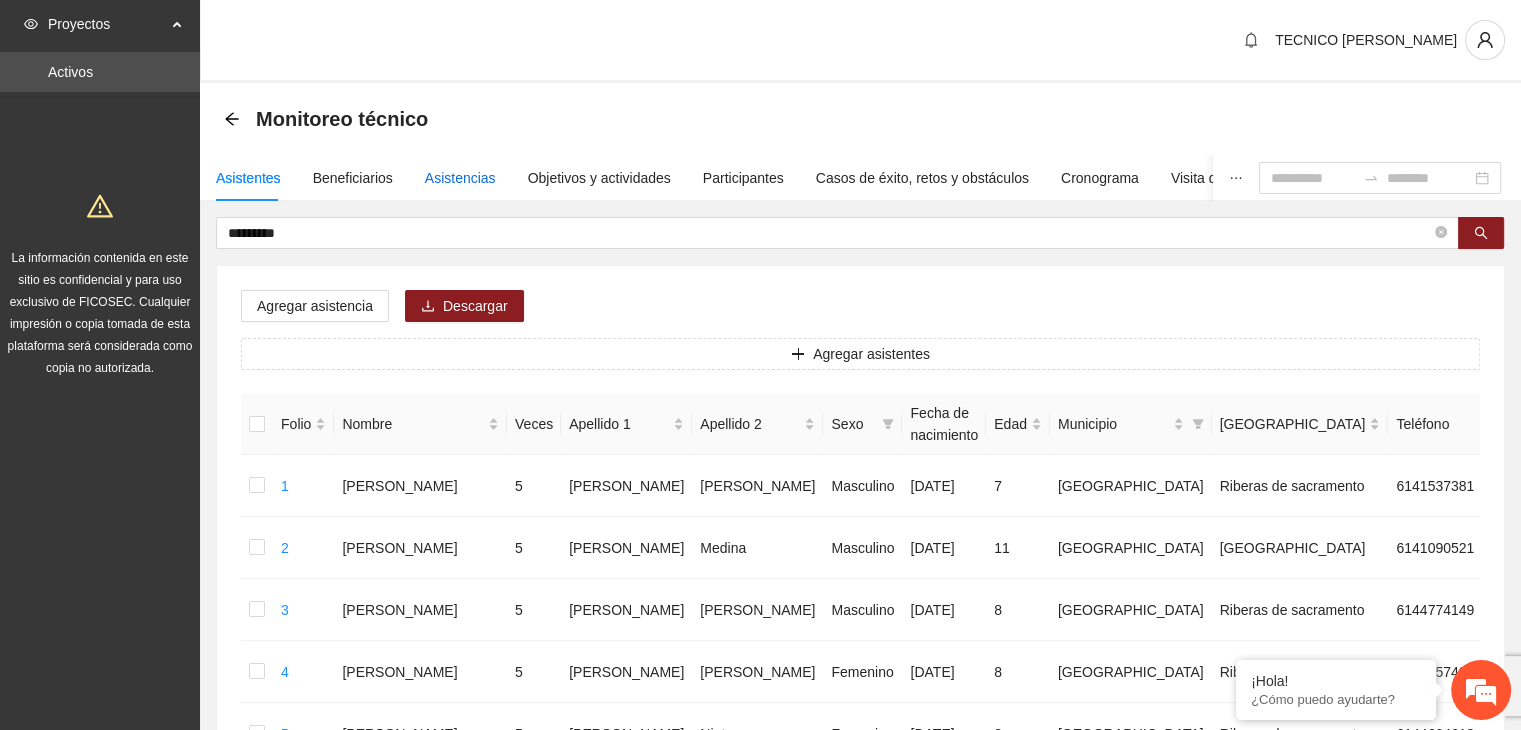 click on "Asistencias" at bounding box center (460, 178) 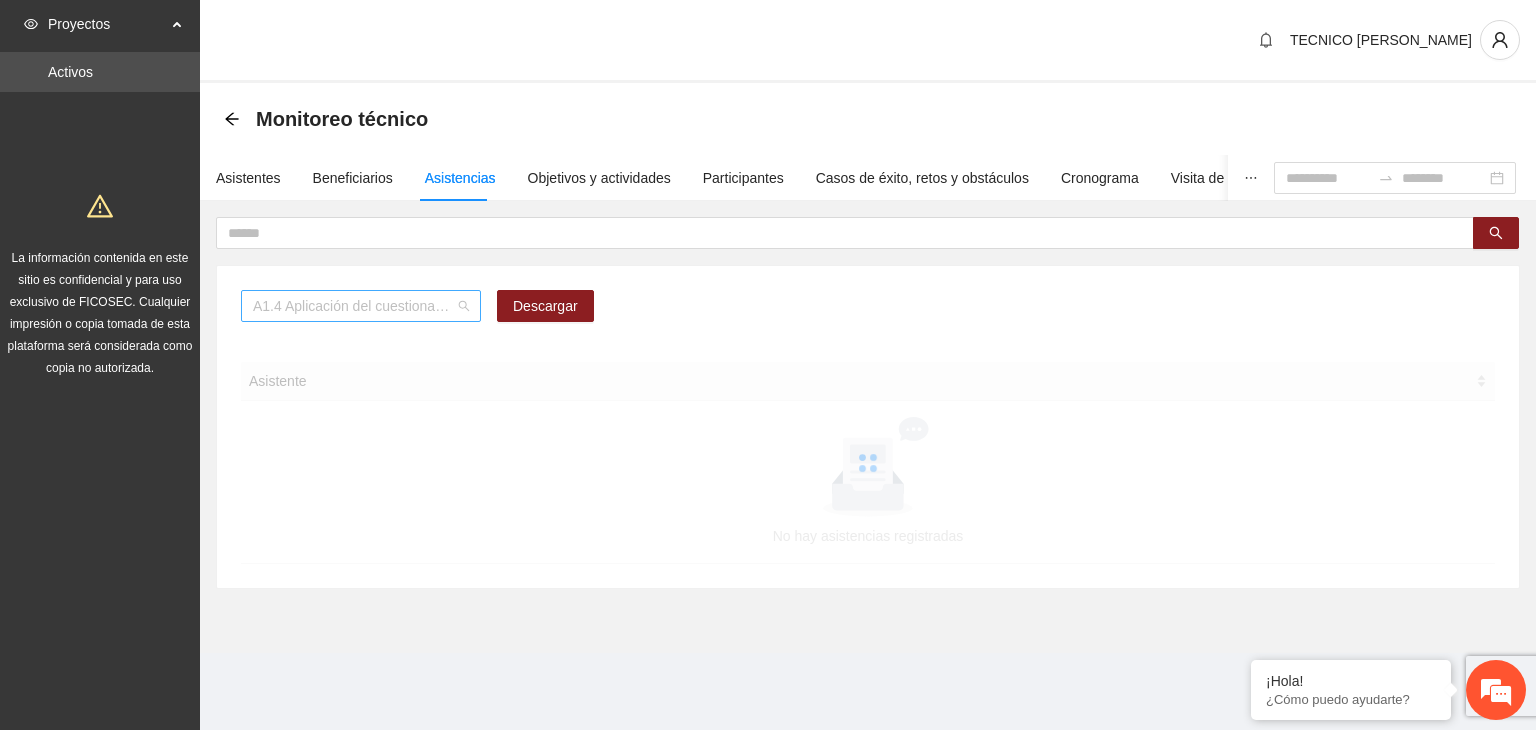 click on "A1.4 Aplicación del cuestionario [PERSON_NAME] PRE y POST" at bounding box center [361, 306] 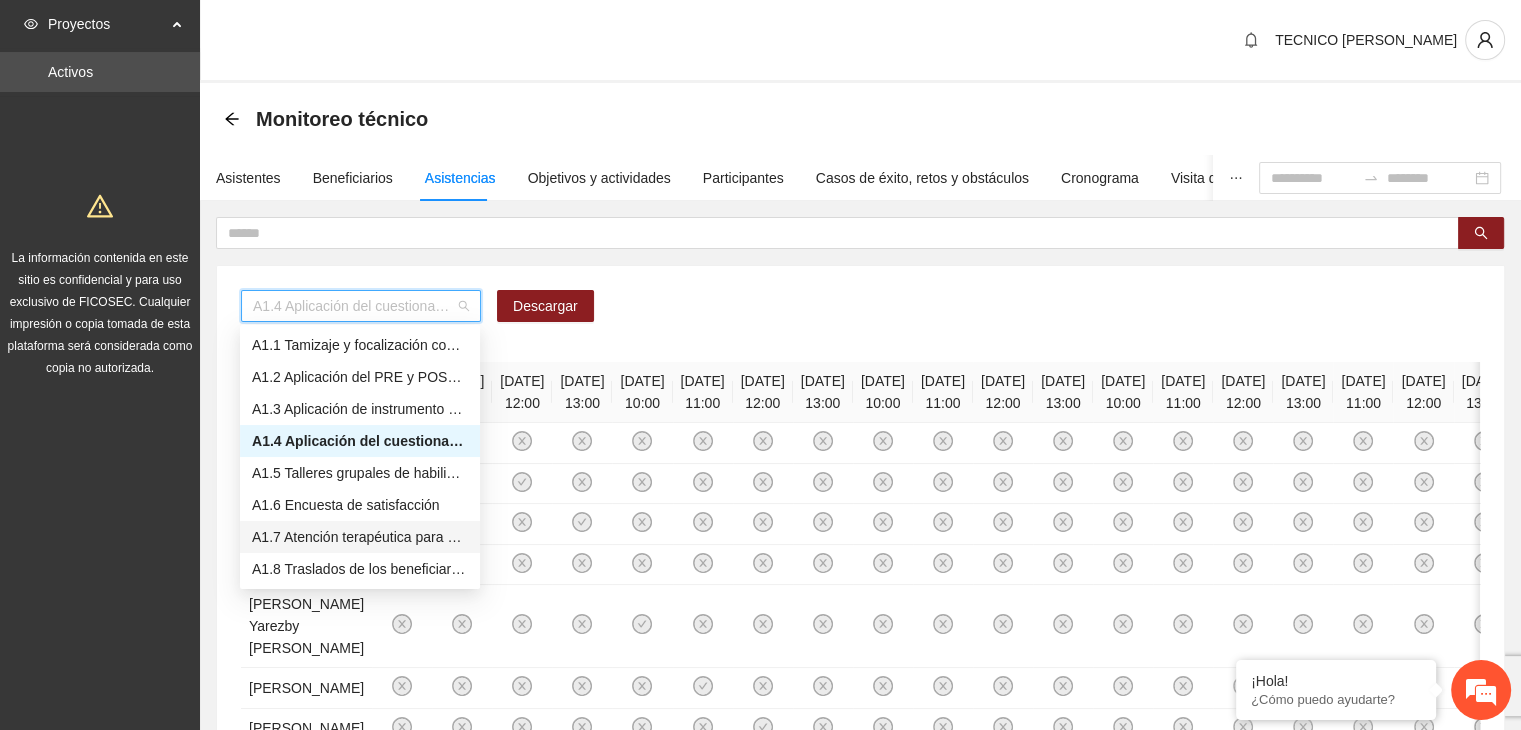 click on "A1.7 Atención terapéutica para el incremento de habilidades socioemocionales a NNAyJ que presentan bajo manejo y control de emociones." at bounding box center (360, 537) 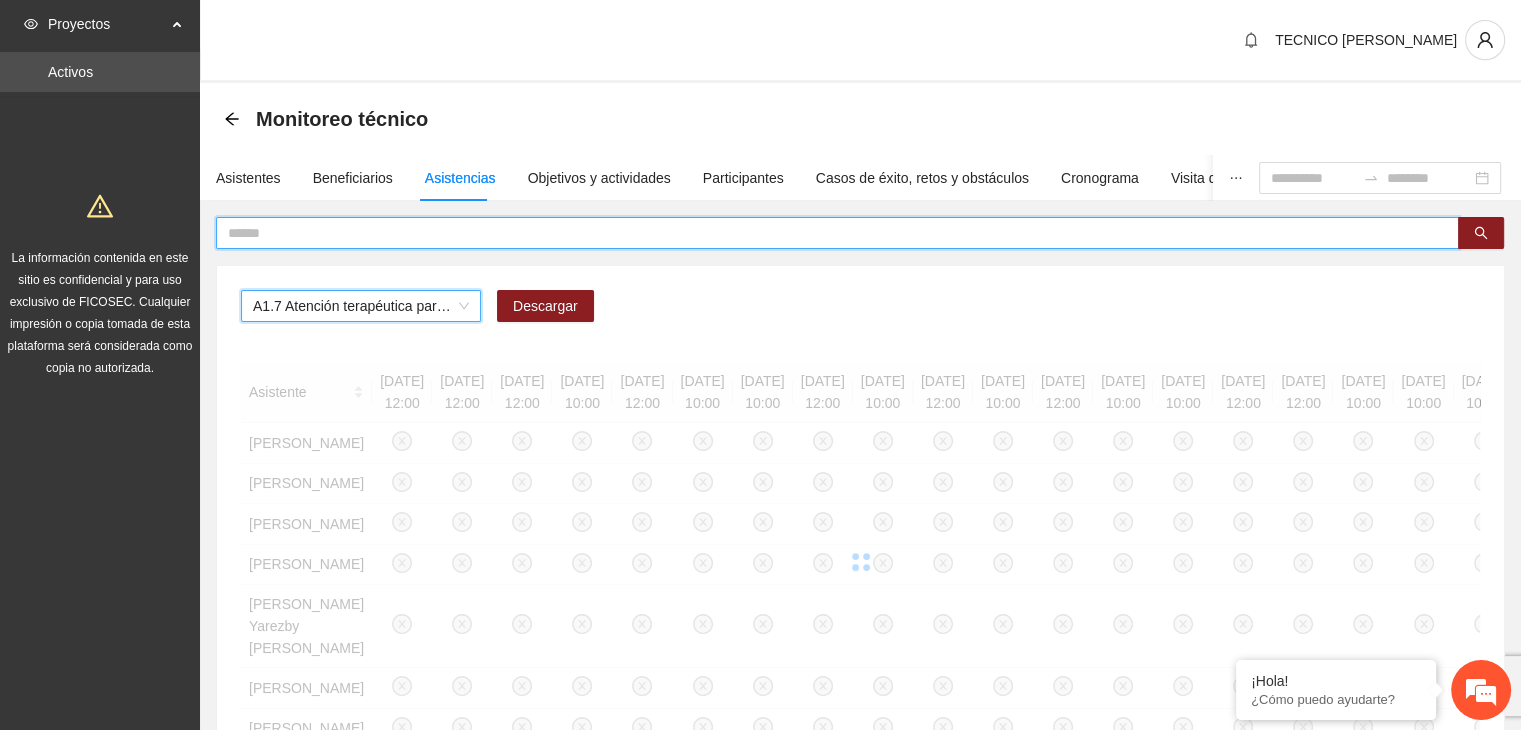 click at bounding box center (829, 233) 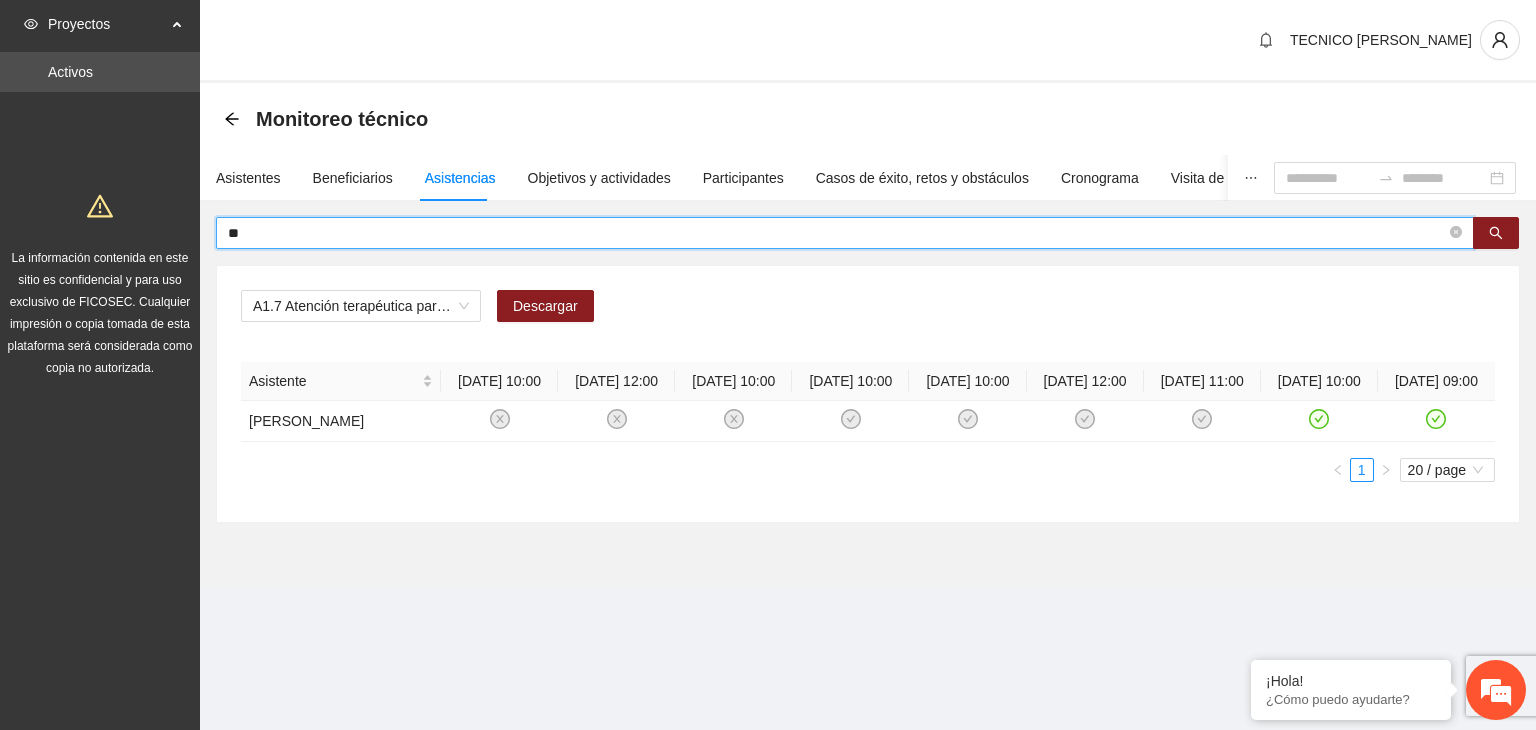 type on "*" 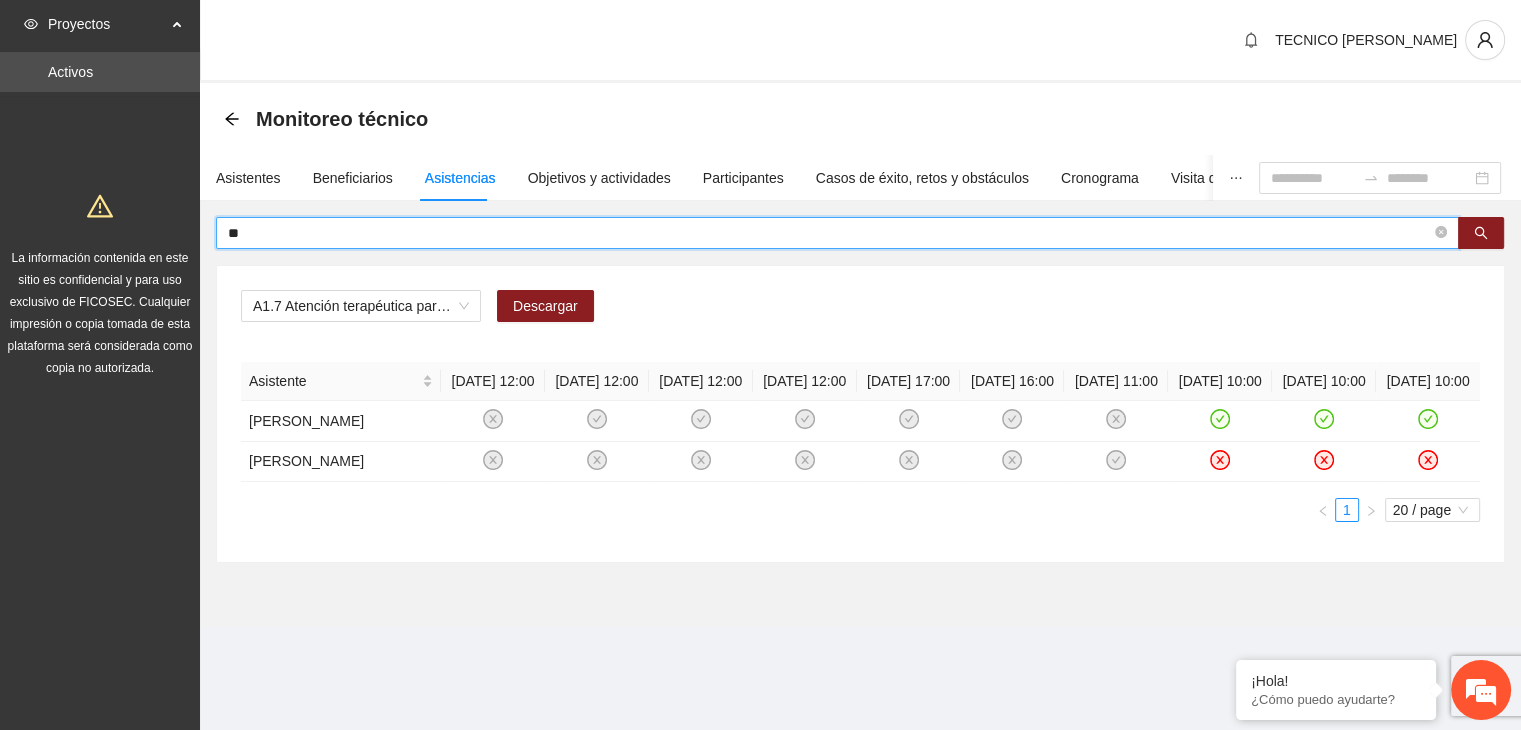 type on "*" 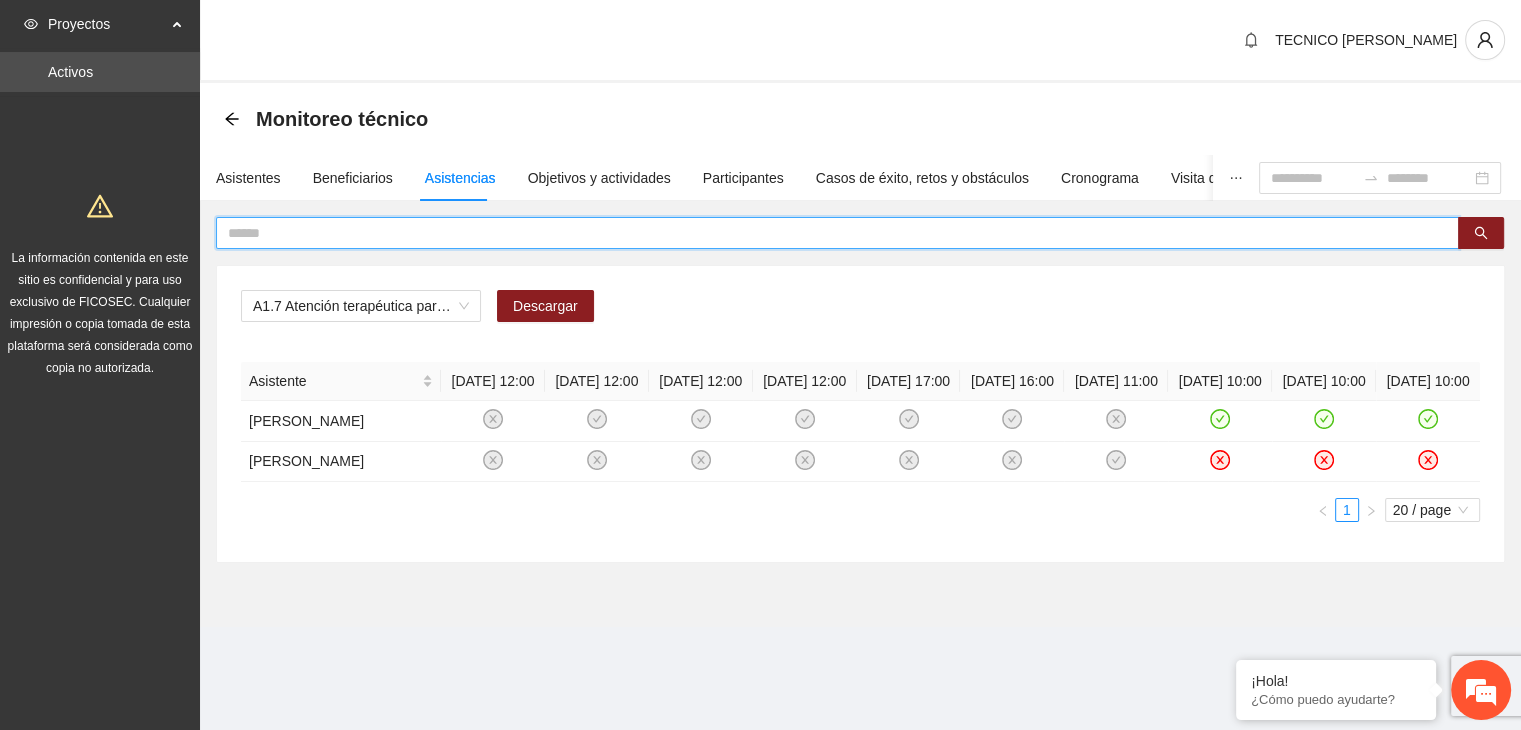 type on "*" 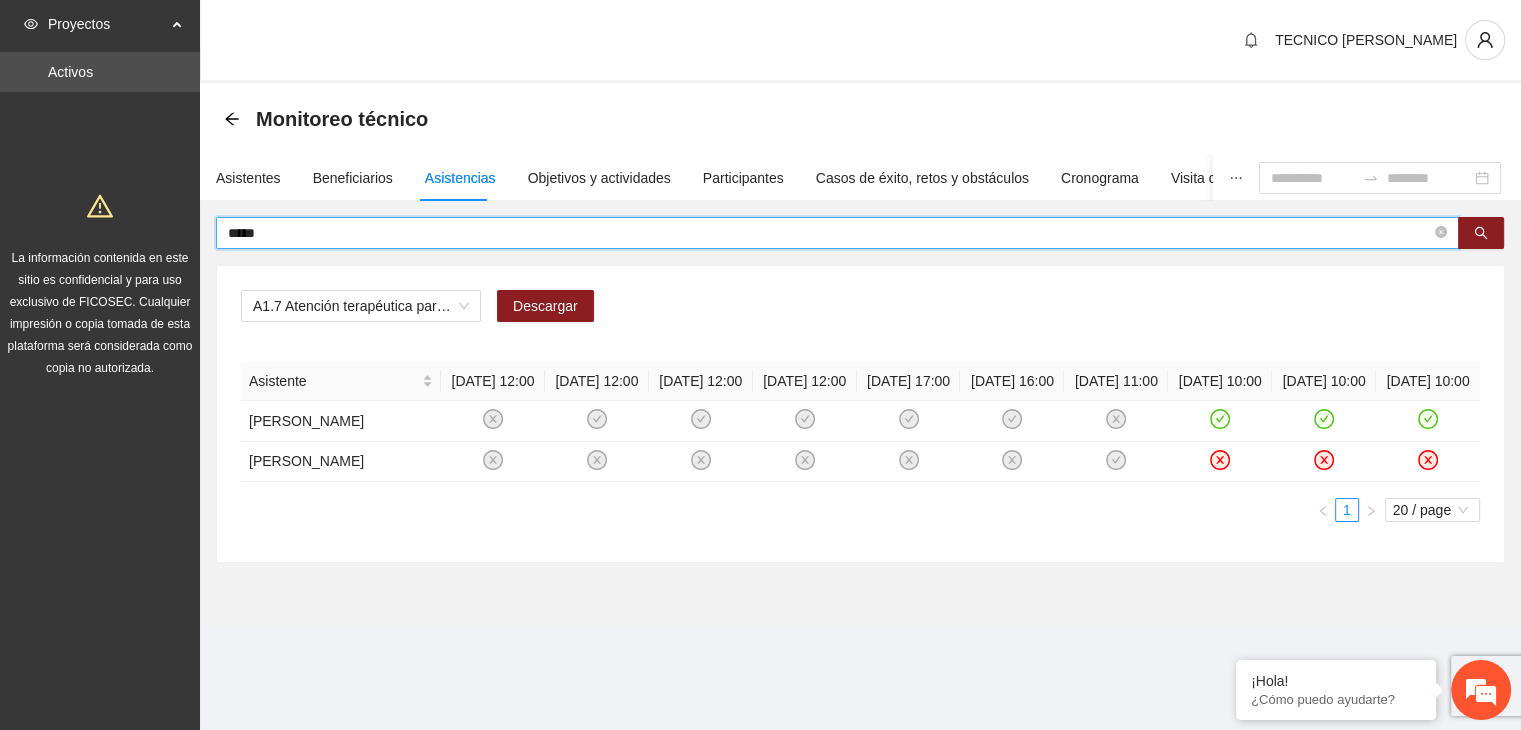 type on "*****" 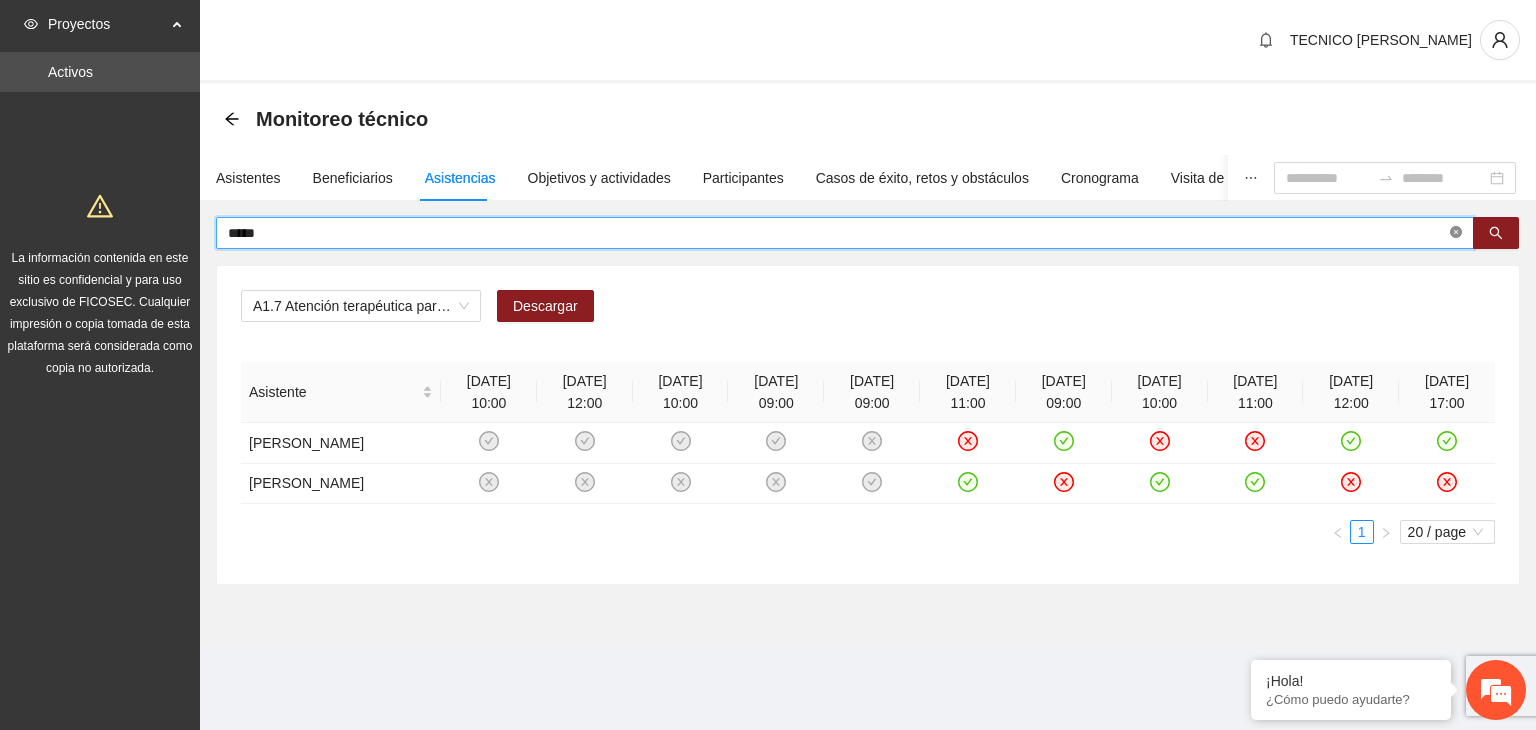 click 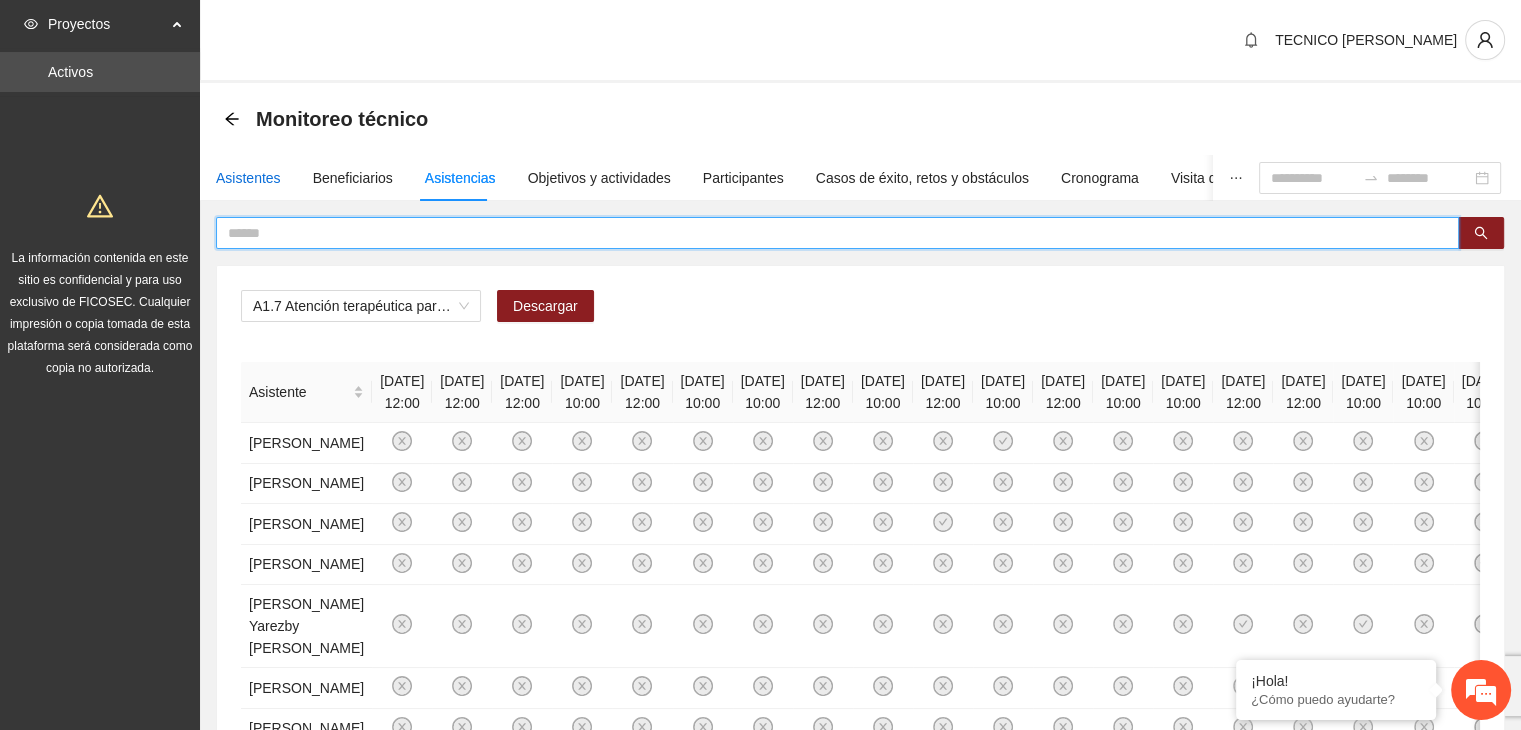 click on "Asistentes" at bounding box center [248, 178] 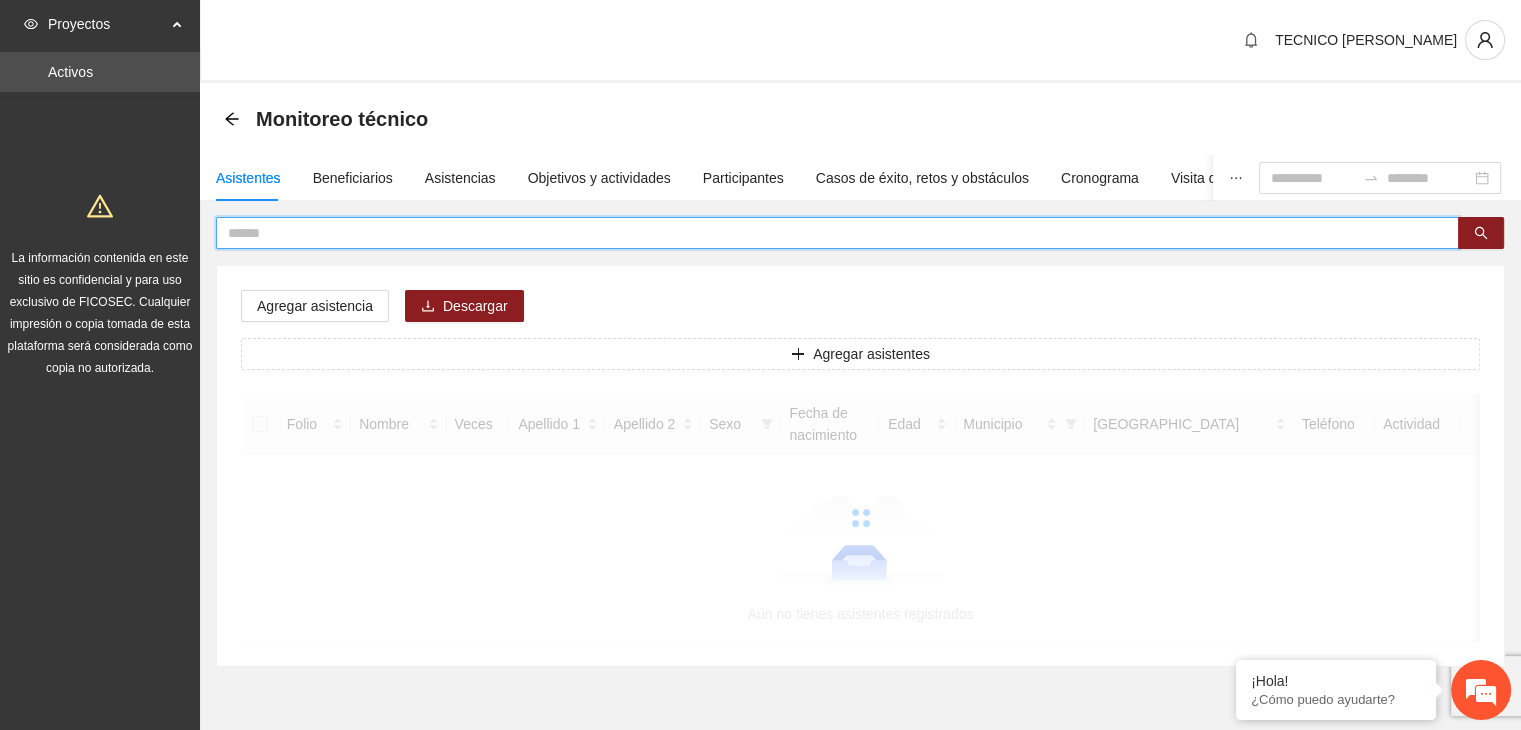 click at bounding box center [829, 233] 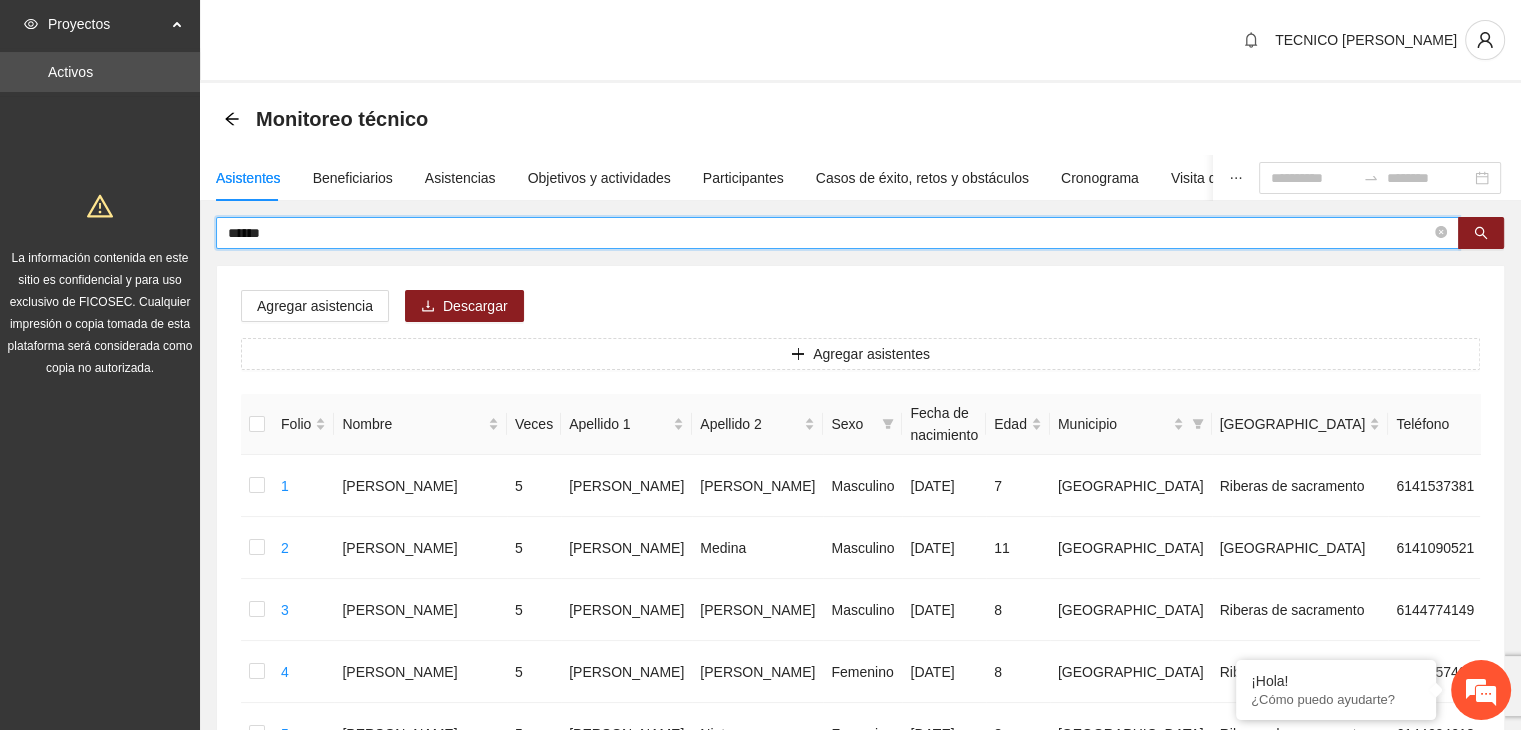 type on "******" 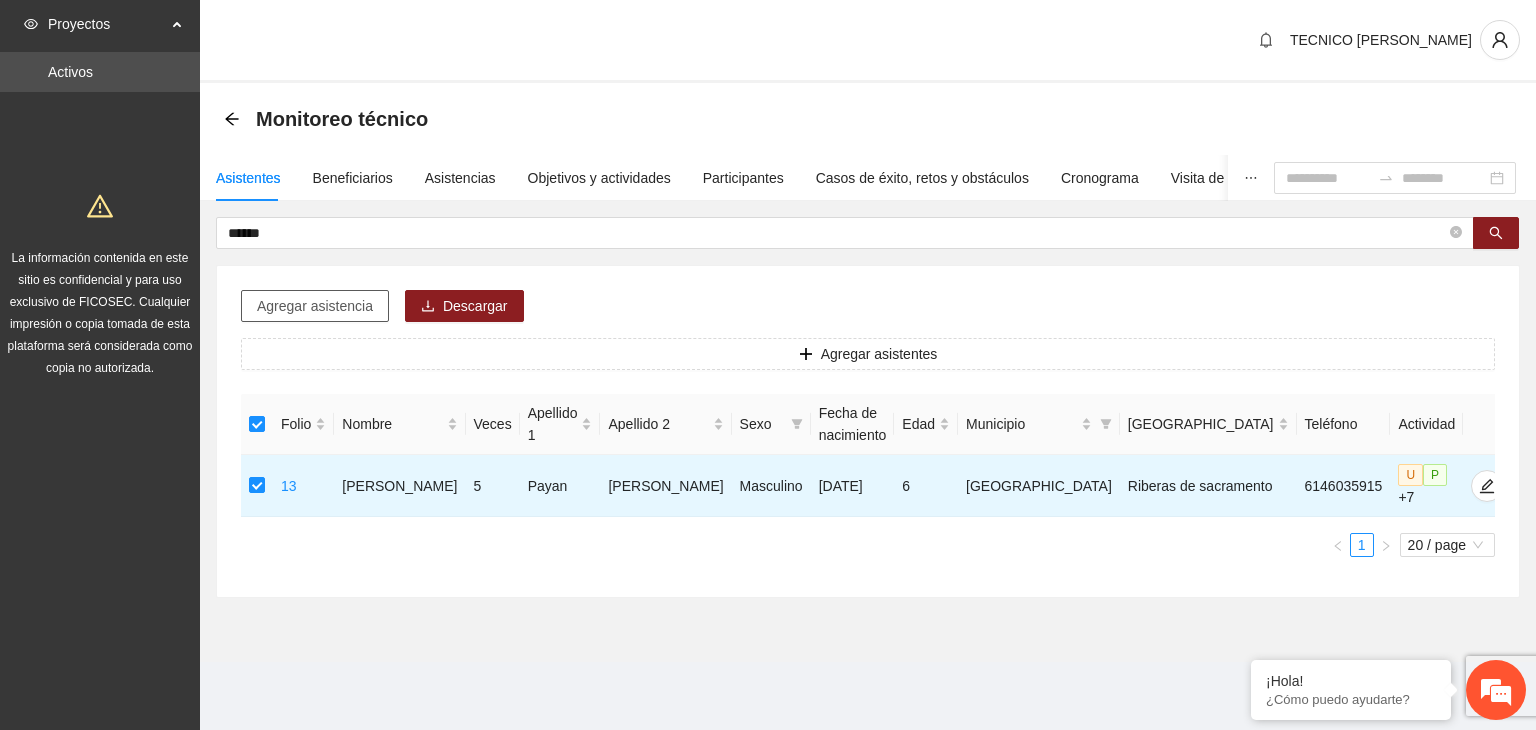 click on "Agregar asistencia" at bounding box center (315, 306) 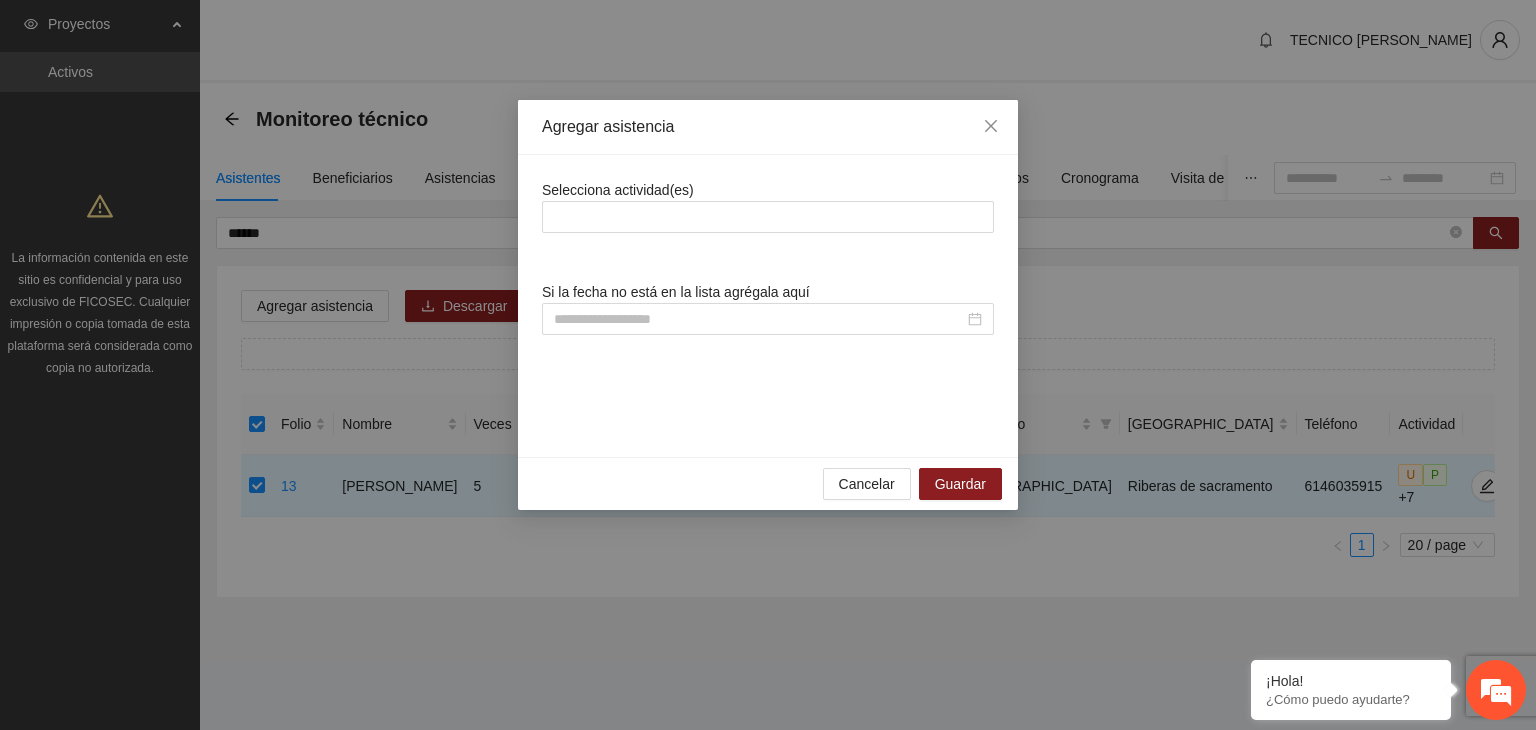 click on "Selecciona actividad(es)" at bounding box center [618, 190] 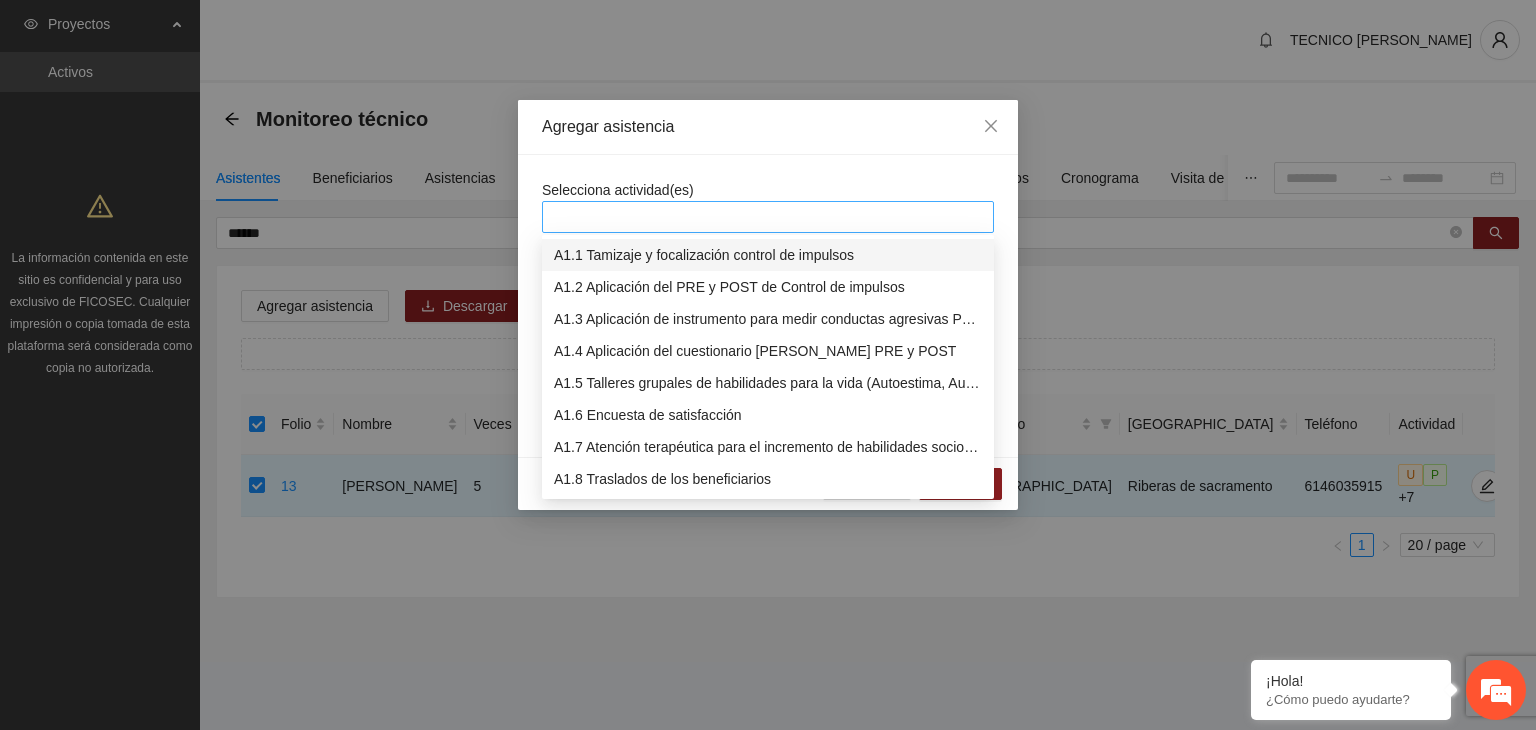 click at bounding box center (768, 217) 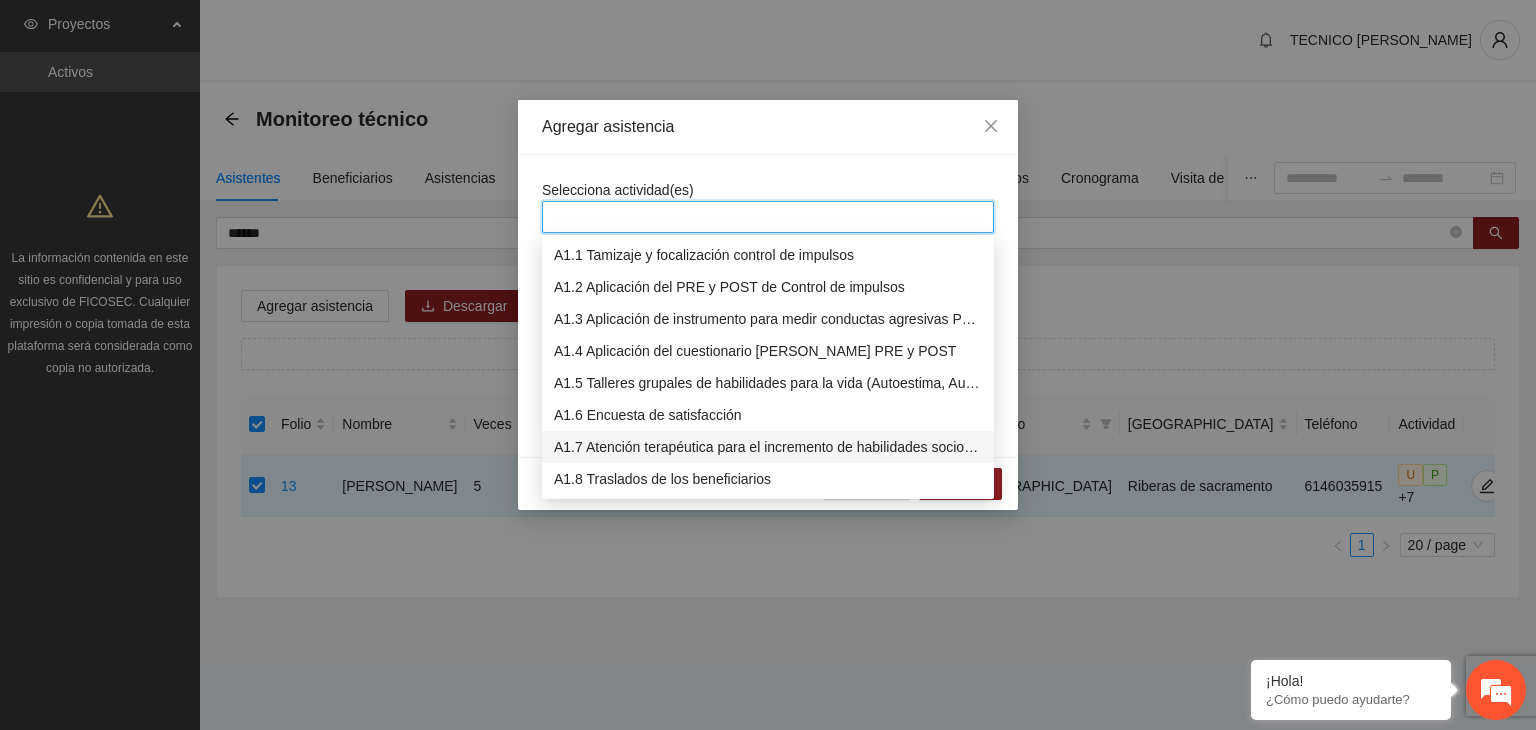 click on "A1.7 Atención terapéutica para el incremento de habilidades socioemocionales a NNAyJ que presentan bajo manejo y control de emociones." at bounding box center (768, 447) 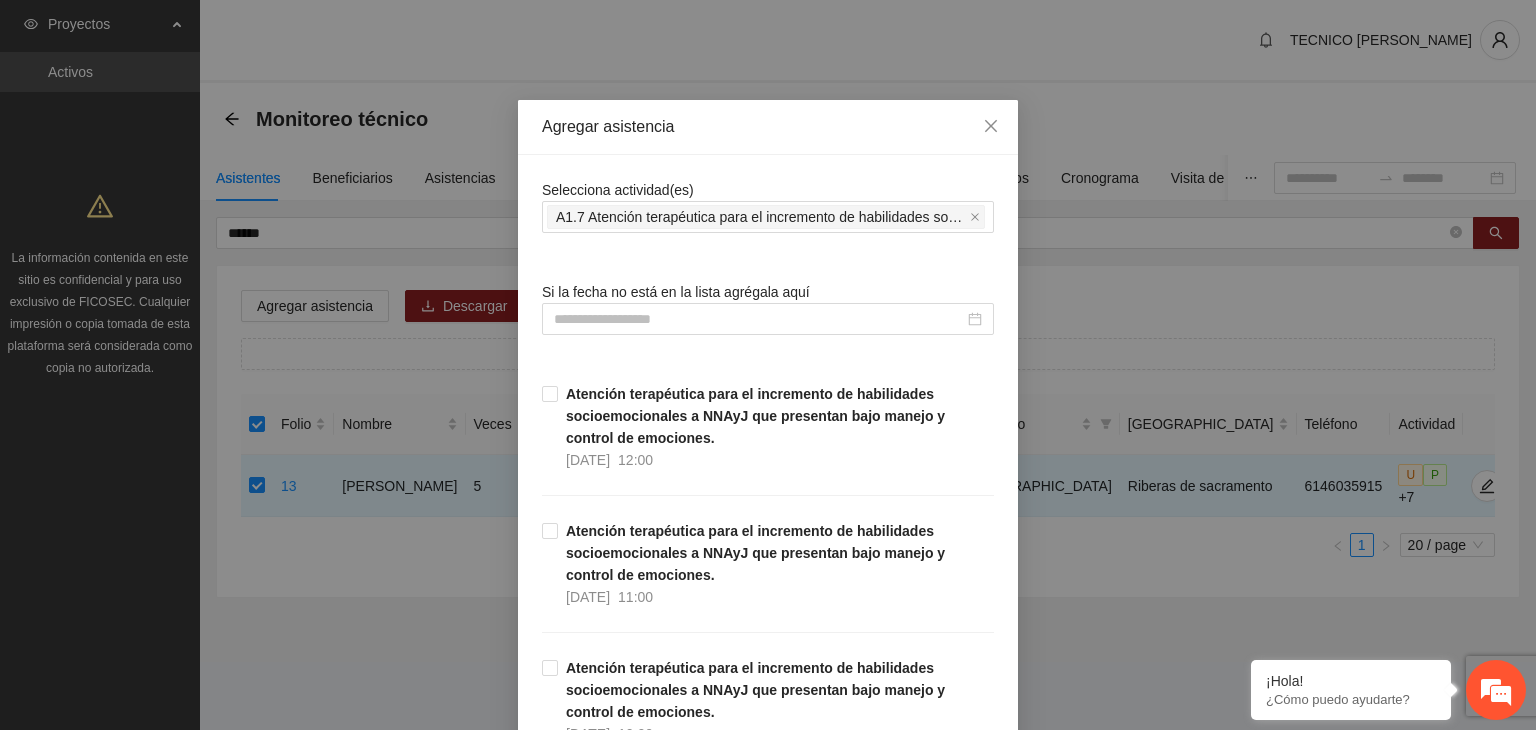 click on "Agregar asistencia" at bounding box center (768, 127) 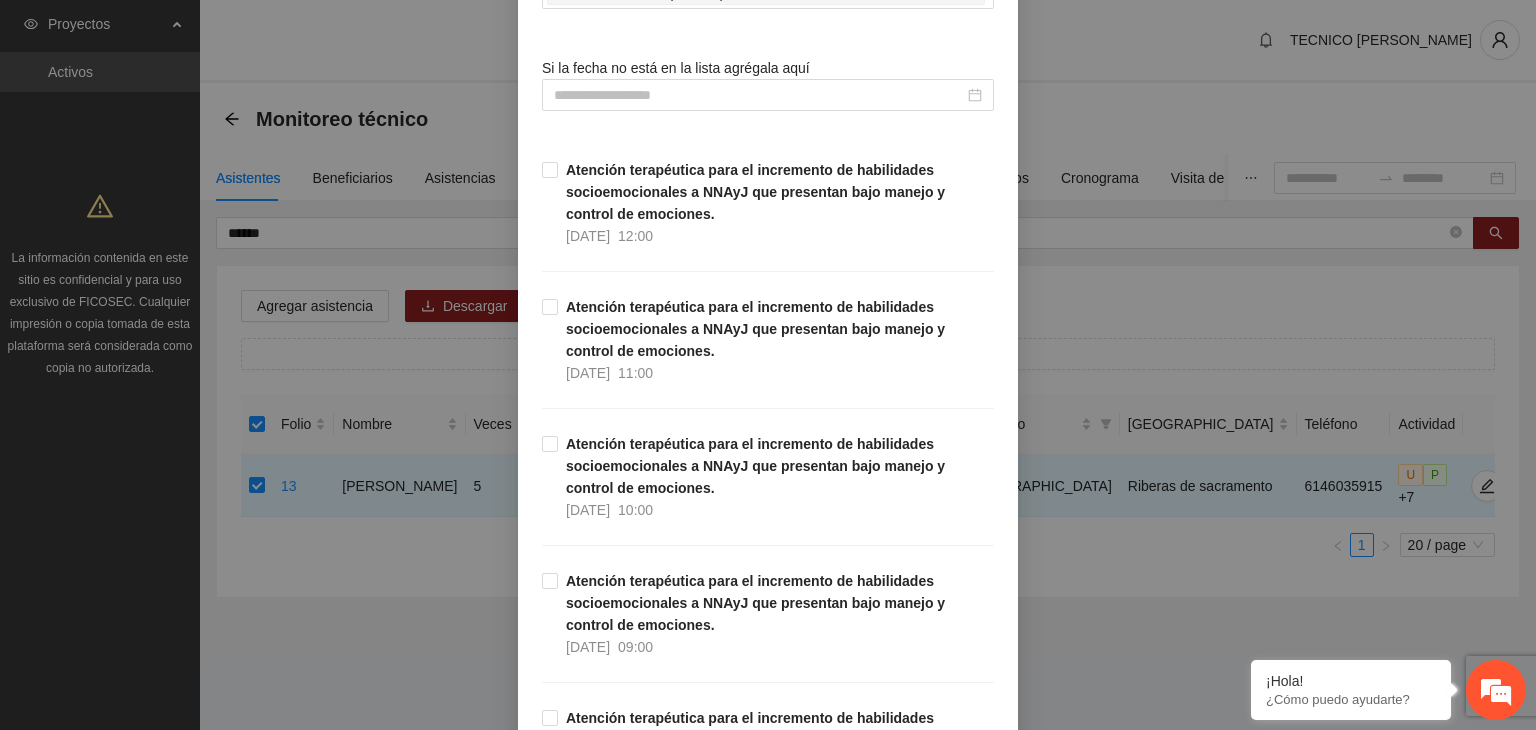 scroll, scrollTop: 256, scrollLeft: 0, axis: vertical 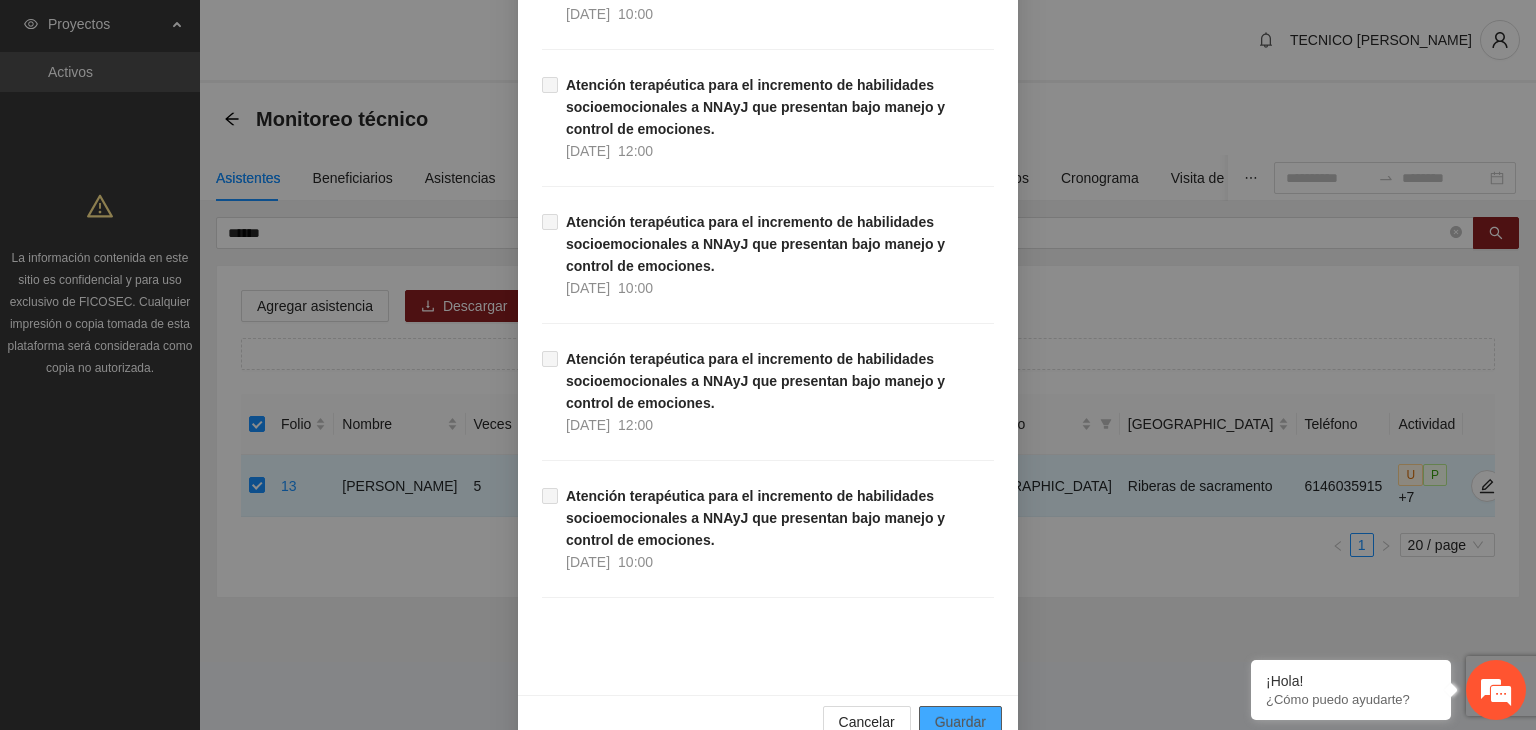 click on "Guardar" at bounding box center (960, 722) 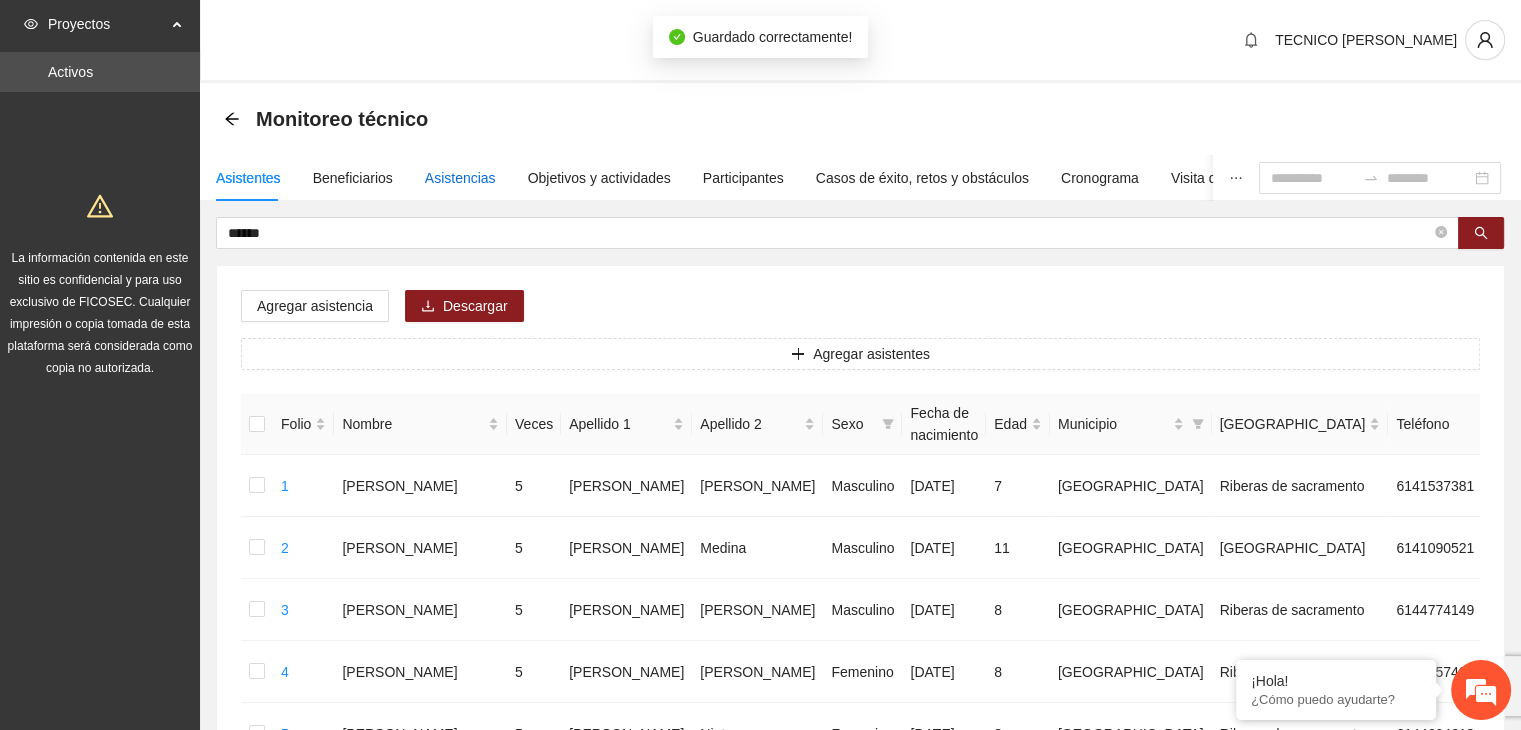 click on "Asistencias" at bounding box center (460, 178) 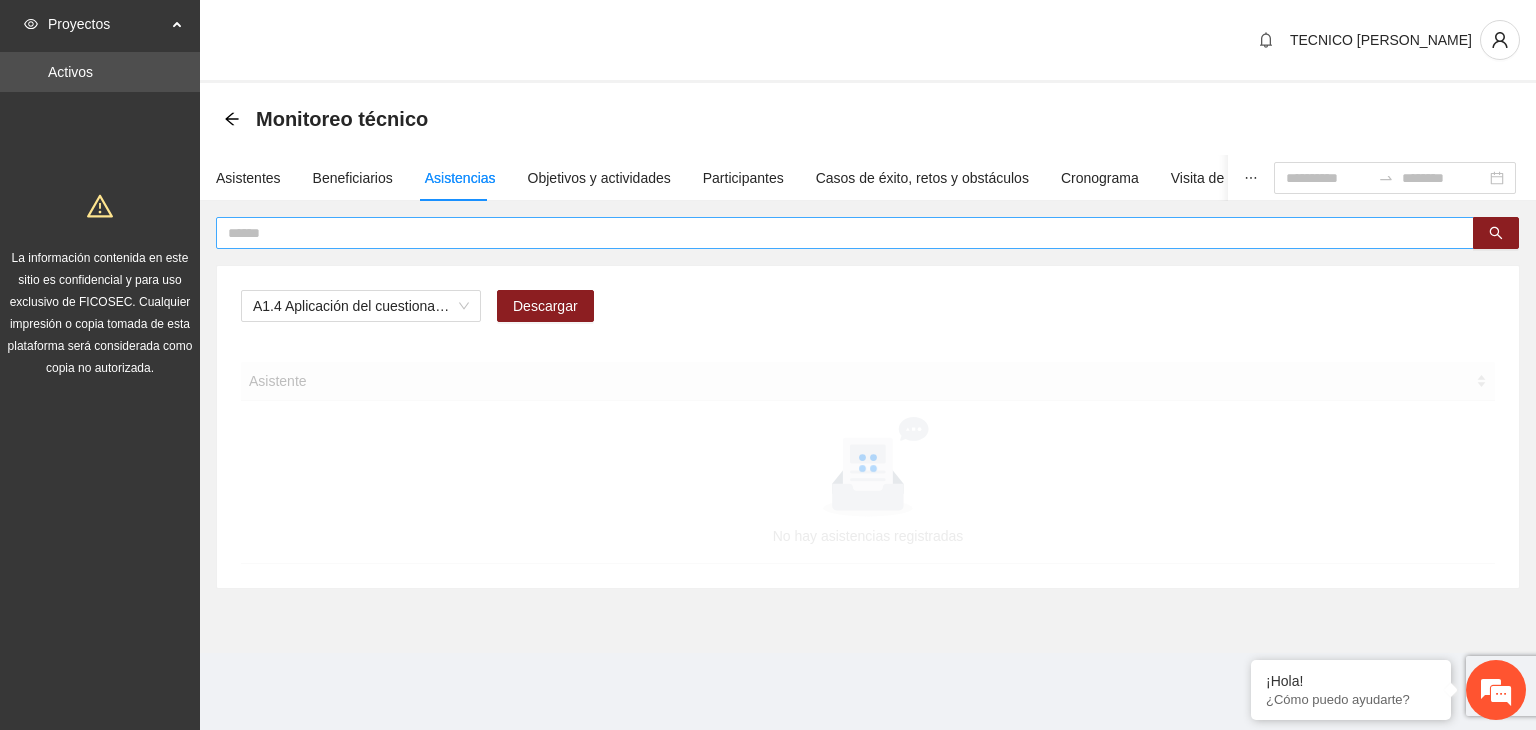 click at bounding box center (837, 233) 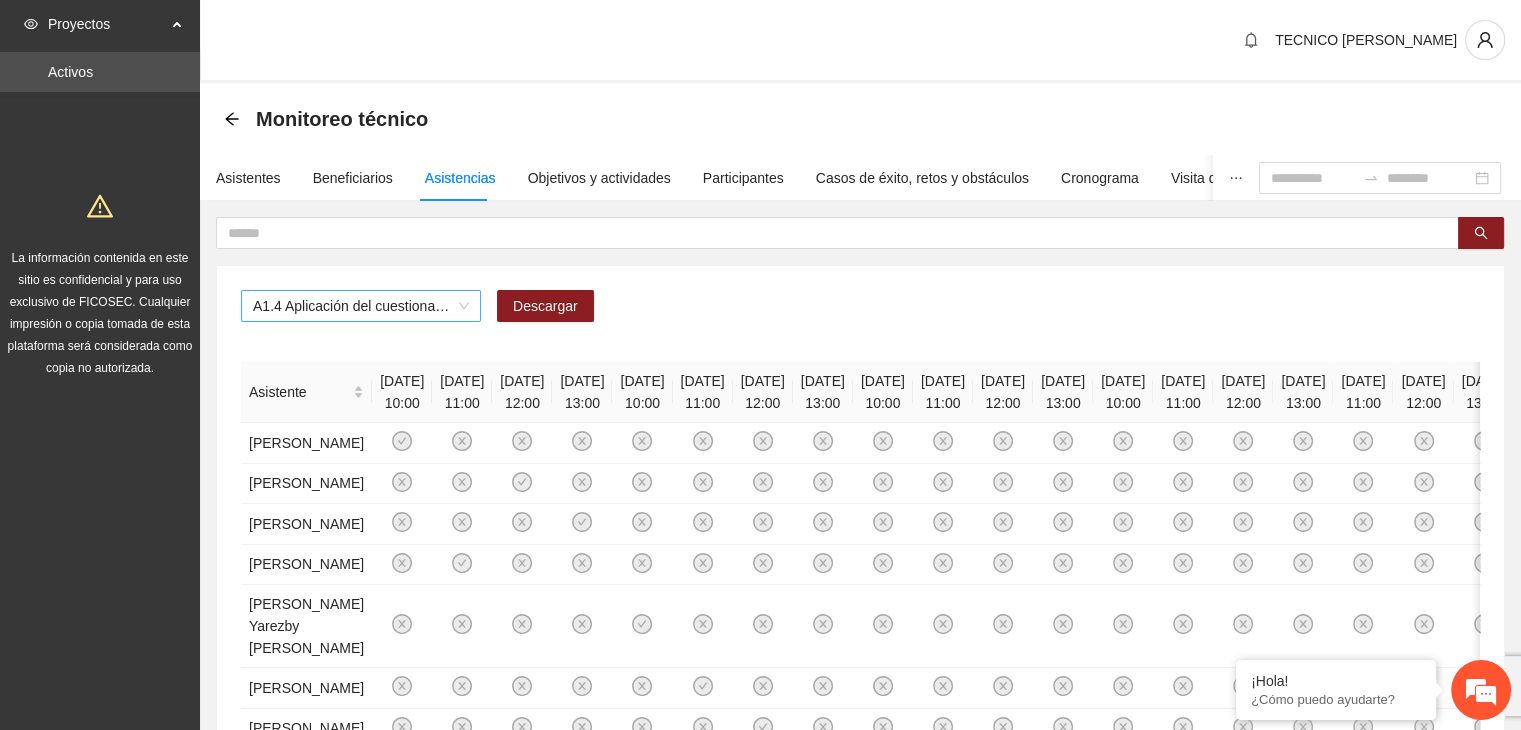 drag, startPoint x: 440, startPoint y: 330, endPoint x: 421, endPoint y: 309, distance: 28.319605 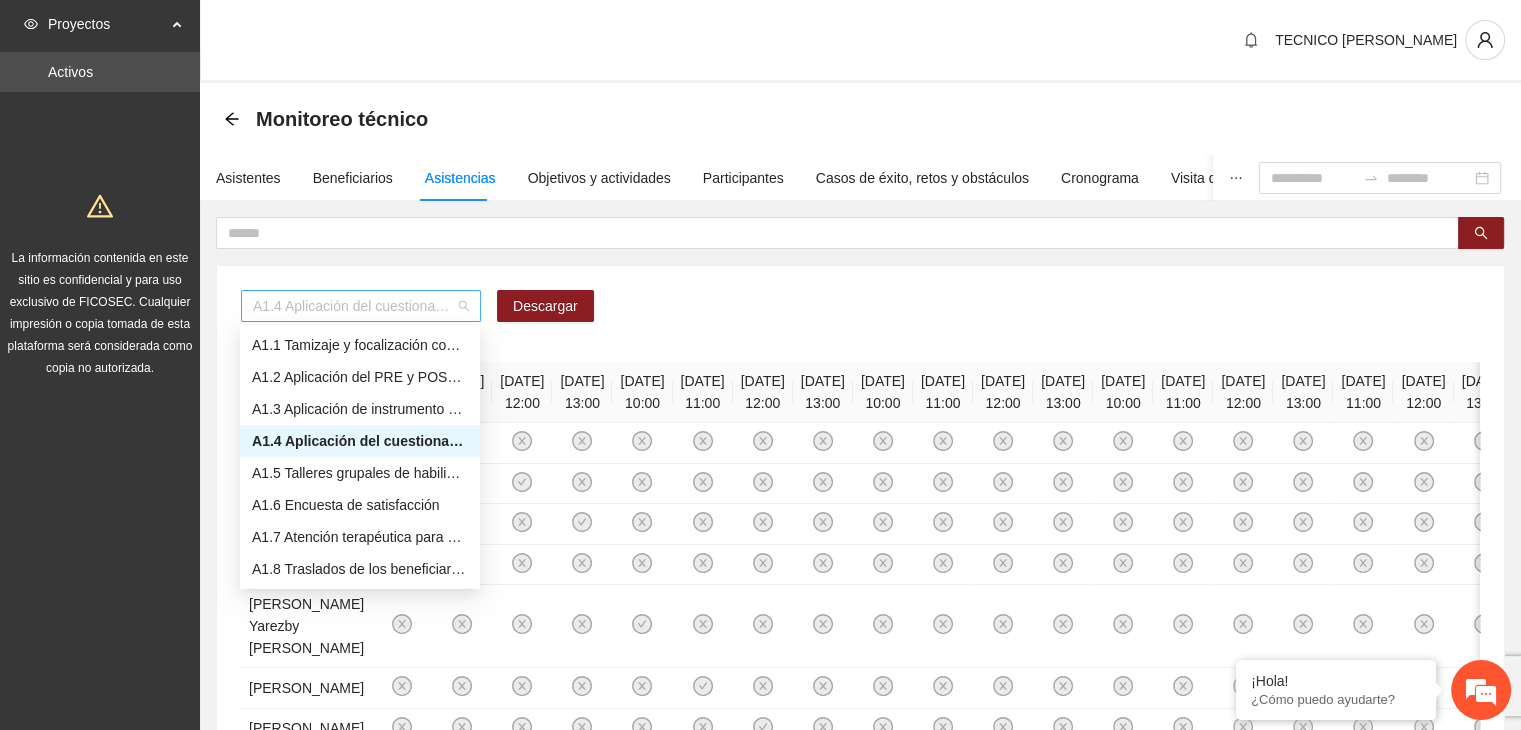 click on "A1.4 Aplicación del cuestionario [PERSON_NAME] PRE y POST" at bounding box center (361, 306) 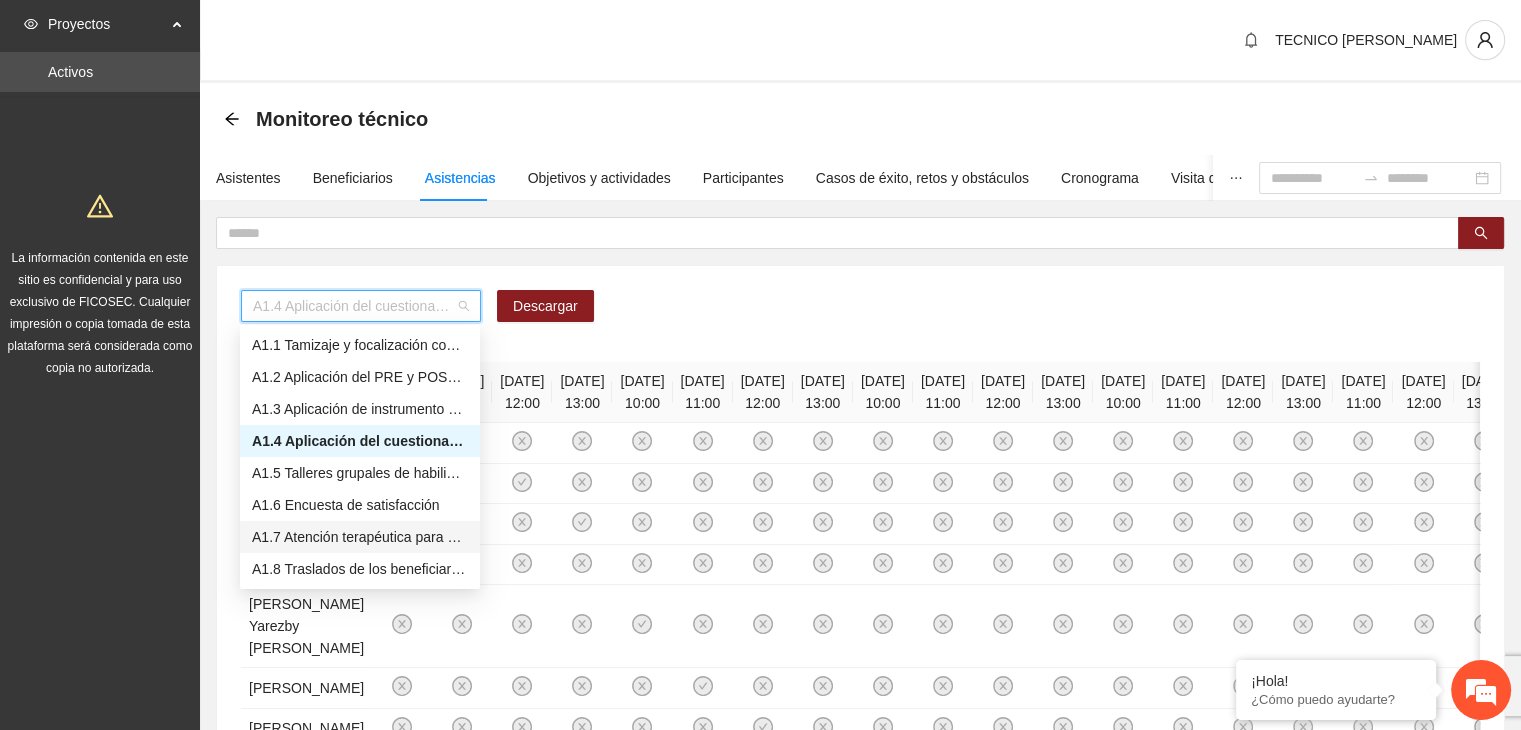 click on "A1.7 Atención terapéutica para el incremento de habilidades socioemocionales a NNAyJ que presentan bajo manejo y control de emociones." at bounding box center (360, 537) 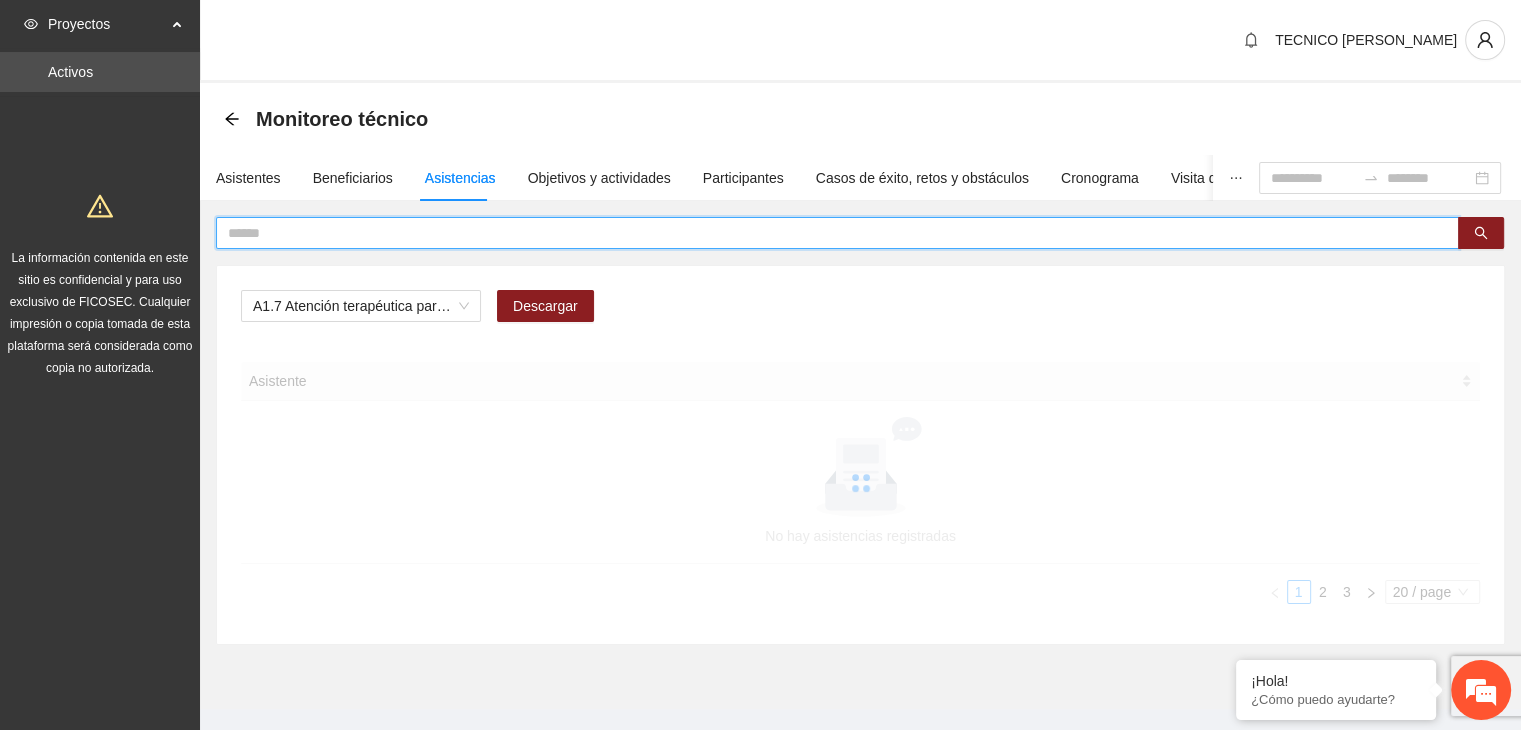 click at bounding box center (829, 233) 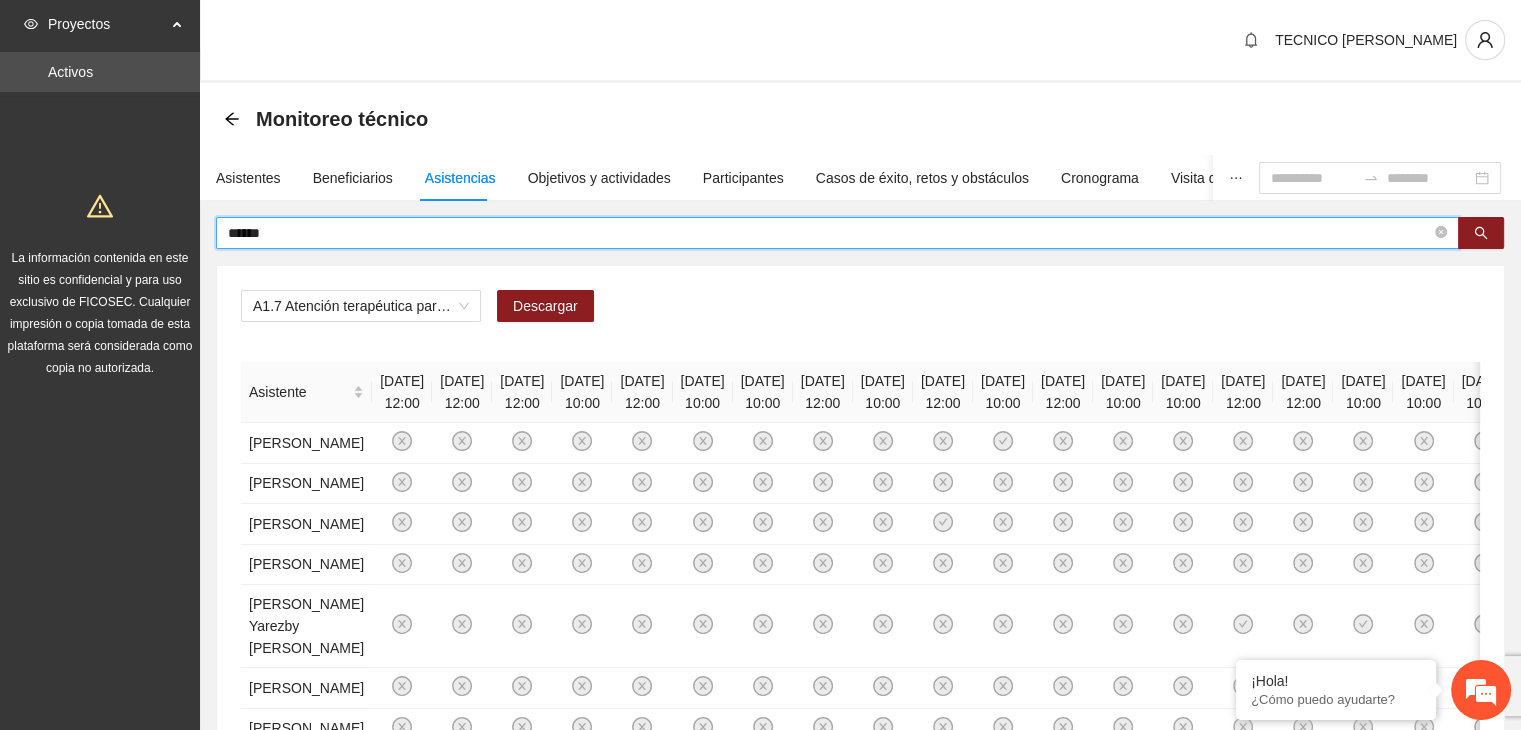 type on "******" 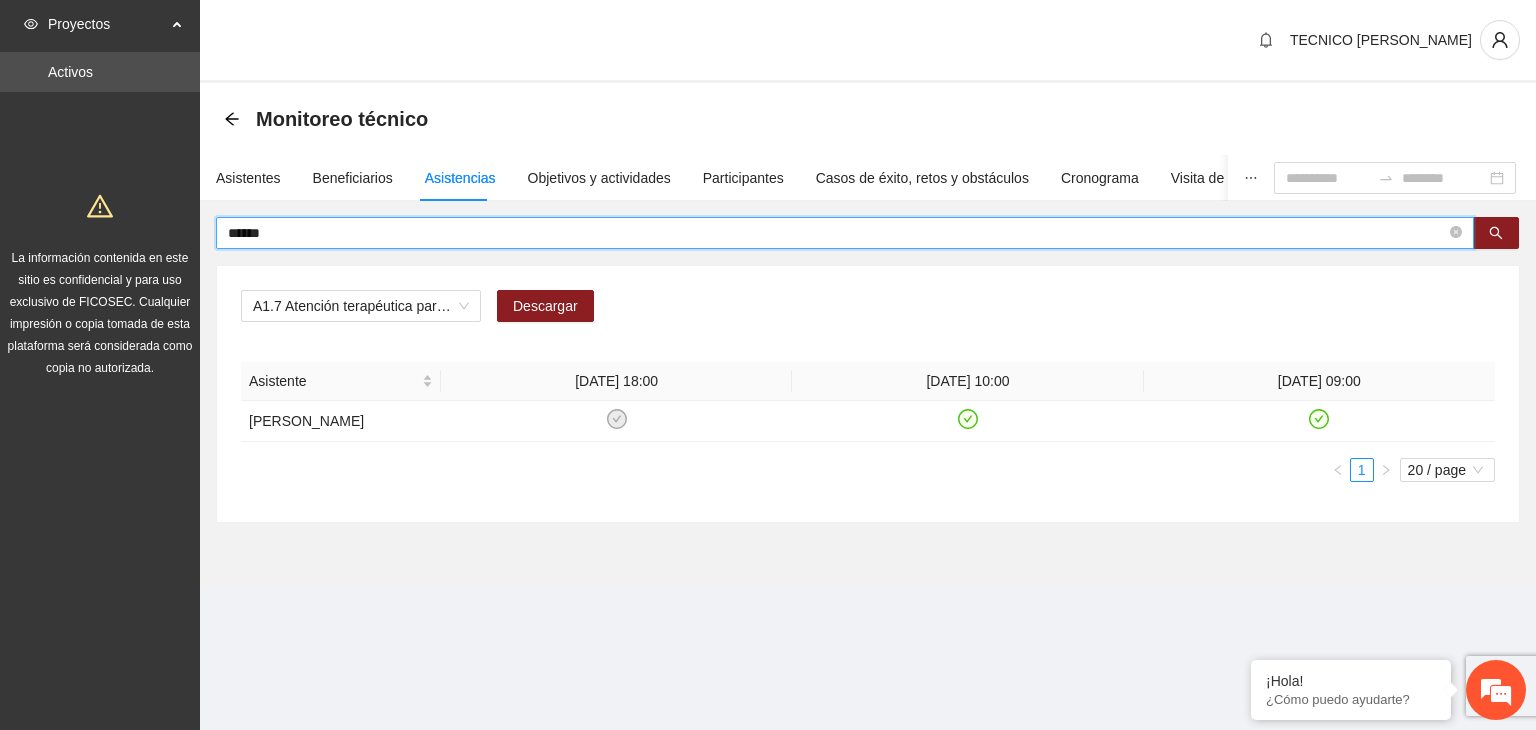 drag, startPoint x: 392, startPoint y: 233, endPoint x: 183, endPoint y: 230, distance: 209.02153 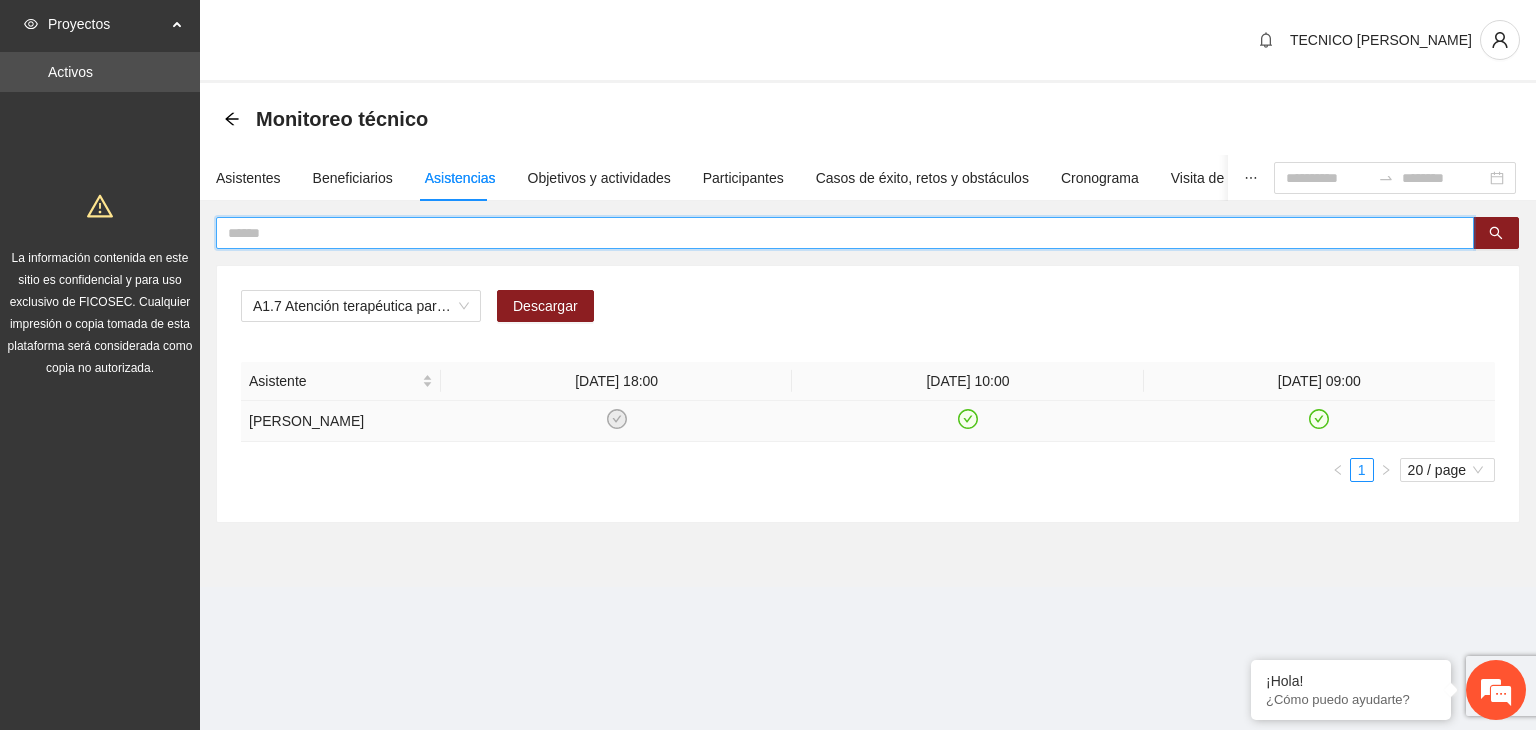 type 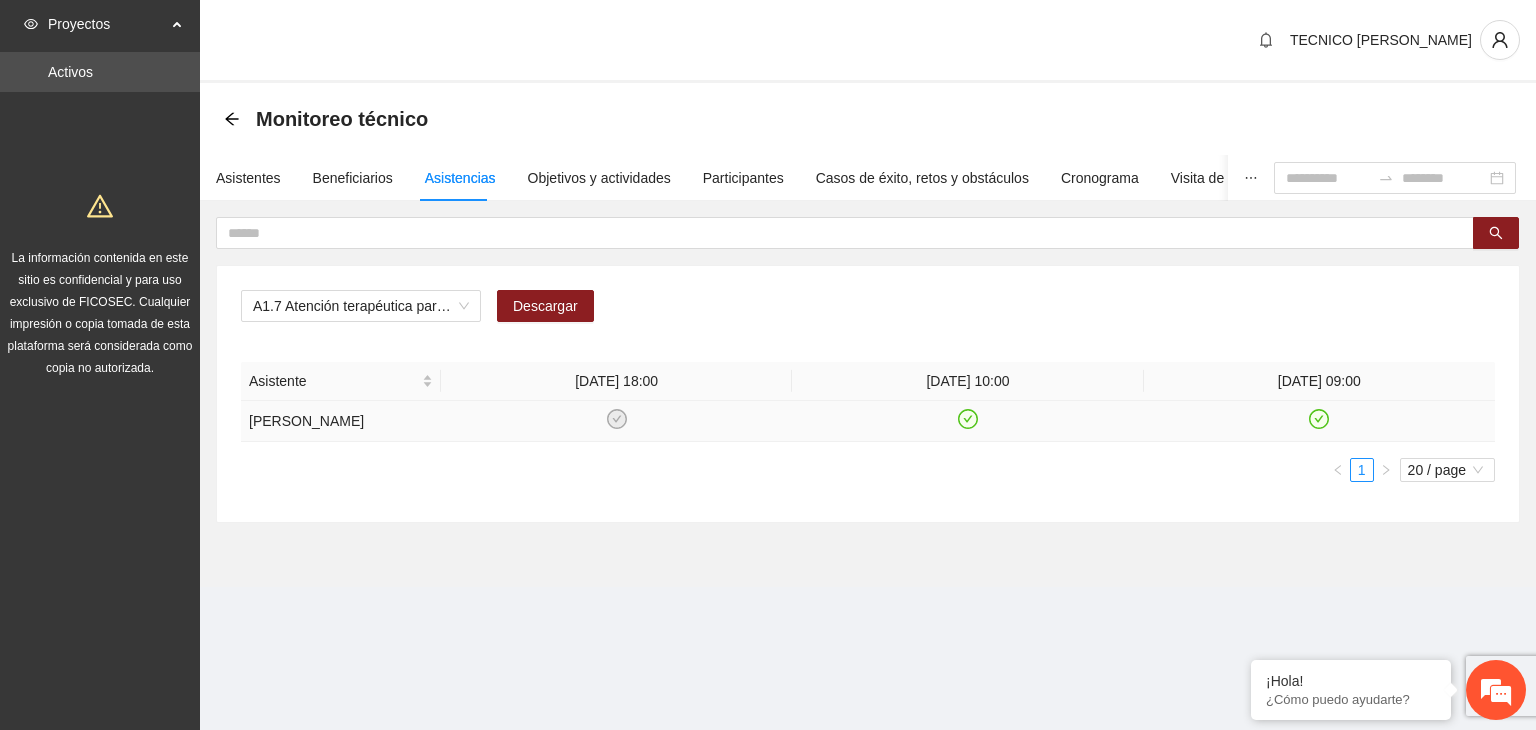 click 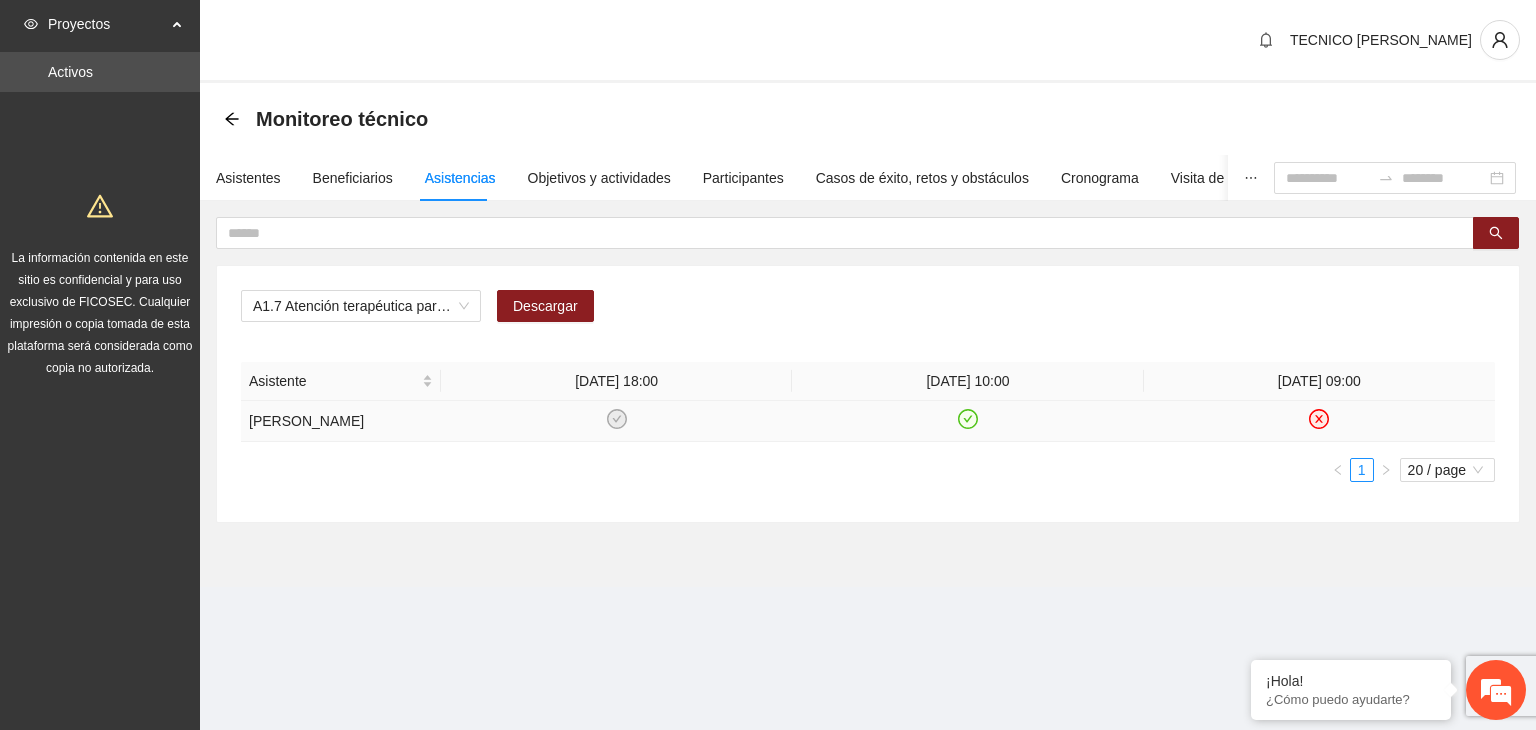 click 